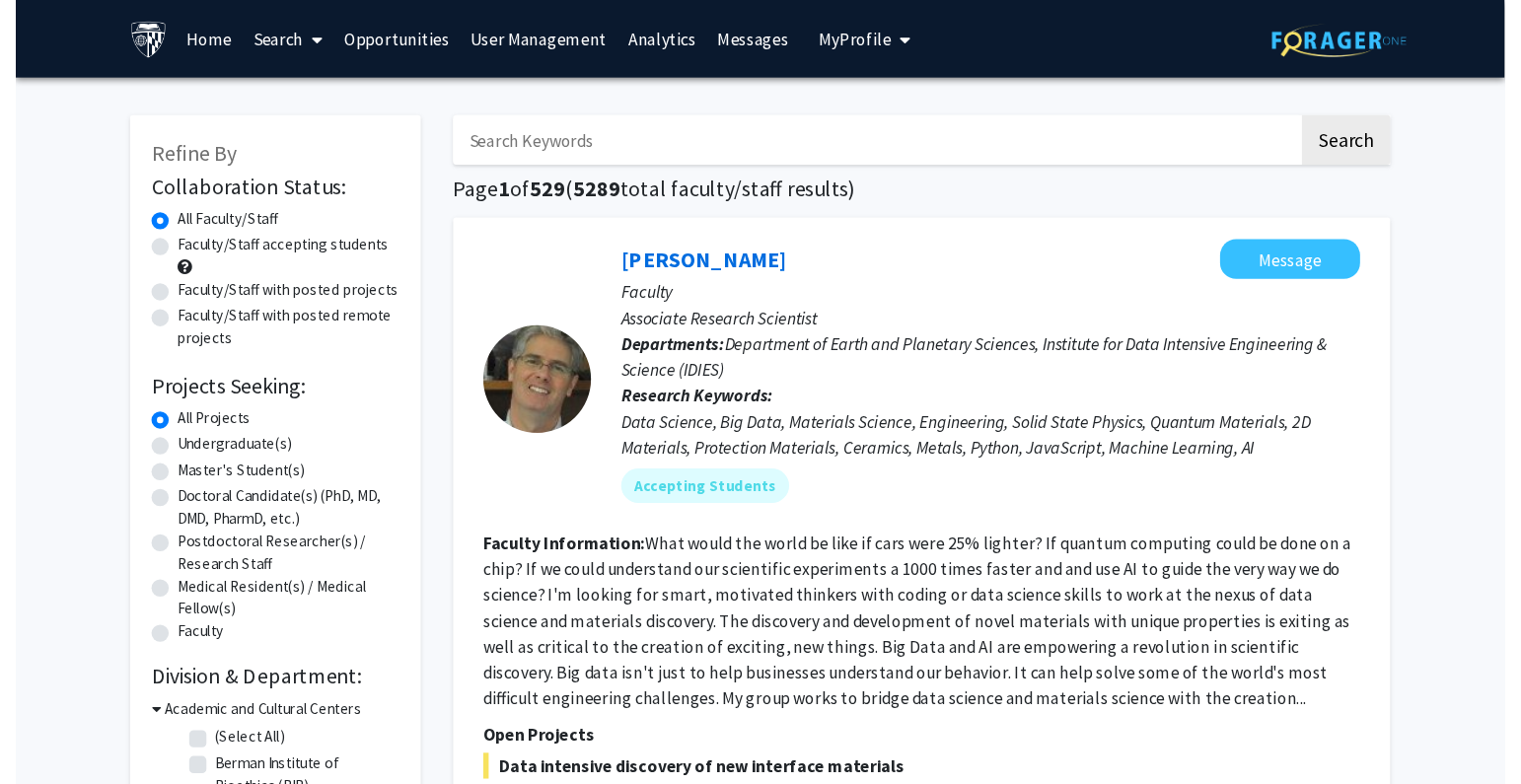 scroll, scrollTop: 0, scrollLeft: 0, axis: both 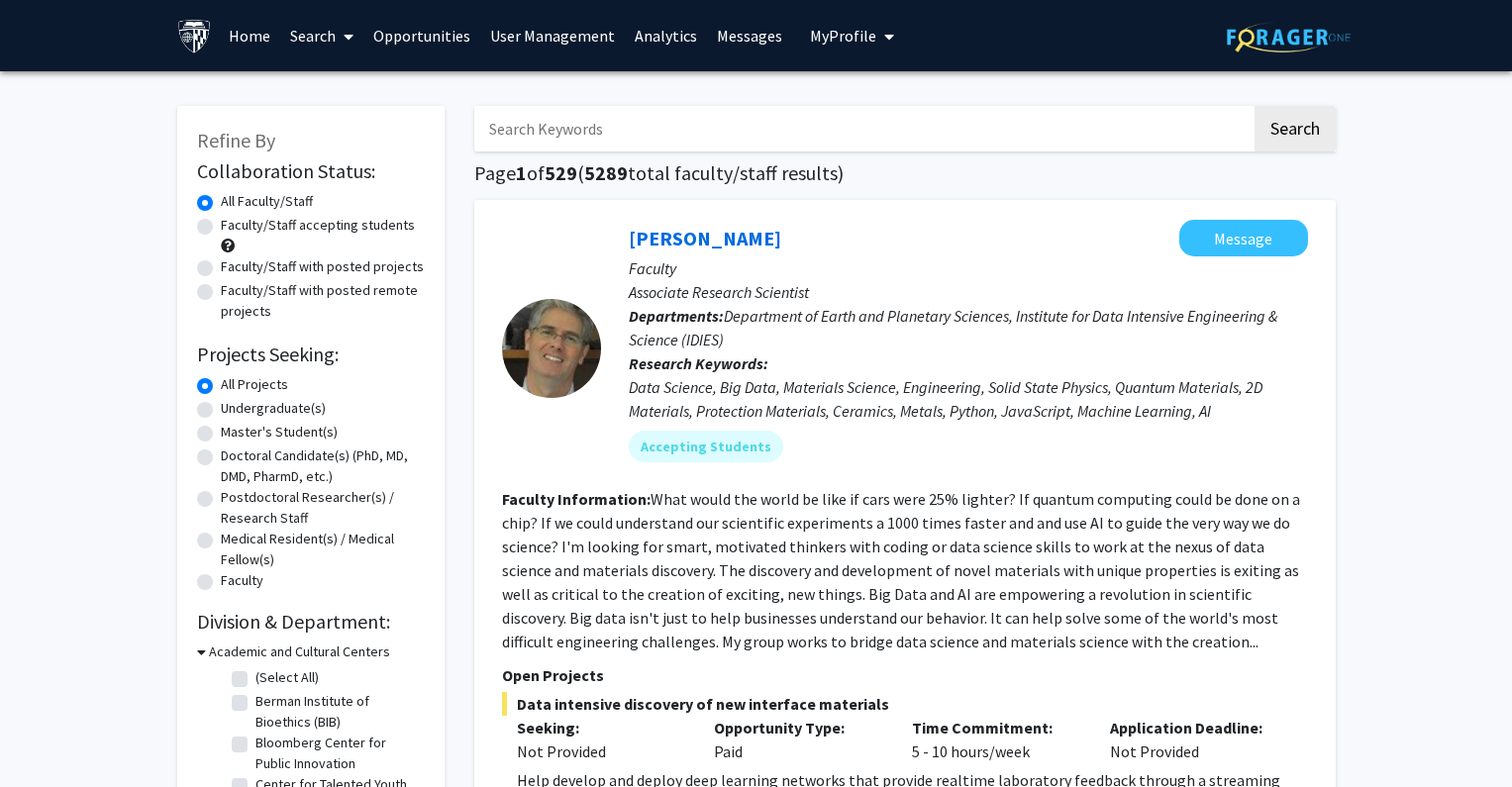 click on "User Management" at bounding box center (553, 36) 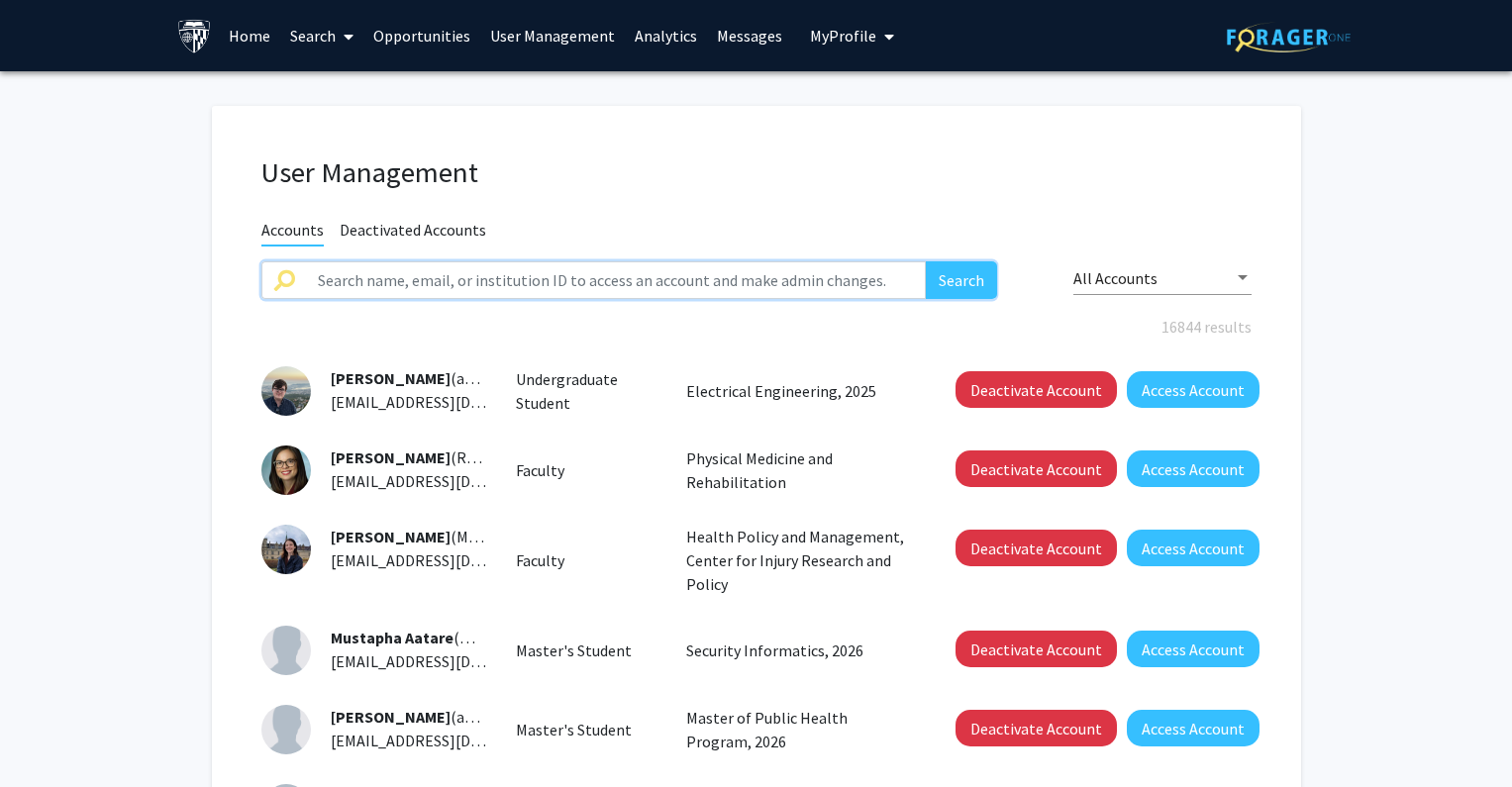 click 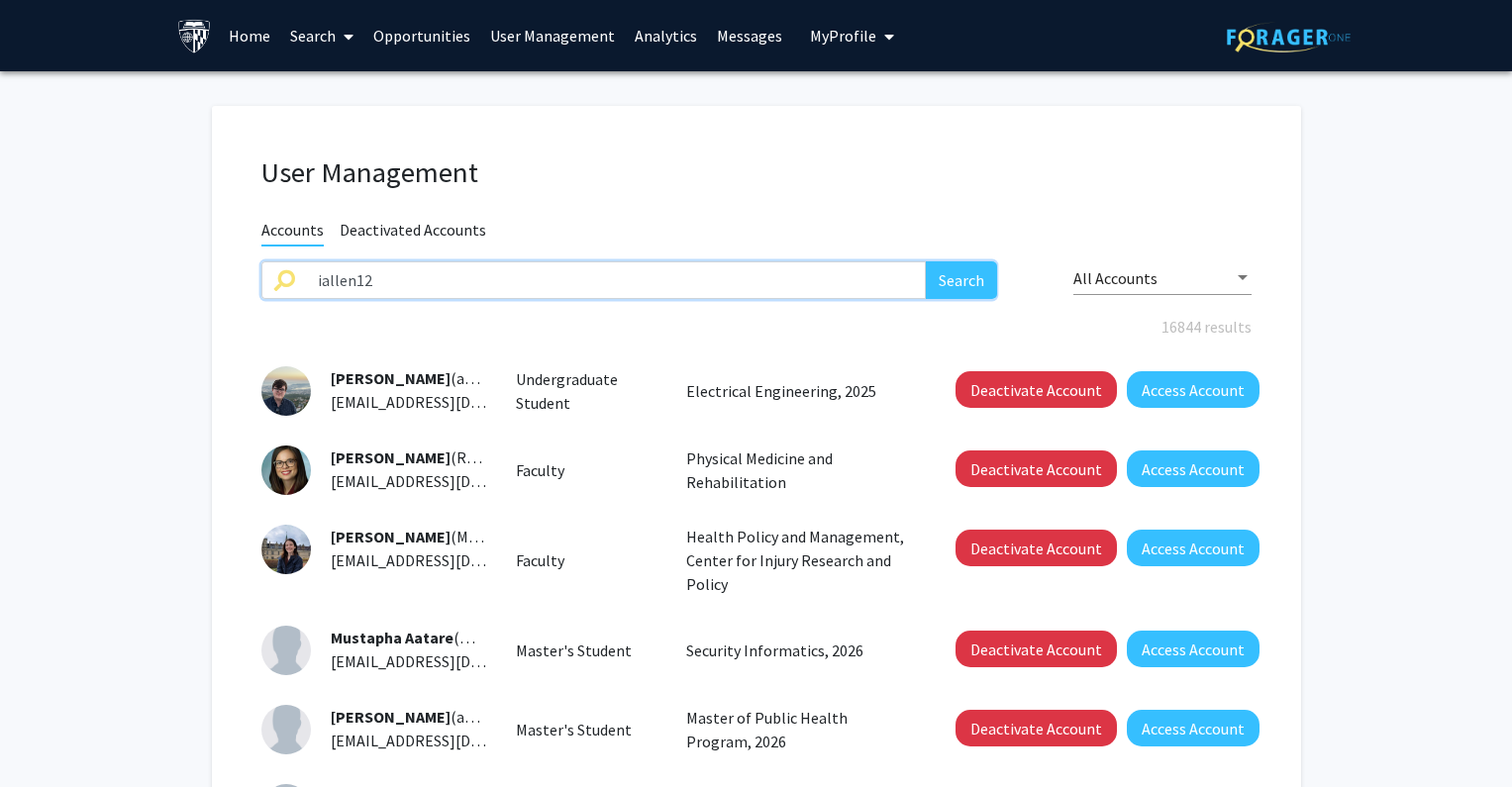type on "iallen12" 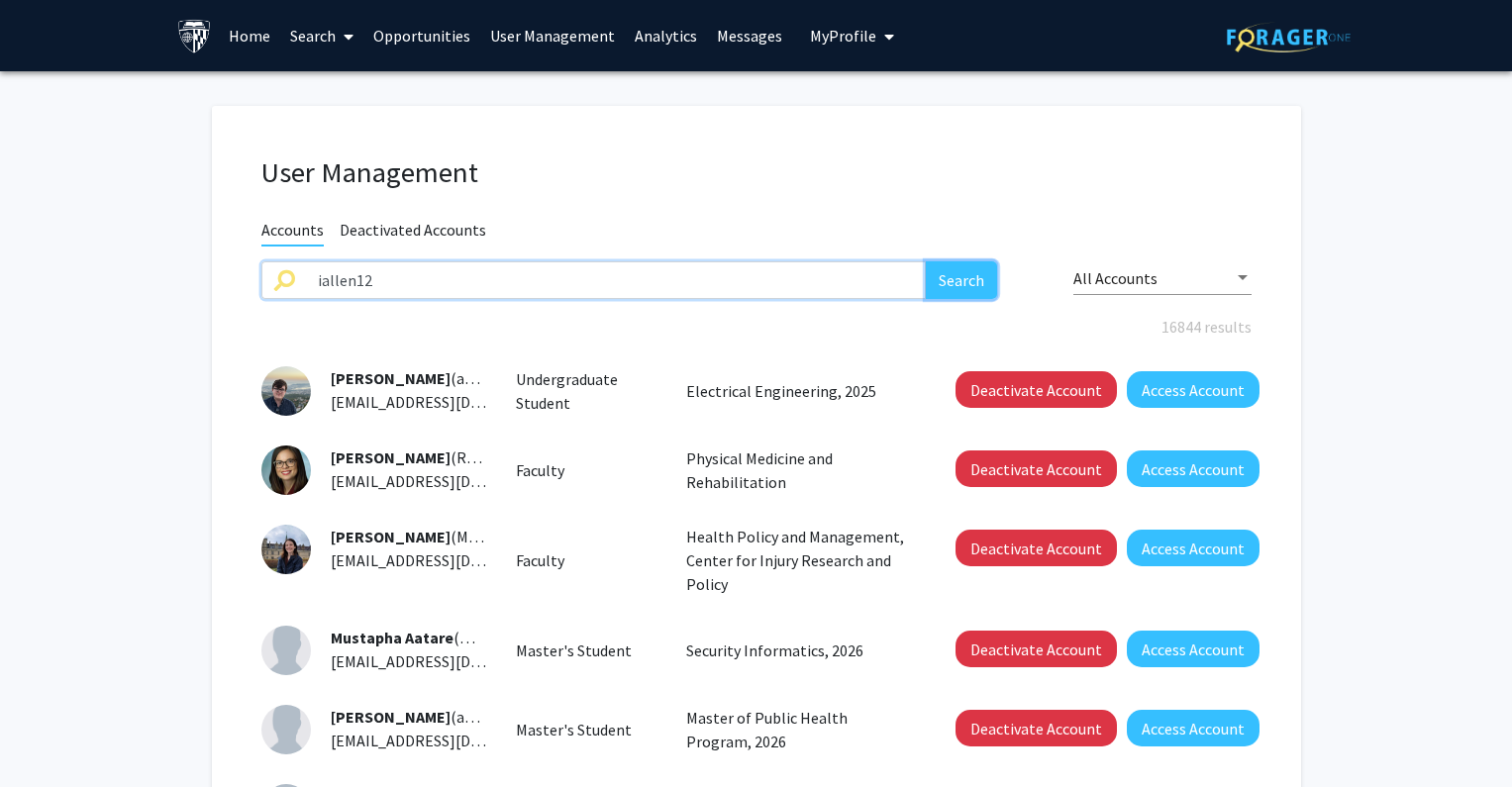 click on "Search" 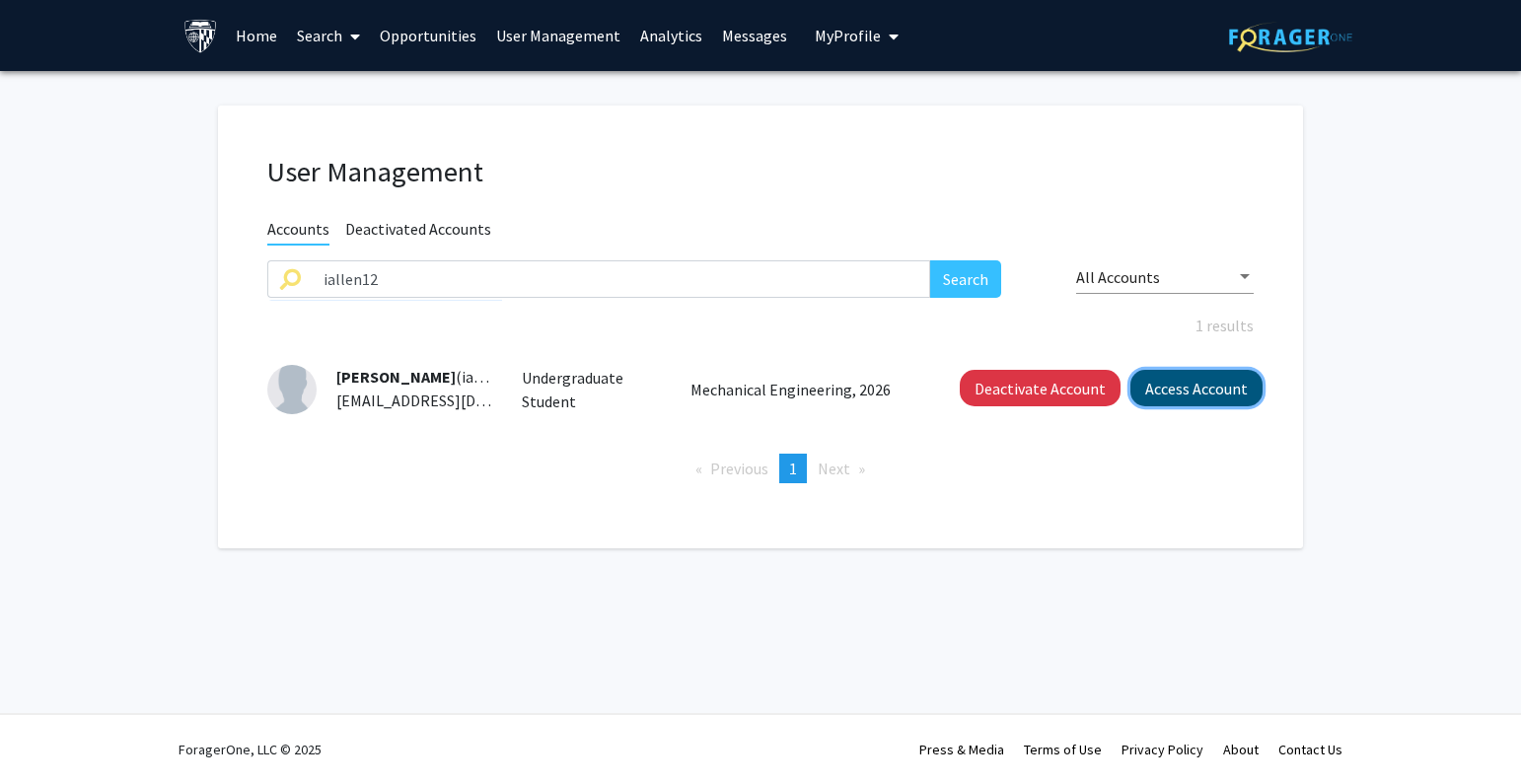 click on "Access Account" 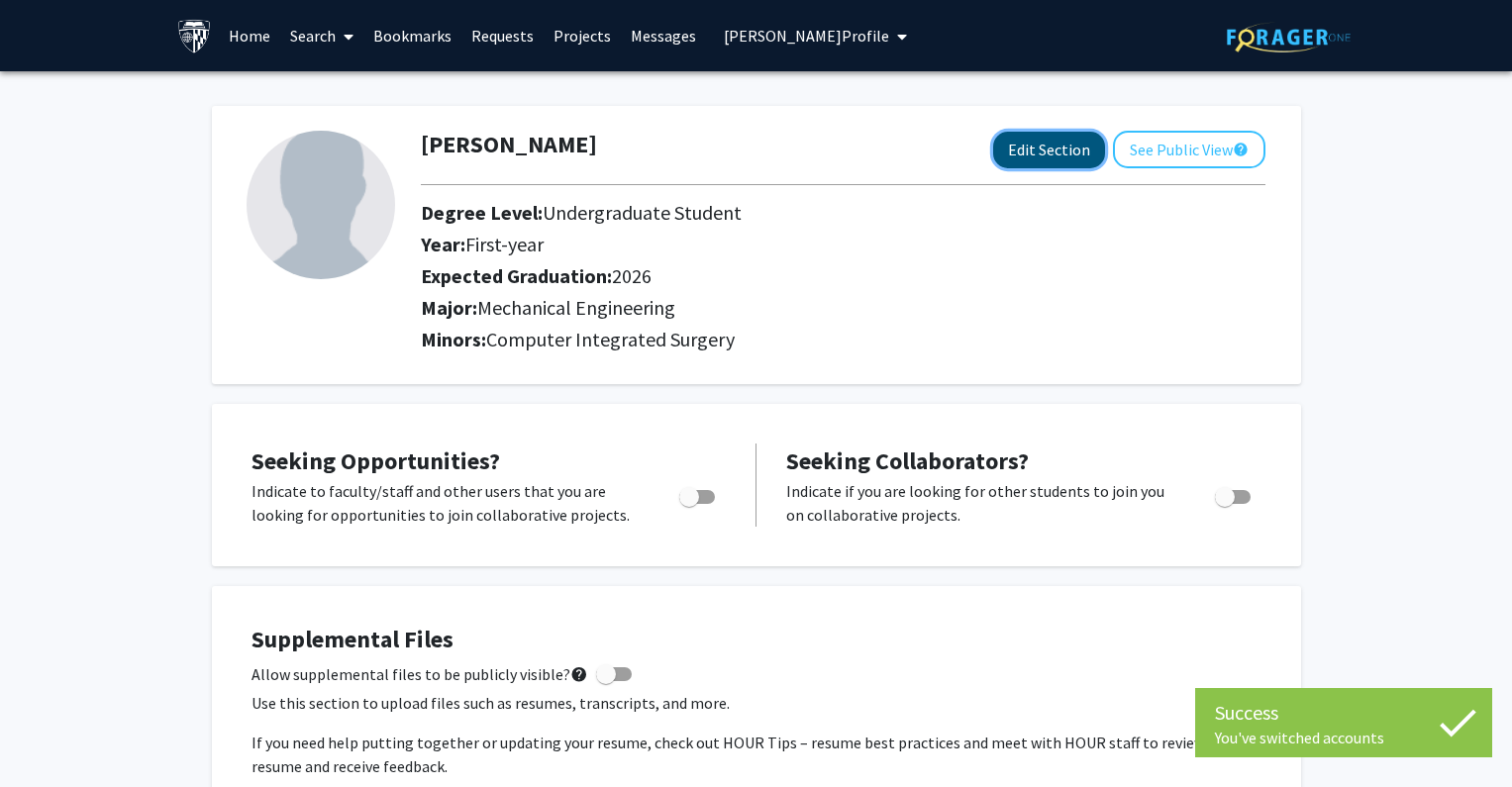 click on "Edit Section" 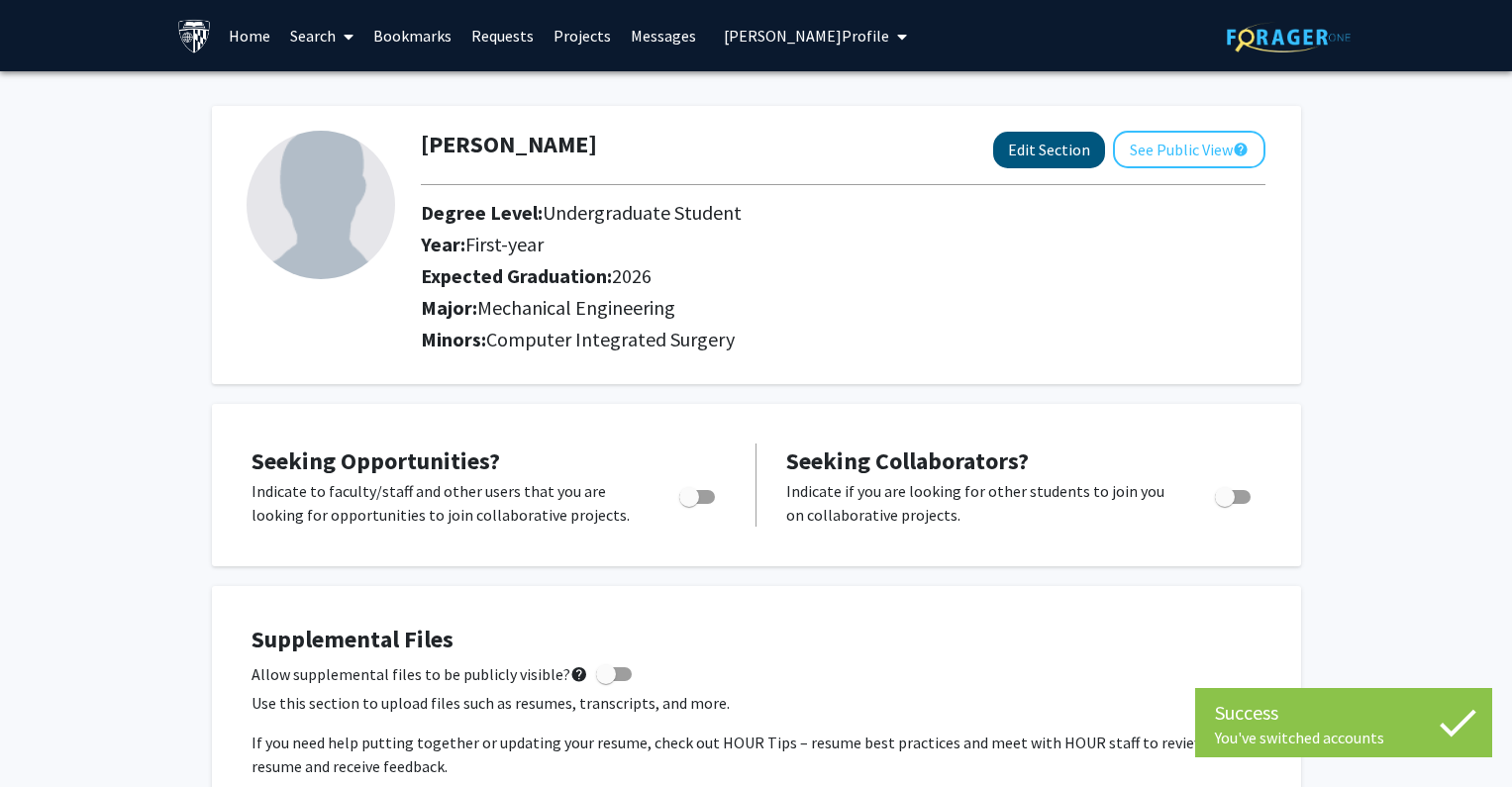 select on "first-year" 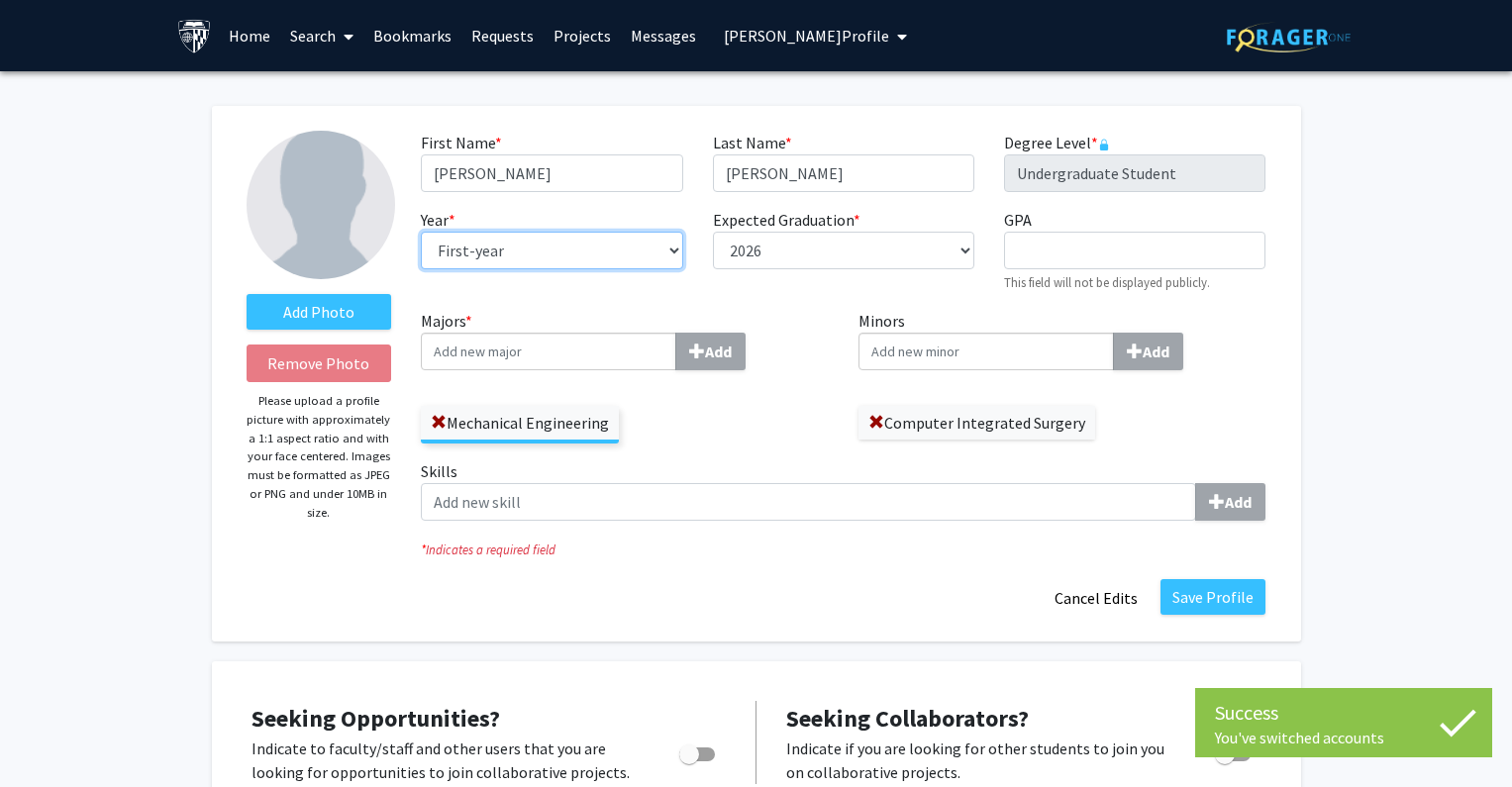 click on "---  First-year   Sophomore   Junior   Senior   Postbaccalaureate Certificate" at bounding box center [552, 250] 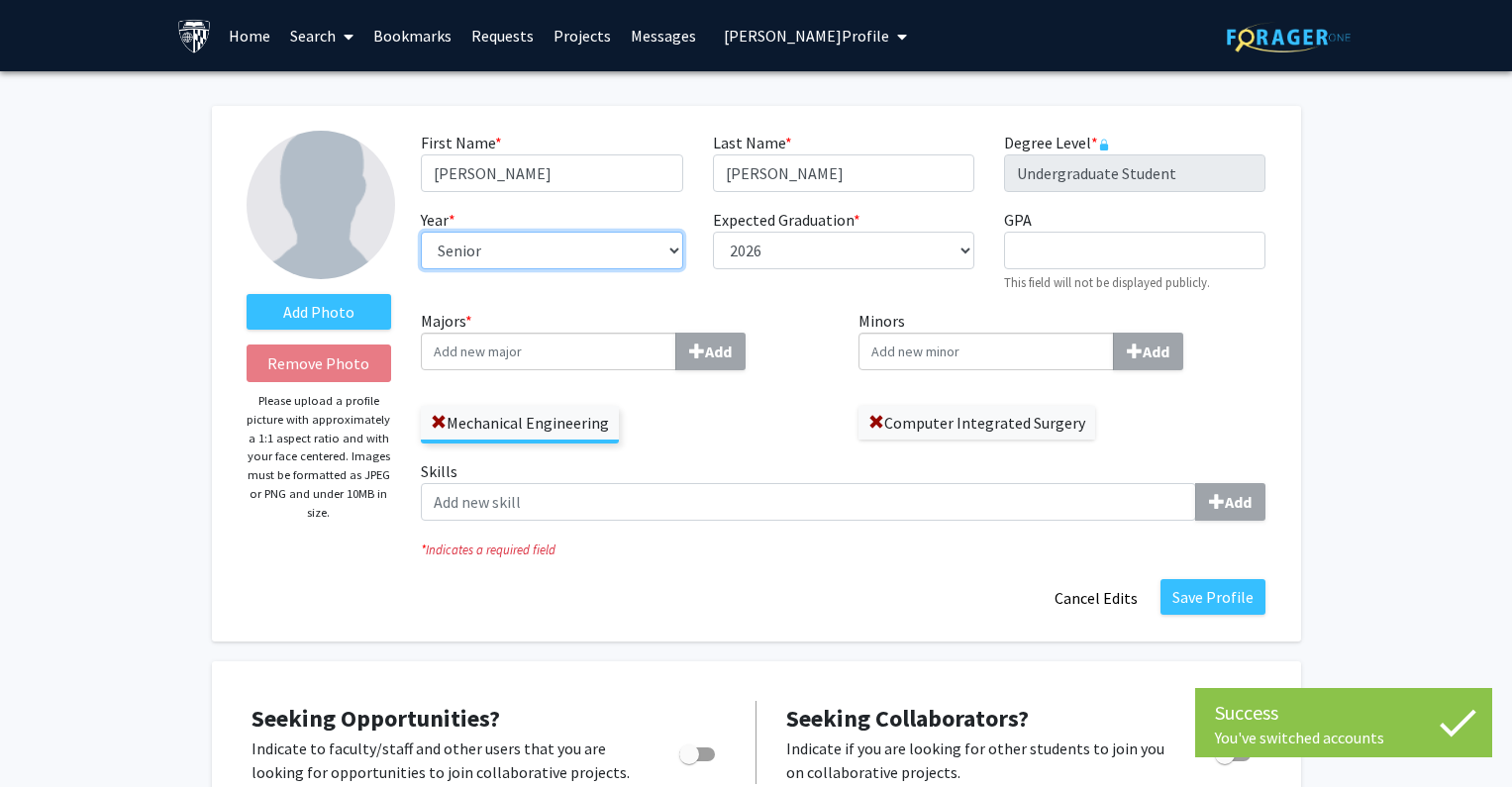 click on "---  First-year   Sophomore   Junior   Senior   Postbaccalaureate Certificate" at bounding box center [552, 250] 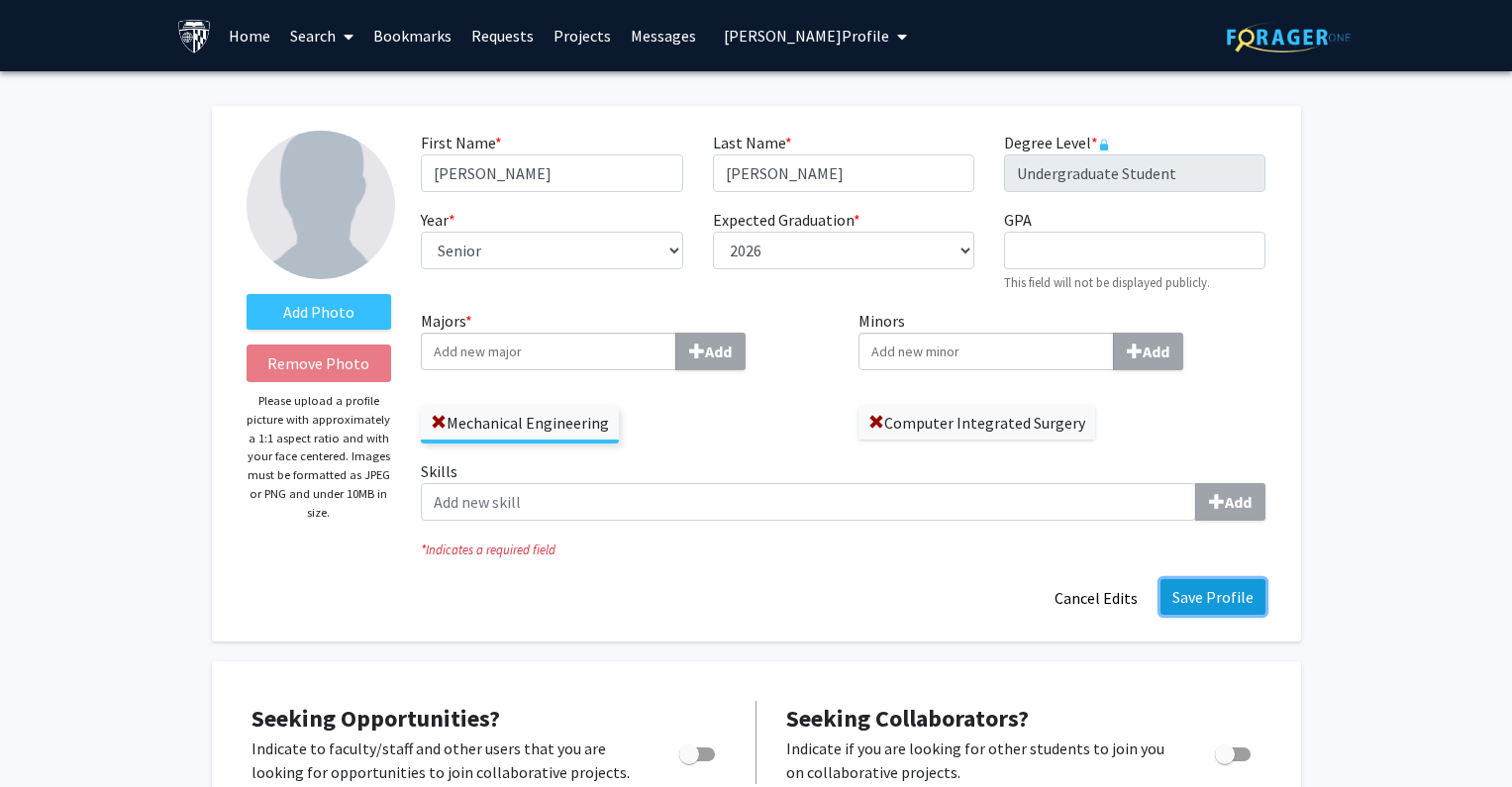 click on "Save Profile" 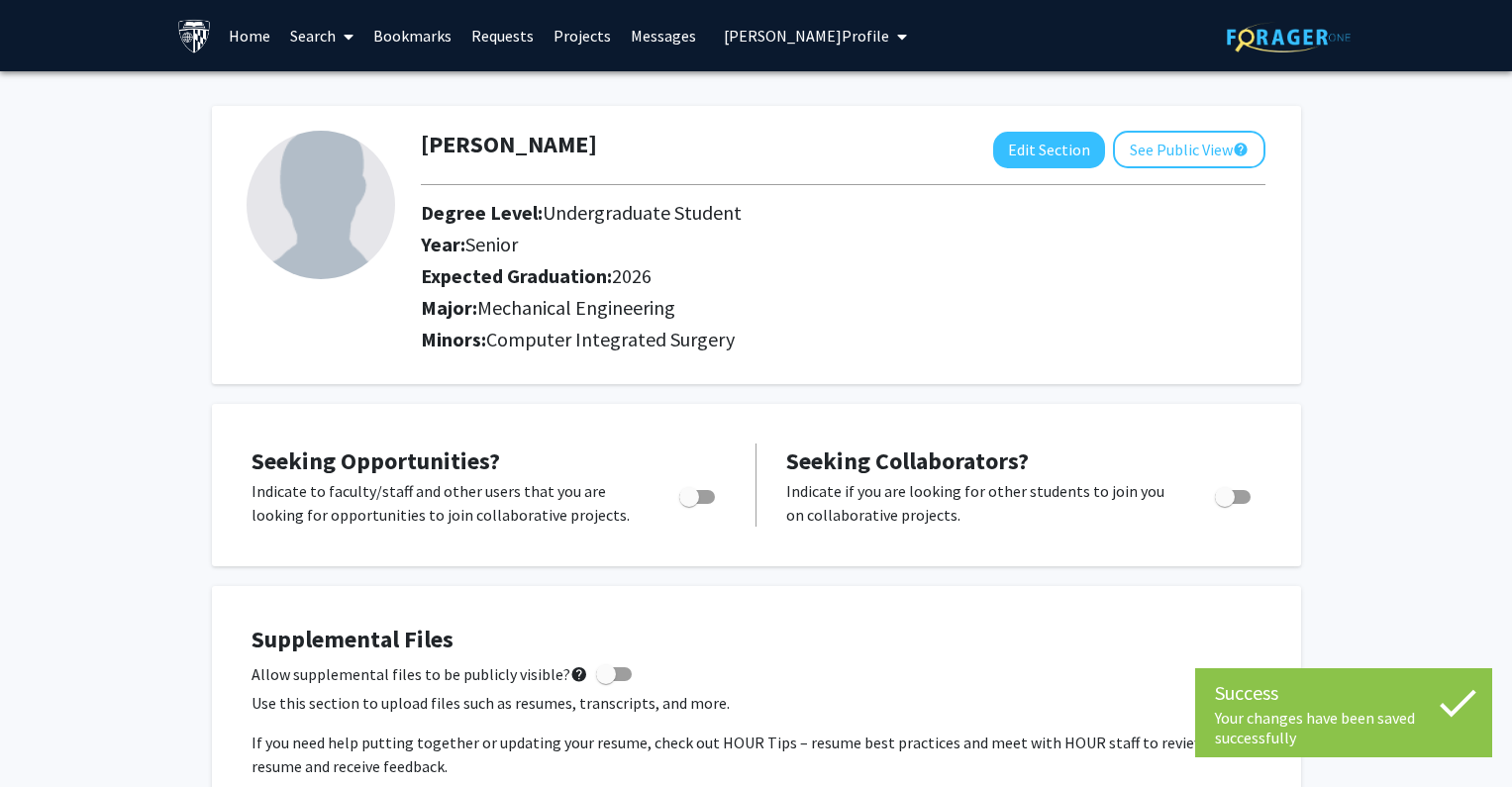 click on "[PERSON_NAME]   Profile" at bounding box center (806, 36) 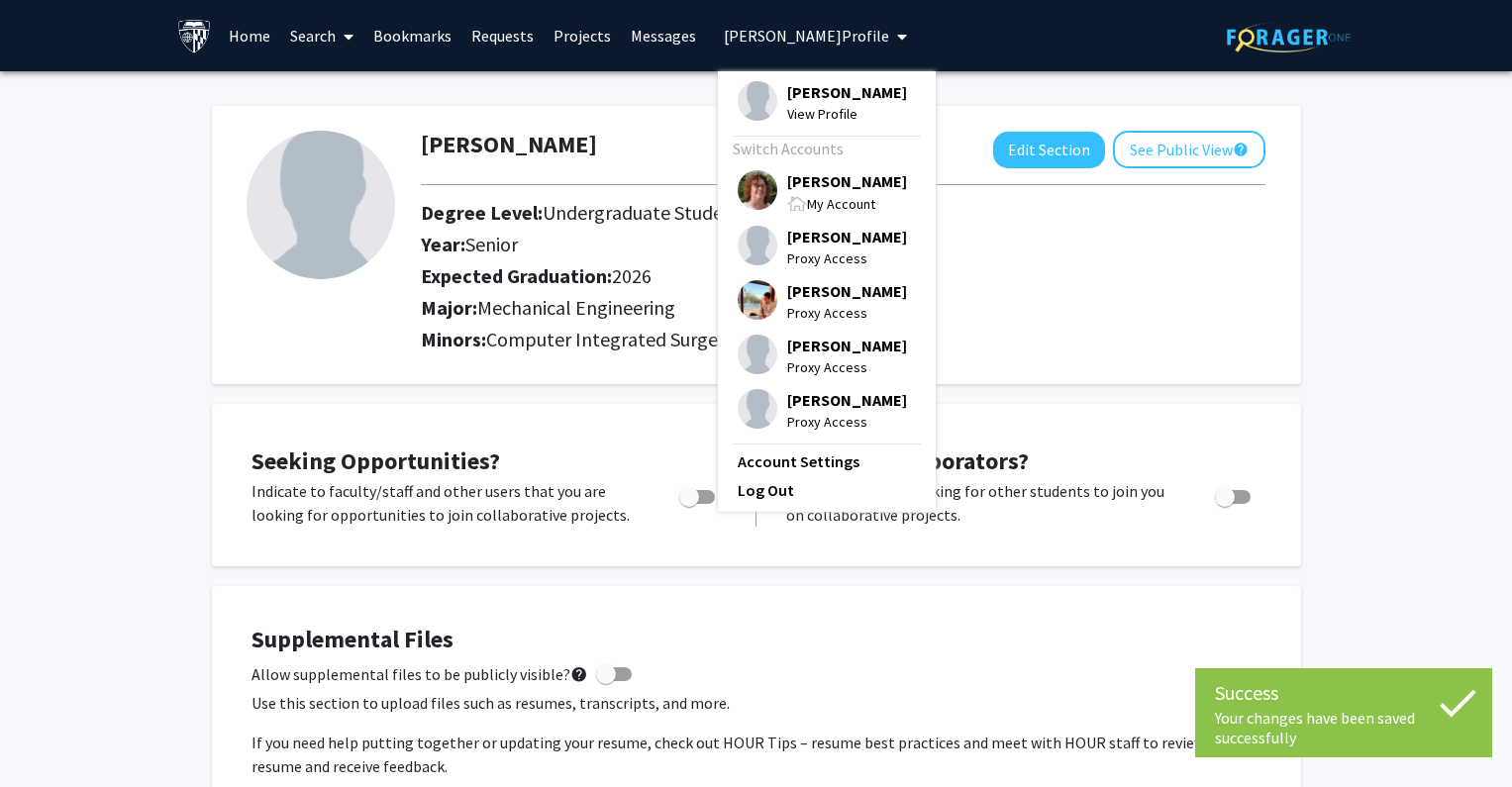 click on "My Account" at bounding box center [841, 204] 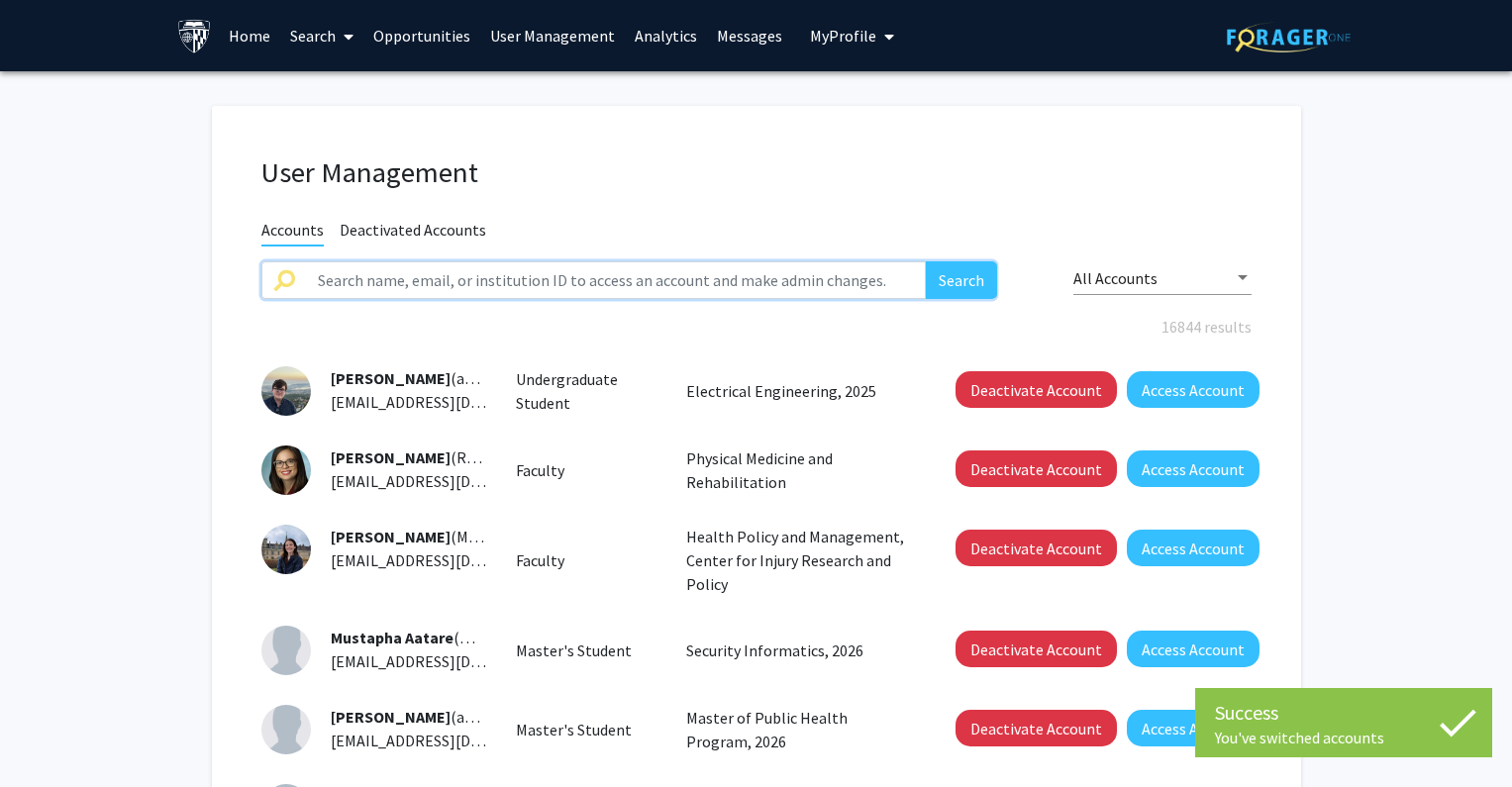 click 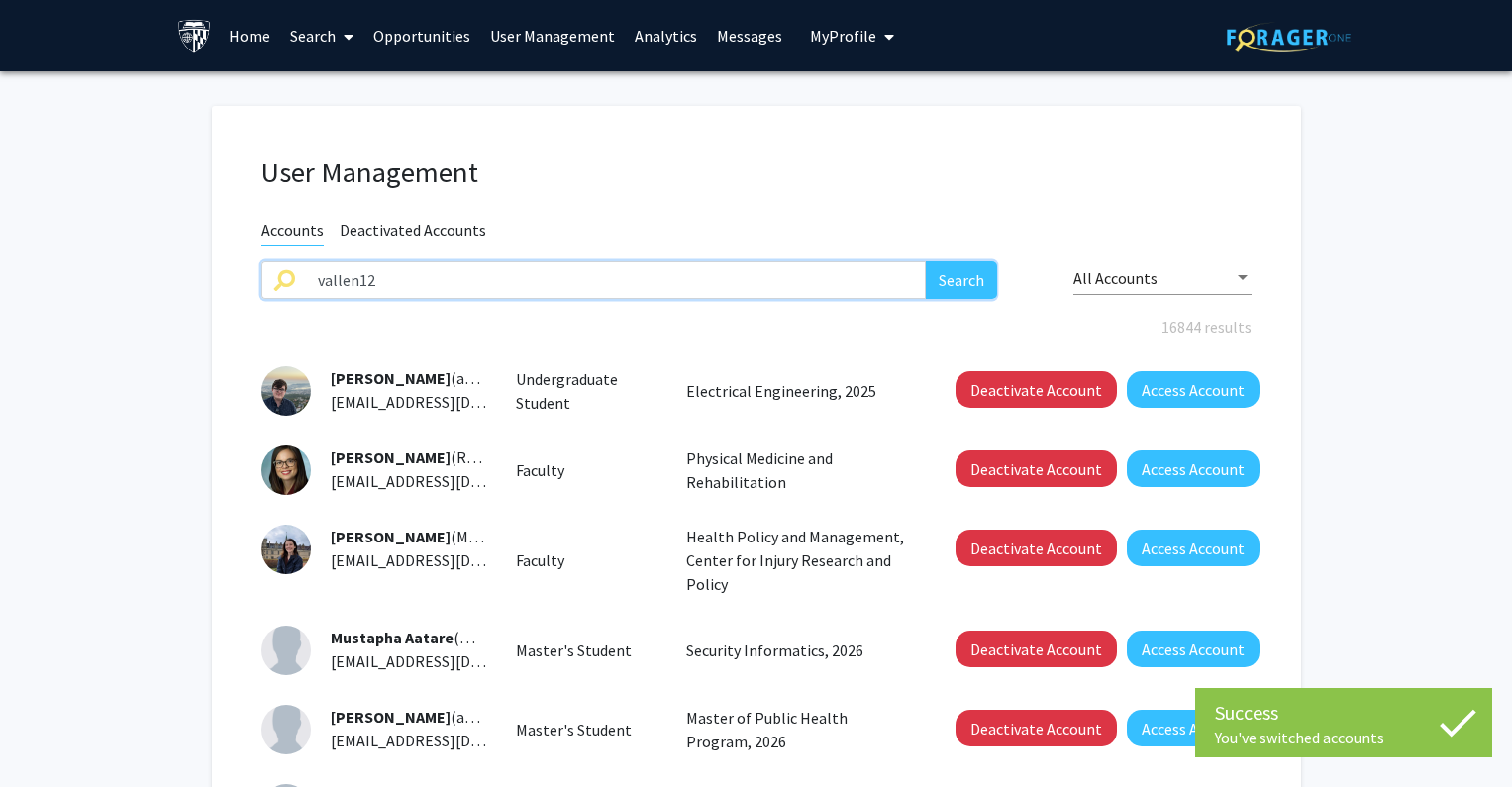 type on "vallen12" 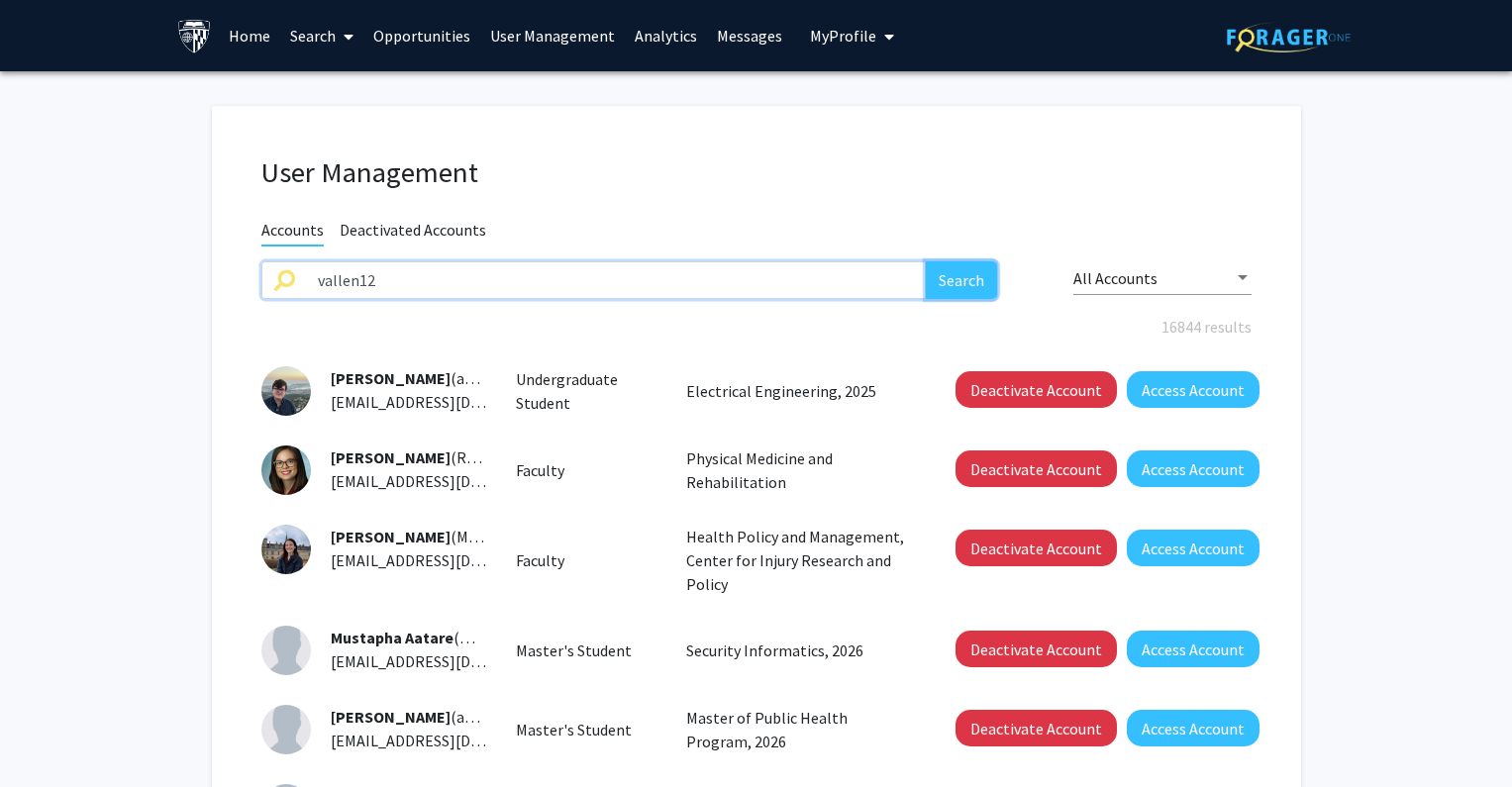 click on "Search" 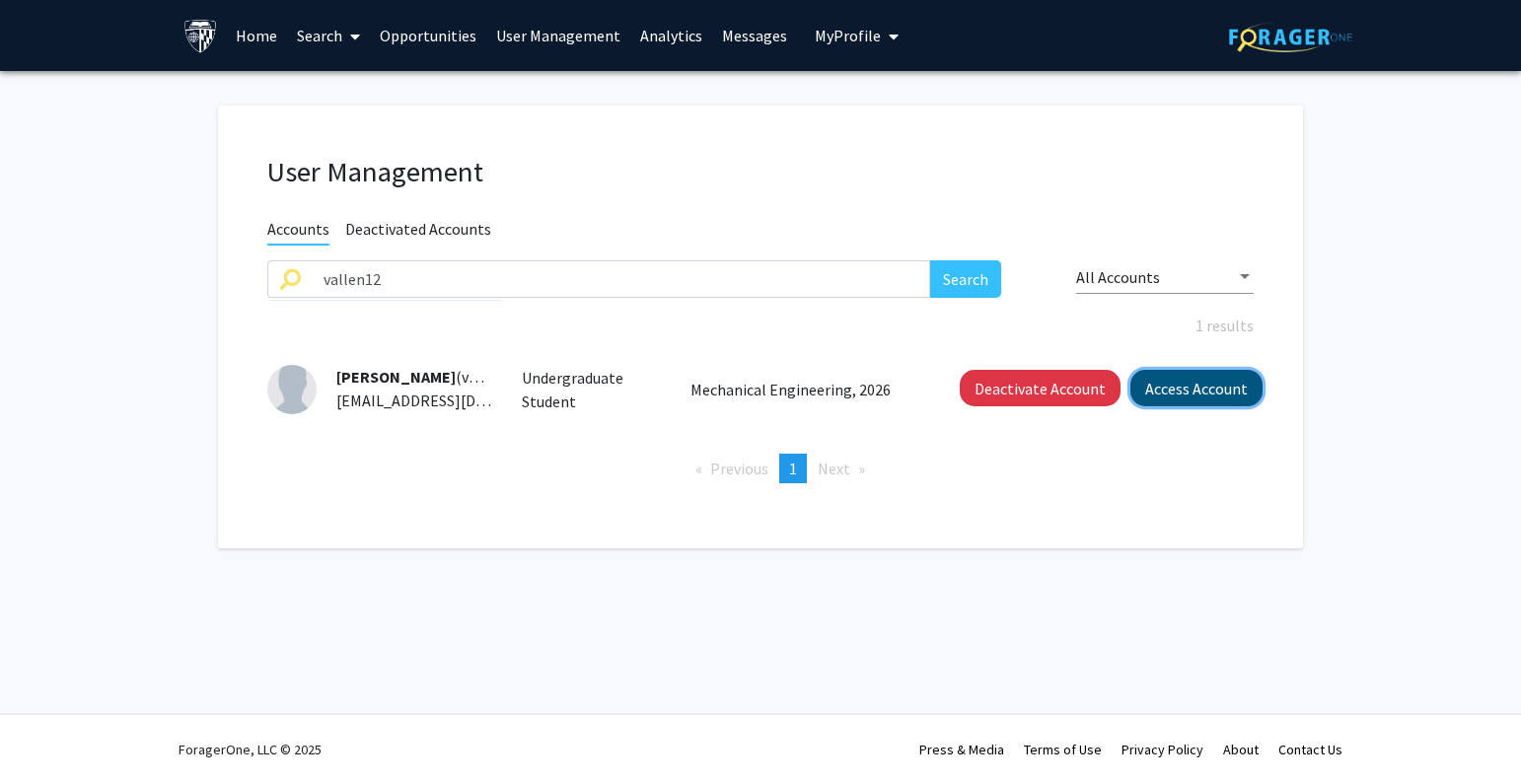 click on "Access Account" 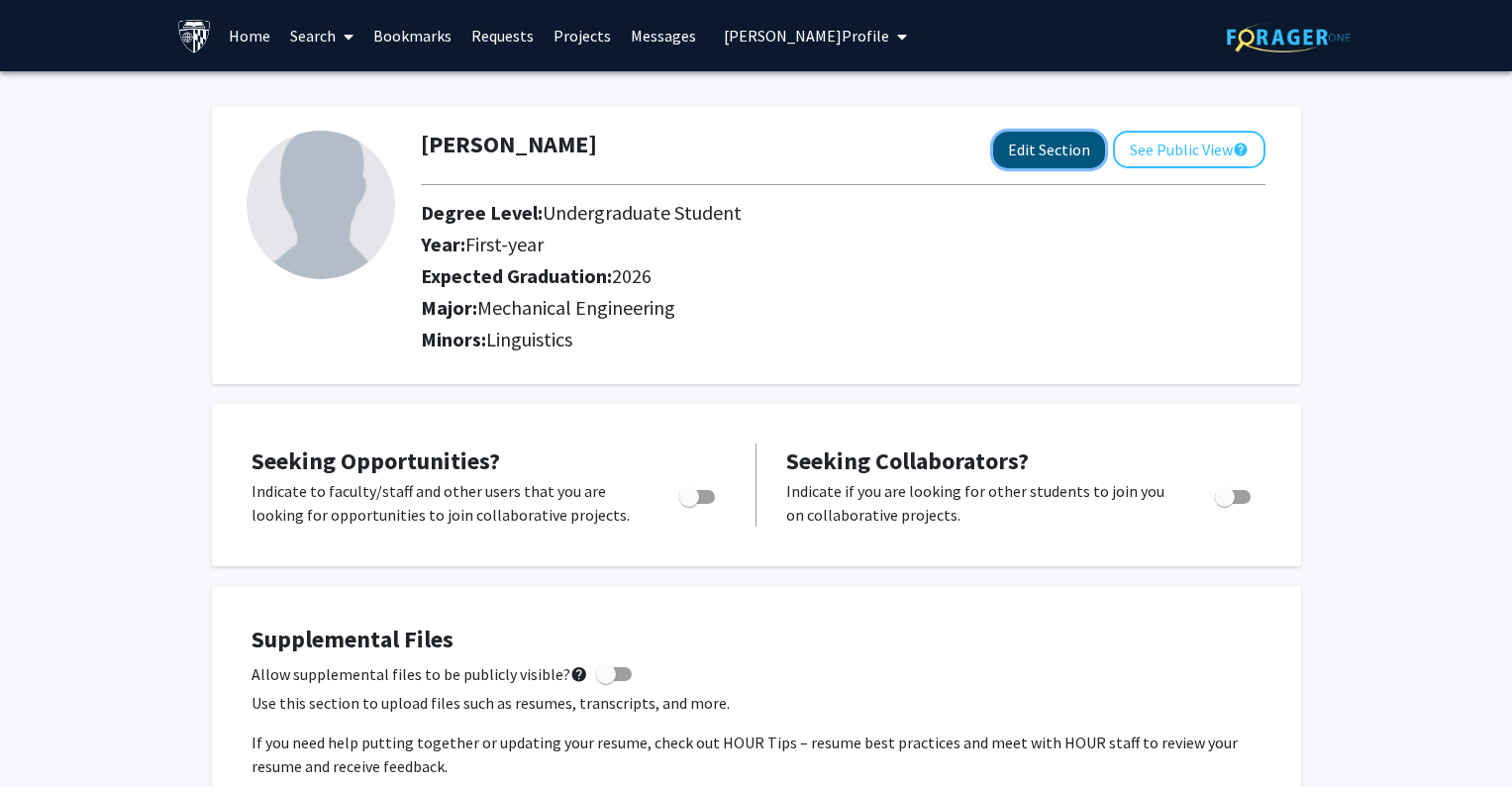 click on "Edit Section" 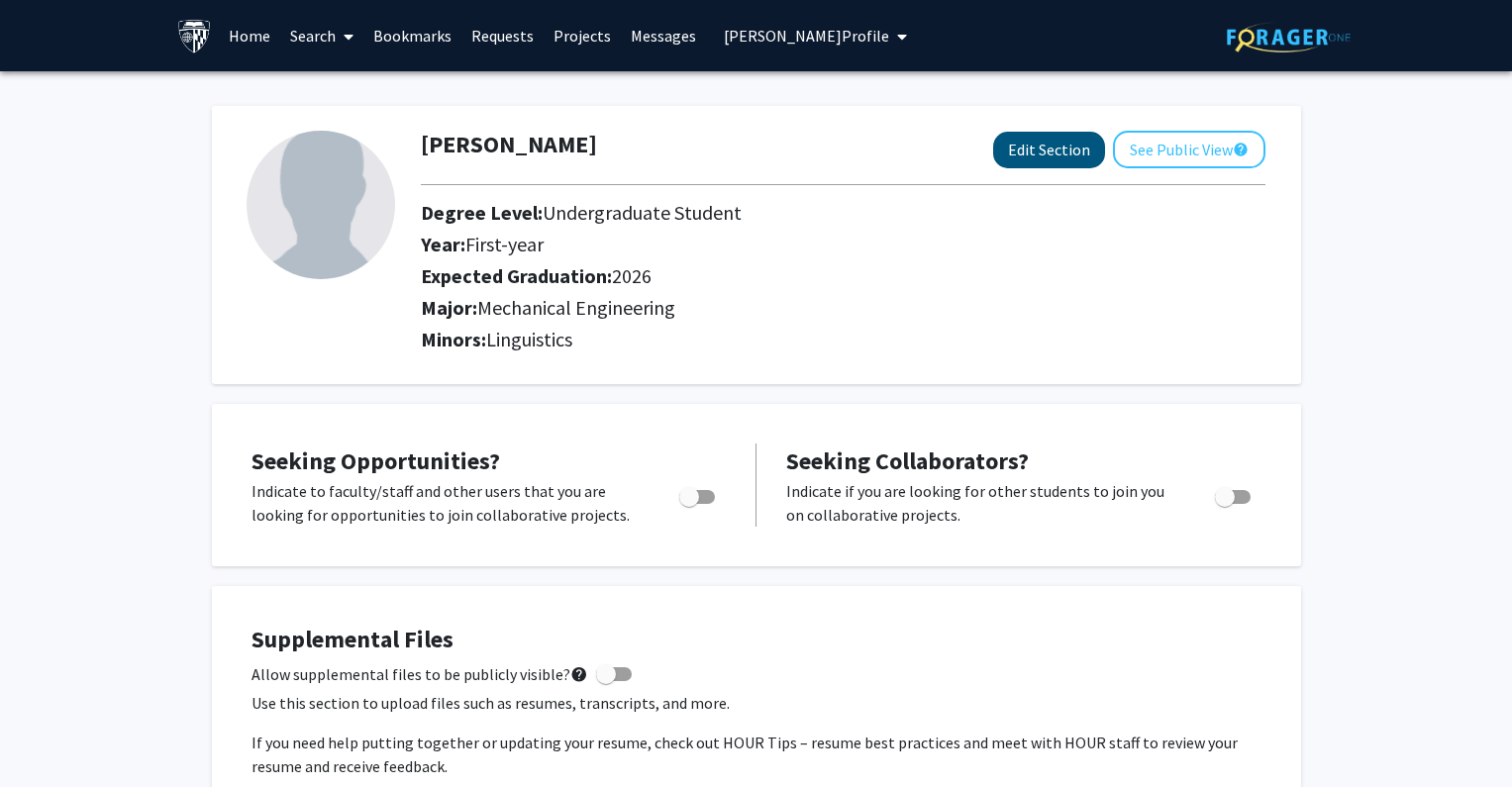 select on "first-year" 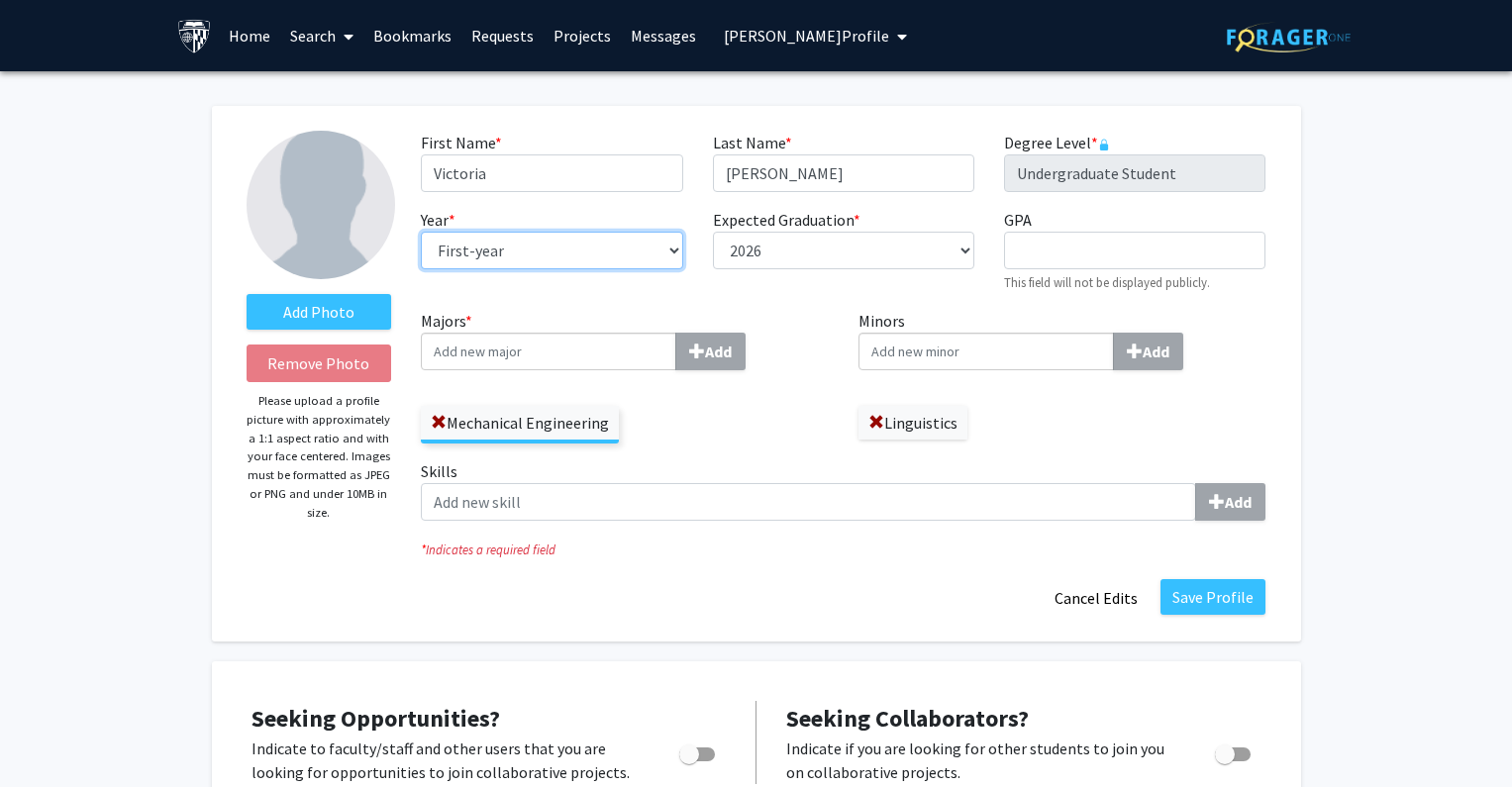 click on "---  First-year   Sophomore   Junior   Senior   Postbaccalaureate Certificate" at bounding box center (552, 250) 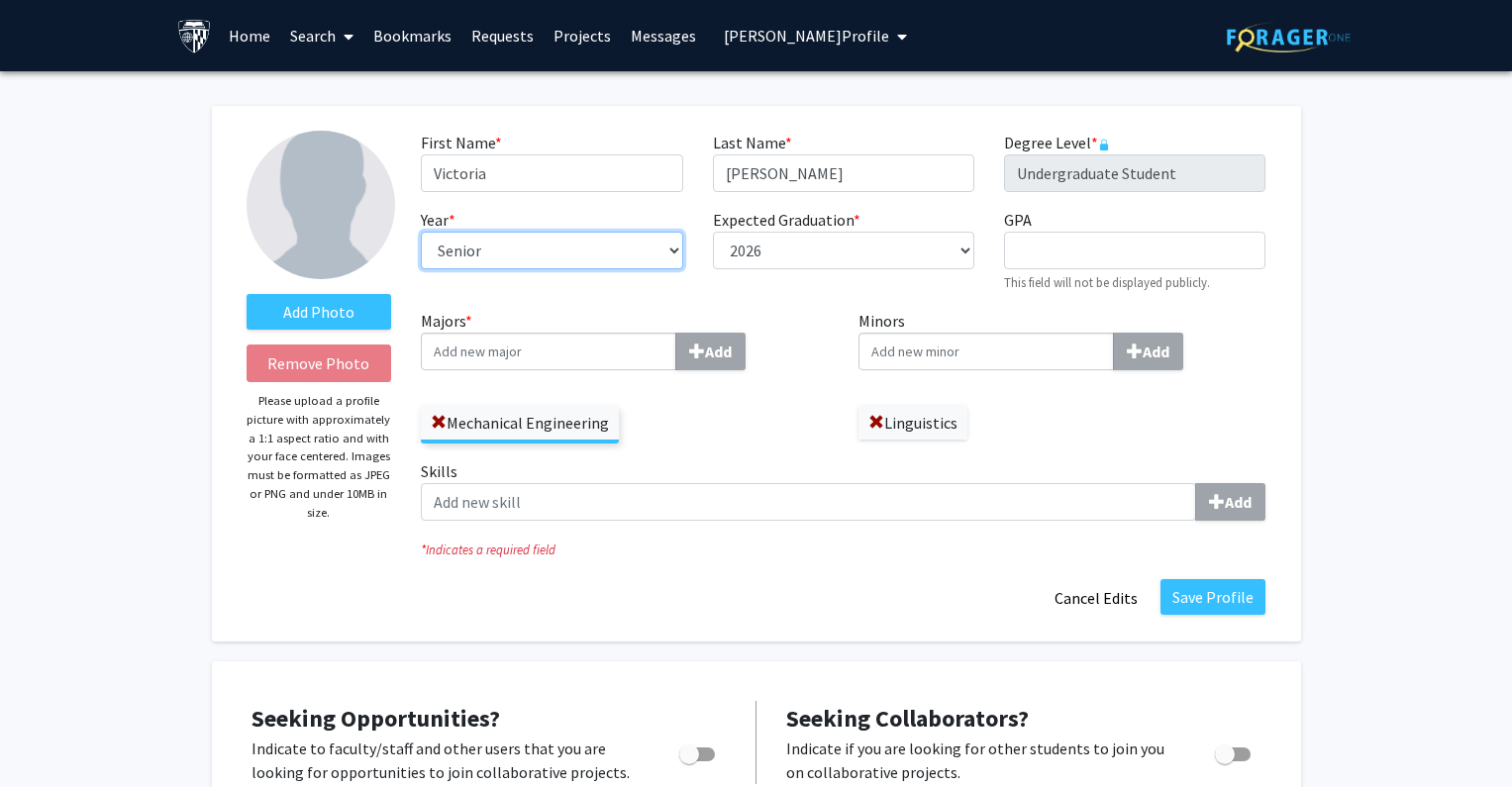 click on "---  First-year   Sophomore   Junior   Senior   Postbaccalaureate Certificate" at bounding box center (552, 250) 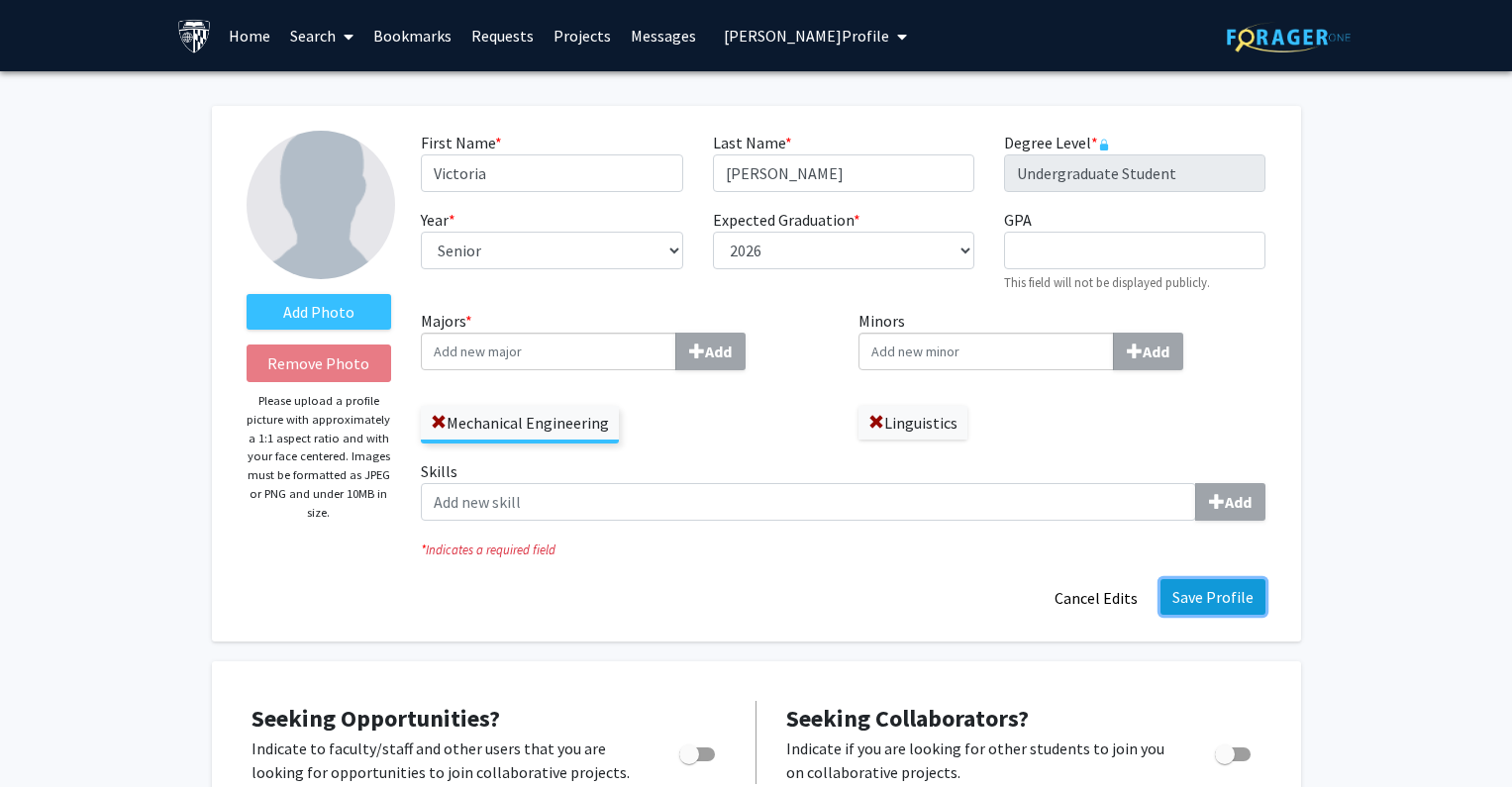 click on "Save Profile" 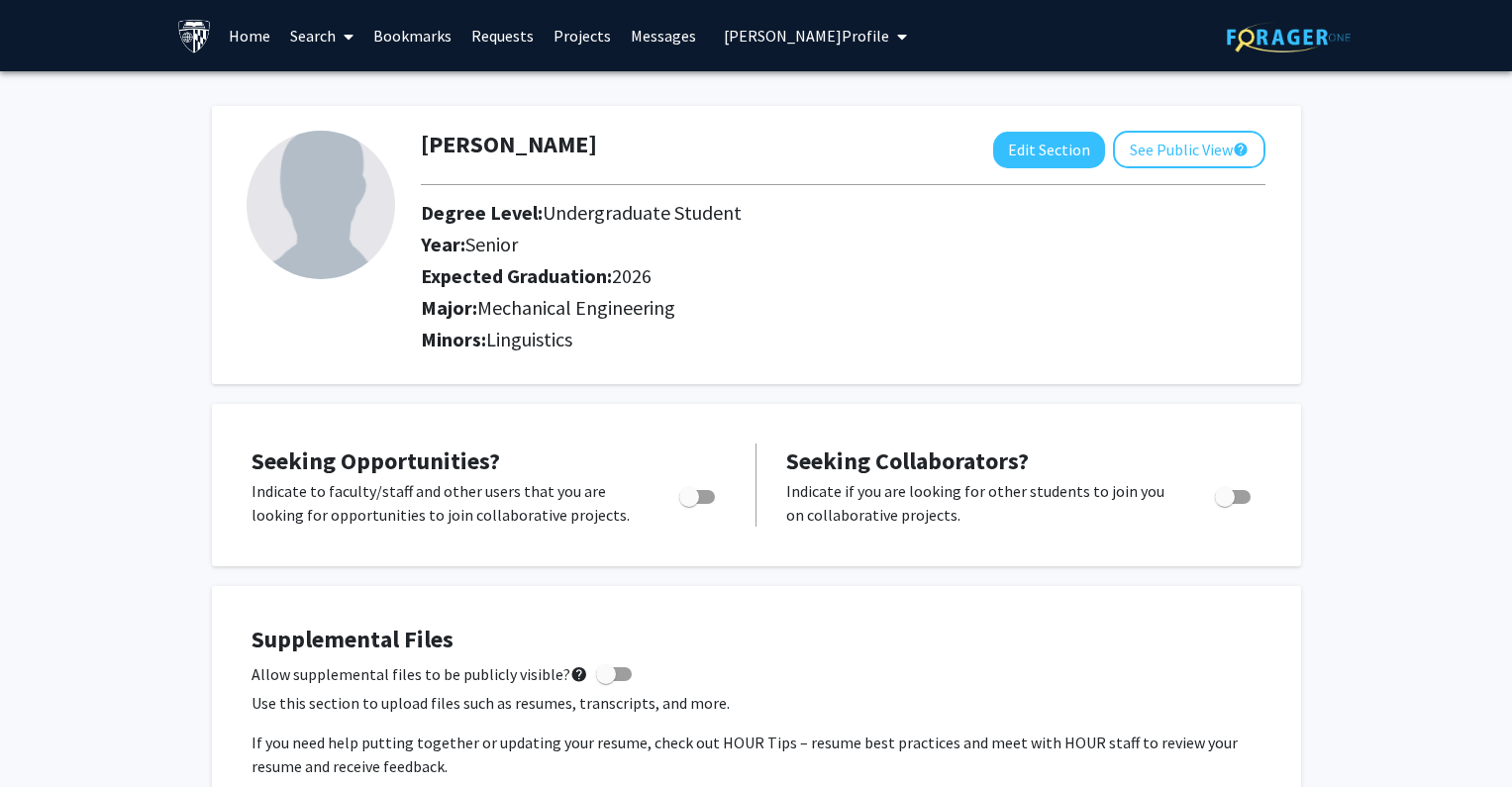 click on "[PERSON_NAME]   Profile" at bounding box center [806, 36] 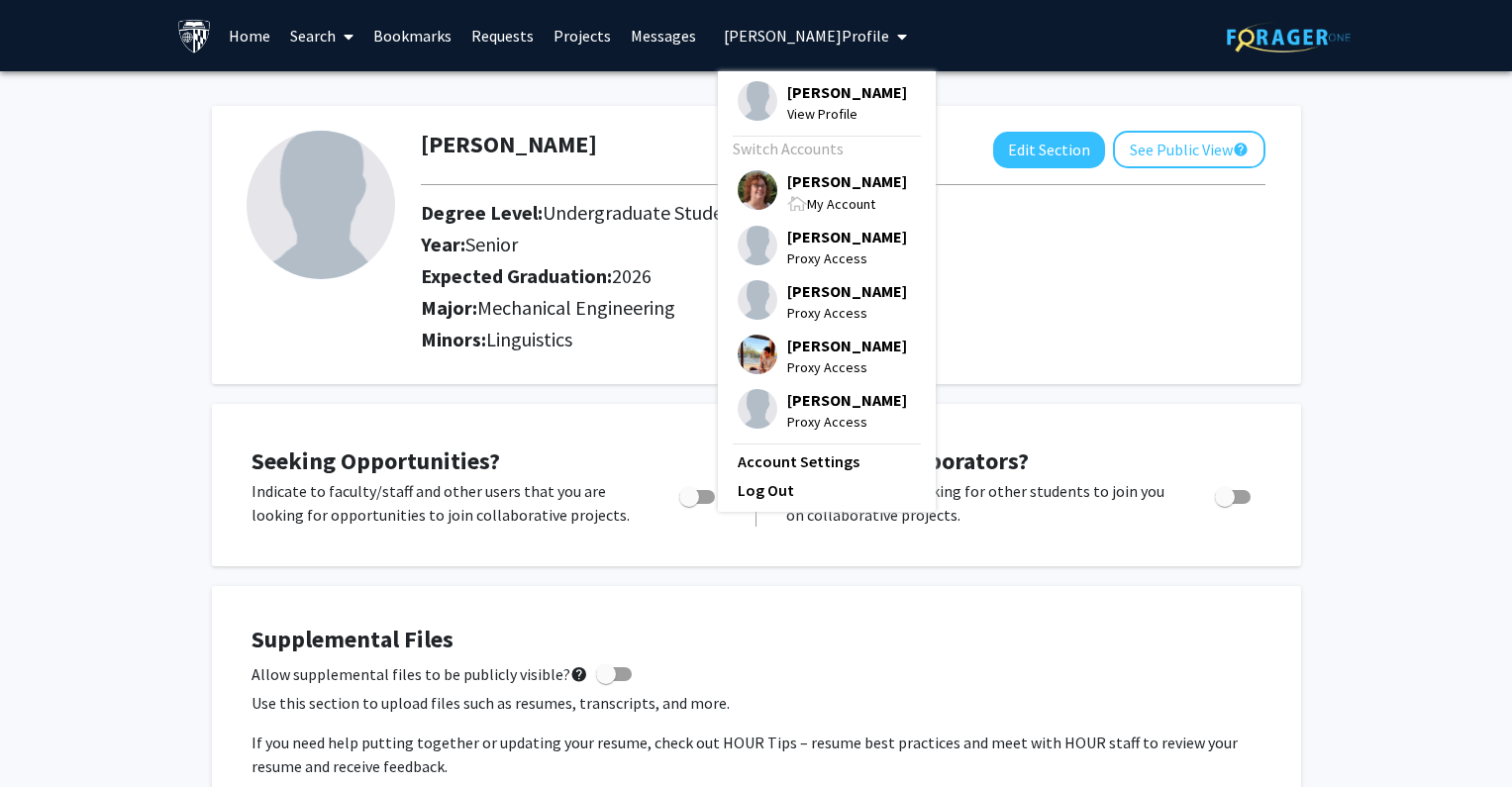 click on "[PERSON_NAME]   My Account" at bounding box center (822, 192) 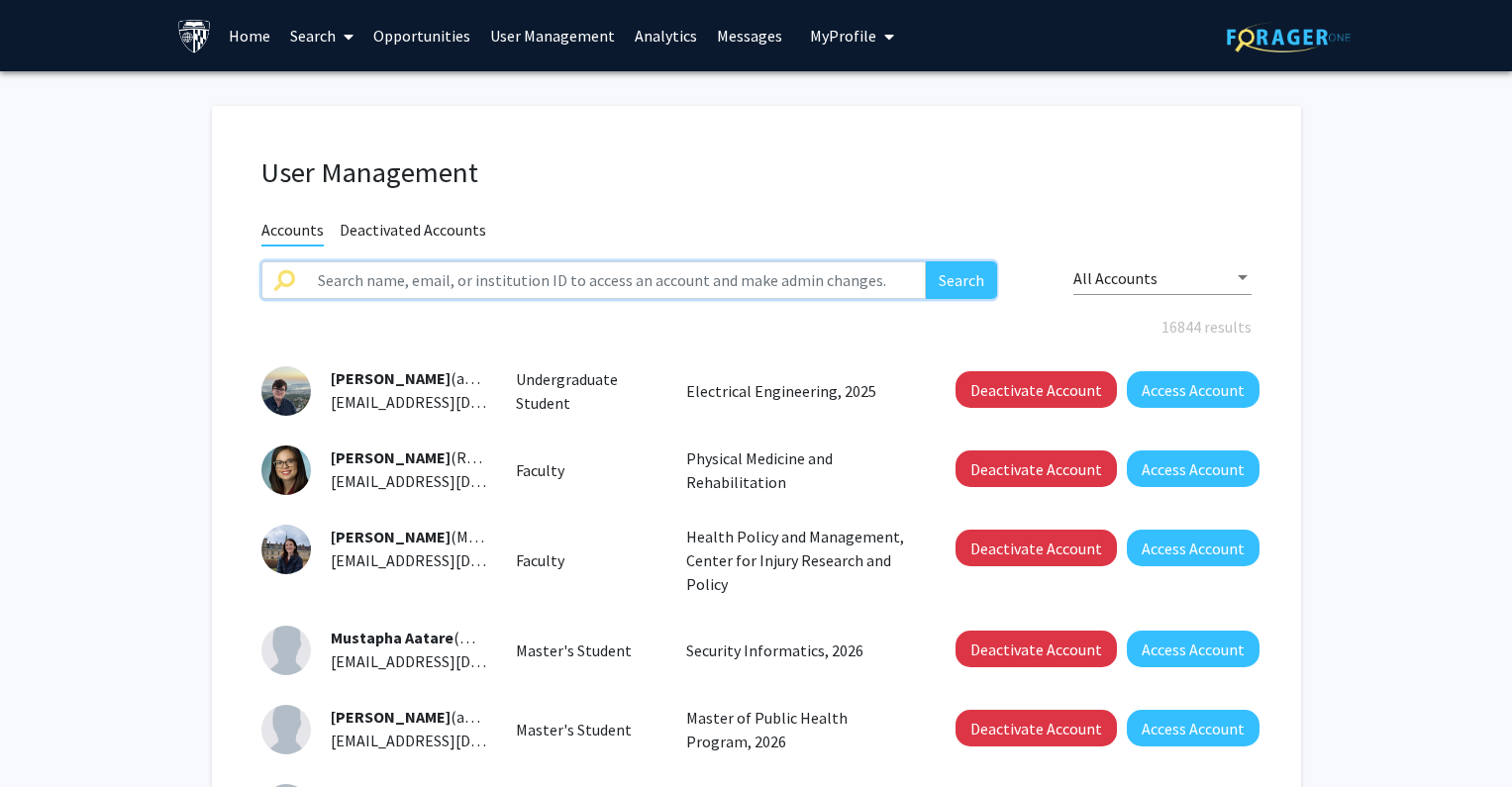 click 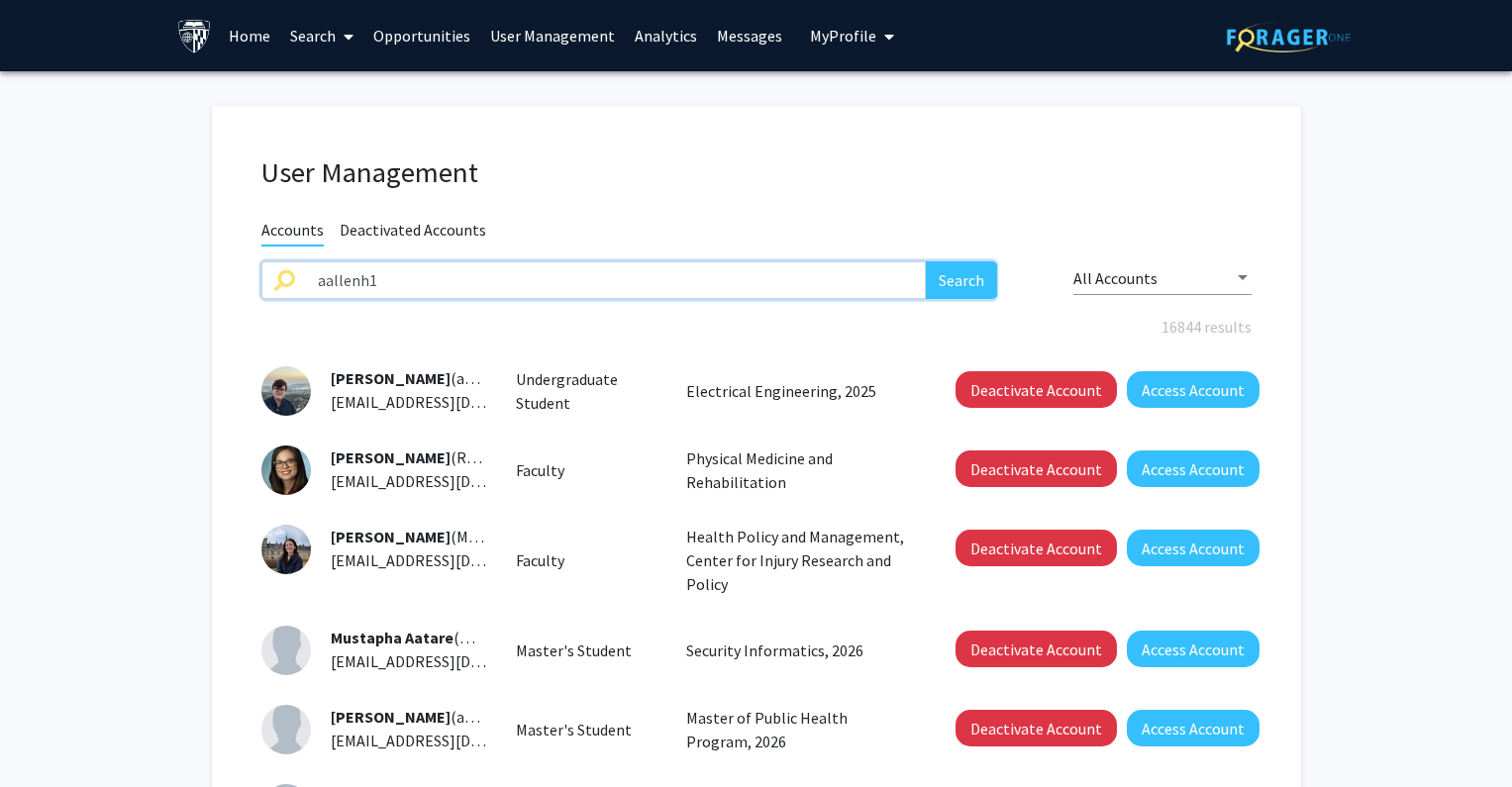type on "aallenh1" 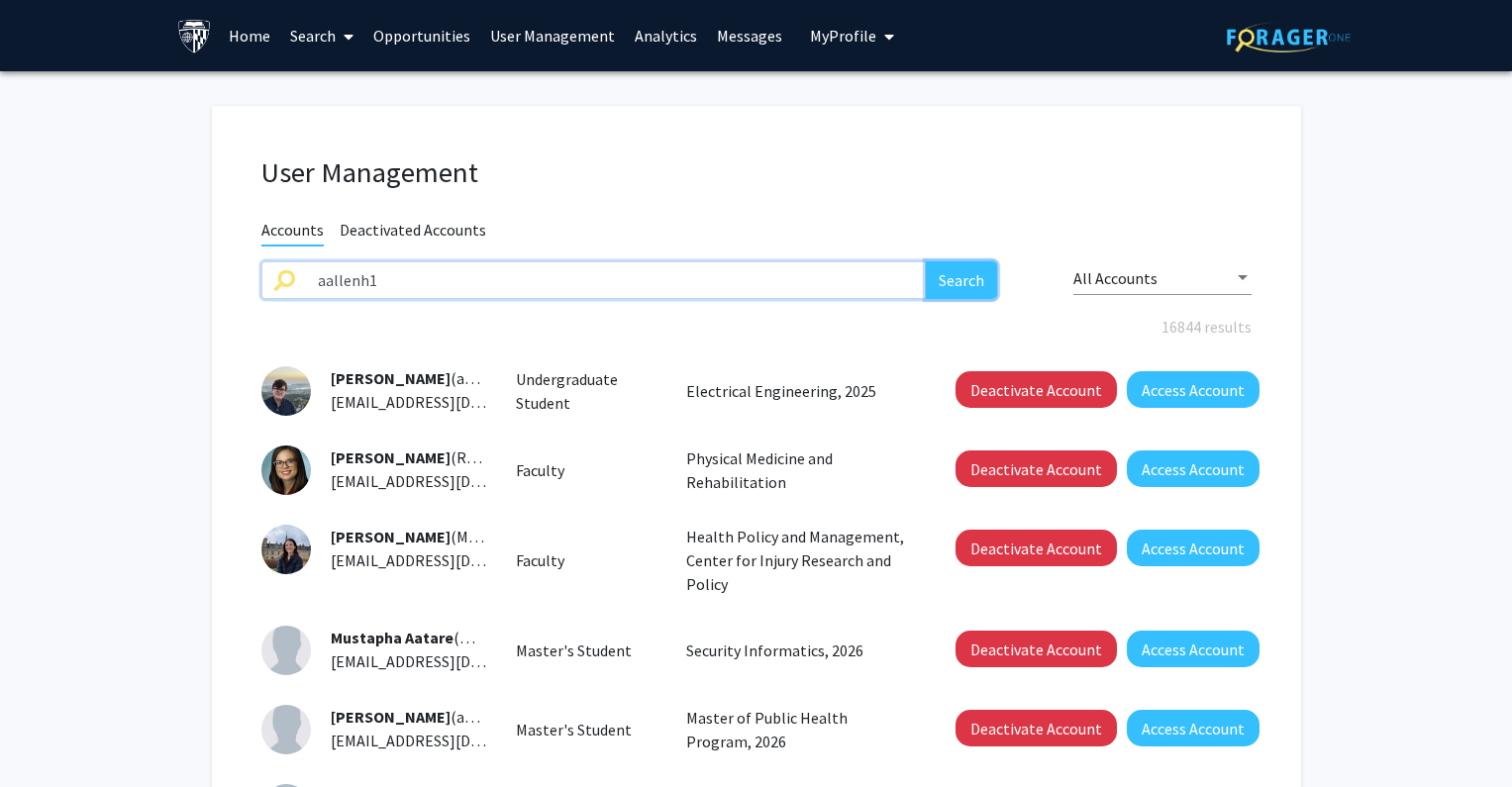 click on "Search" 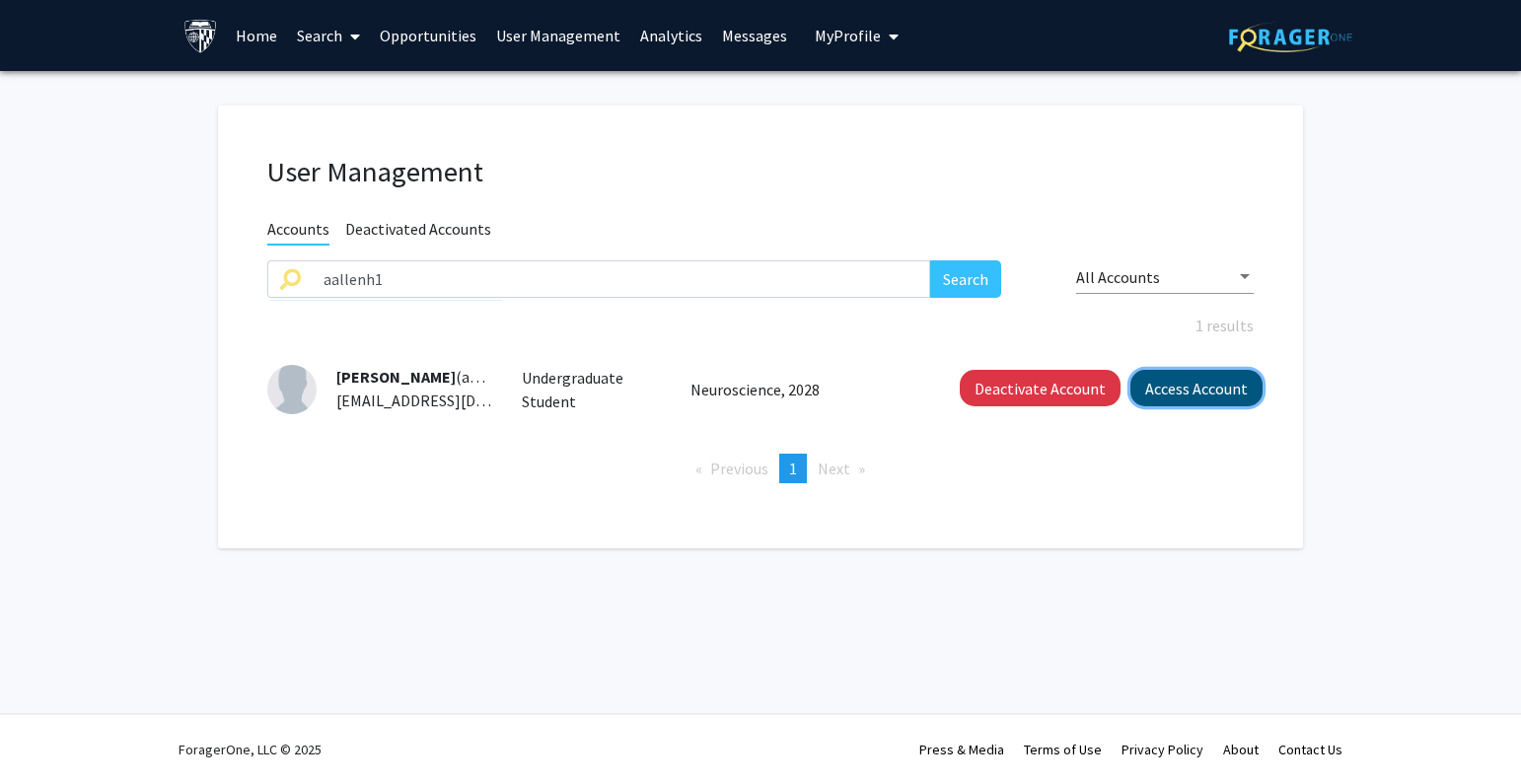 click on "Access Account" 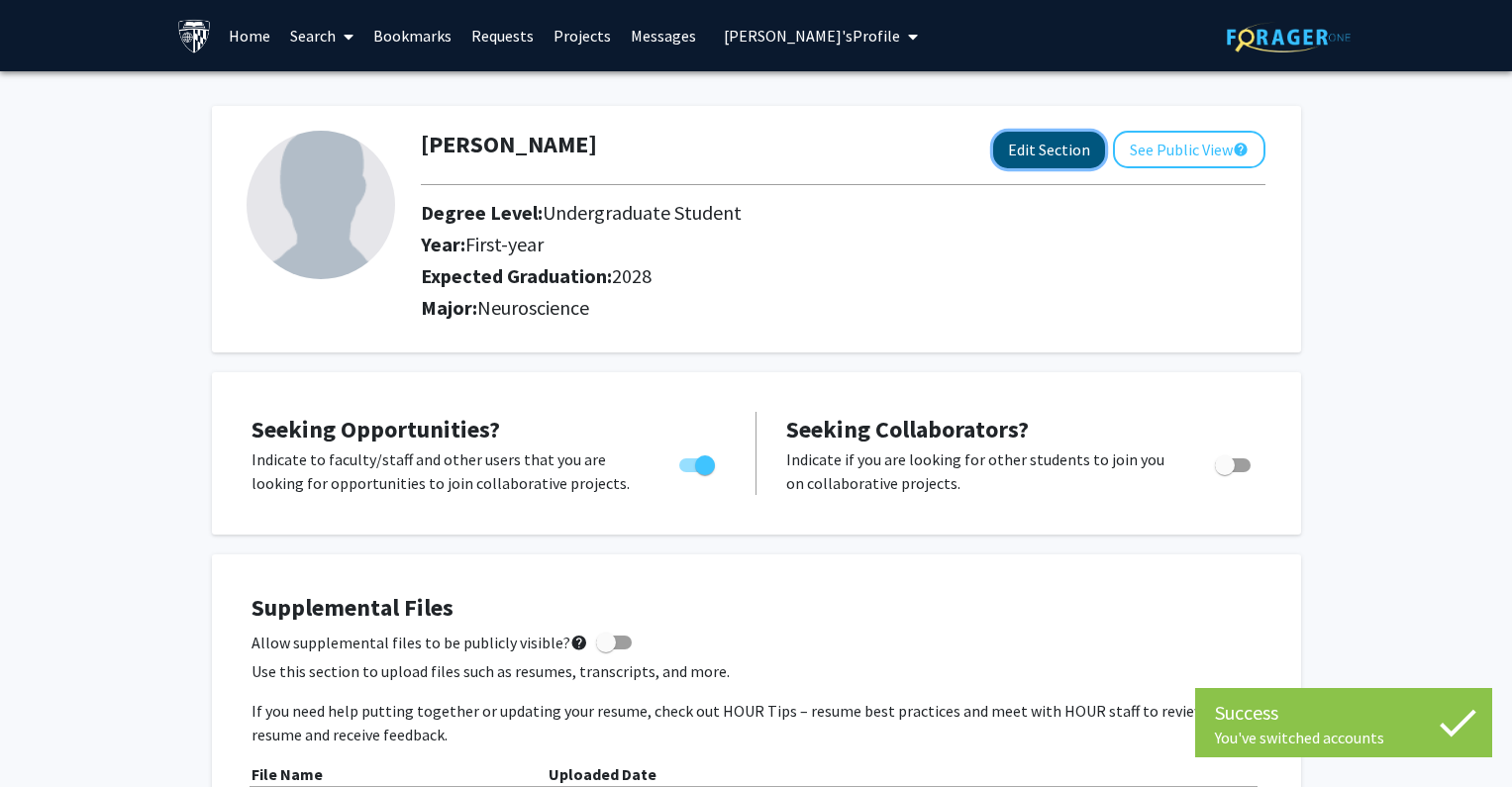 click on "Edit Section" 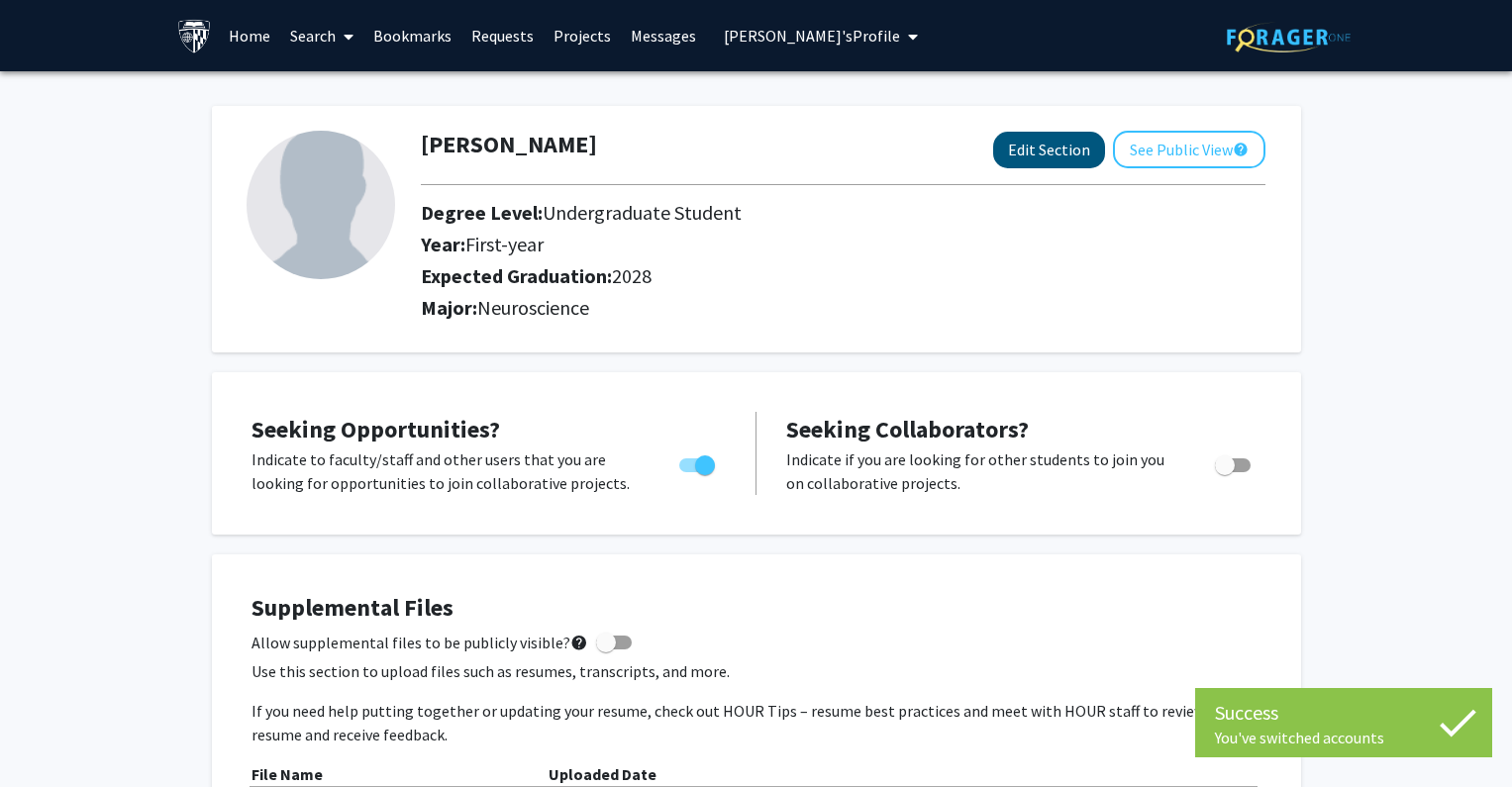 select on "first-year" 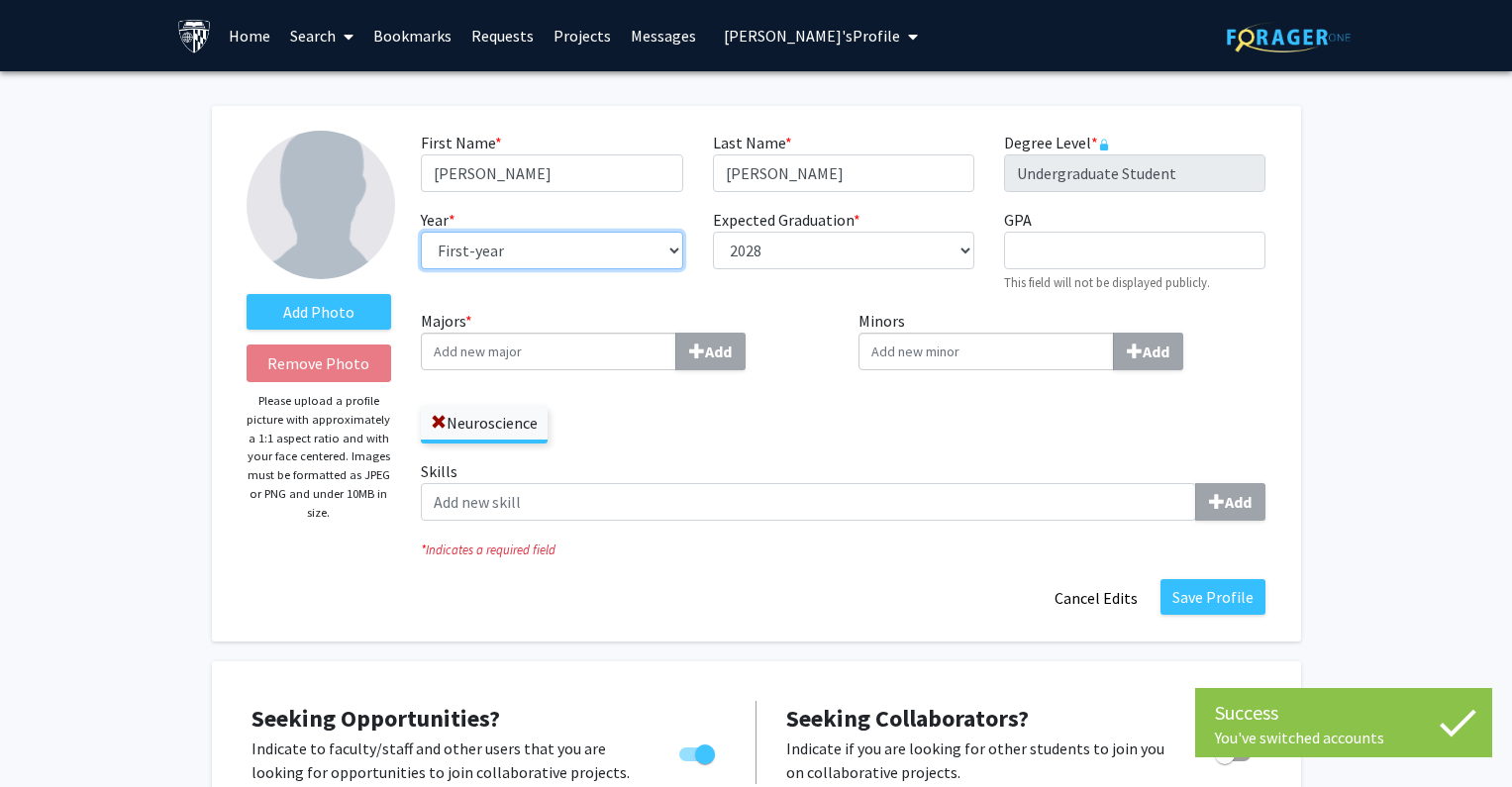 click on "---  First-year   Sophomore   Junior   Senior   Postbaccalaureate Certificate" at bounding box center (552, 250) 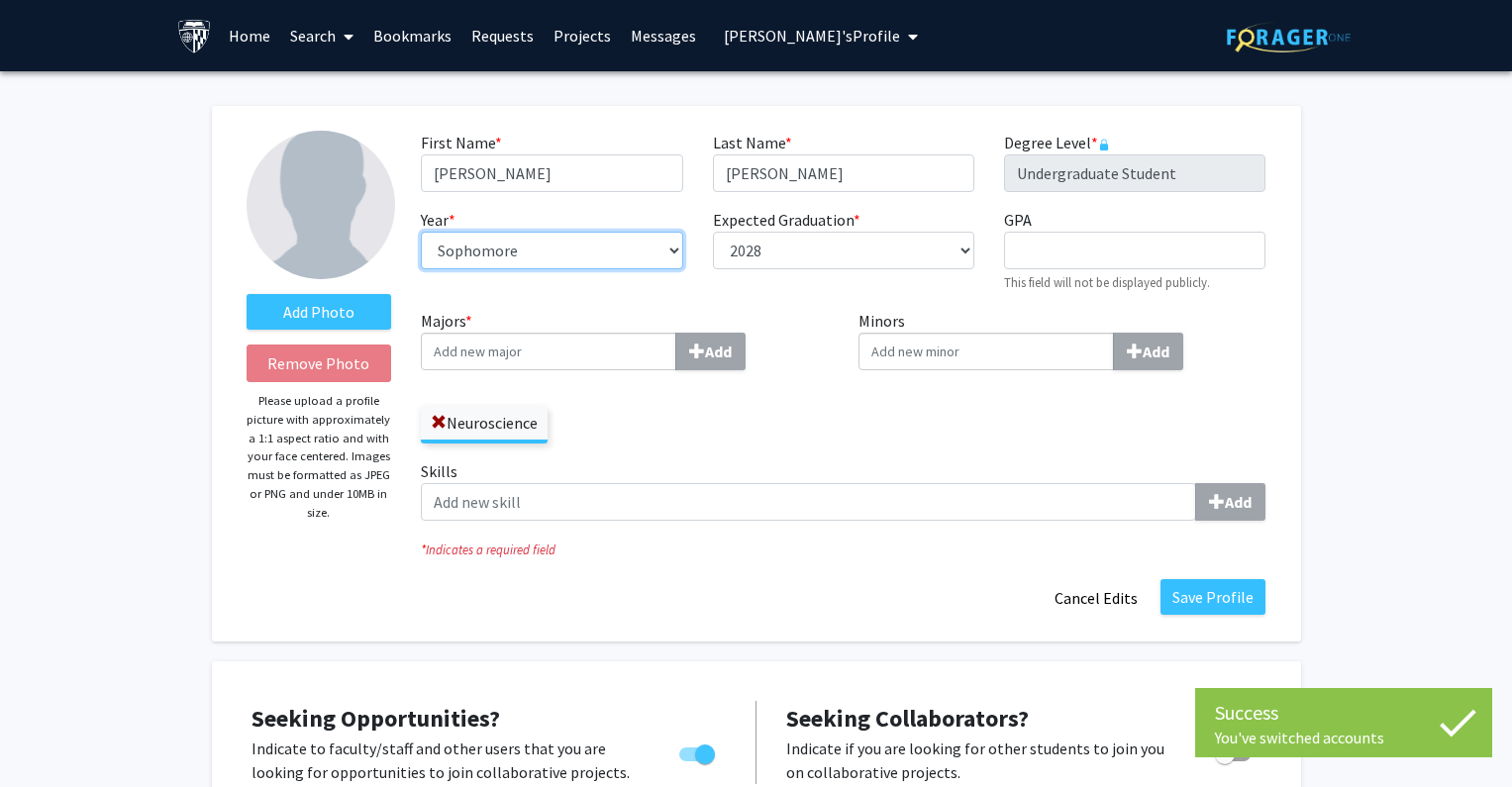 click on "---  First-year   Sophomore   Junior   Senior   Postbaccalaureate Certificate" at bounding box center (552, 250) 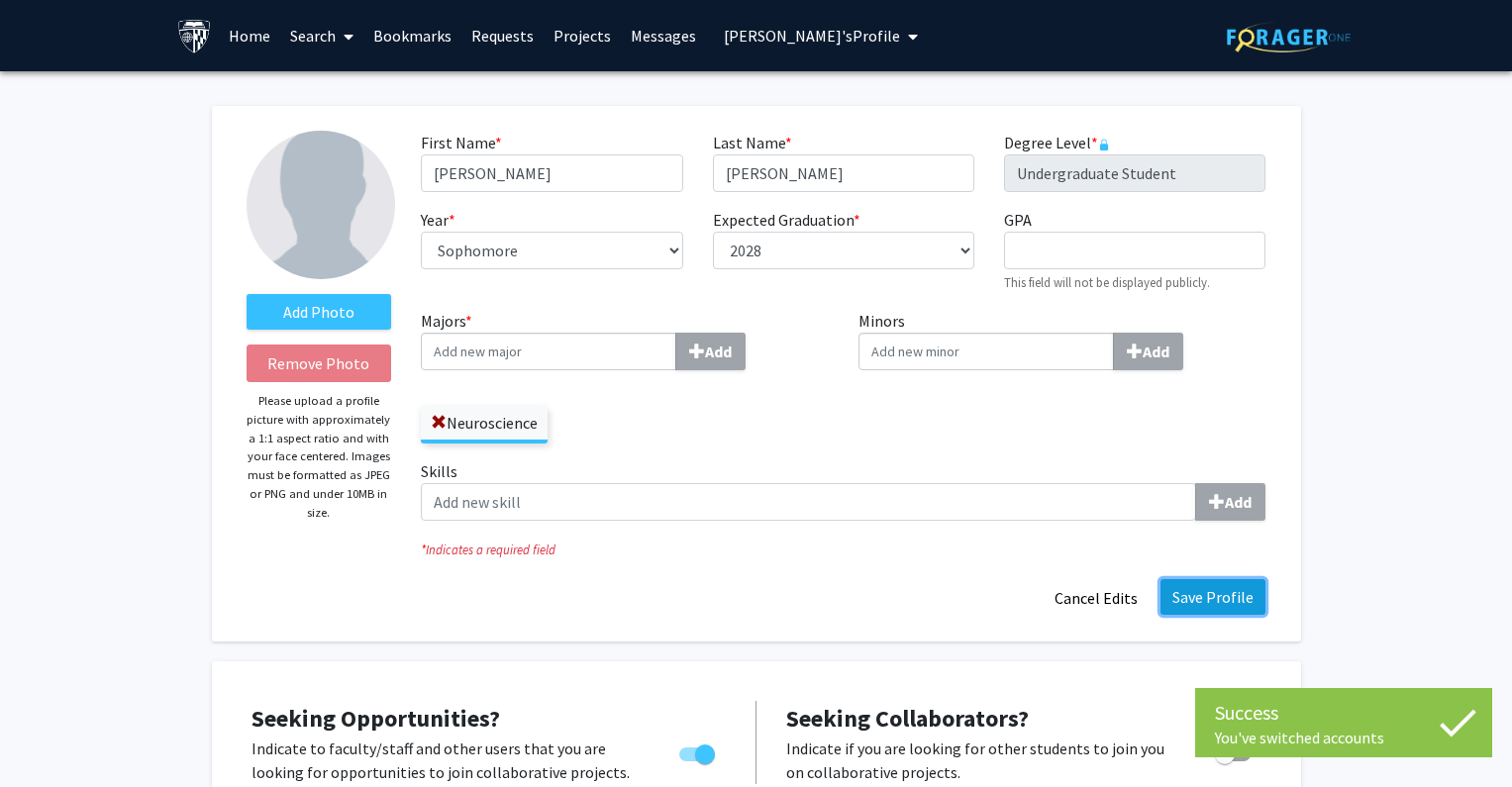 click on "Save Profile" 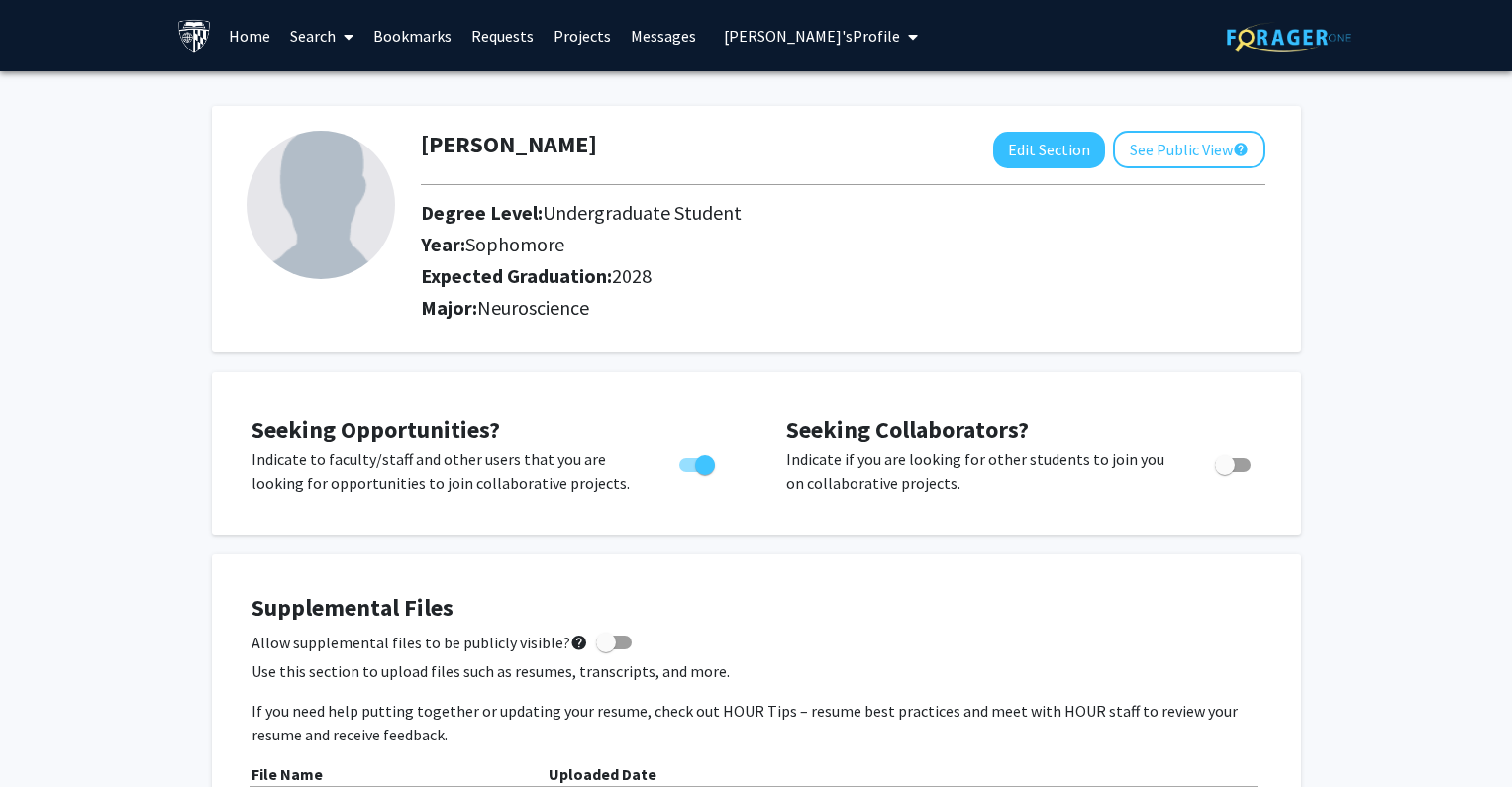 click at bounding box center (909, 37) 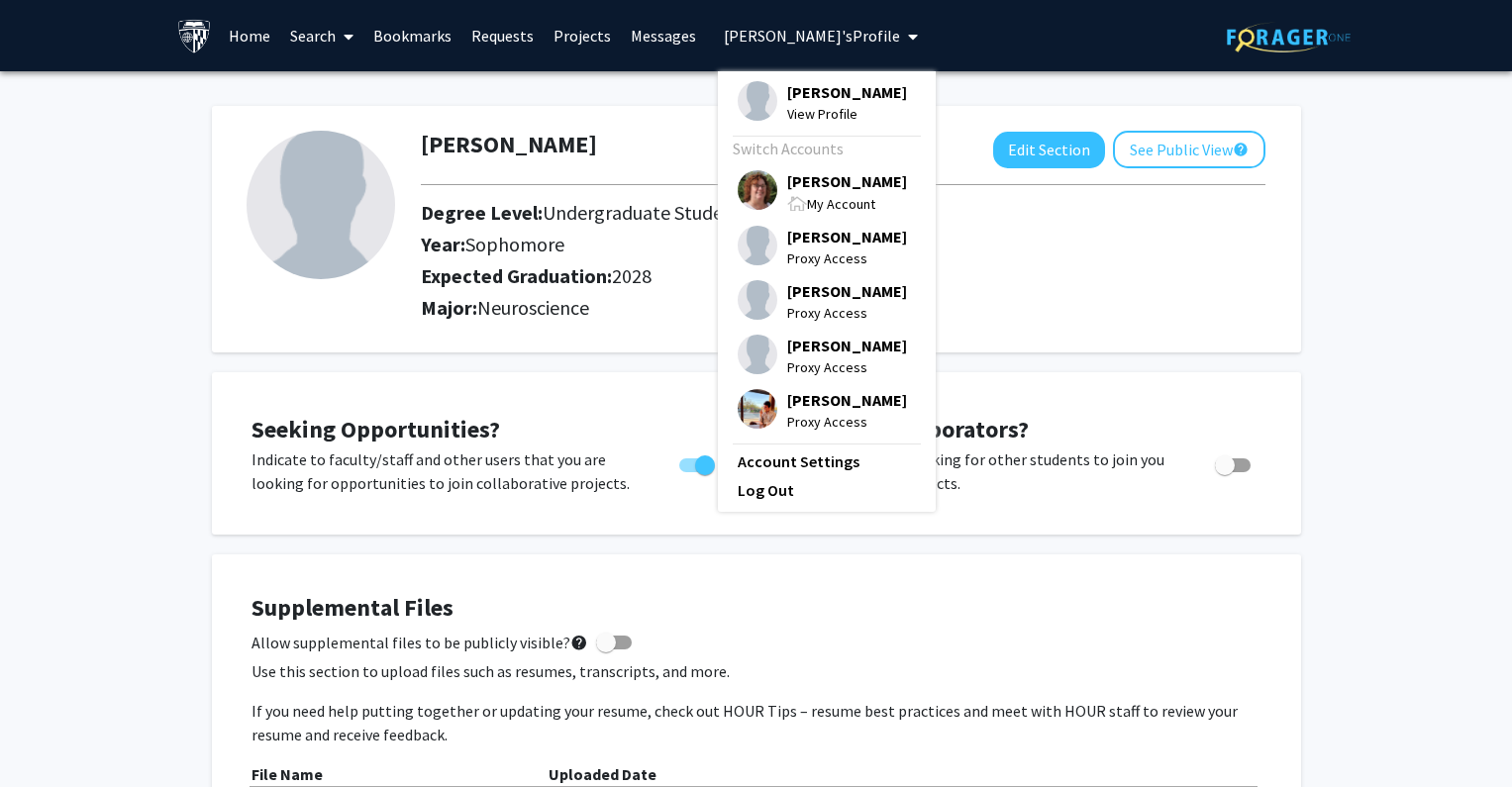 click on "[PERSON_NAME]" at bounding box center [847, 181] 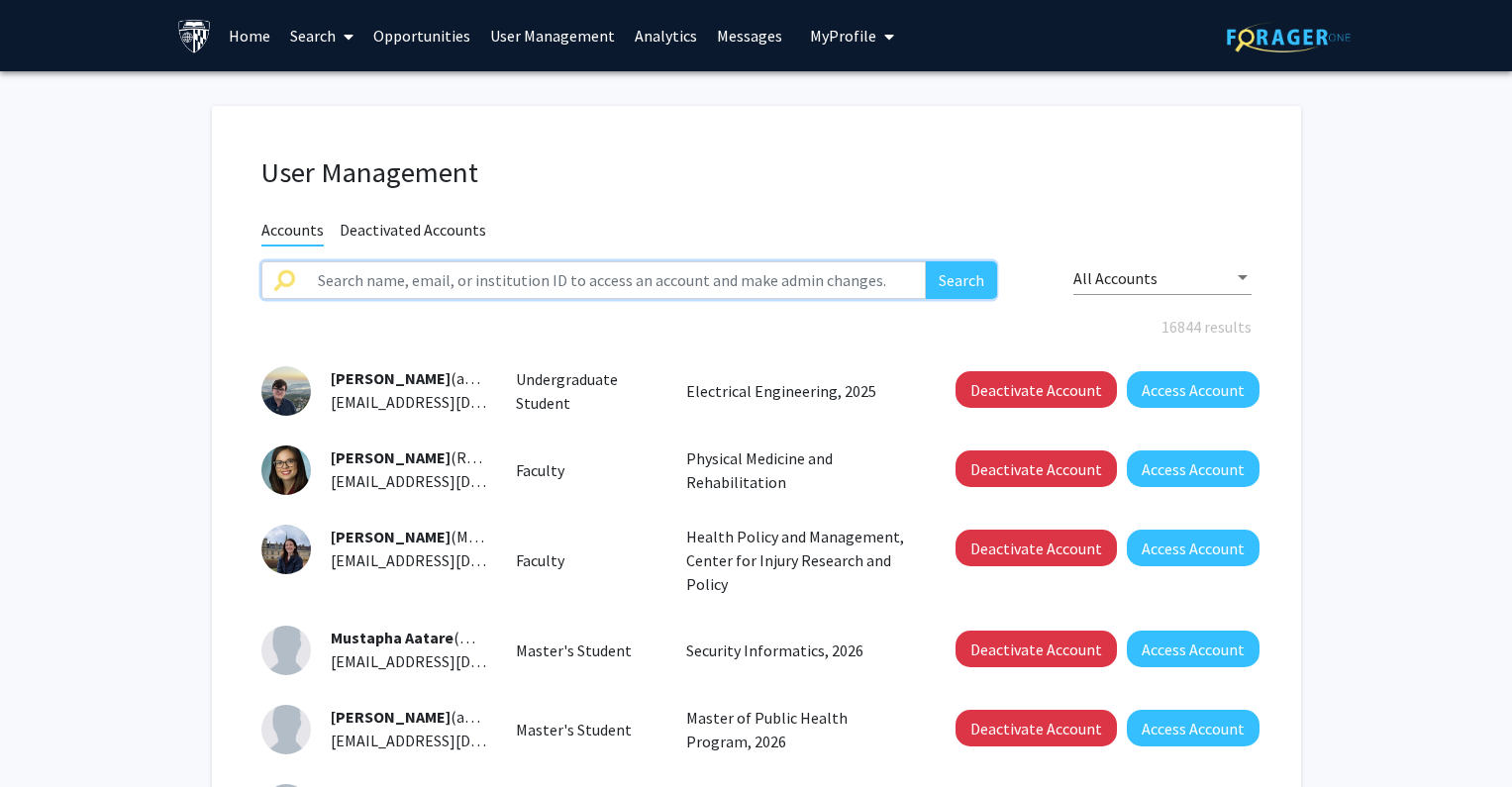 click 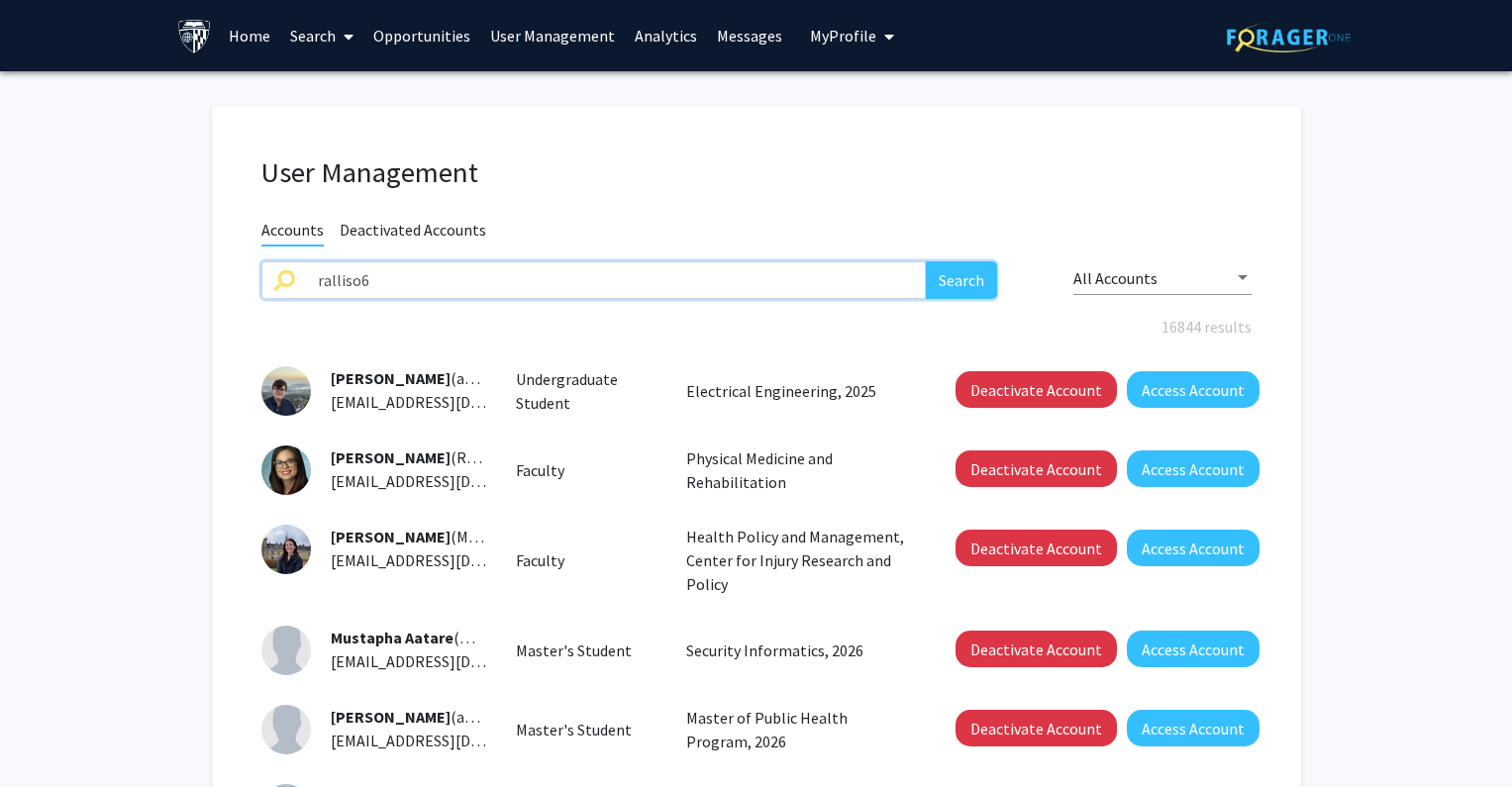 type on "ralliso6" 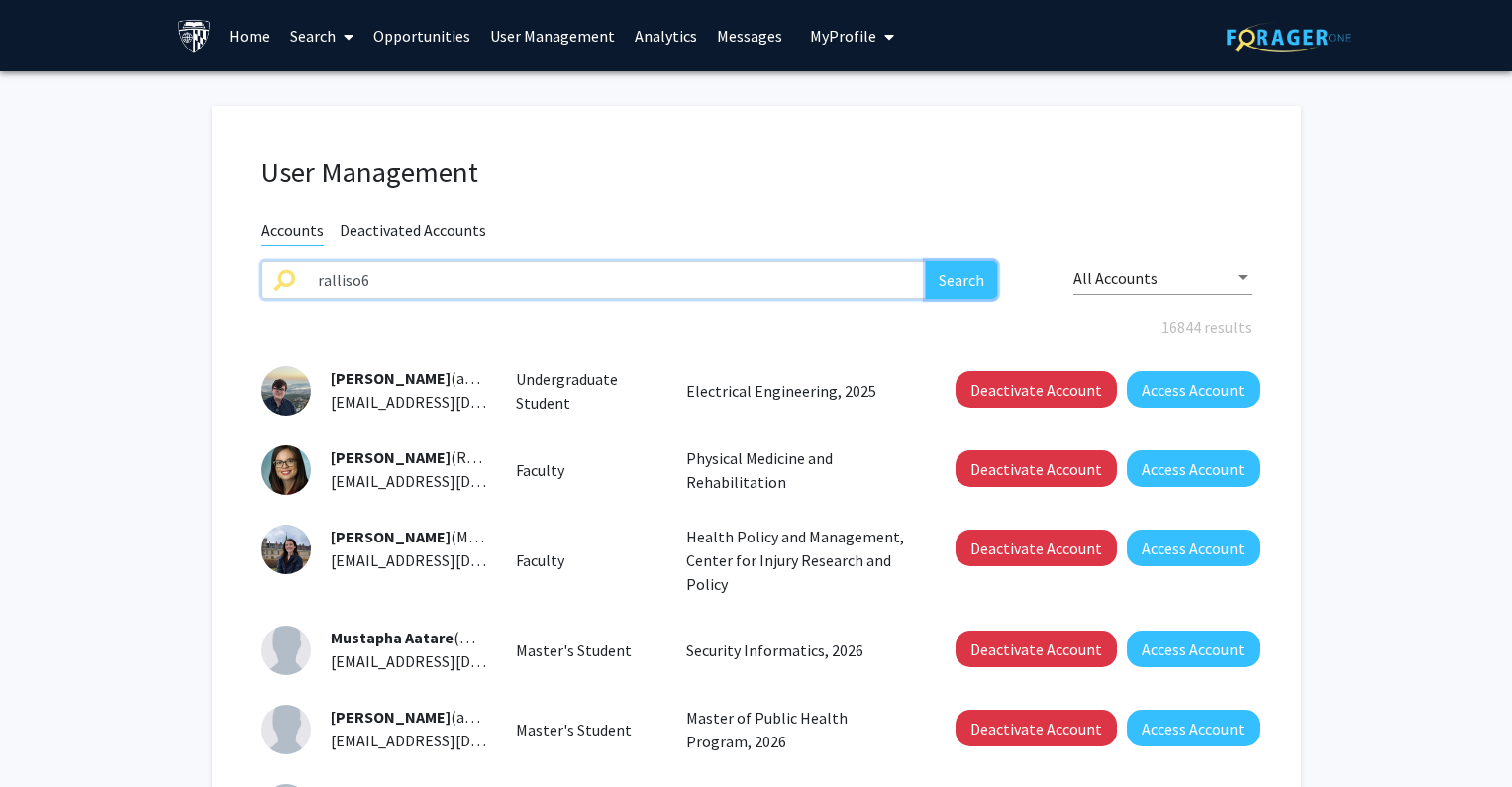 click on "Search" 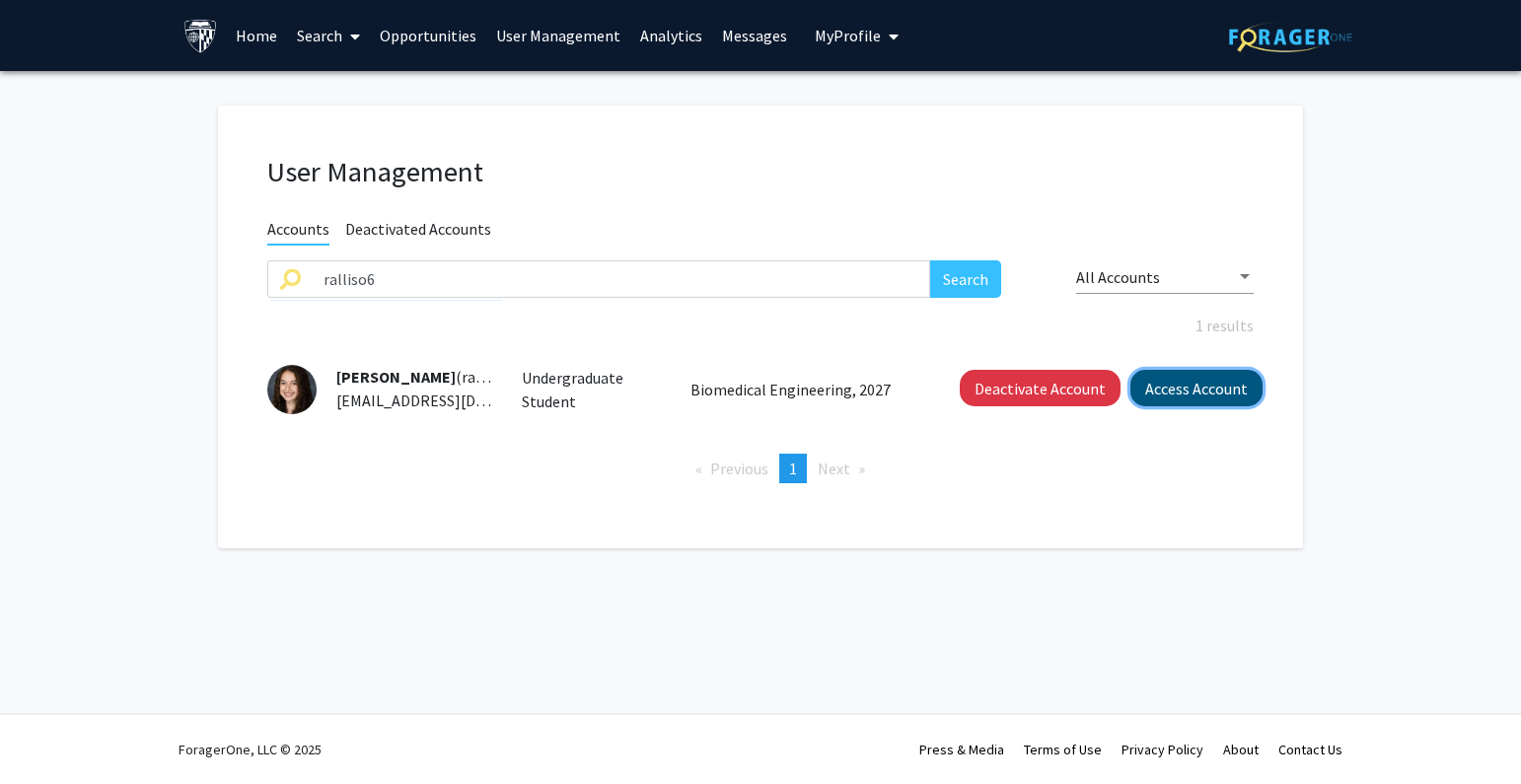 click on "Access Account" 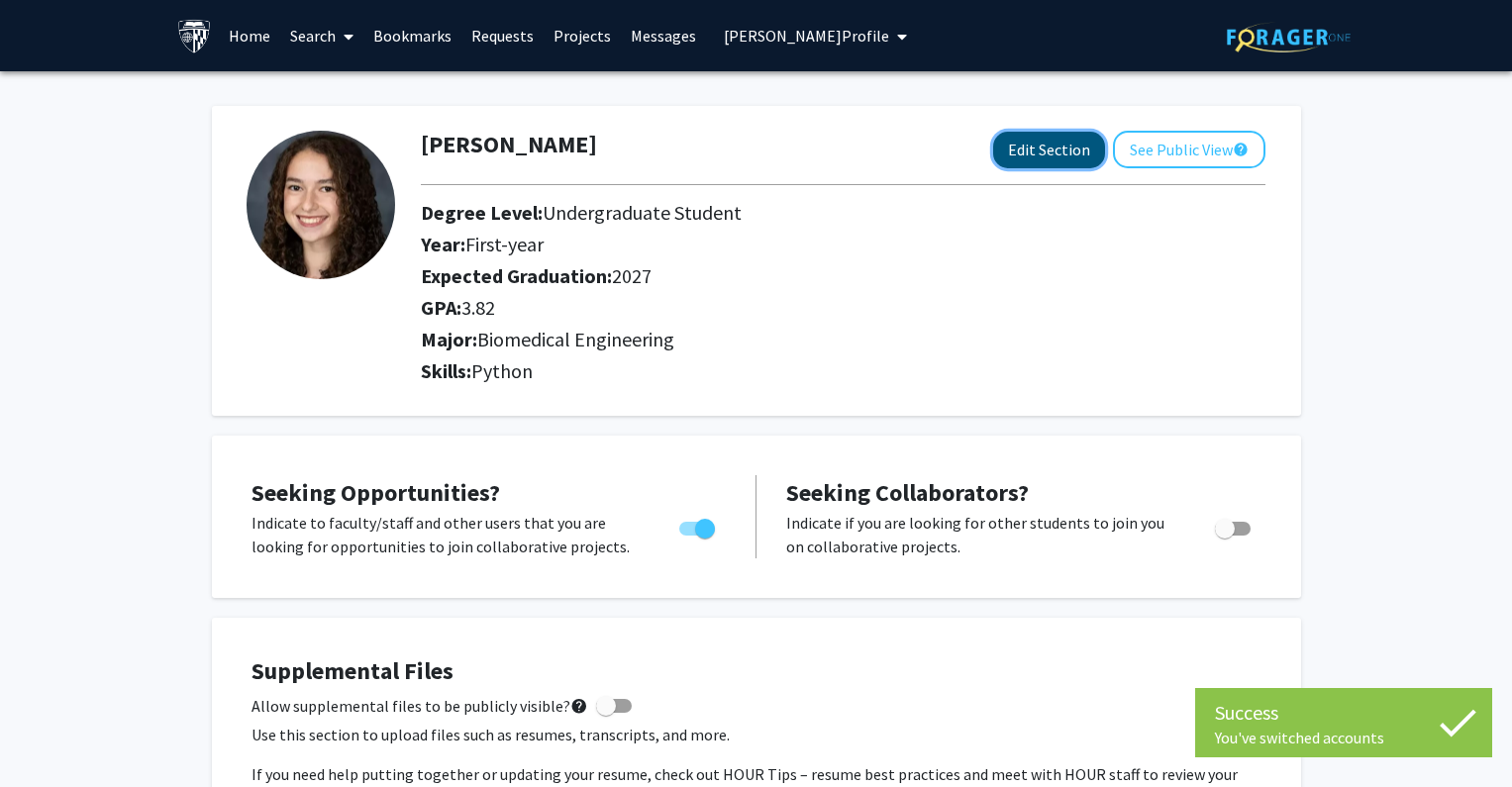 click on "Edit Section" 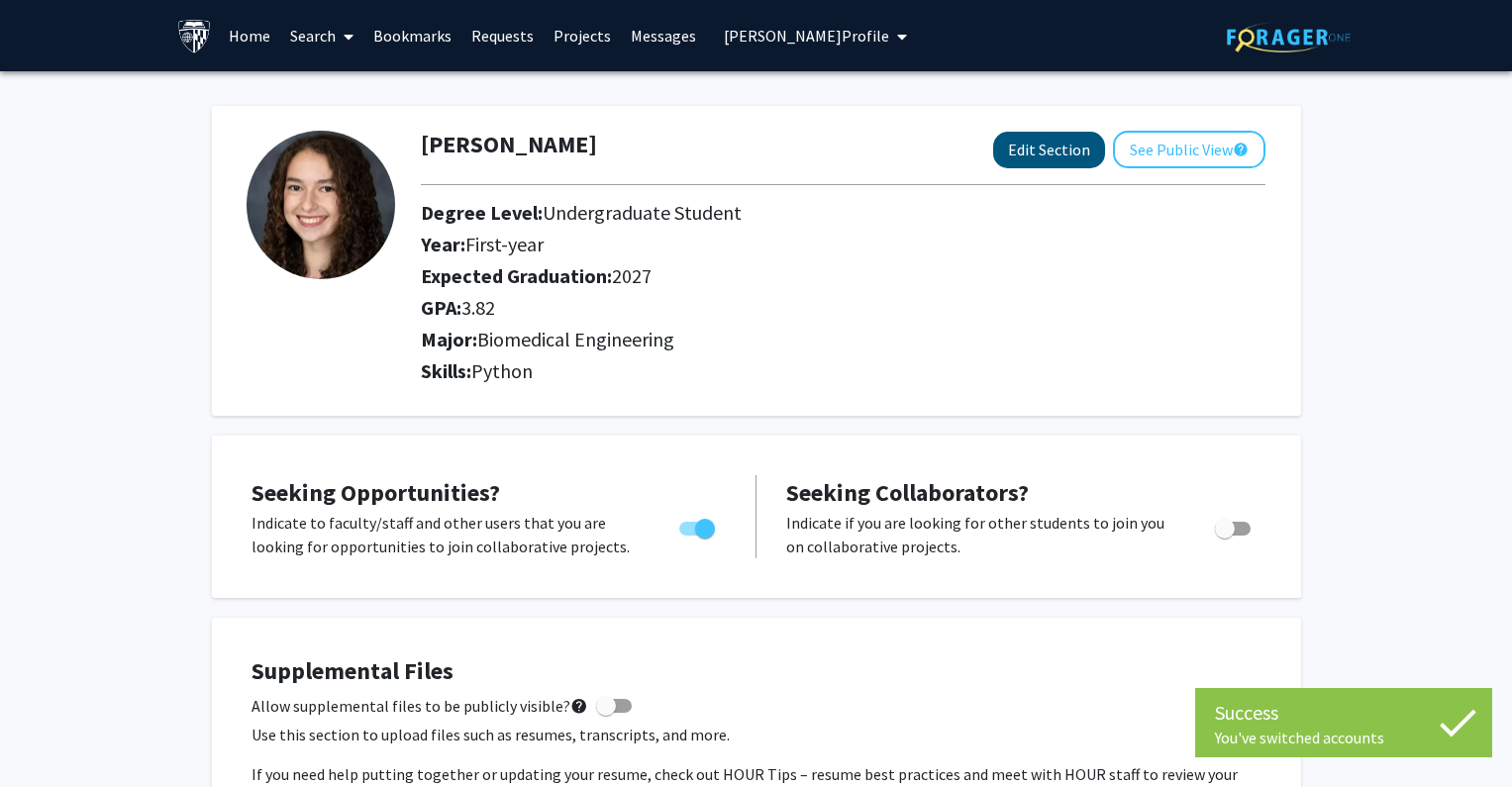select on "first-year" 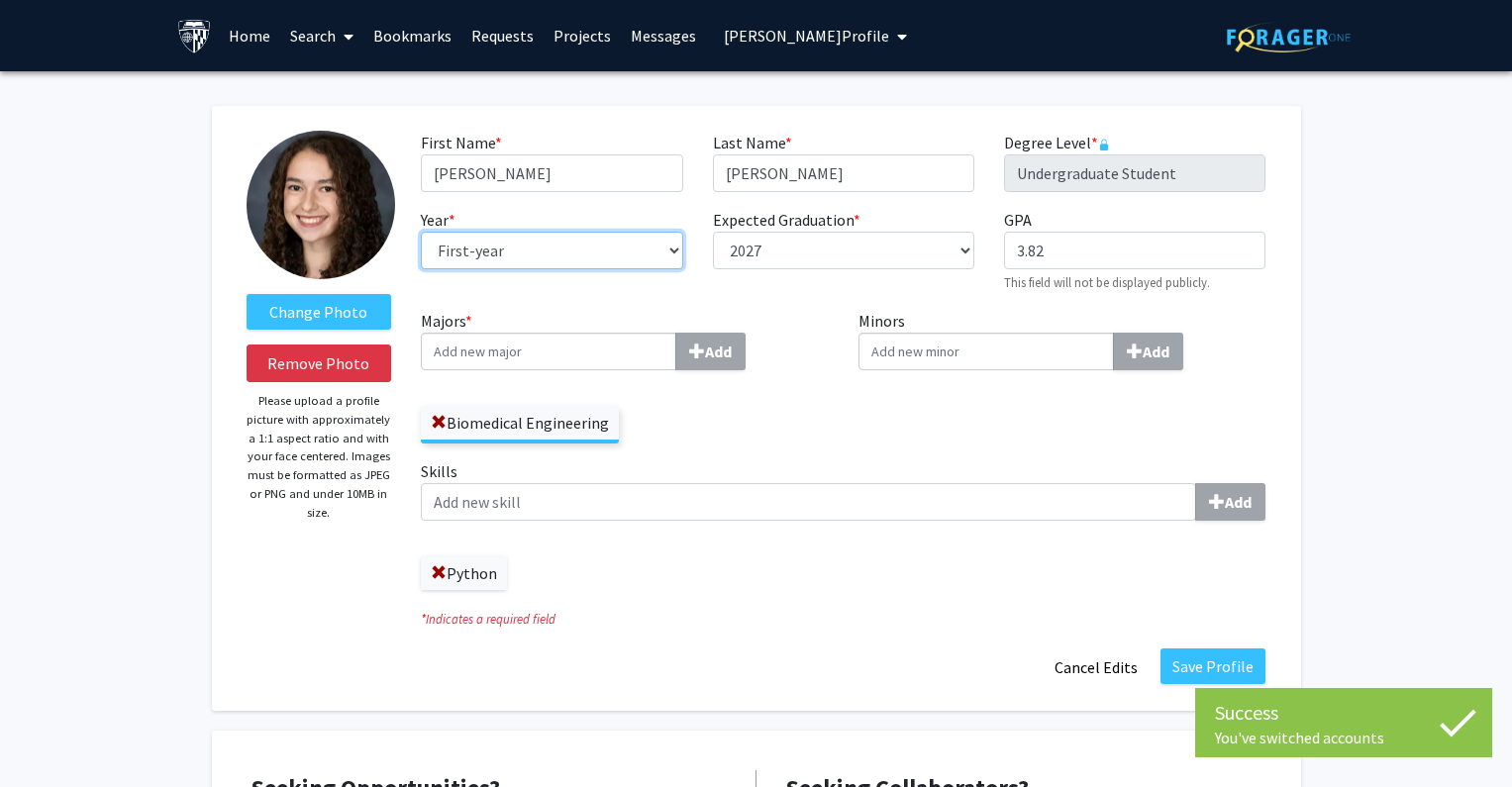 click on "---  First-year   Sophomore   Junior   Senior   Postbaccalaureate Certificate" at bounding box center (552, 250) 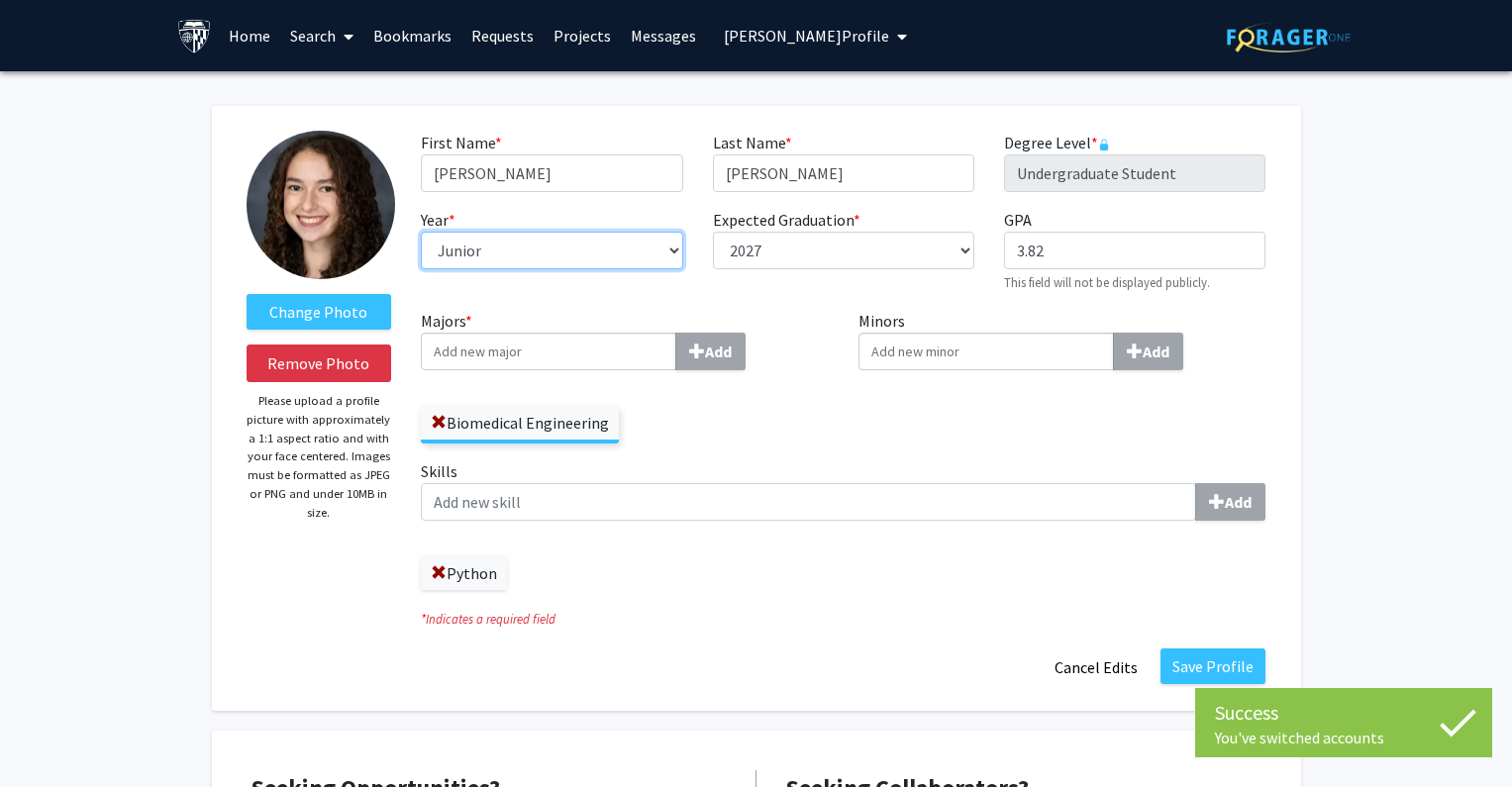 click on "---  First-year   Sophomore   Junior   Senior   Postbaccalaureate Certificate" at bounding box center (552, 250) 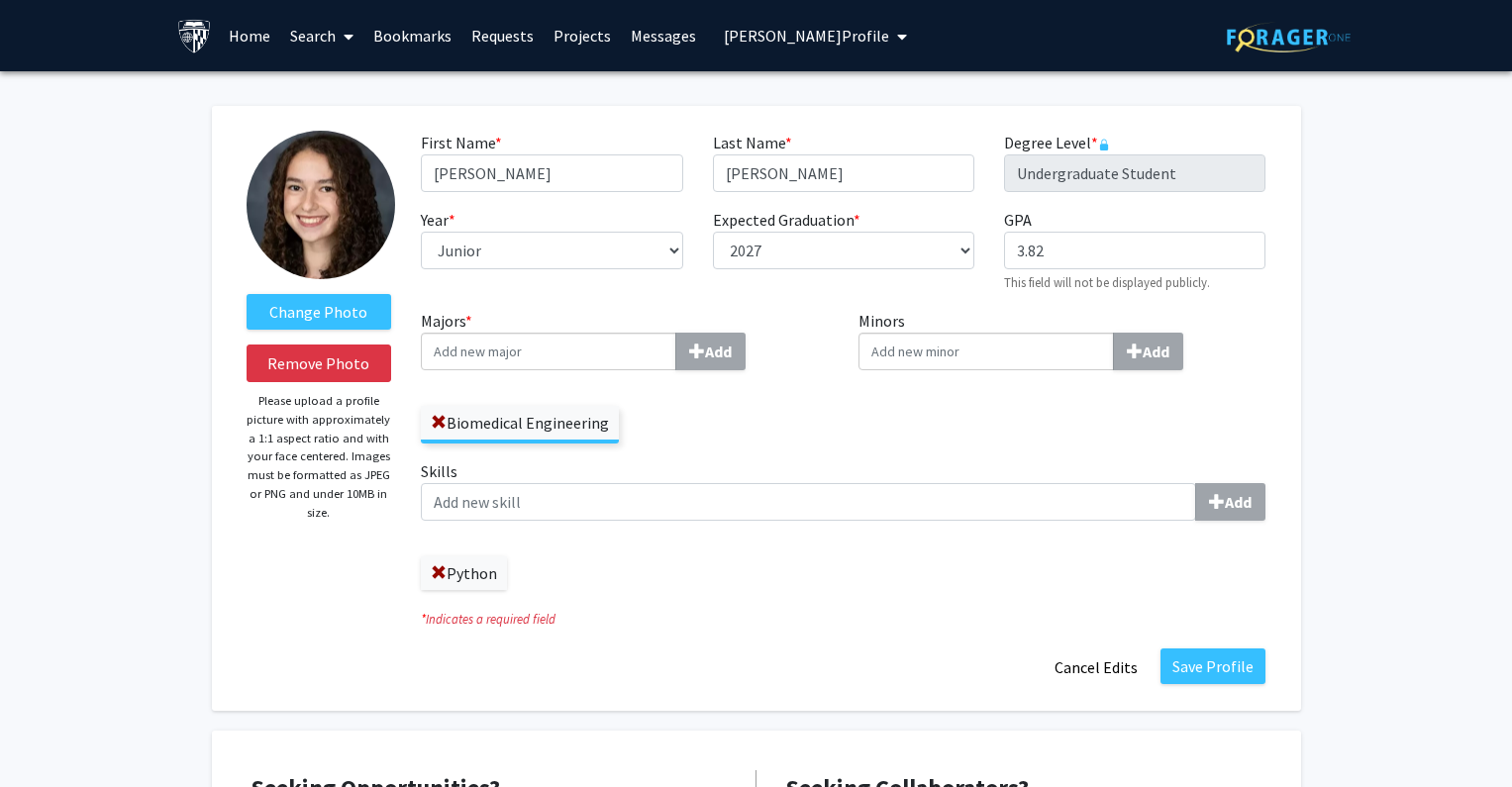 click at bounding box center [898, 37] 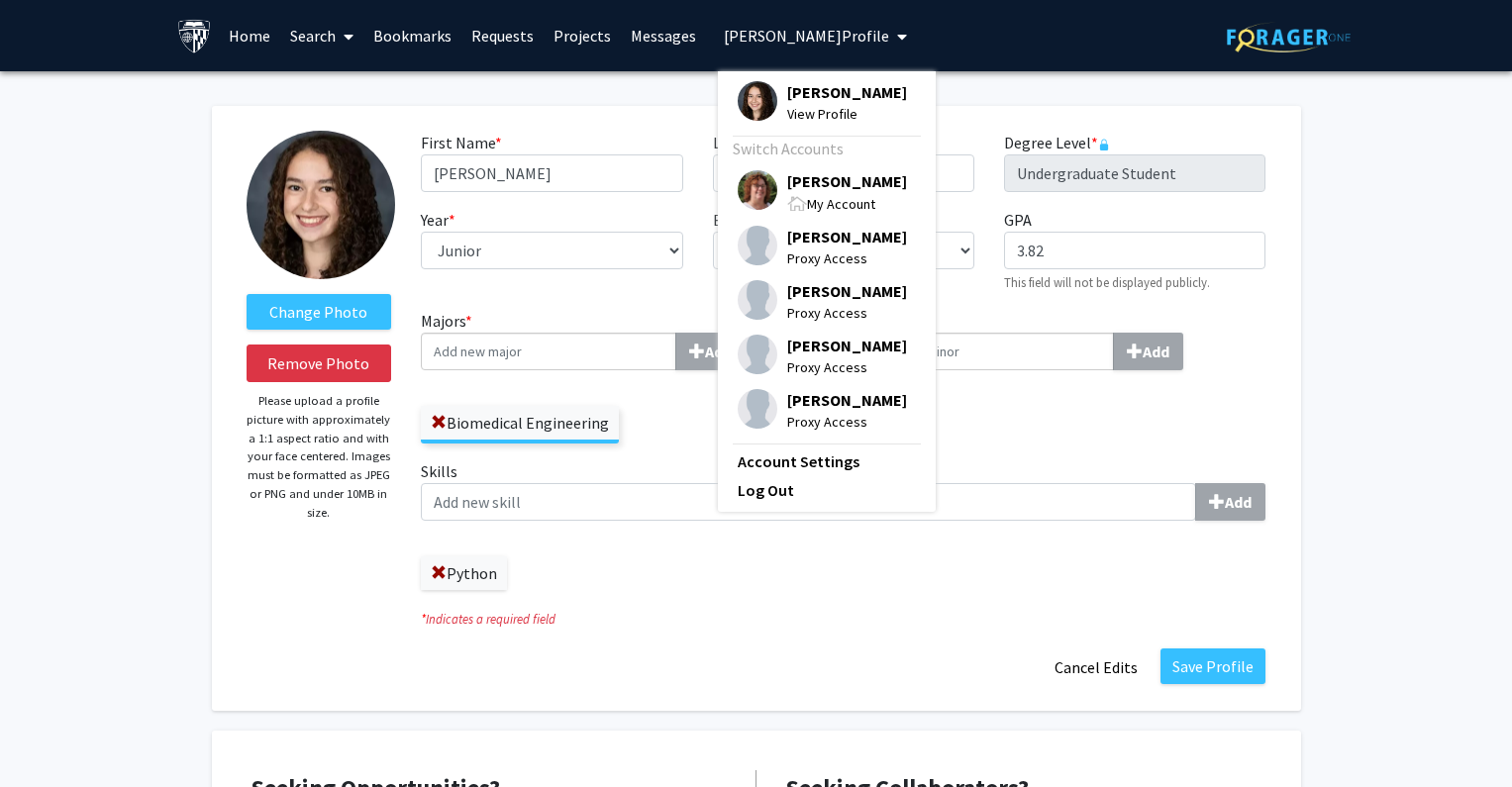 click on "[PERSON_NAME]" at bounding box center (847, 181) 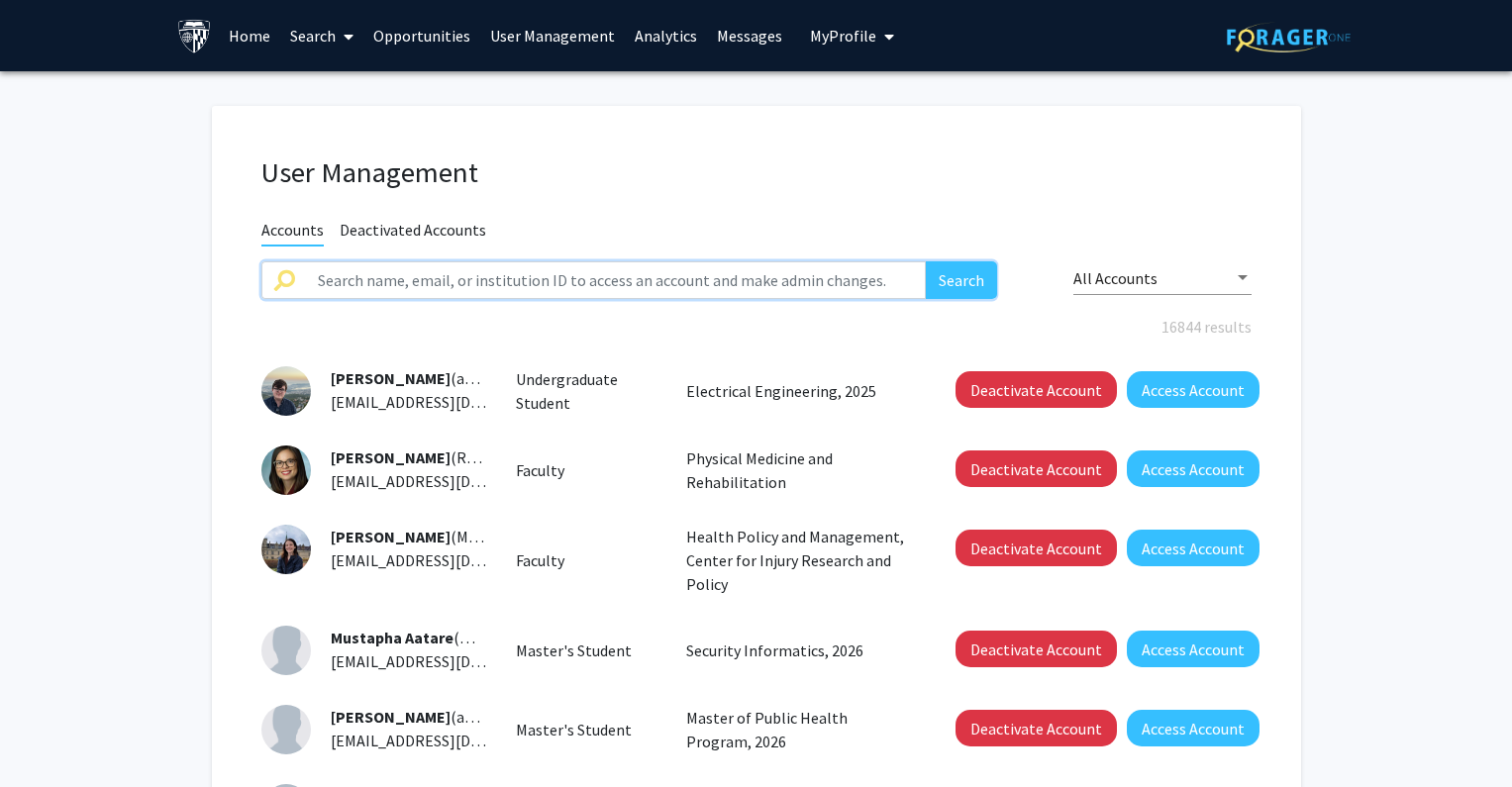paste on "nalmasr1" 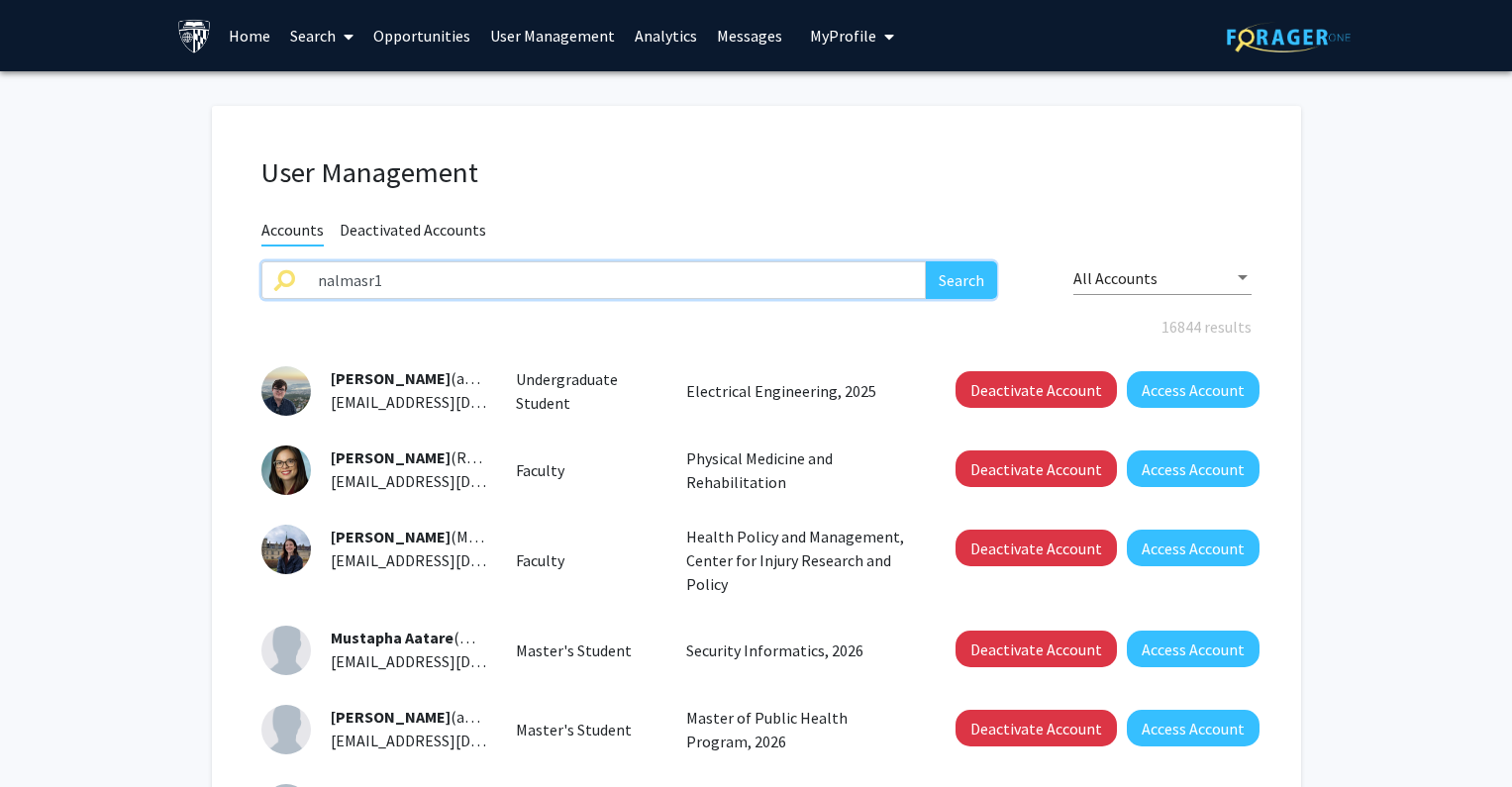 type on "nalmasr1" 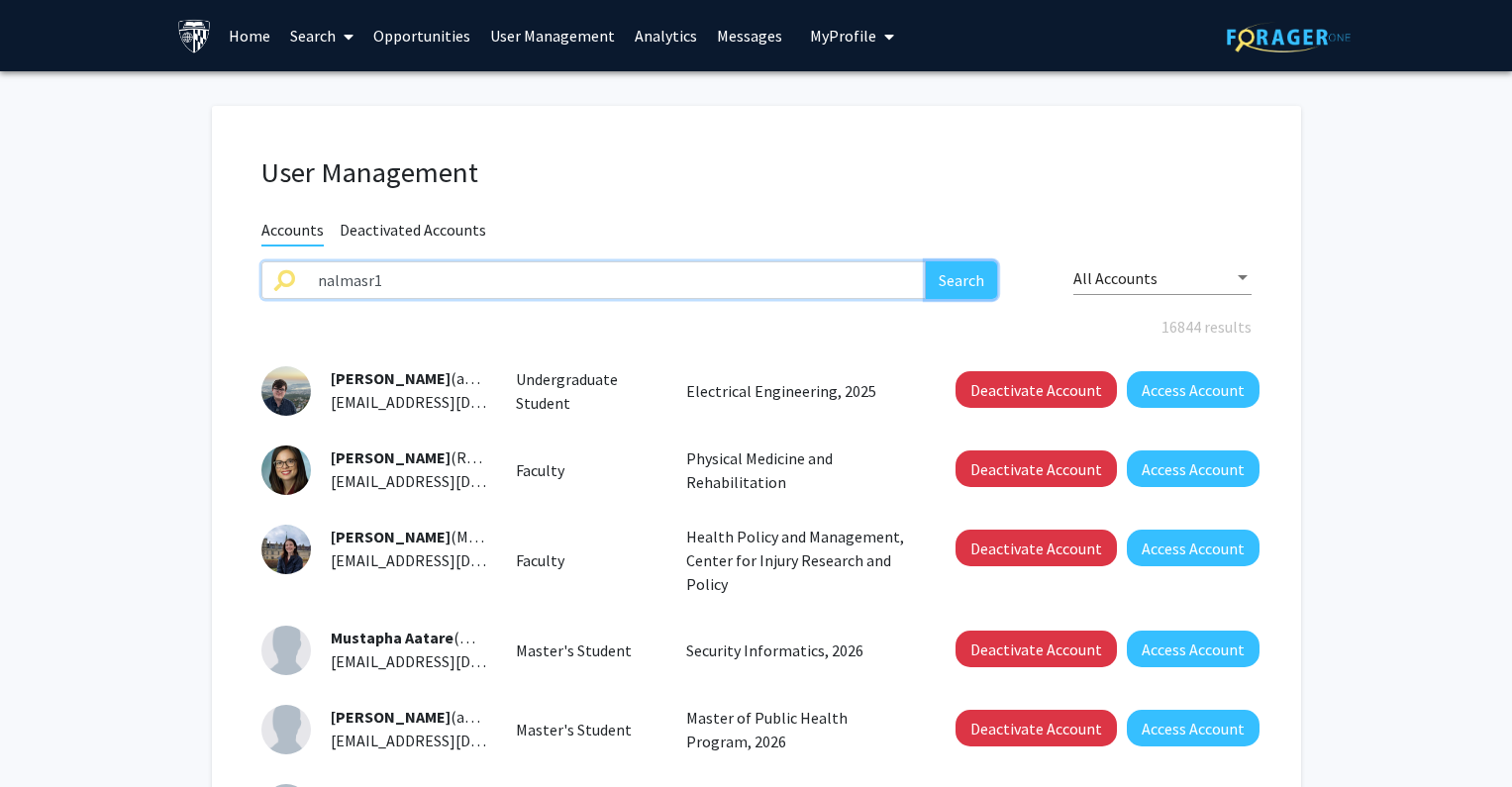click on "Search" 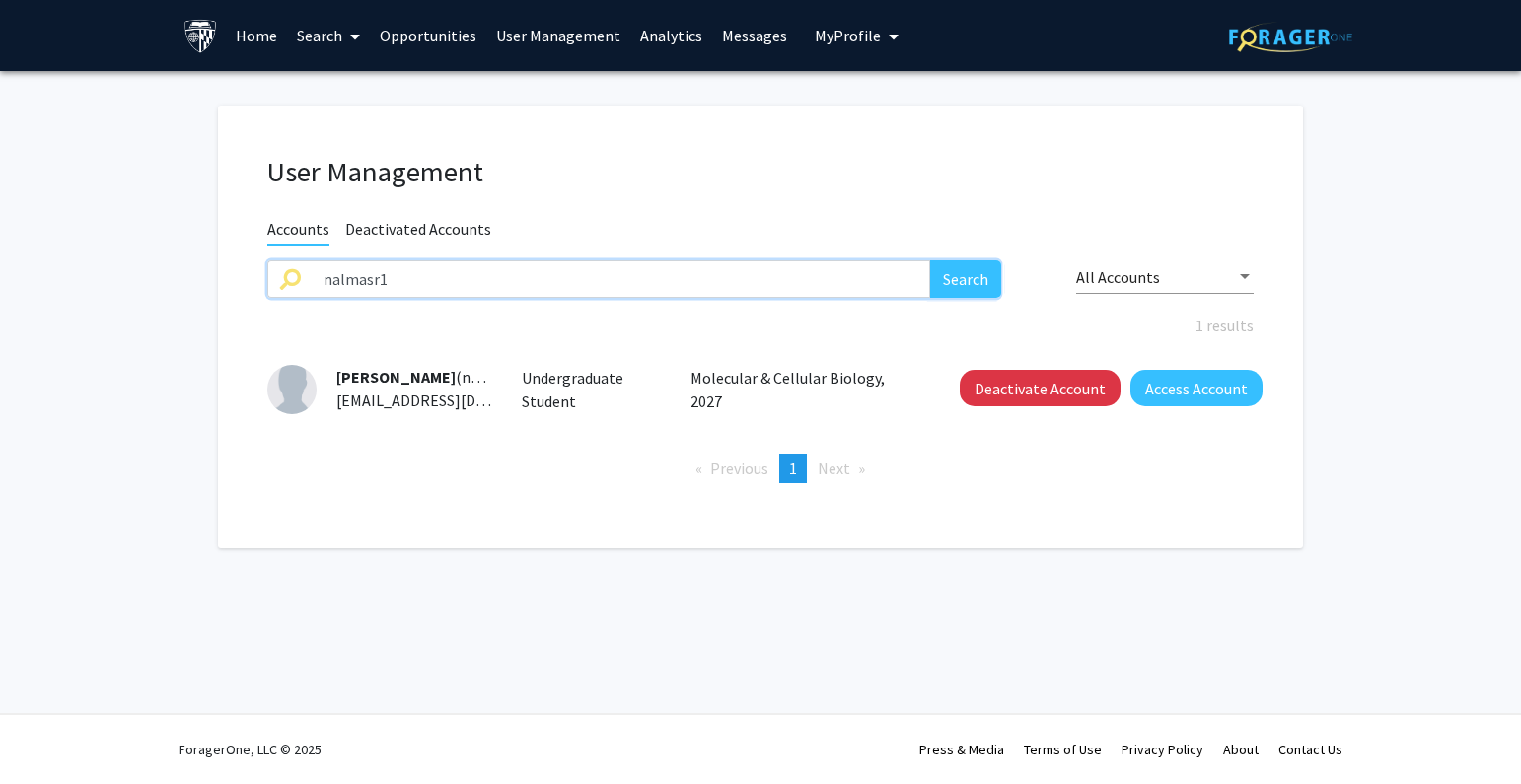 drag, startPoint x: 467, startPoint y: 268, endPoint x: 131, endPoint y: 281, distance: 336.25139 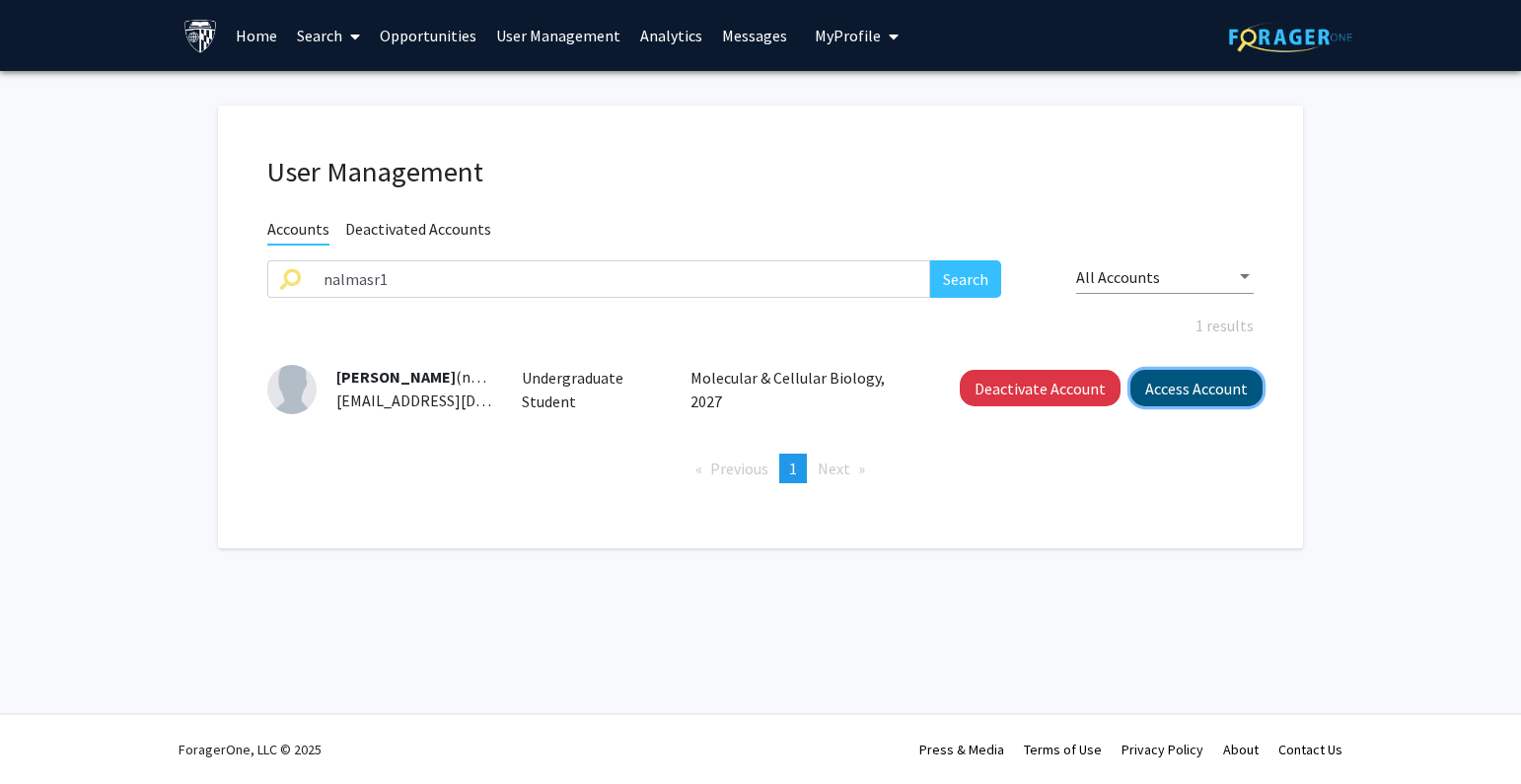 click on "Access Account" 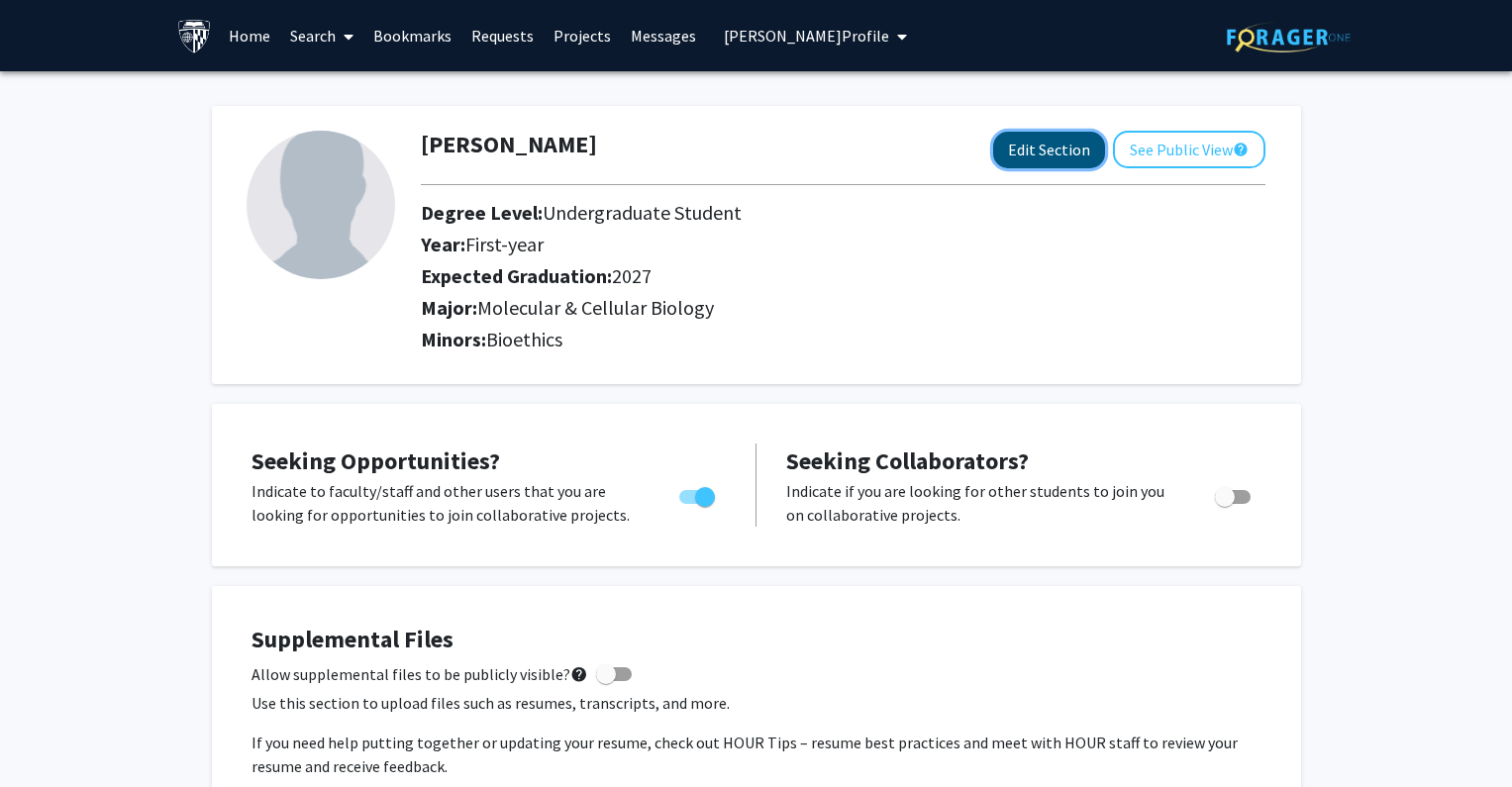 click on "Edit Section" 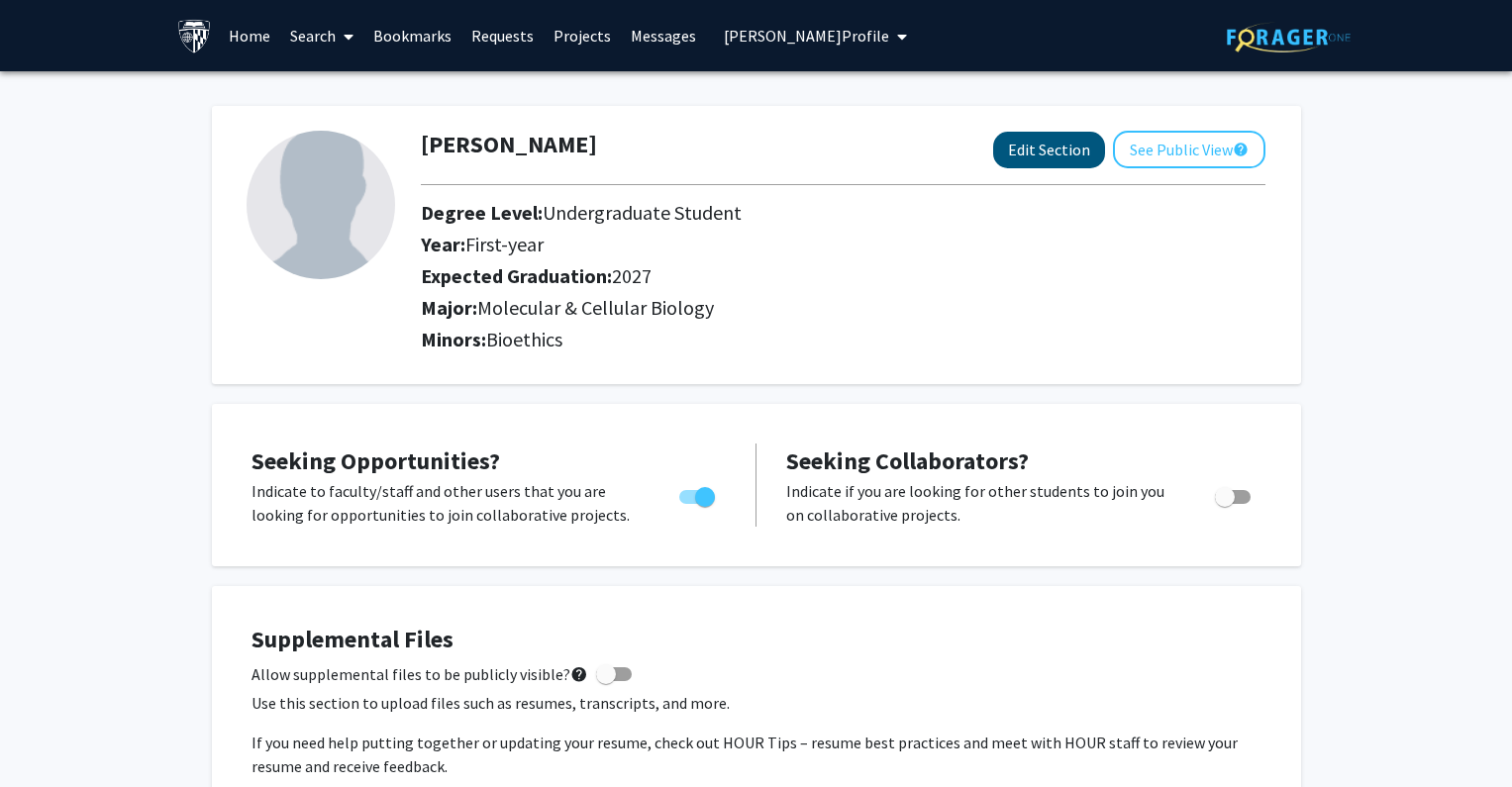 select on "first-year" 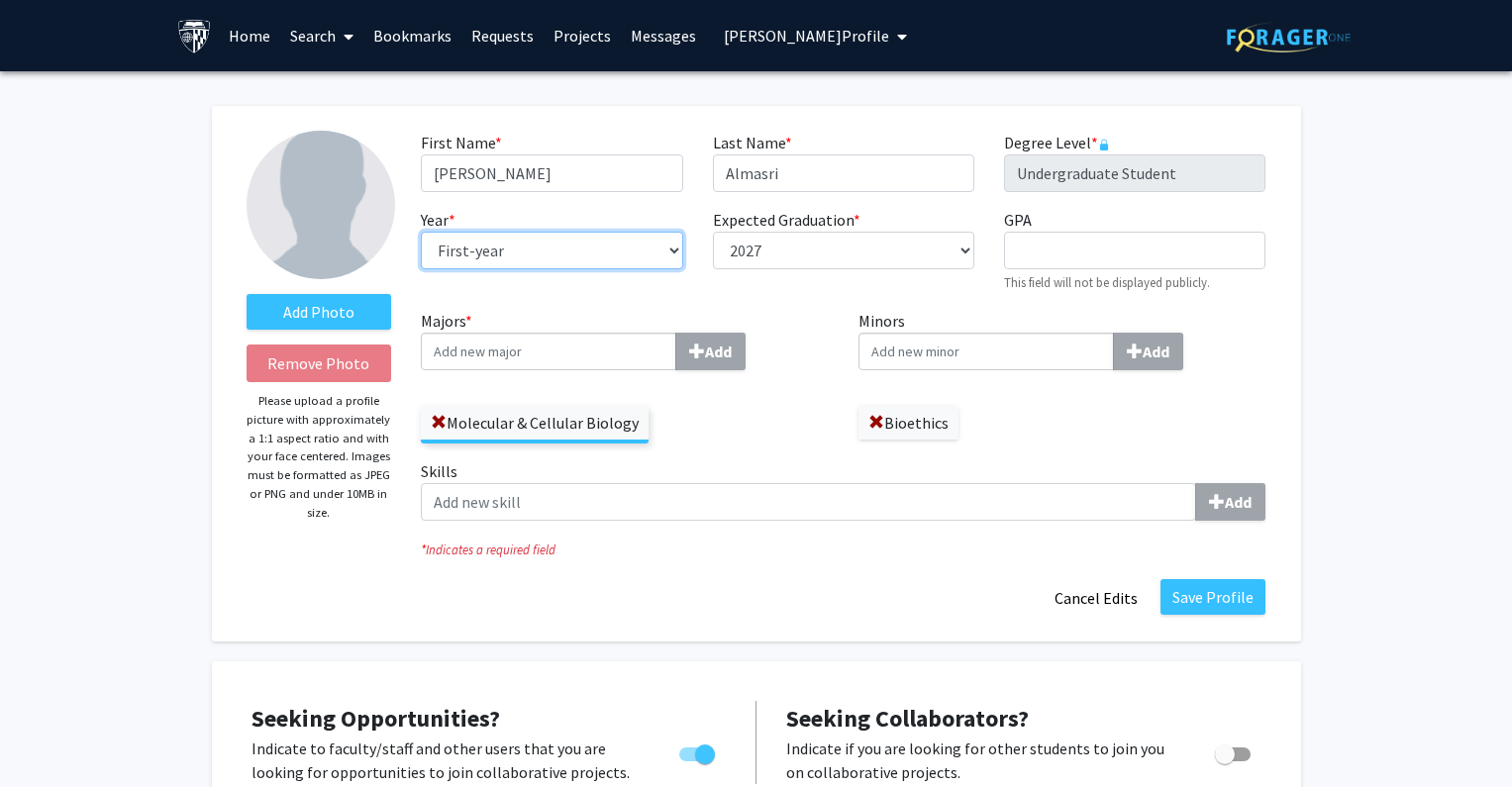 click on "---  First-year   Sophomore   Junior   Senior   Postbaccalaureate Certificate" at bounding box center [552, 250] 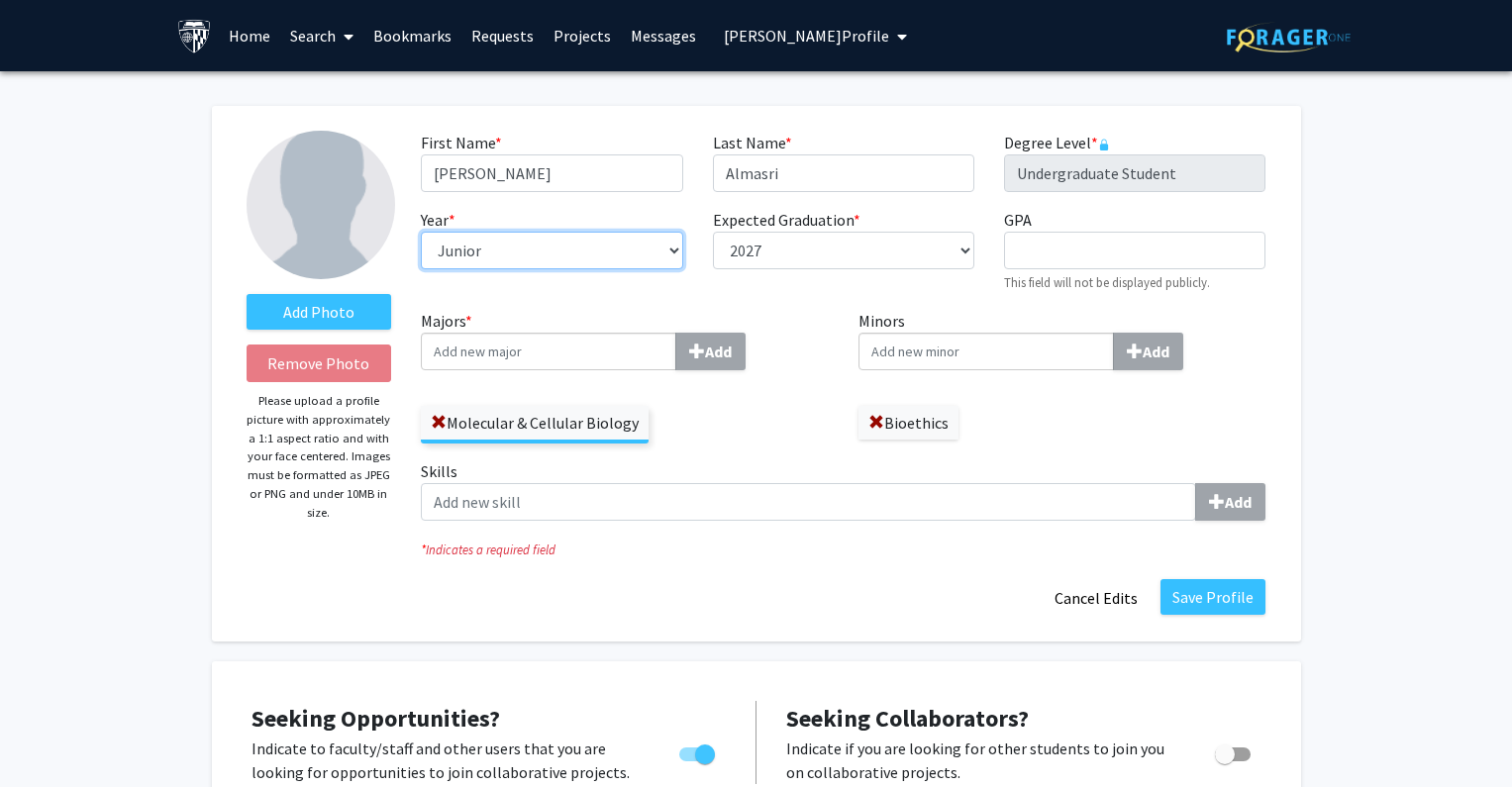 click on "---  First-year   Sophomore   Junior   Senior   Postbaccalaureate Certificate" at bounding box center [552, 250] 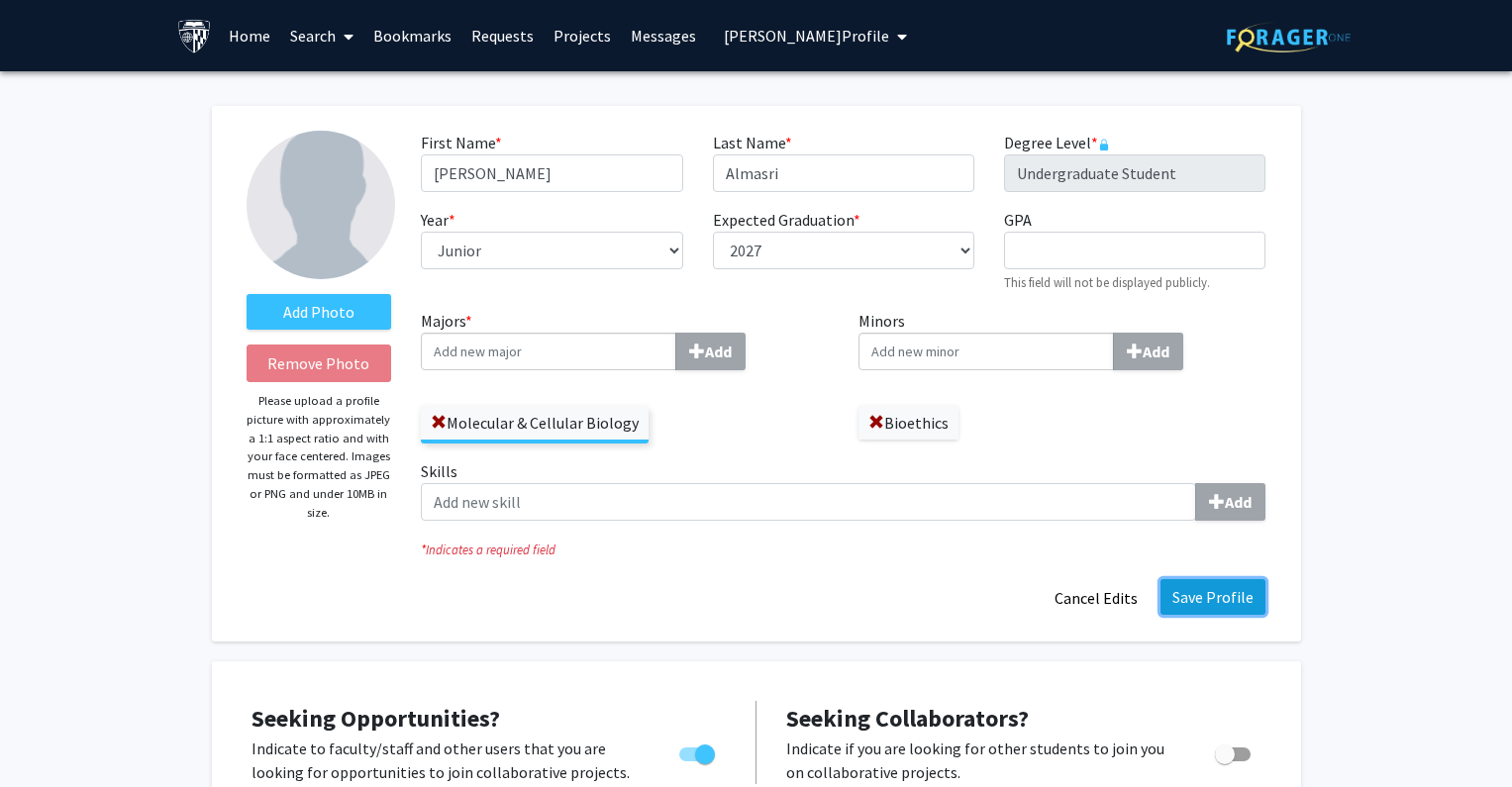 click on "Save Profile" 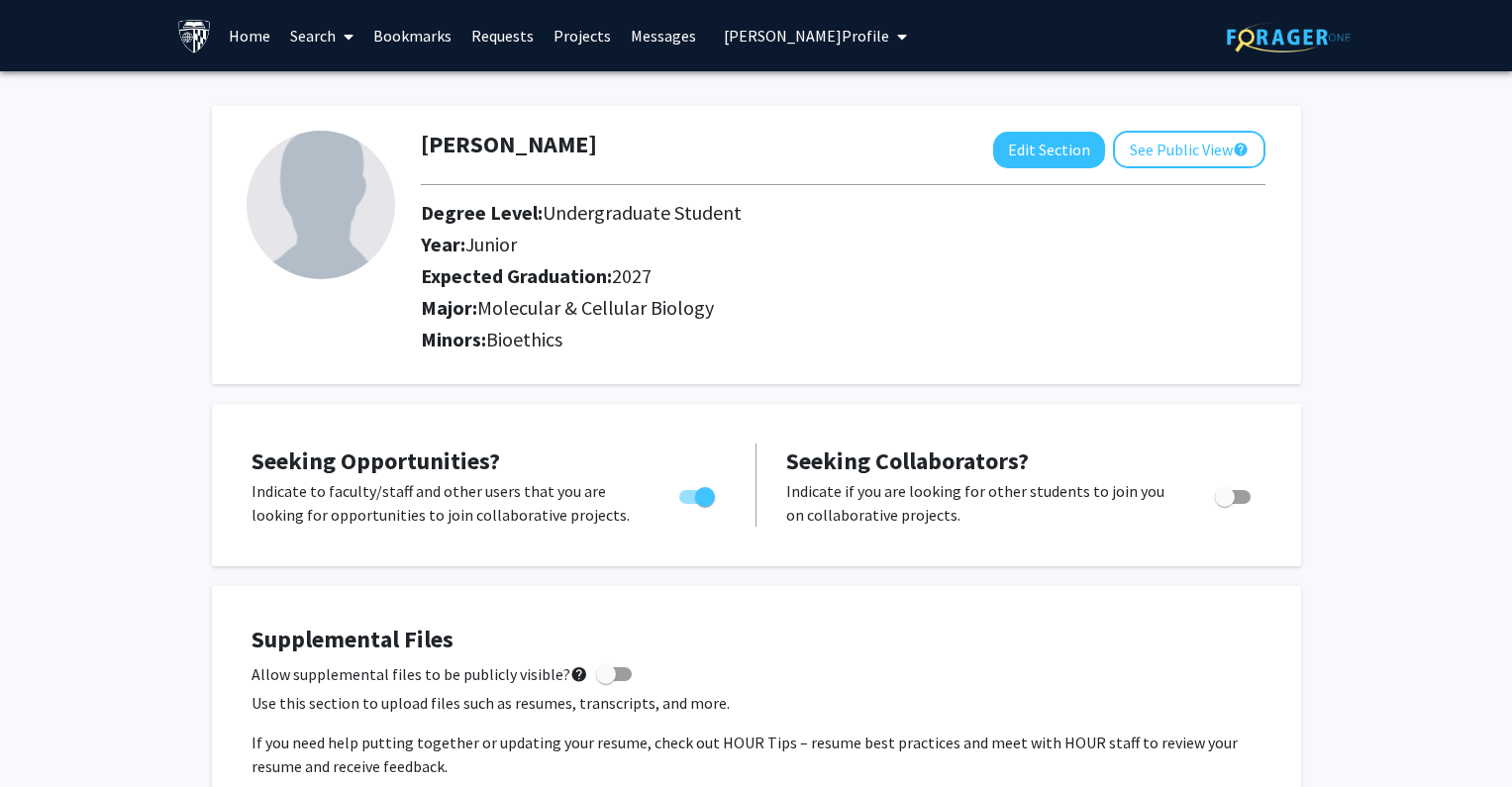 click on "[PERSON_NAME]   Profile" at bounding box center [806, 36] 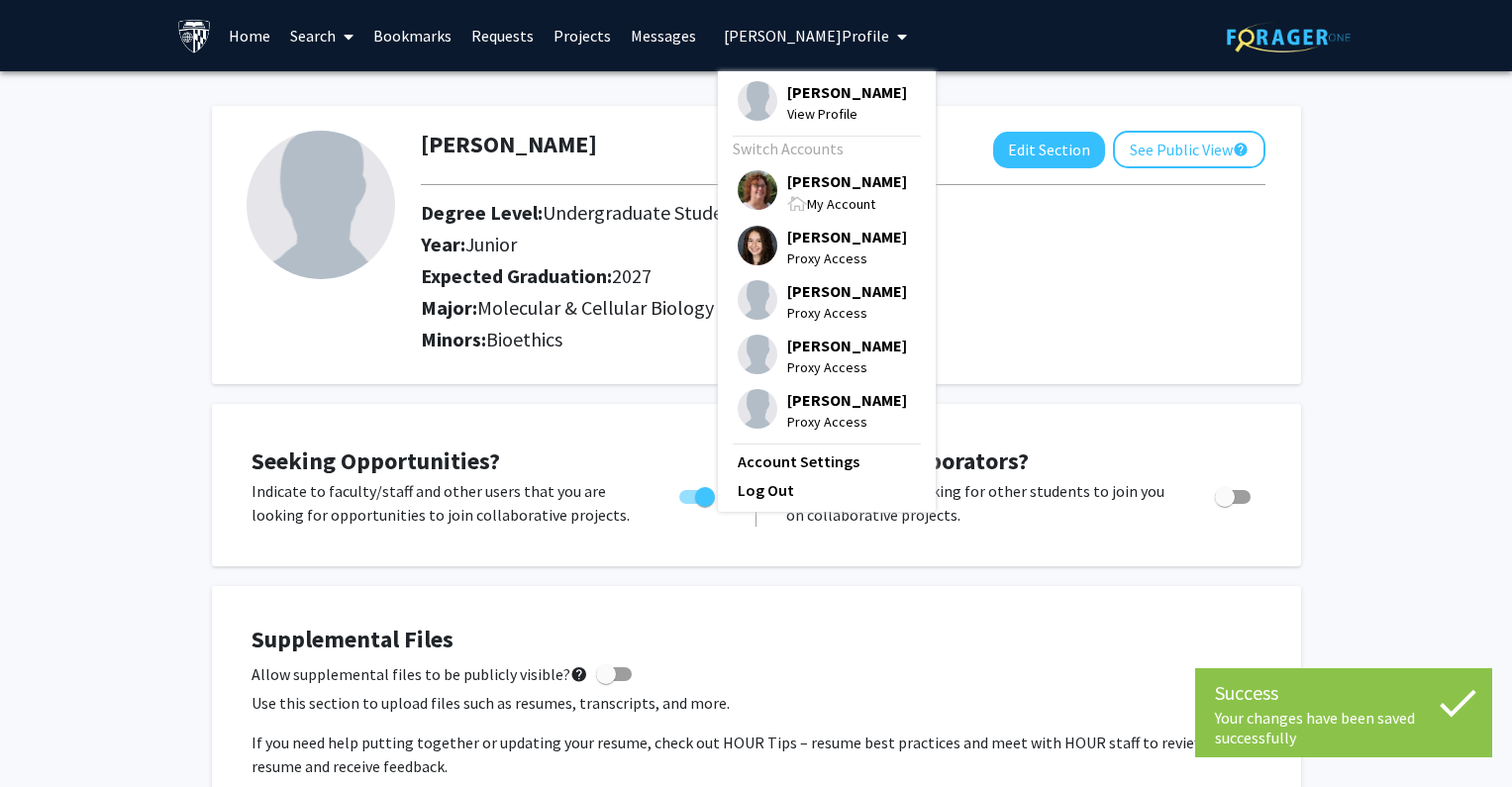 click on "[PERSON_NAME]" at bounding box center [847, 181] 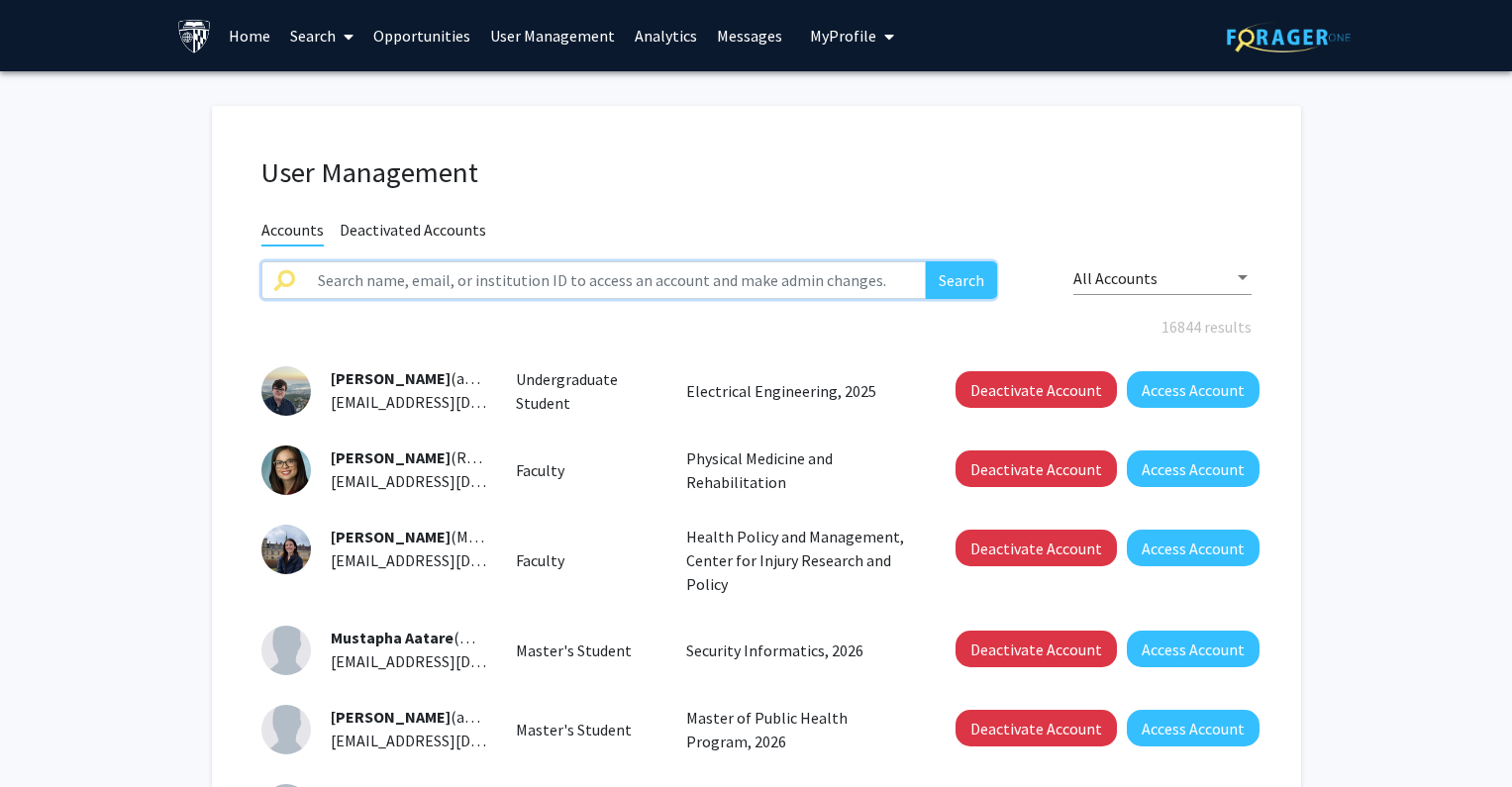 click 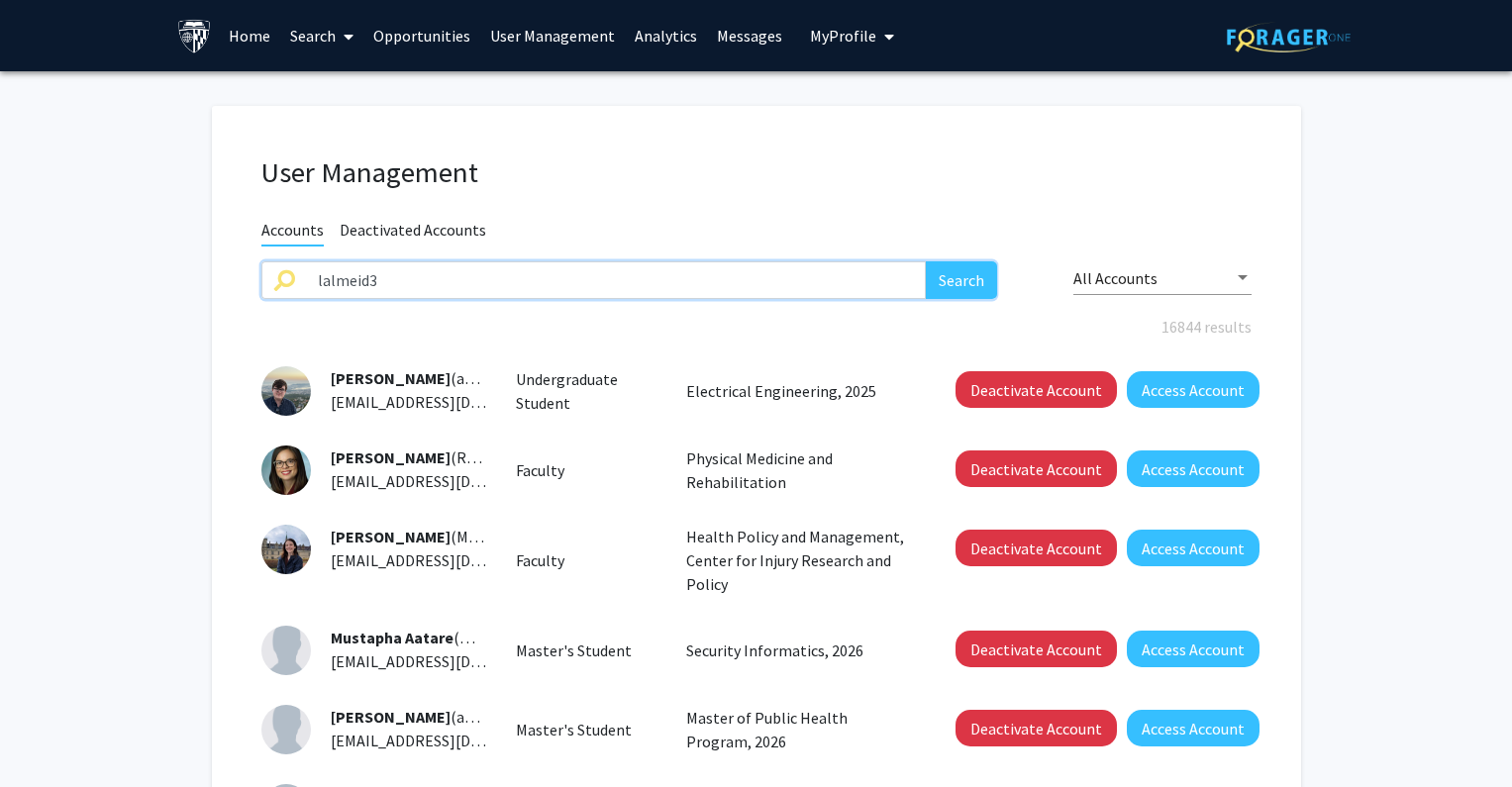 type on "lalmeid3" 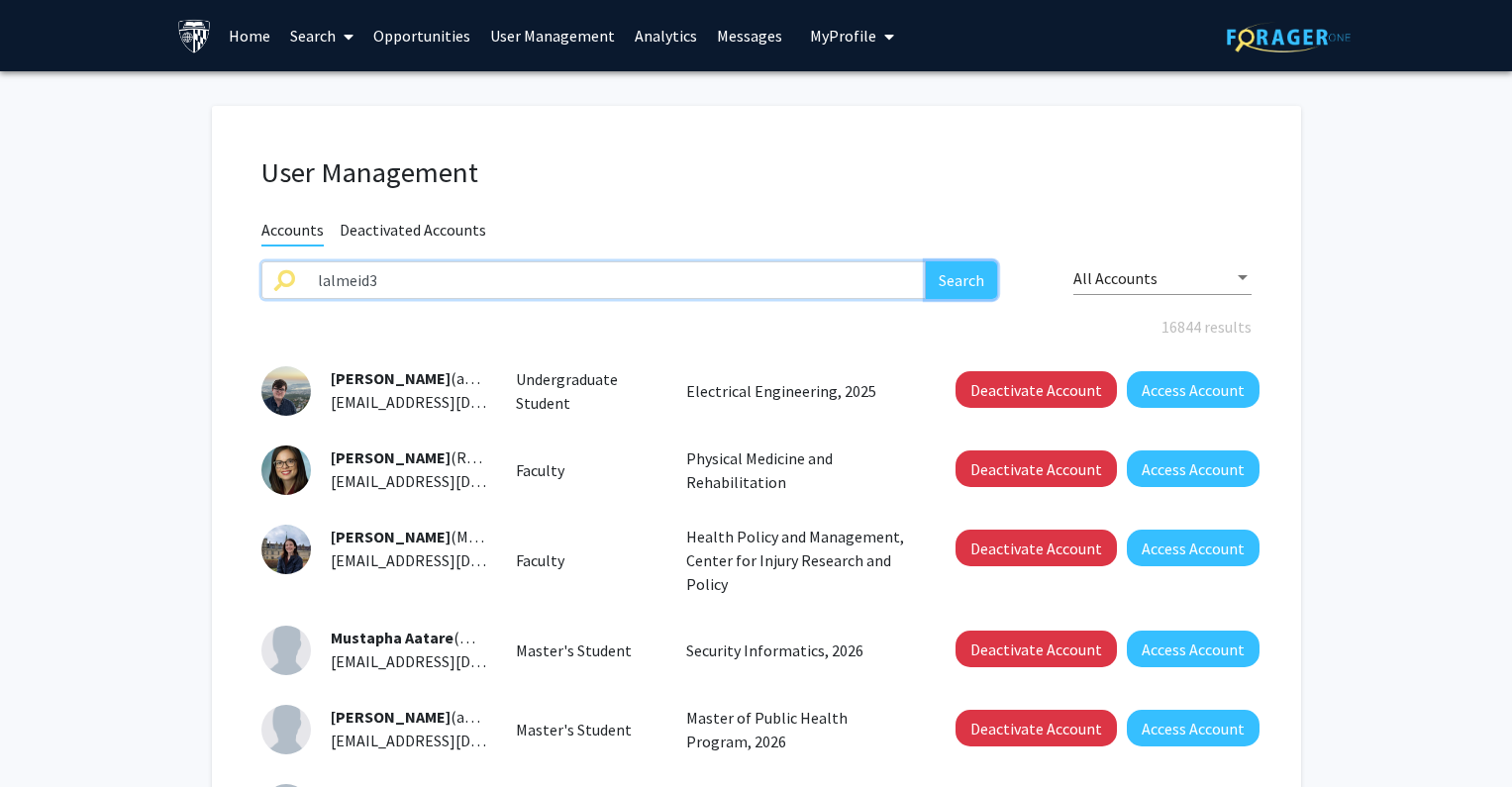 click on "Search" 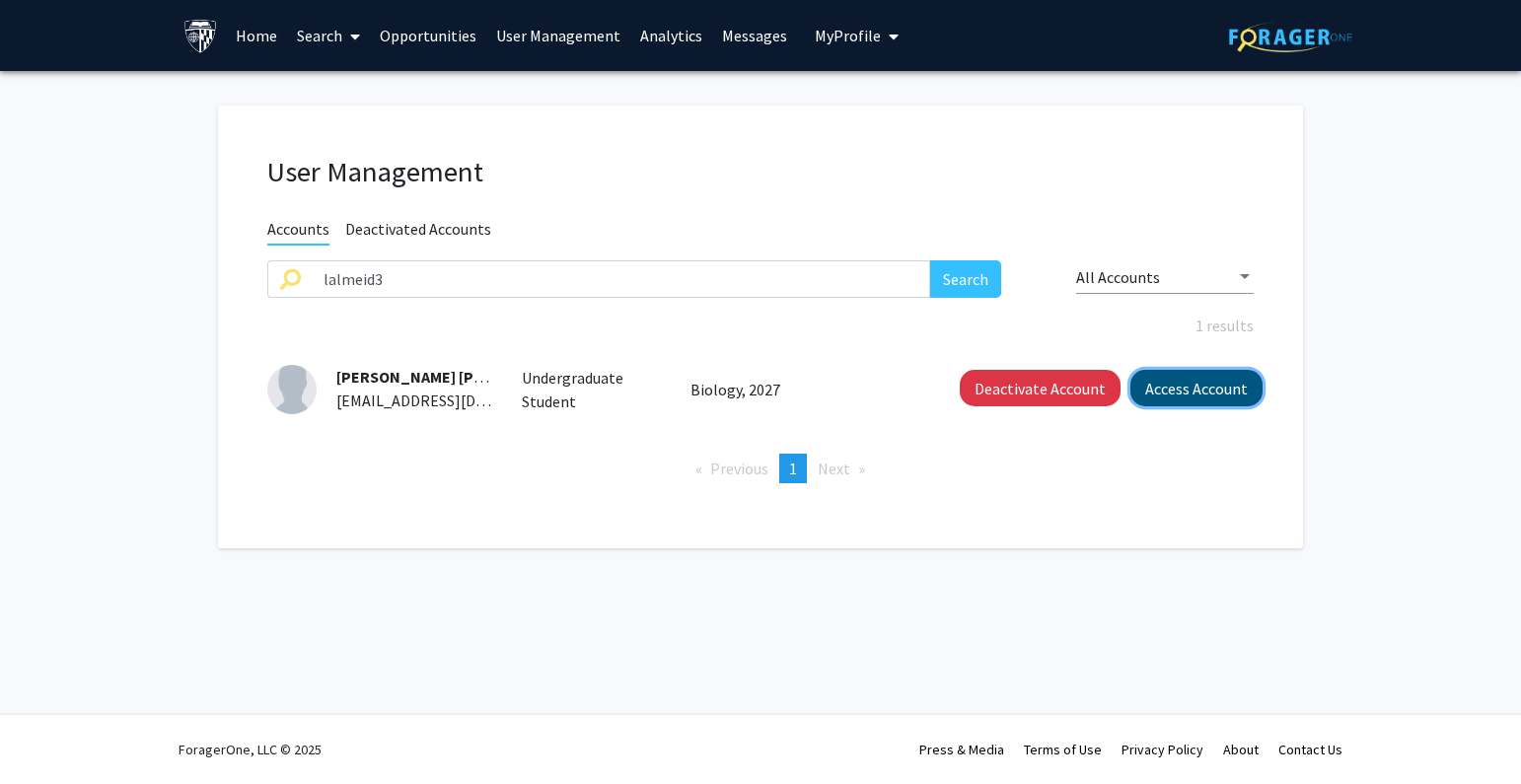 click on "Access Account" 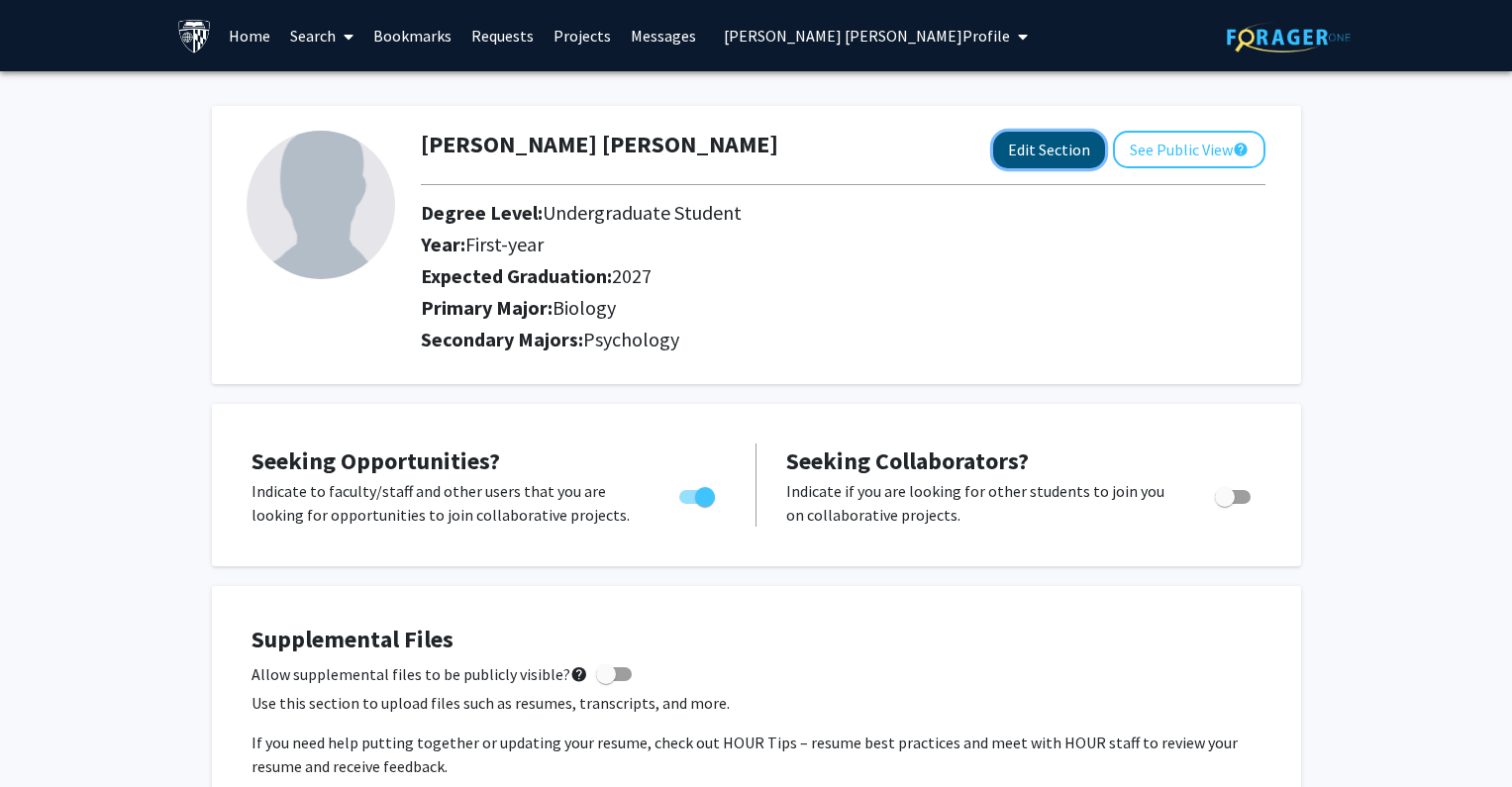 click on "Edit Section" 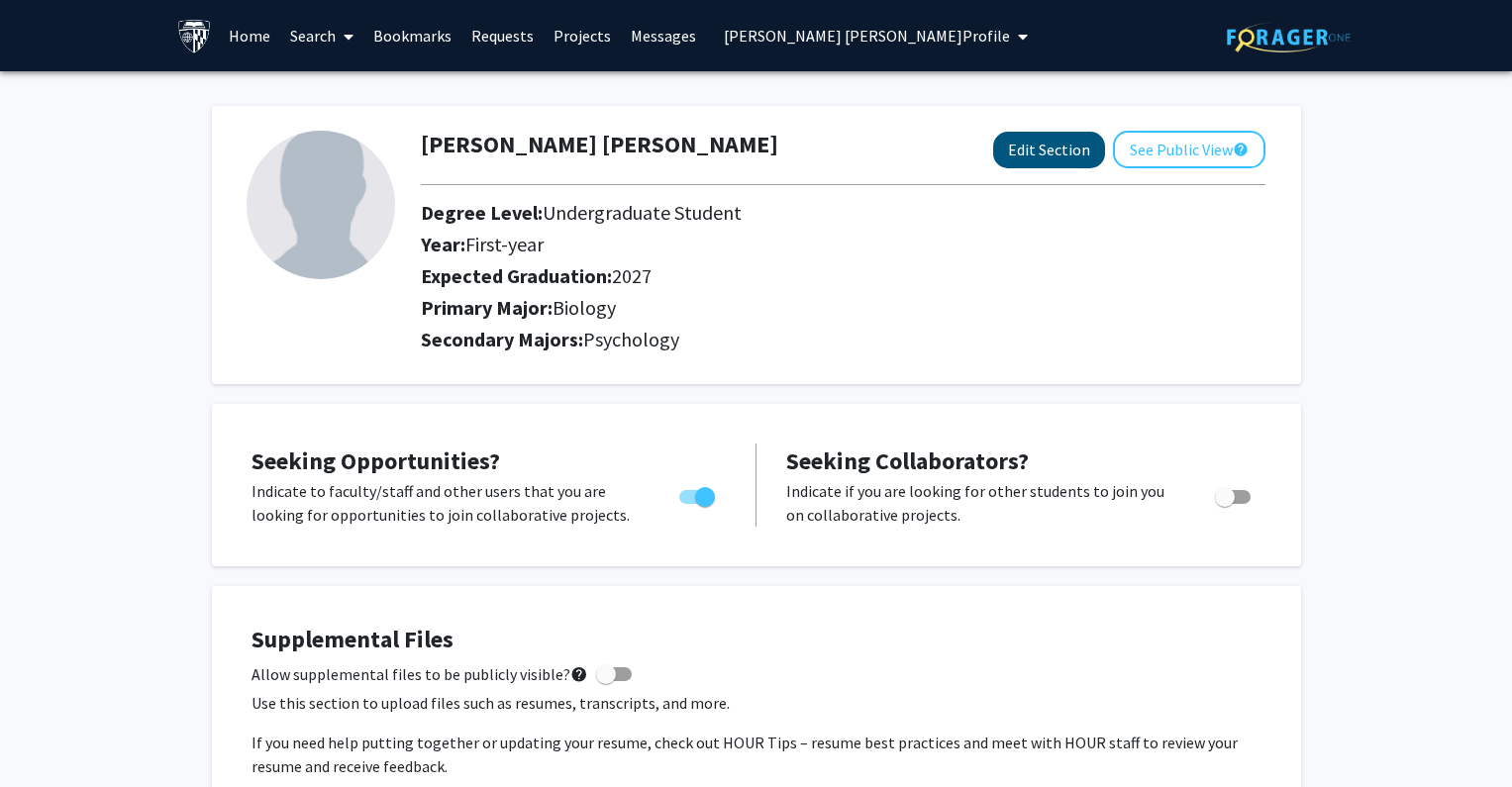 select on "first-year" 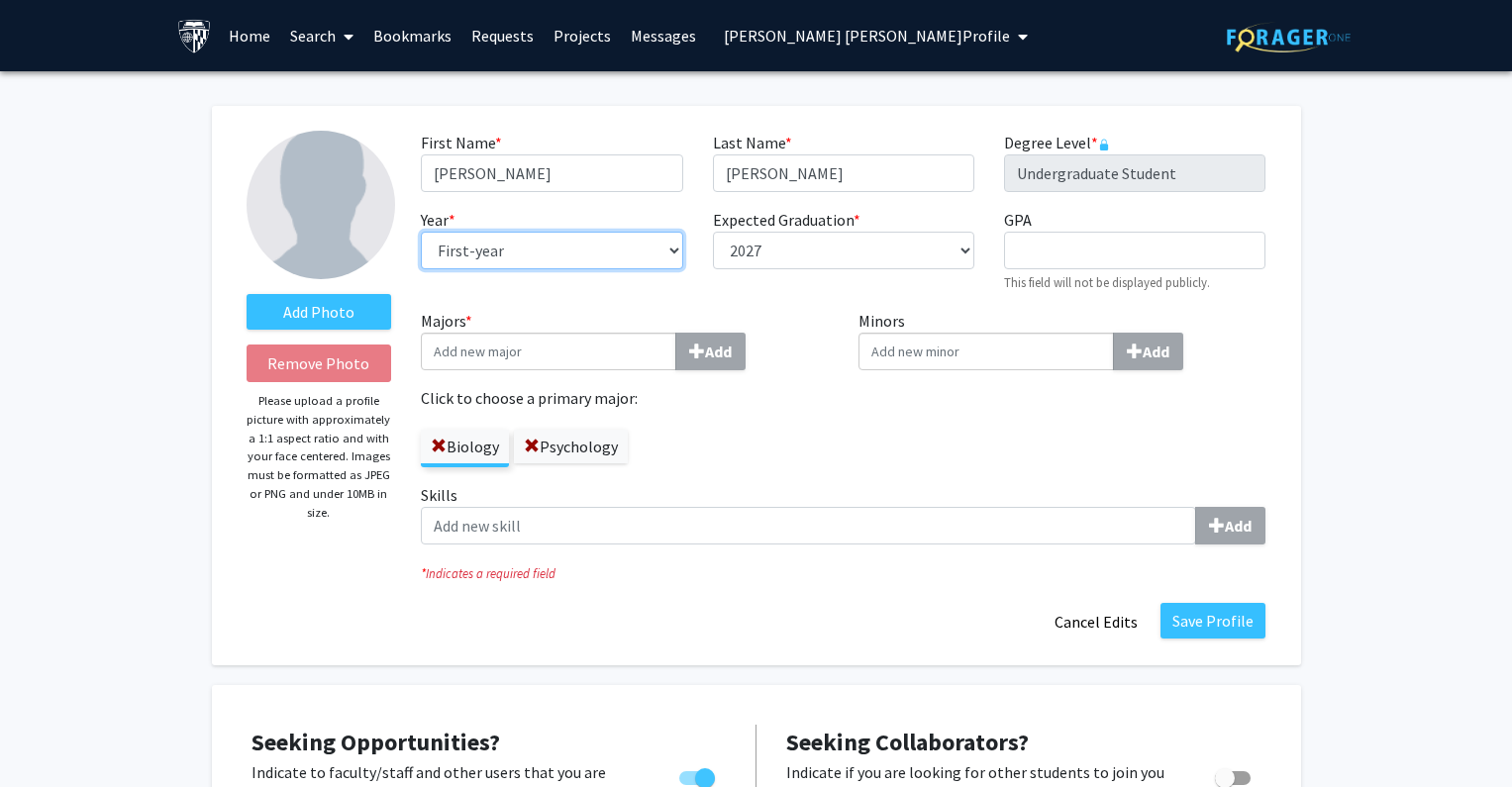 click on "---  First-year   Sophomore   Junior   Senior   Postbaccalaureate Certificate" at bounding box center (552, 250) 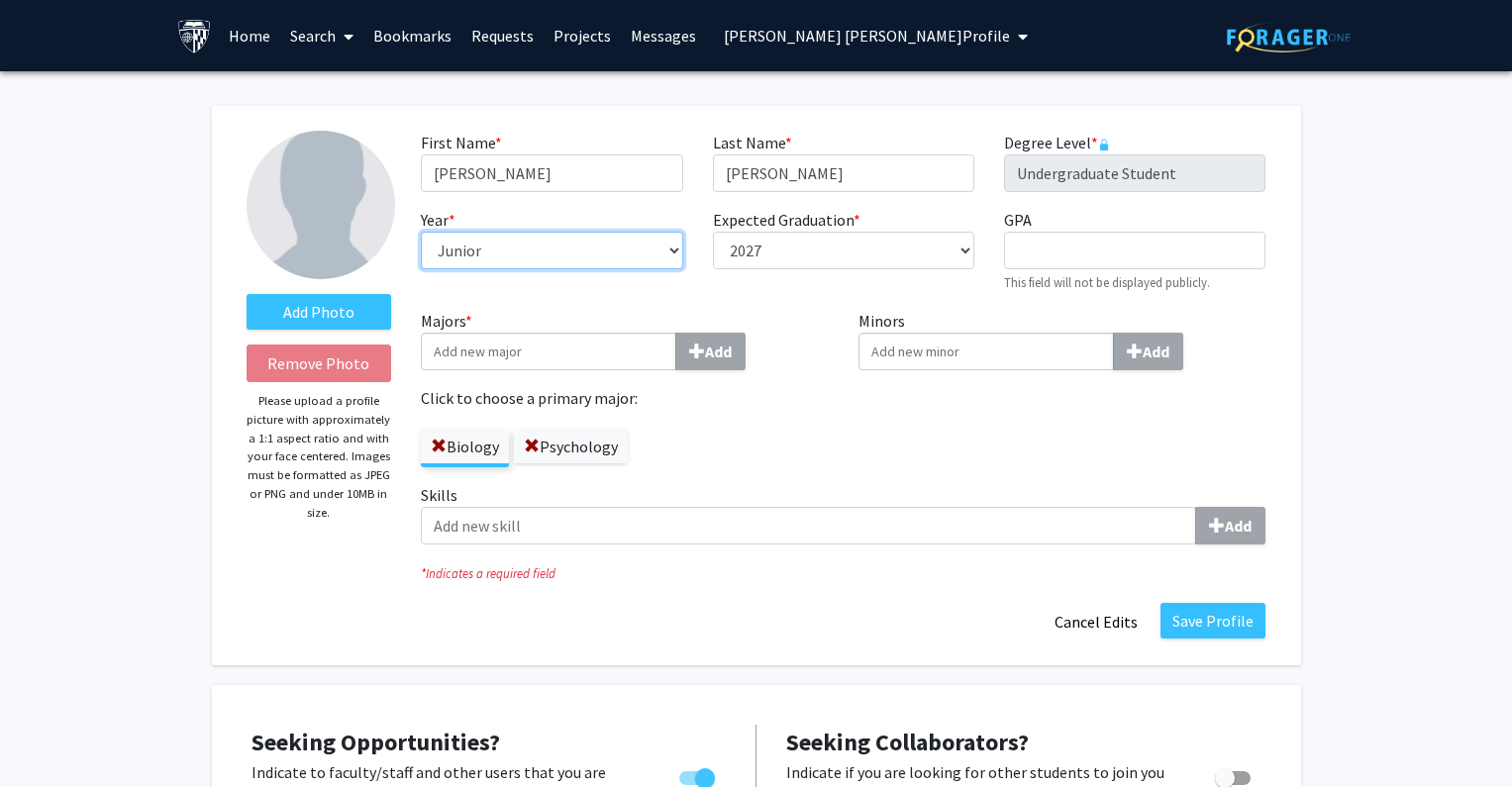 click on "---  First-year   Sophomore   Junior   Senior   Postbaccalaureate Certificate" at bounding box center [552, 250] 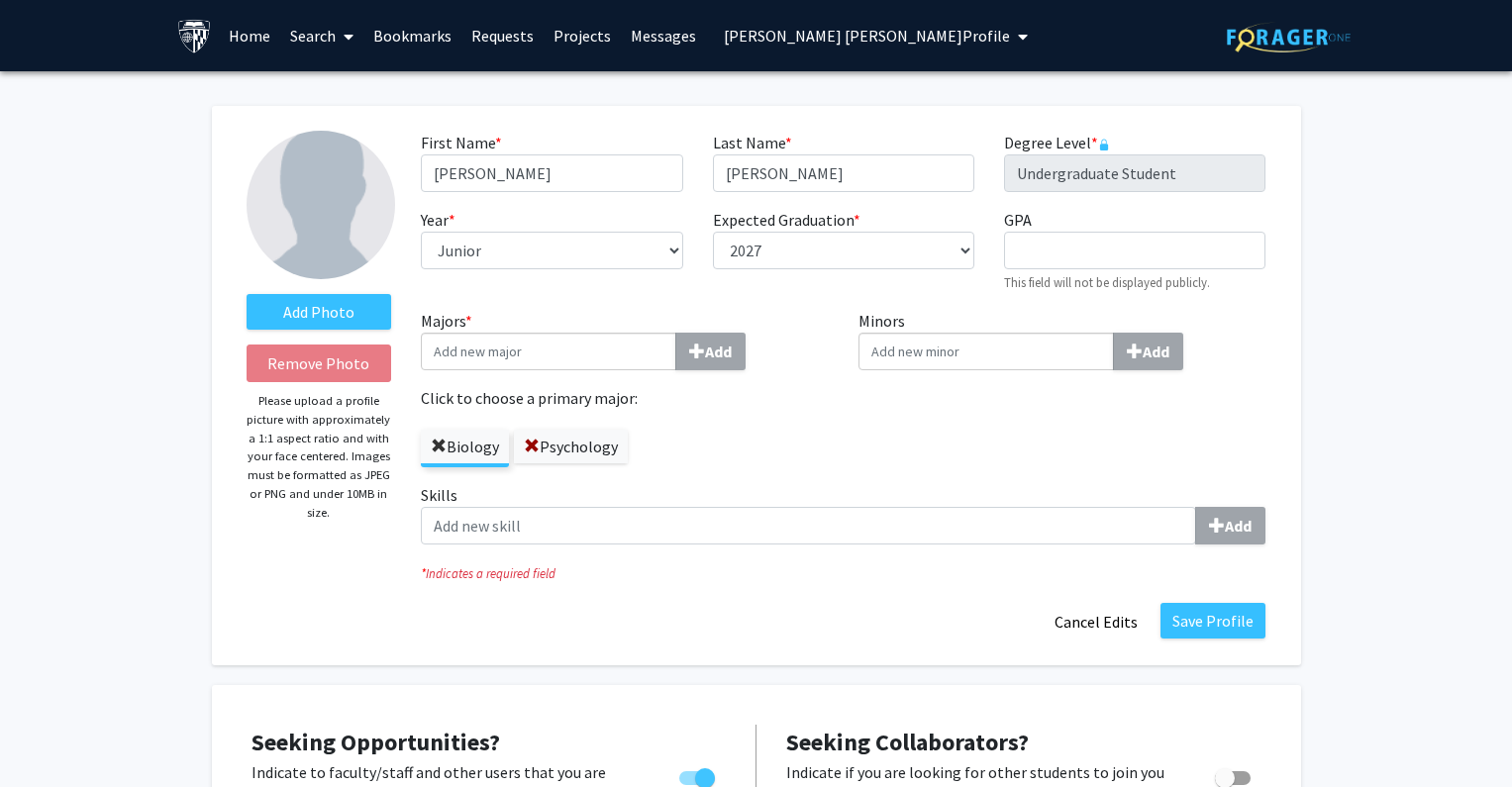 click 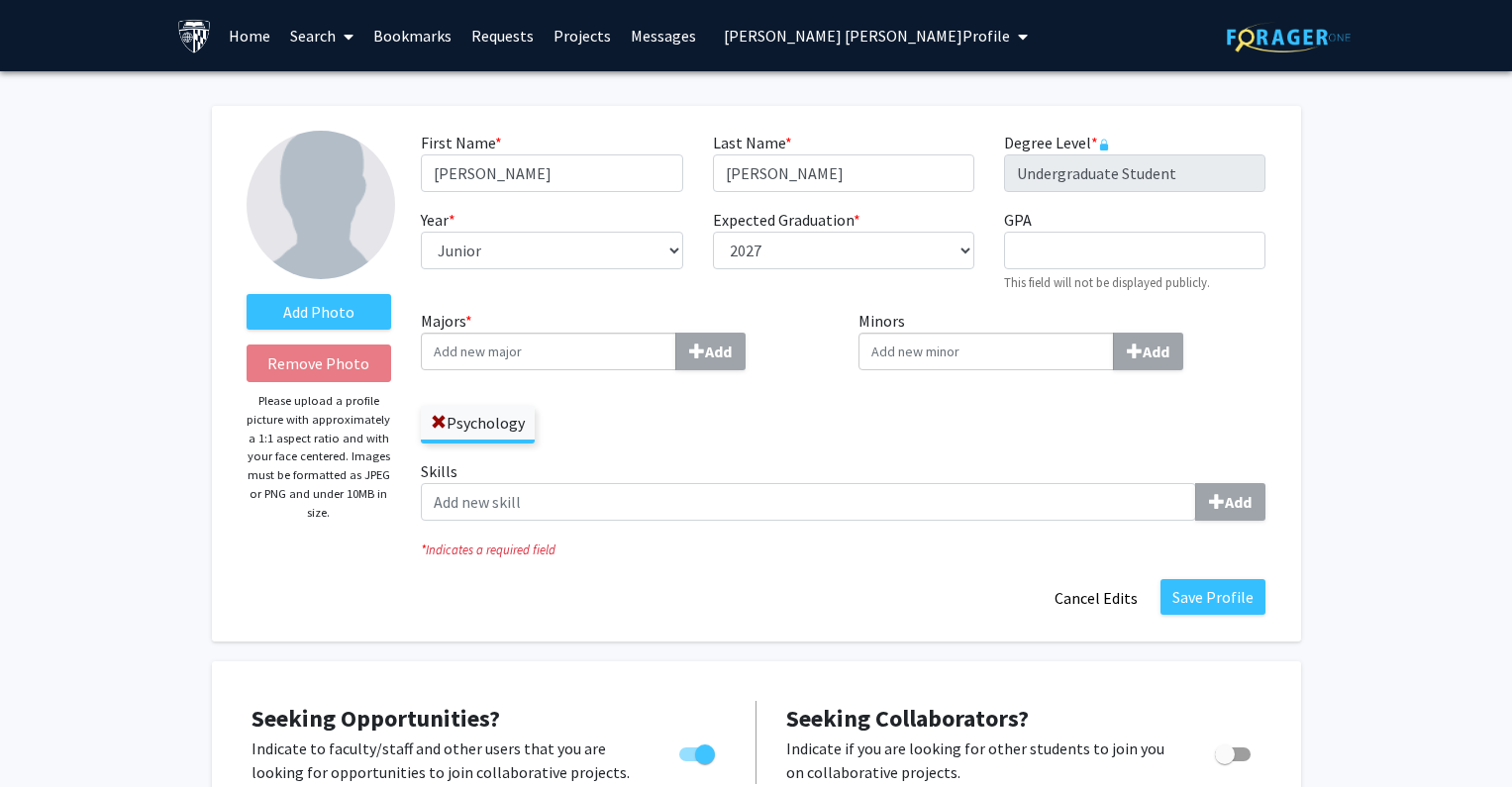 drag, startPoint x: 436, startPoint y: 415, endPoint x: 467, endPoint y: 344, distance: 77.47258 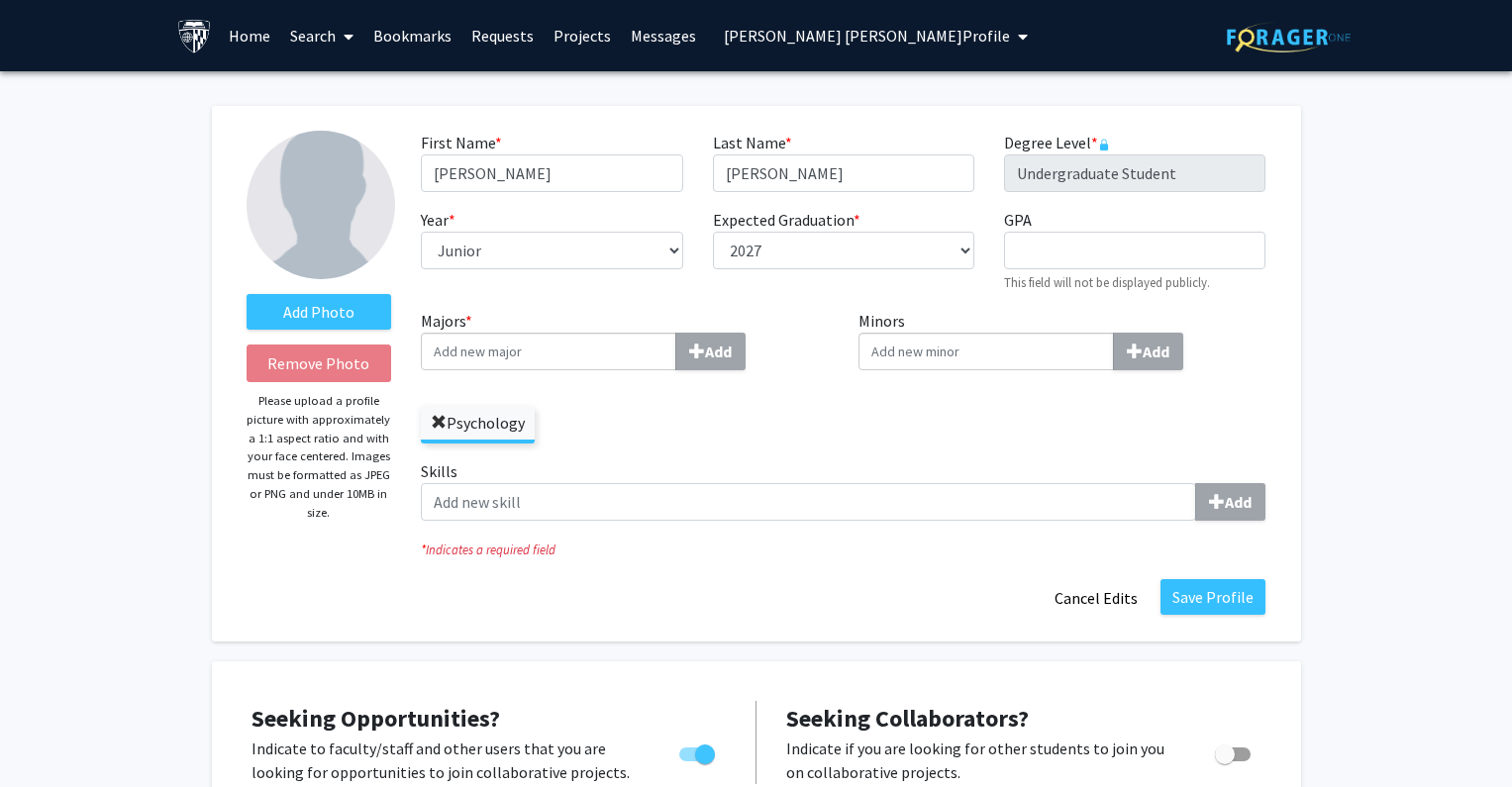 click 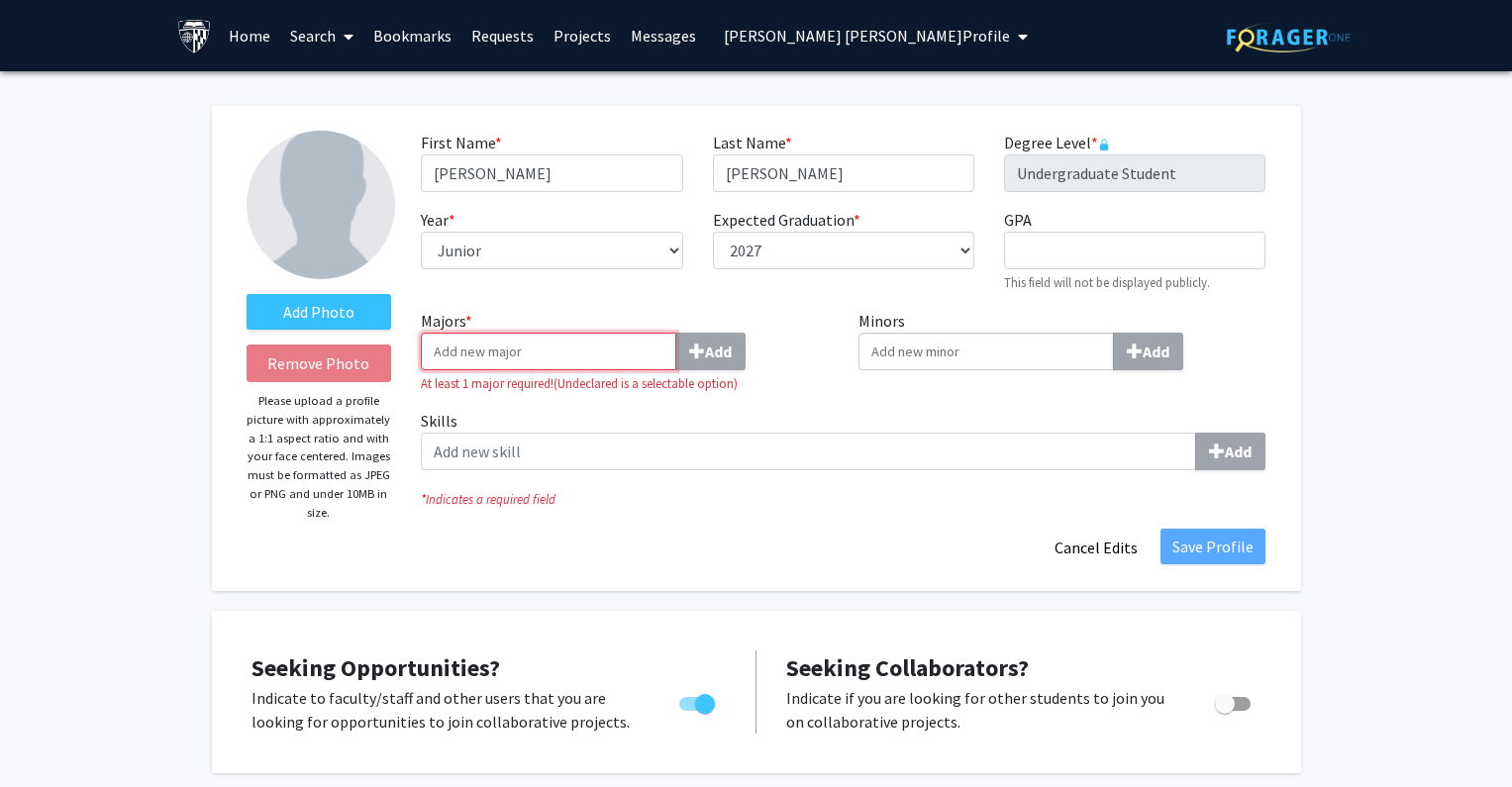 click on "Majors  * Add" at bounding box center (549, 351) 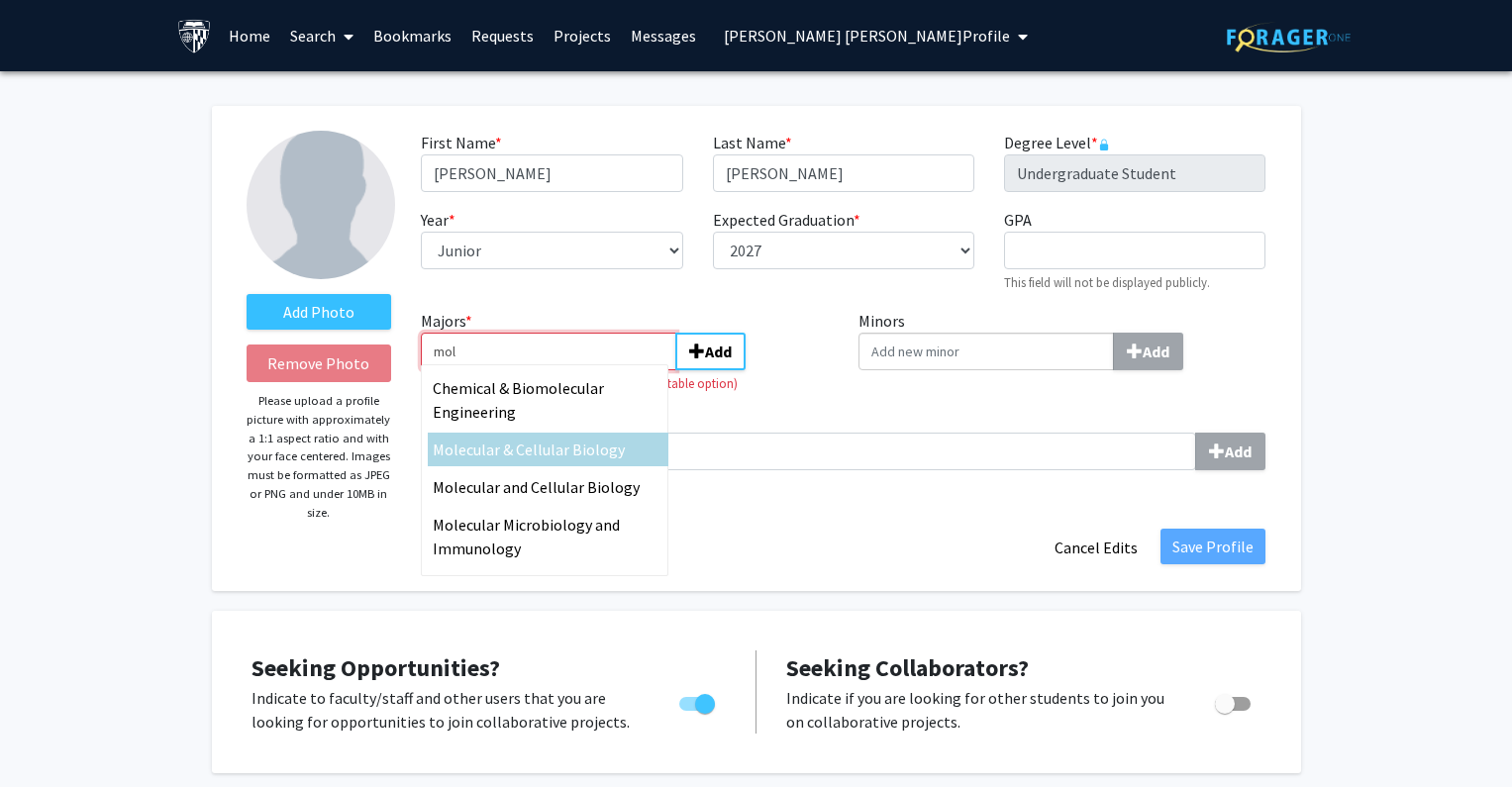 type on "mol" 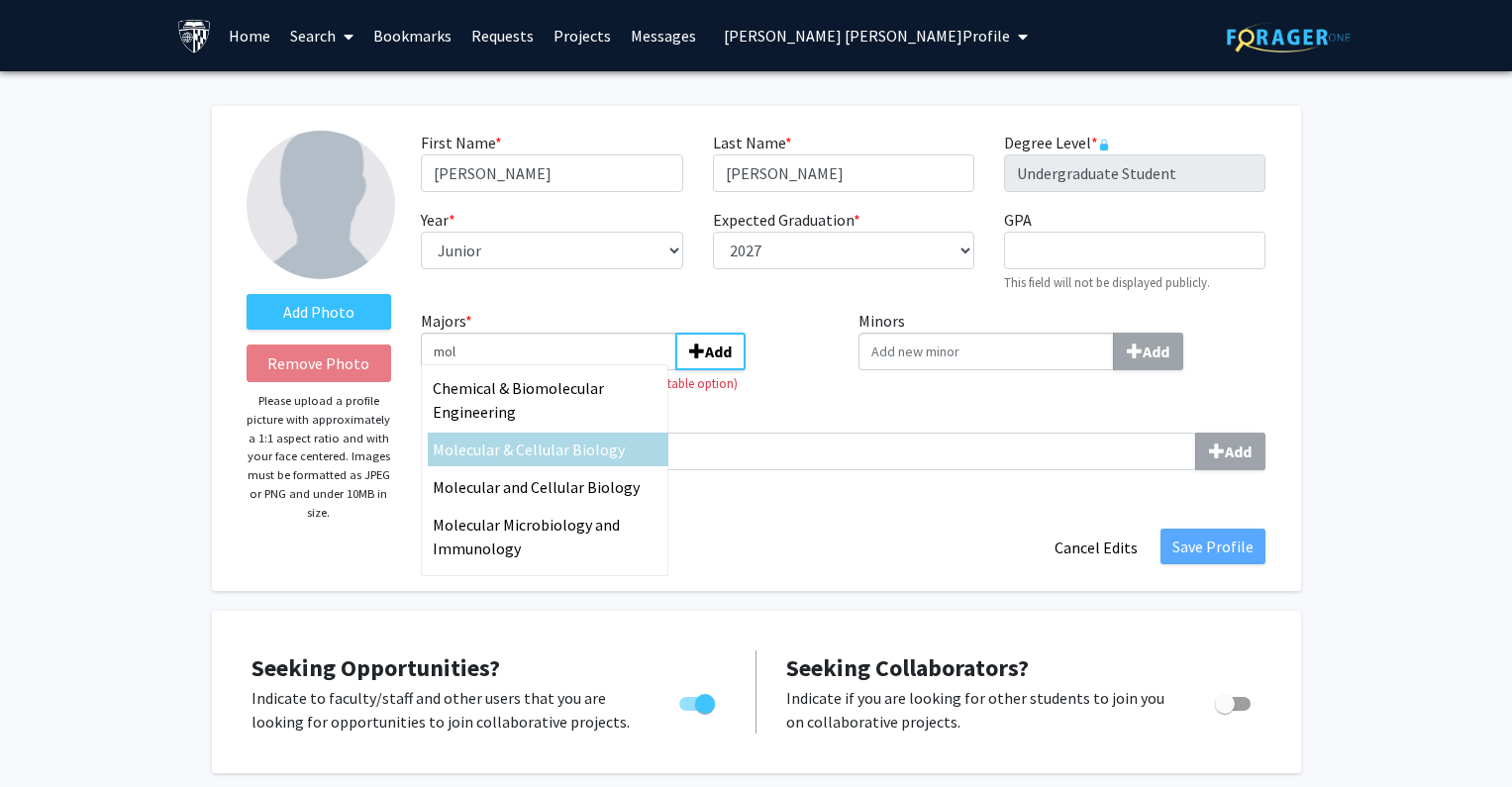 click on "ecular & Cellular Biology" at bounding box center [542, 449] 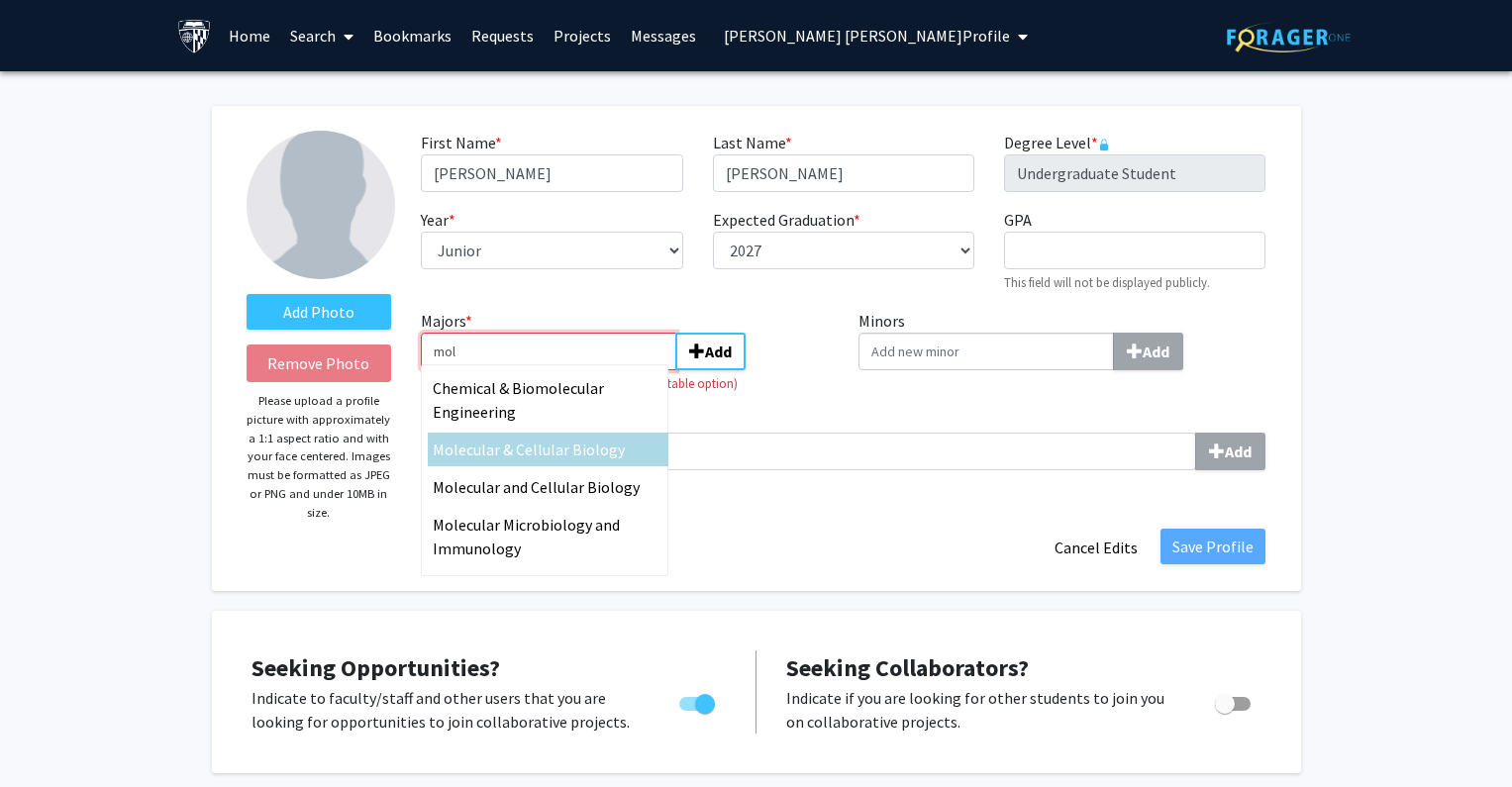 click on "mol" at bounding box center (549, 351) 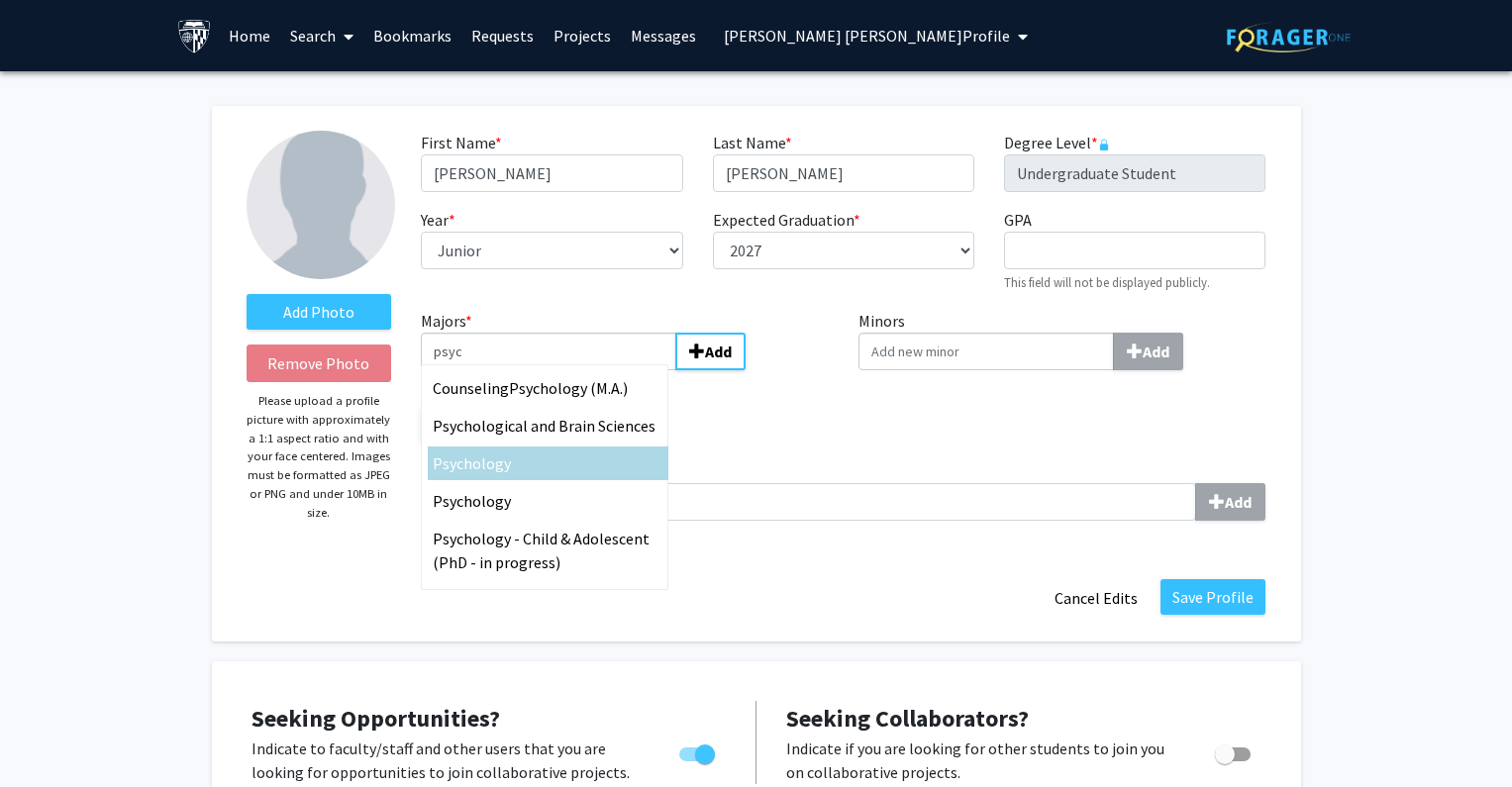 type on "psyc" 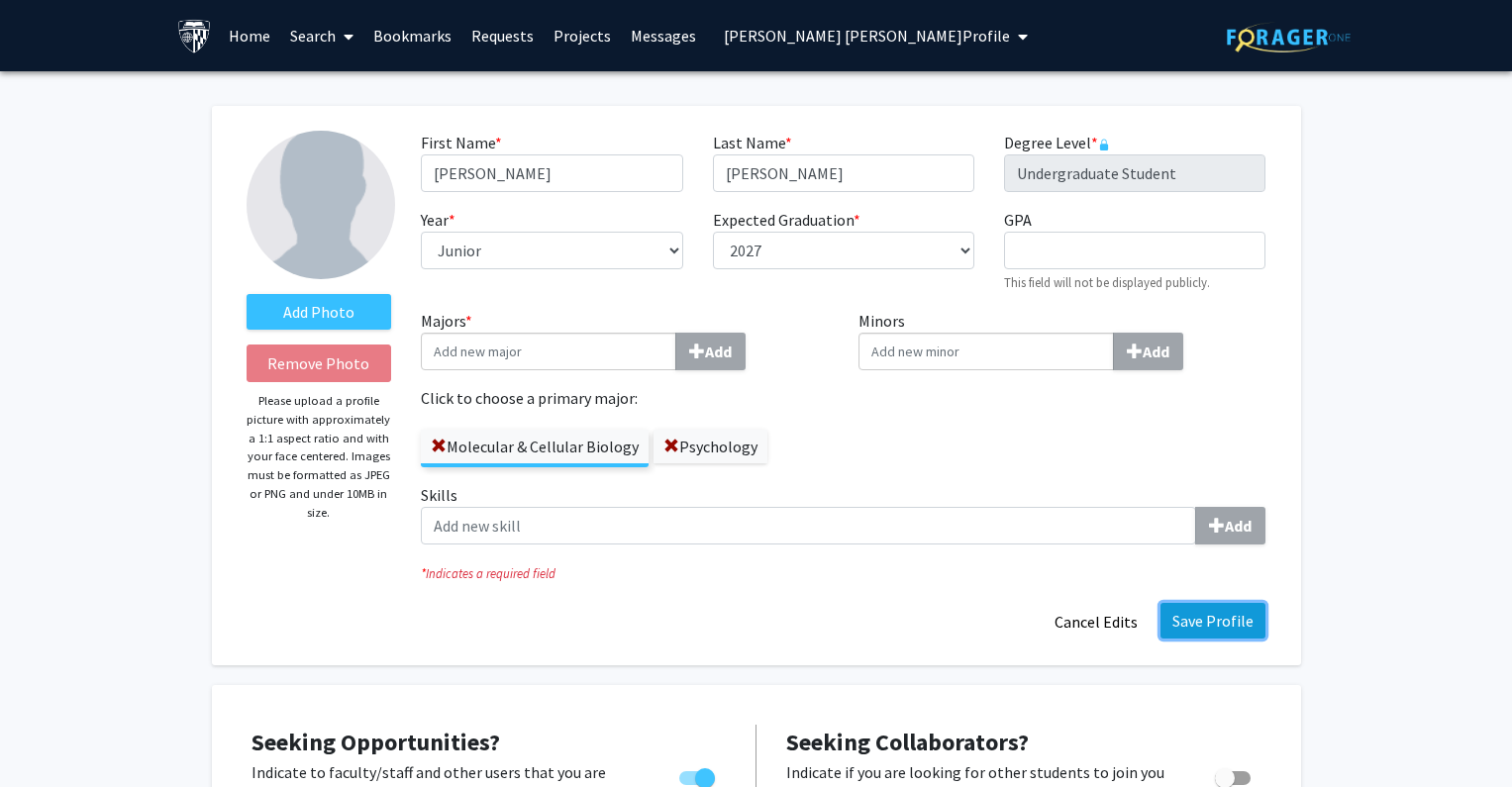 click on "Save Profile" 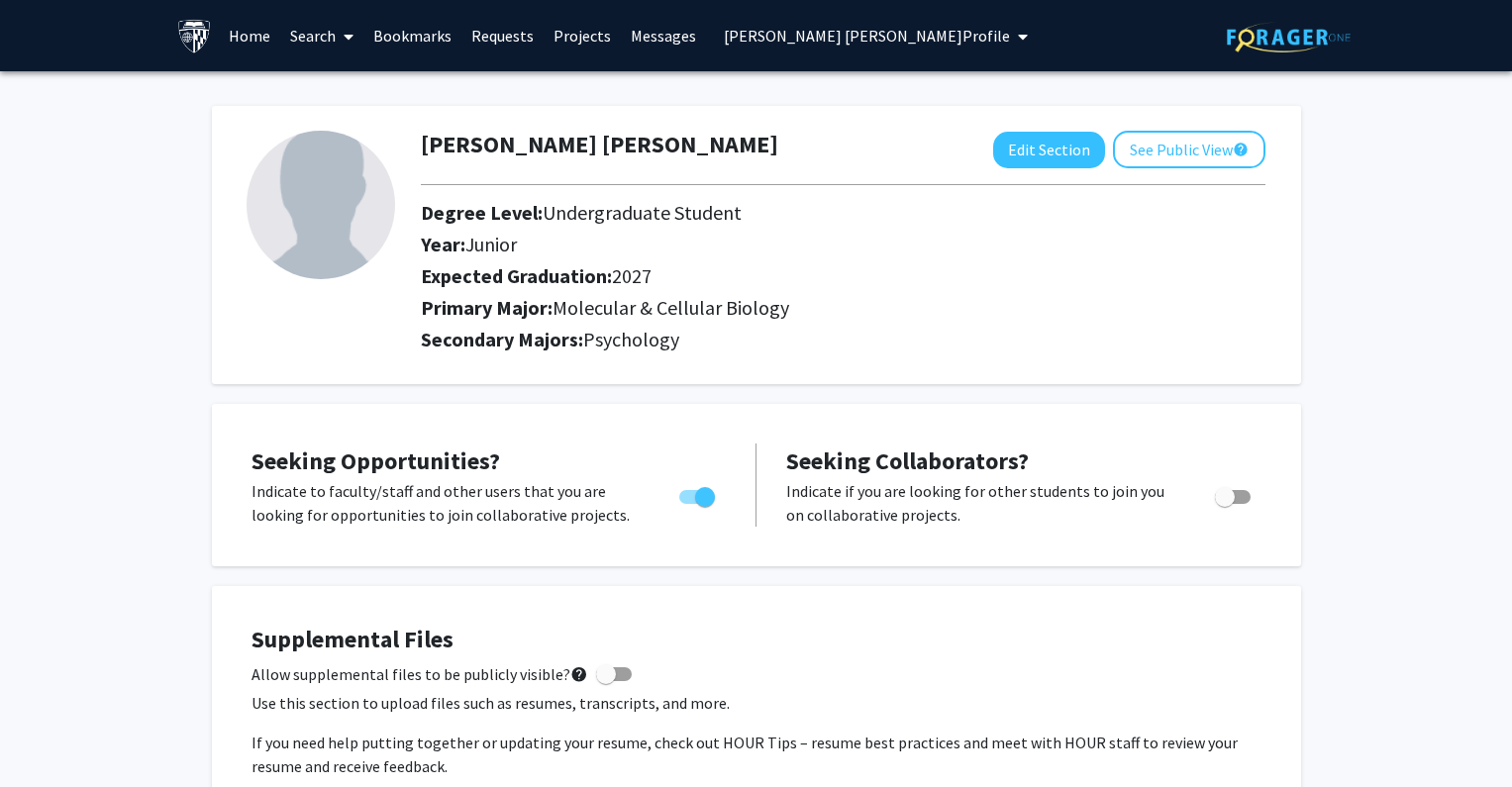 click on "[PERSON_NAME] [PERSON_NAME]   Profile" at bounding box center (866, 36) 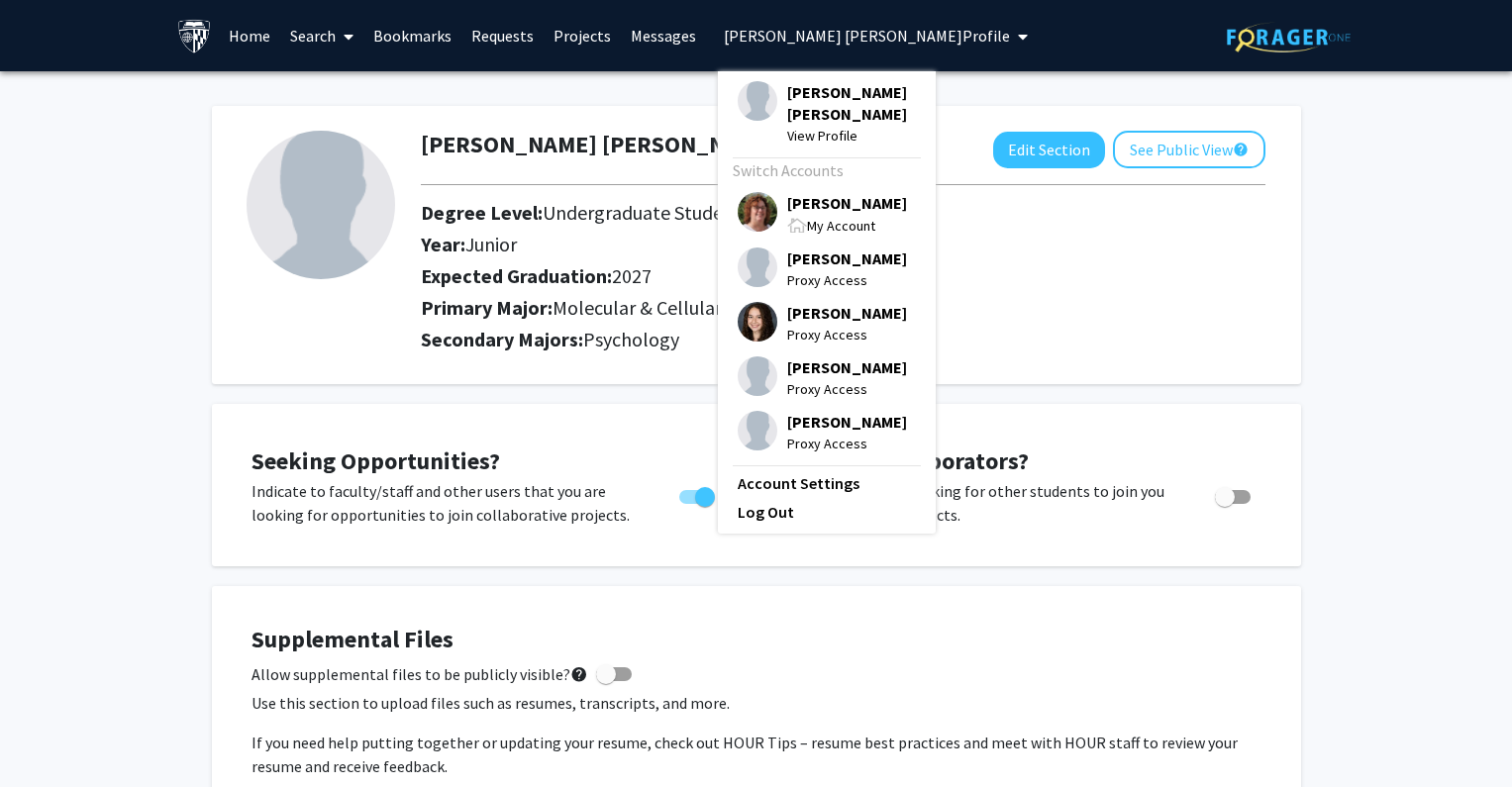 click on "[PERSON_NAME]" at bounding box center (847, 203) 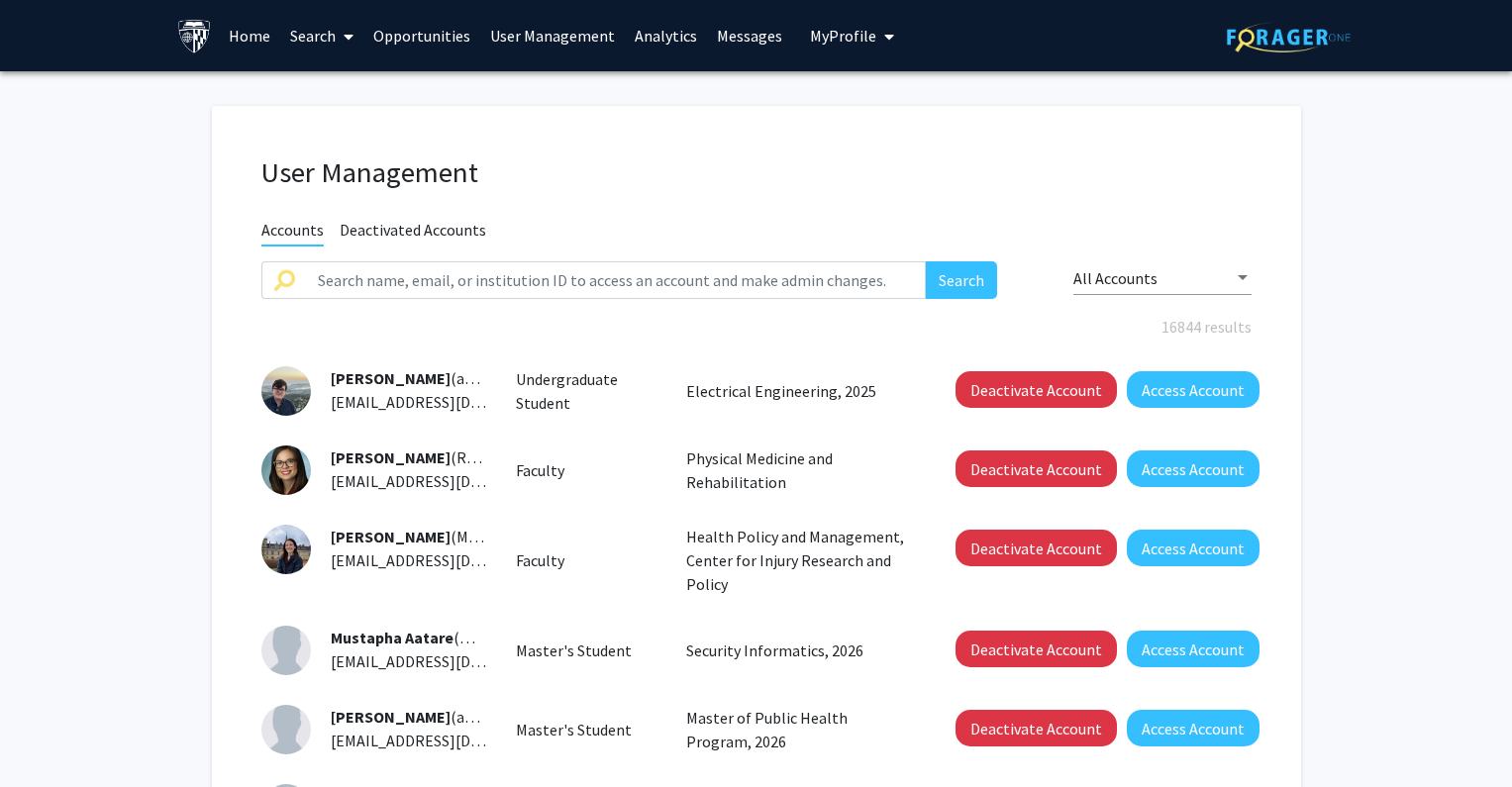 click on "User Management Accounts Deactivated Accounts Search All Accounts 16844 results  [PERSON_NAME]  (aaakers1) [EMAIL_ADDRESS][DOMAIN_NAME]  Undergraduate Student   Electrical Engineering, 2025   Deactivate Account   Access Account   [PERSON_NAME]  (RAARON4) [EMAIL_ADDRESS][DOMAIN_NAME]  Faculty   Physical Medicine and Rehabilitation   Deactivate Account   Access Account   [PERSON_NAME]  (MAASSAR1) [EMAIL_ADDRESS][DOMAIN_NAME]  Faculty   Health Policy and Management, Center for Injury Research and Policy   Deactivate Account   Access Account   Mustapha Aatare  (maatare1) [EMAIL_ADDRESS][DOMAIN_NAME]  Master's Student   Security Informatics, 2026   Deactivate Account   Access Account   [PERSON_NAME]  (aabaalk1) [EMAIL_ADDRESS][DOMAIN_NAME]  Master's Student   Master of Public Health Program, 2026   Deactivate Account   Access Account   Sitra [PERSON_NAME]  (sababul1) [EMAIL_ADDRESS][DOMAIN_NAME]  Master's Student   Master of Public Health Program, 2025   Deactivate Account   Access Account   [PERSON_NAME]  (aabalma1) [EMAIL_ADDRESS][DOMAIN_NAME]  Master's Student   Artificial Intelligence, 2027" 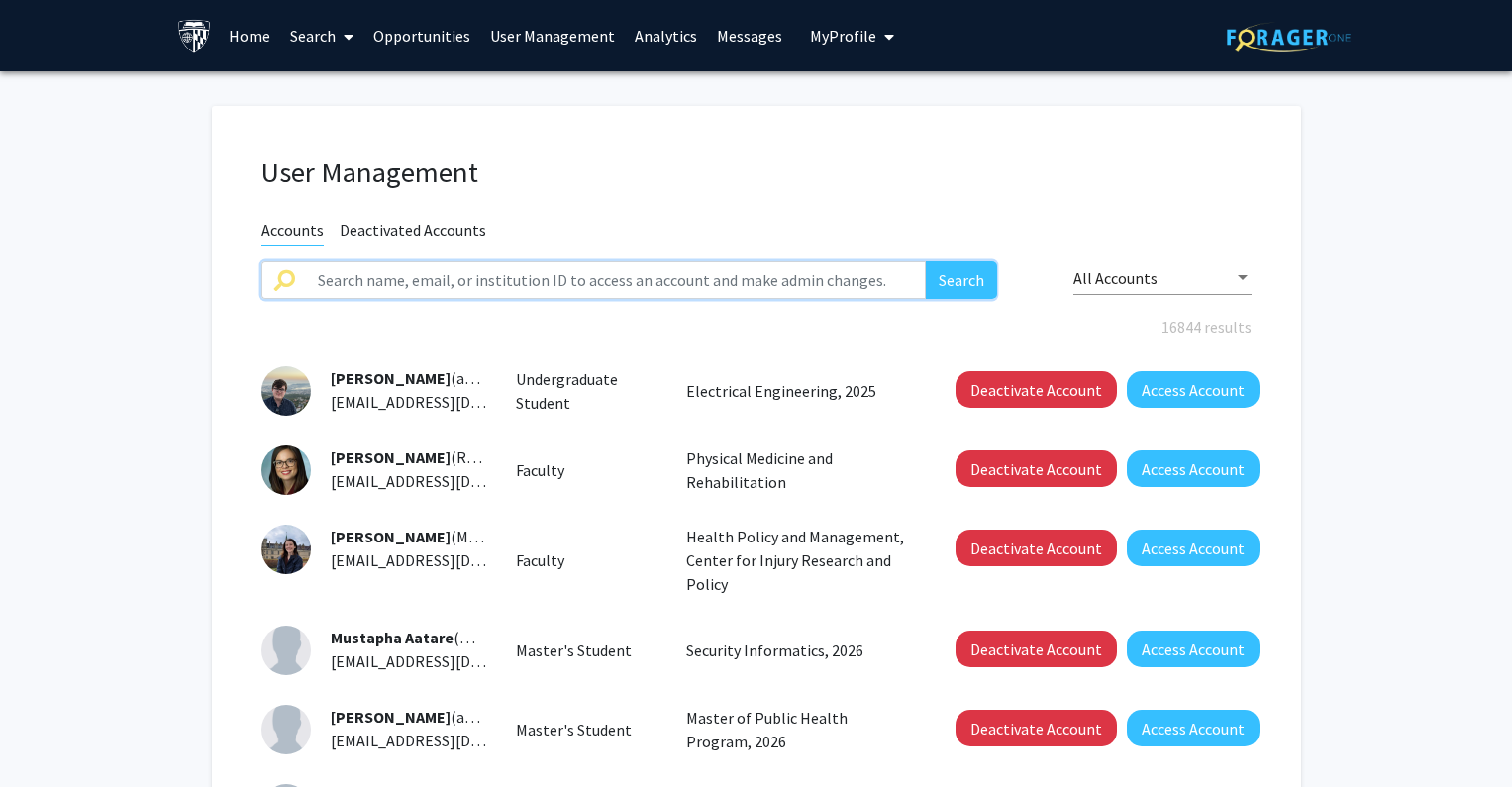 click 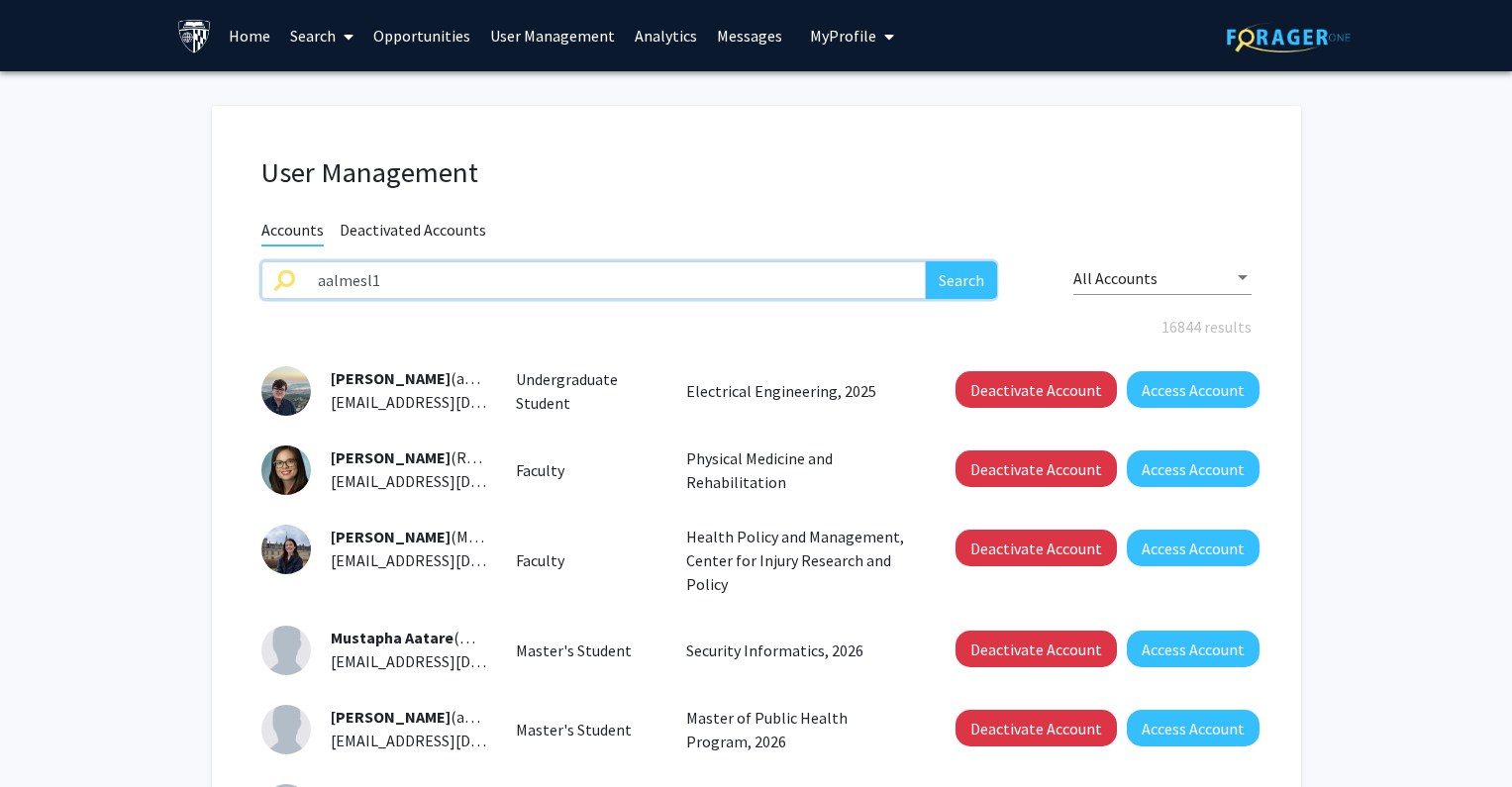 type on "aalmesl1" 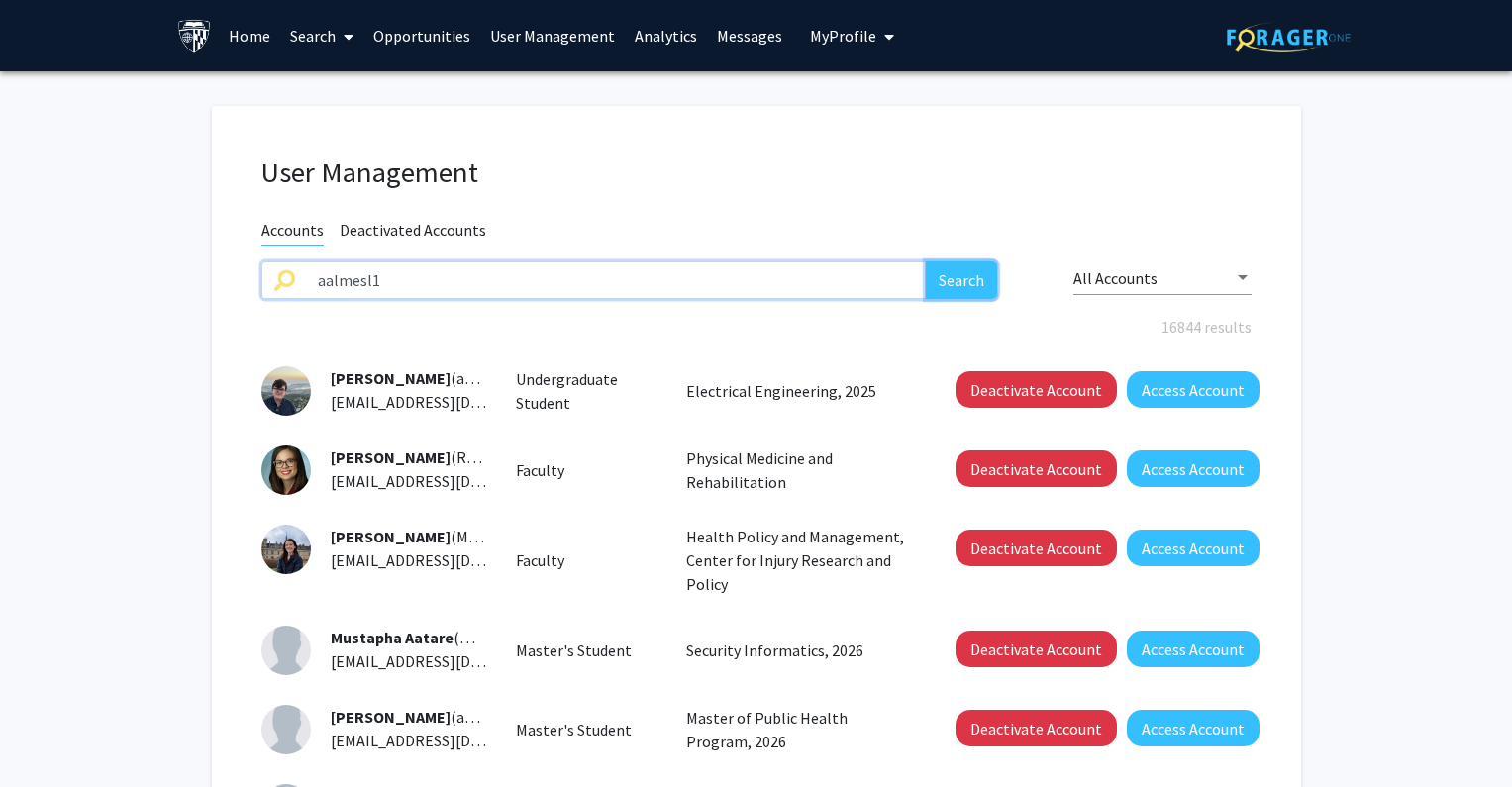 click on "Search" 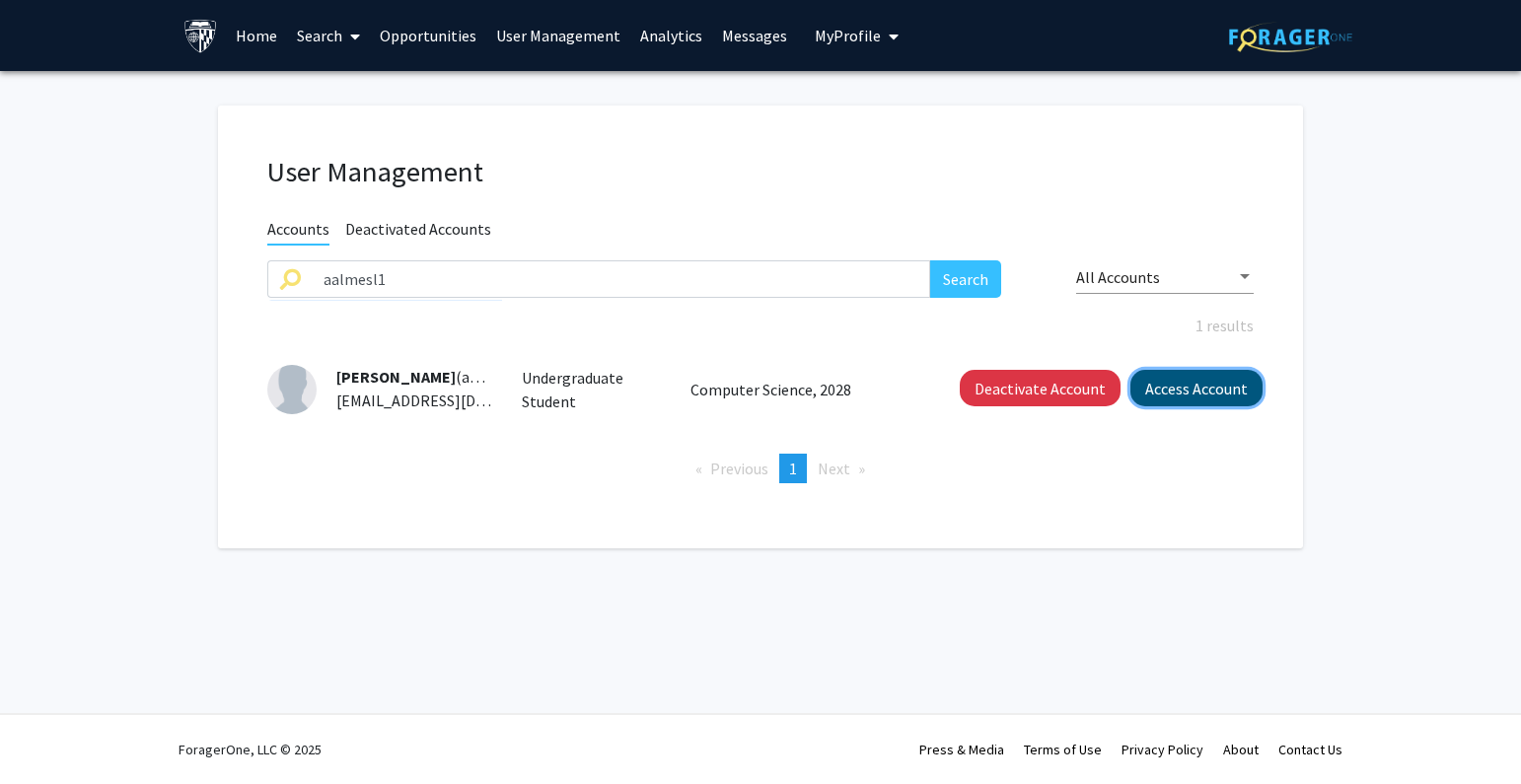 click on "Access Account" 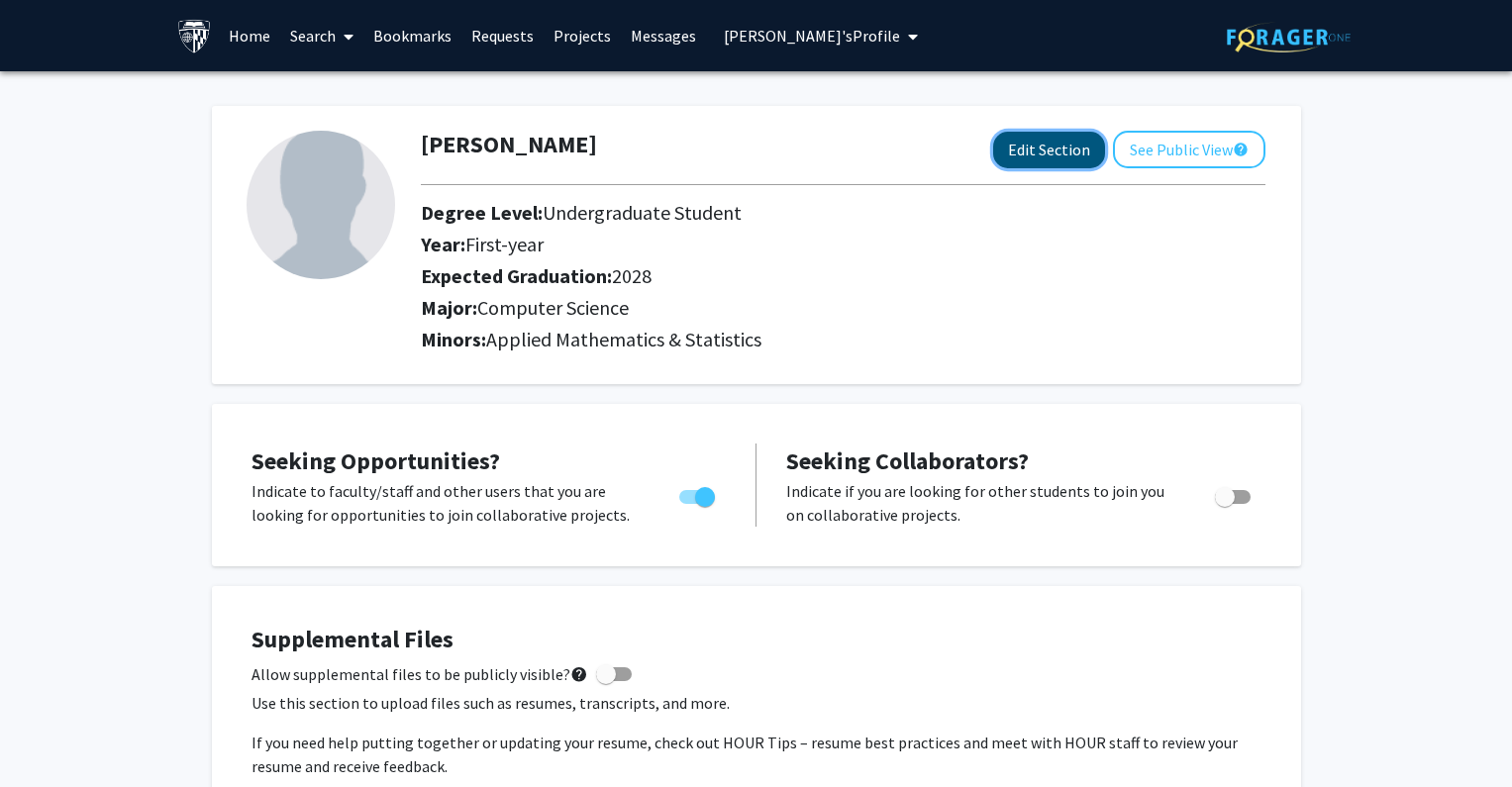 click on "Edit Section" 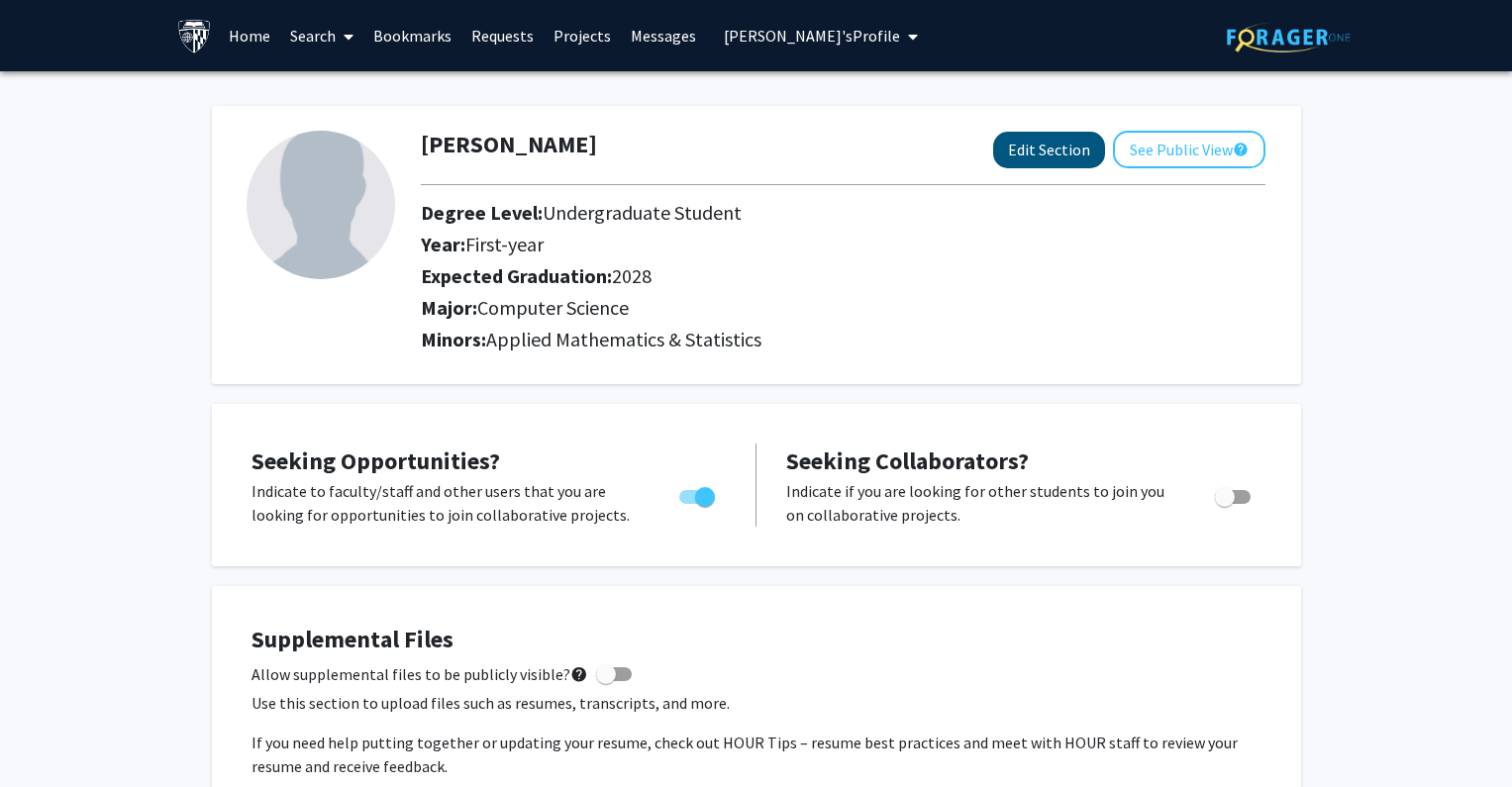 select on "first-year" 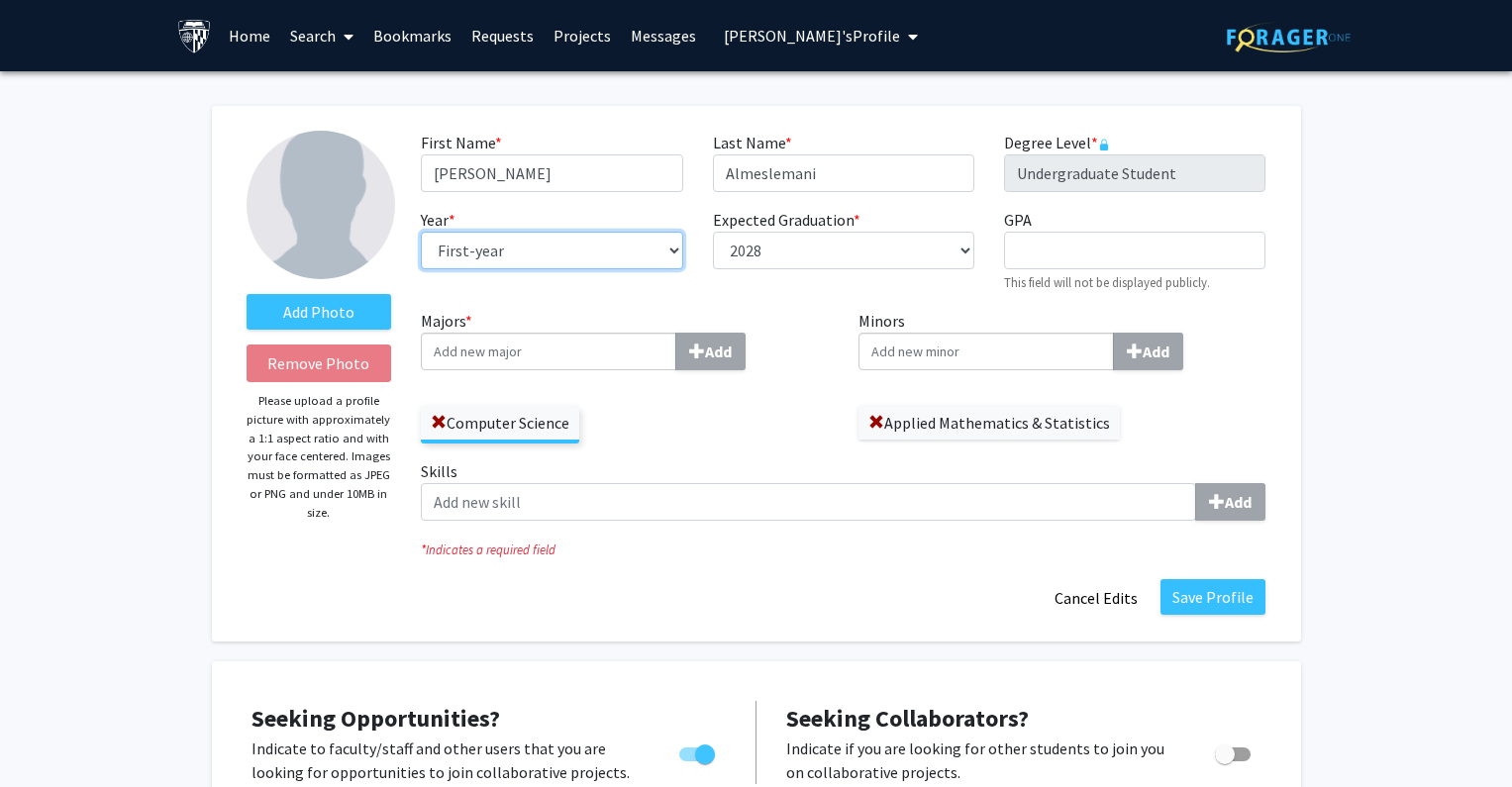 click on "---  First-year   Sophomore   Junior   Senior   Postbaccalaureate Certificate" at bounding box center (552, 250) 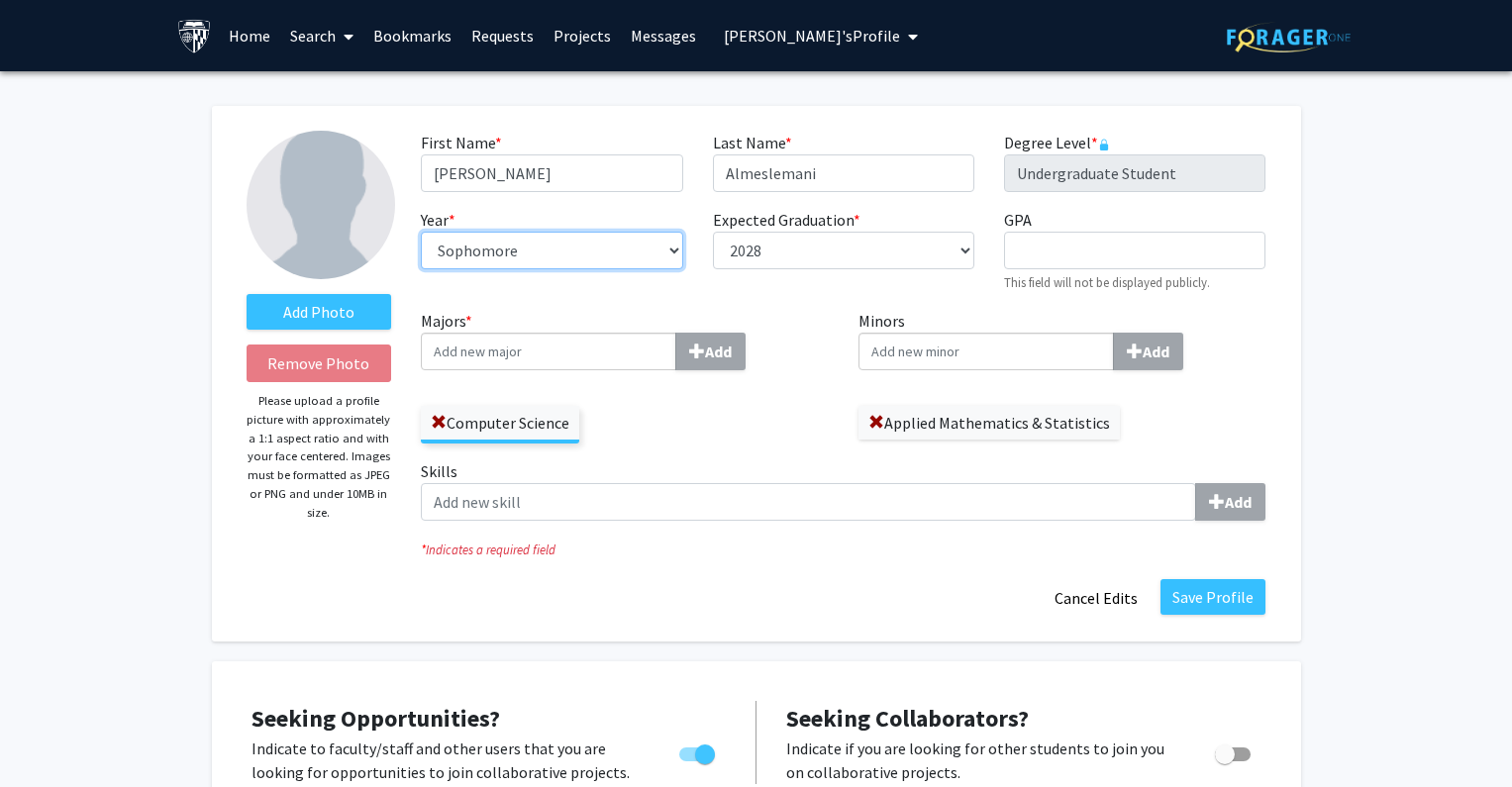 click on "---  First-year   Sophomore   Junior   Senior   Postbaccalaureate Certificate" at bounding box center (552, 250) 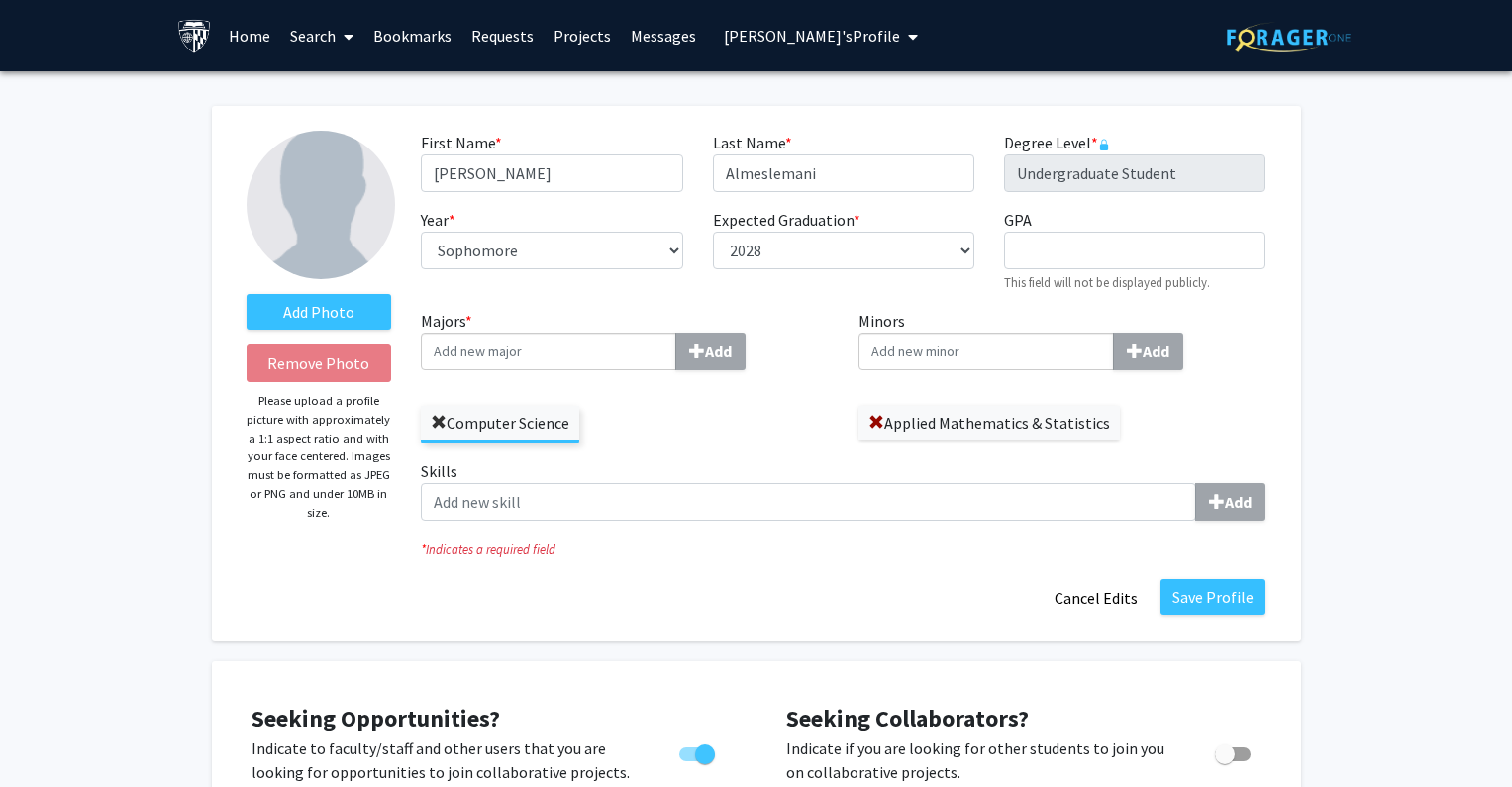 click 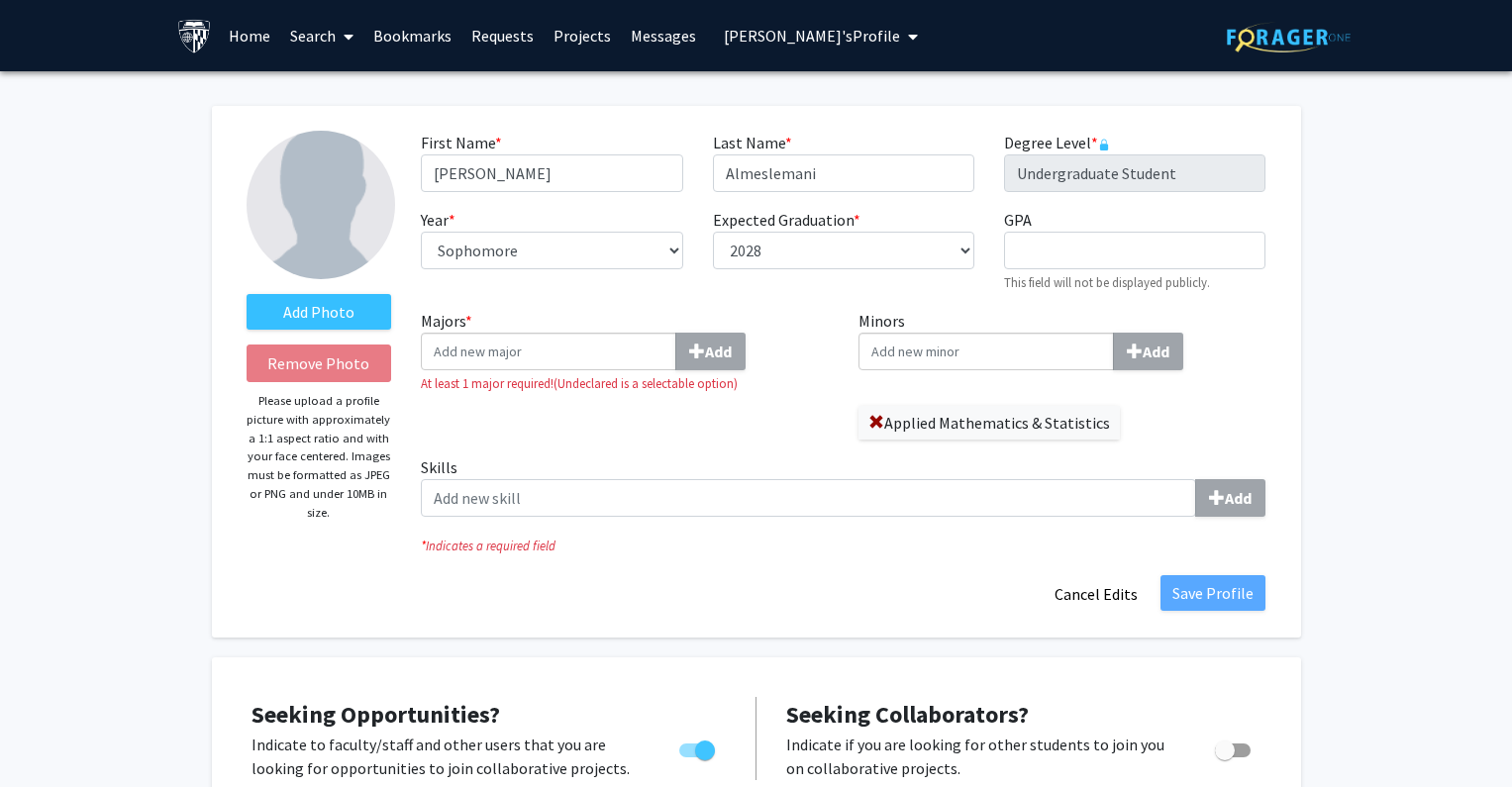 click on "Majors  * Add  At least 1 major required!   (Undeclared is a selectable option)" 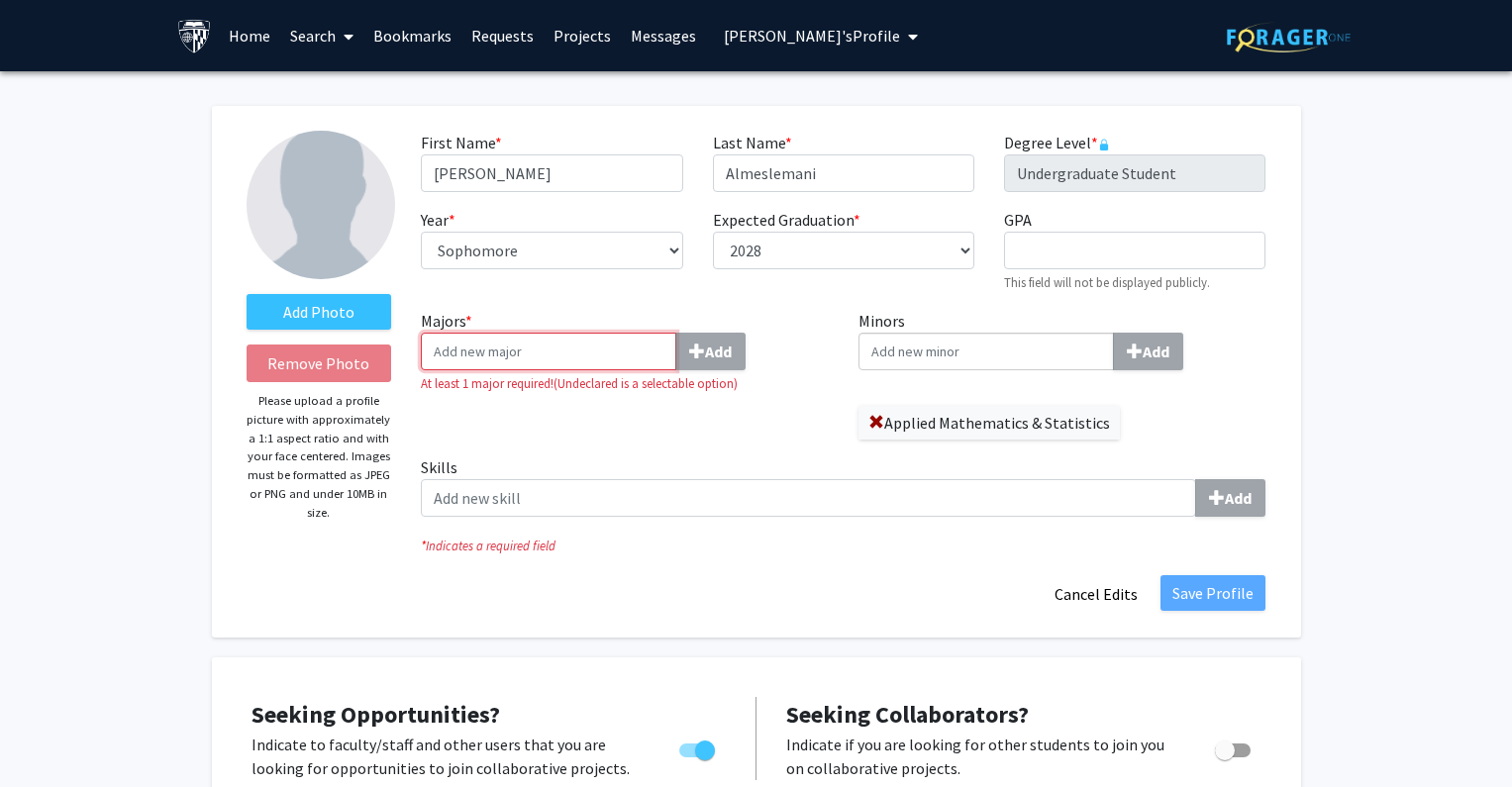 click on "Majors  * Add" at bounding box center (549, 351) 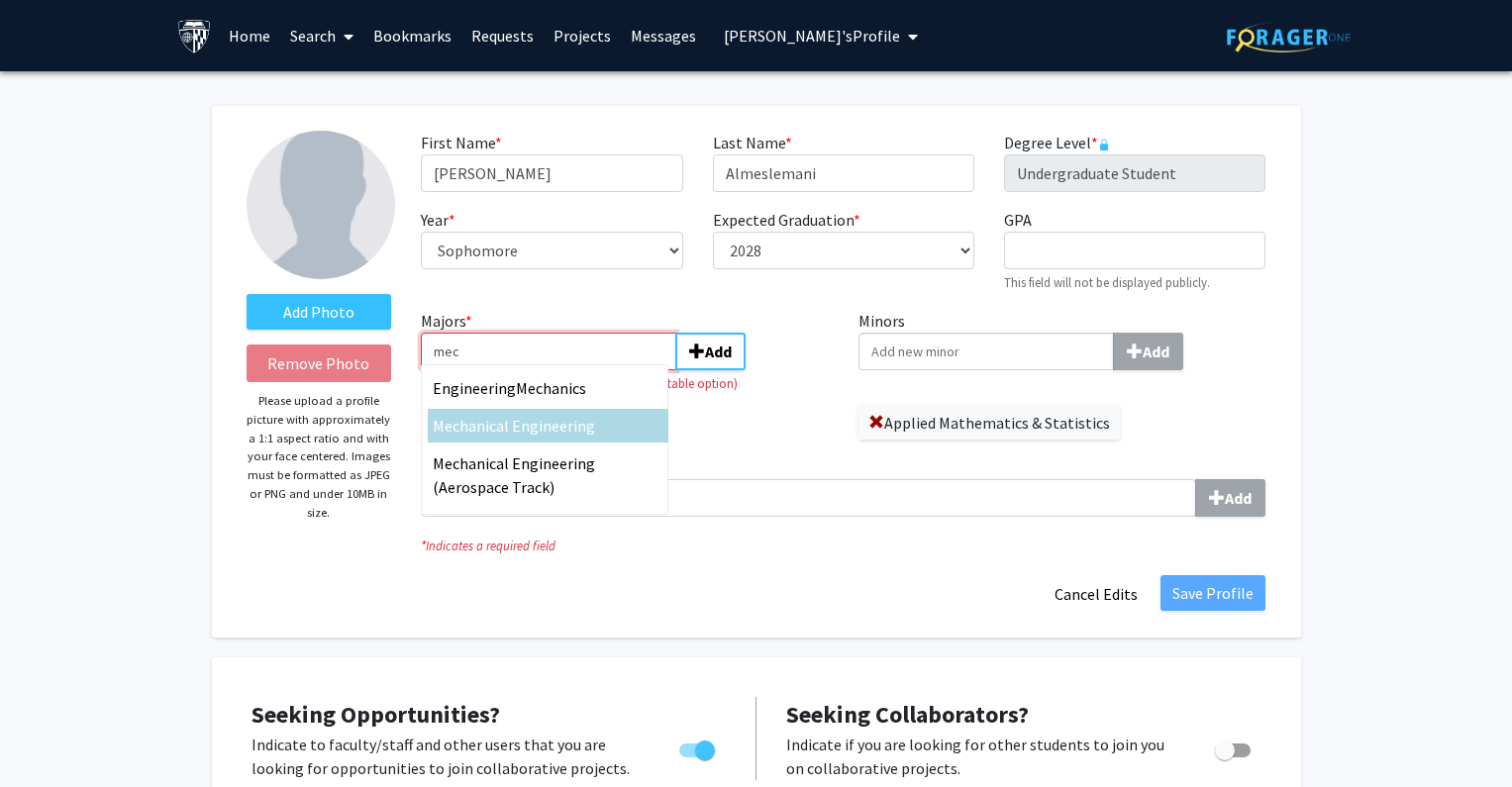 type on "mec" 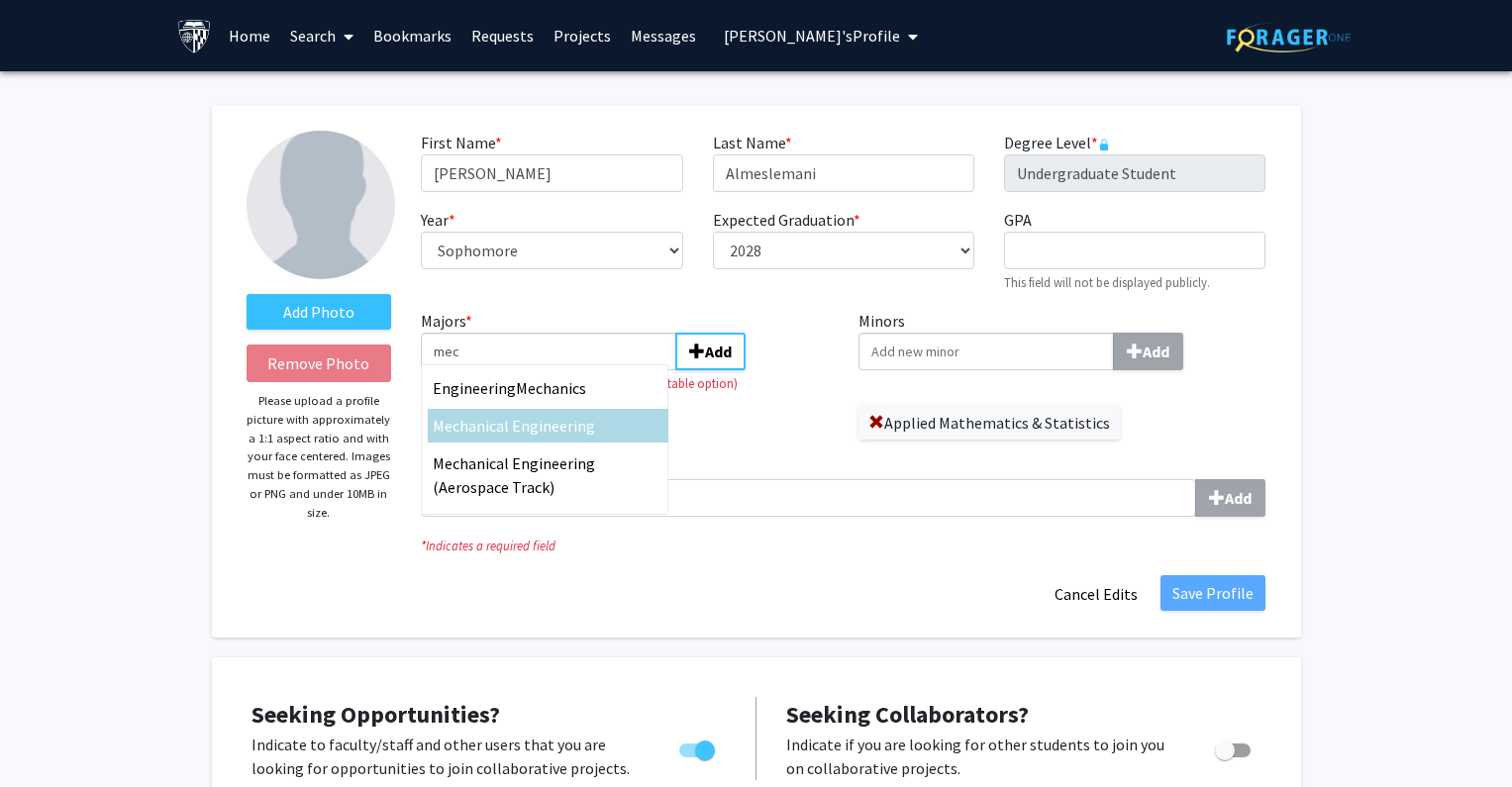 click on "hanical Engineering" at bounding box center [527, 426] 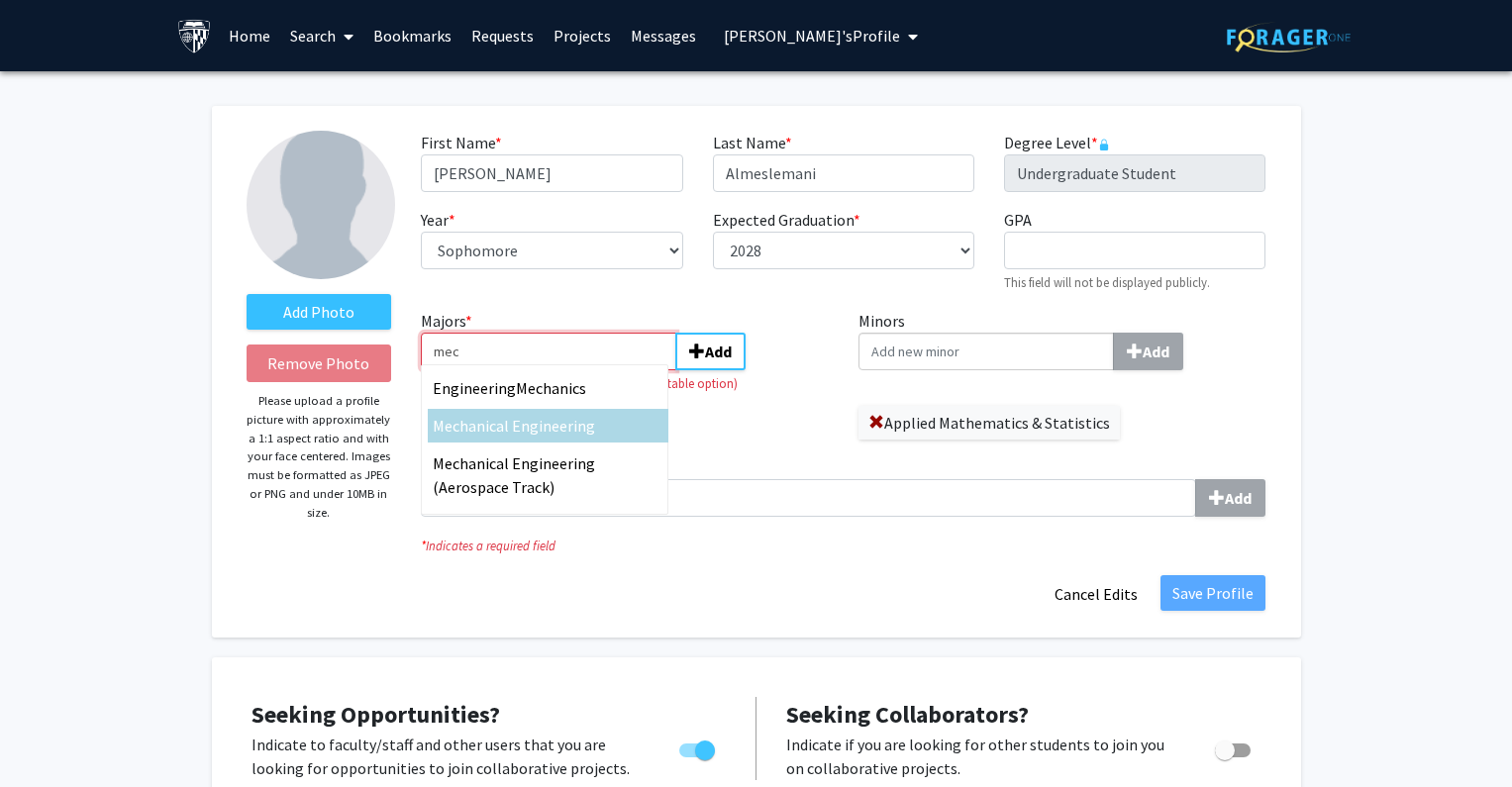 click on "mec" at bounding box center (549, 351) 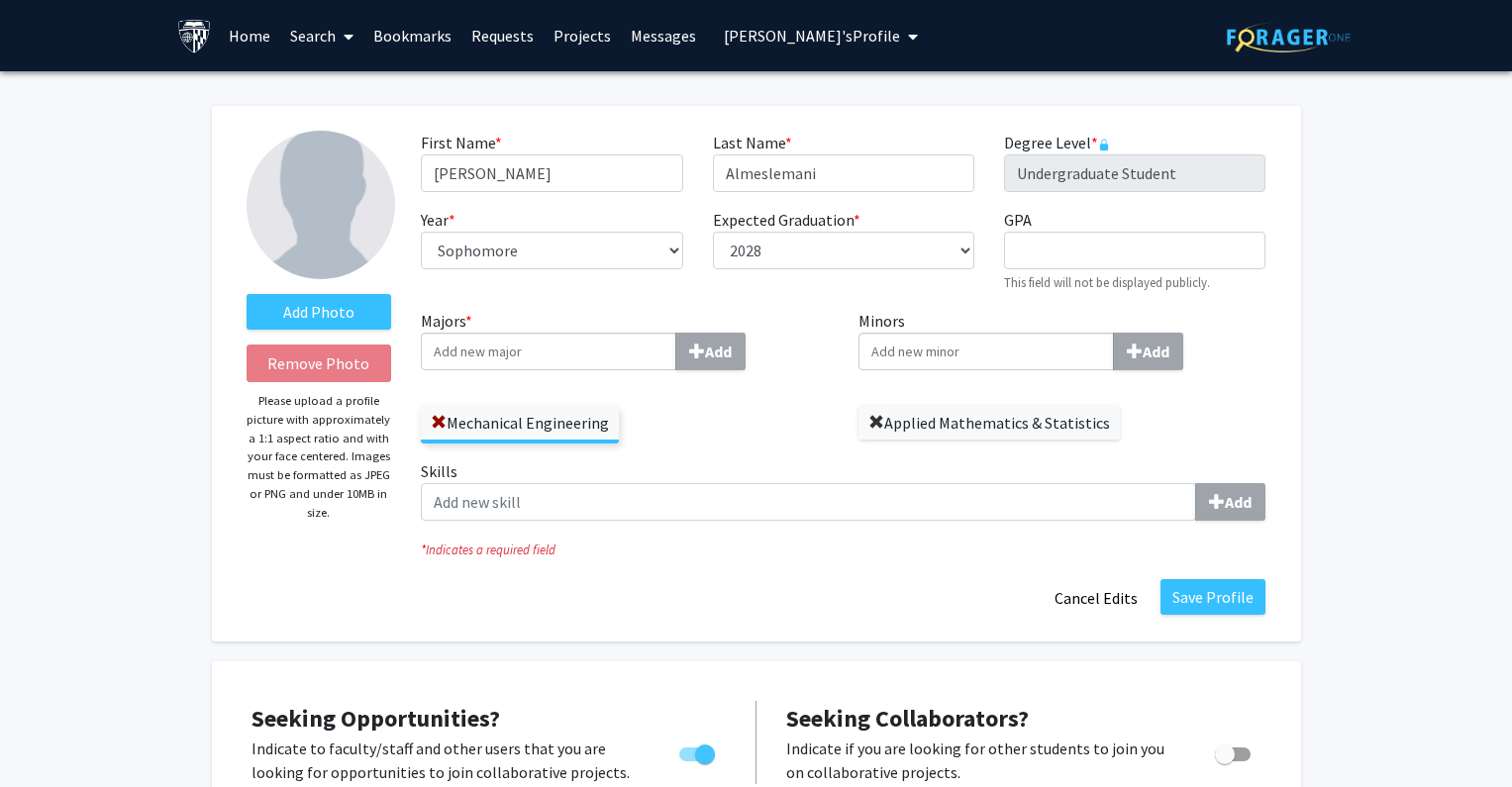 click 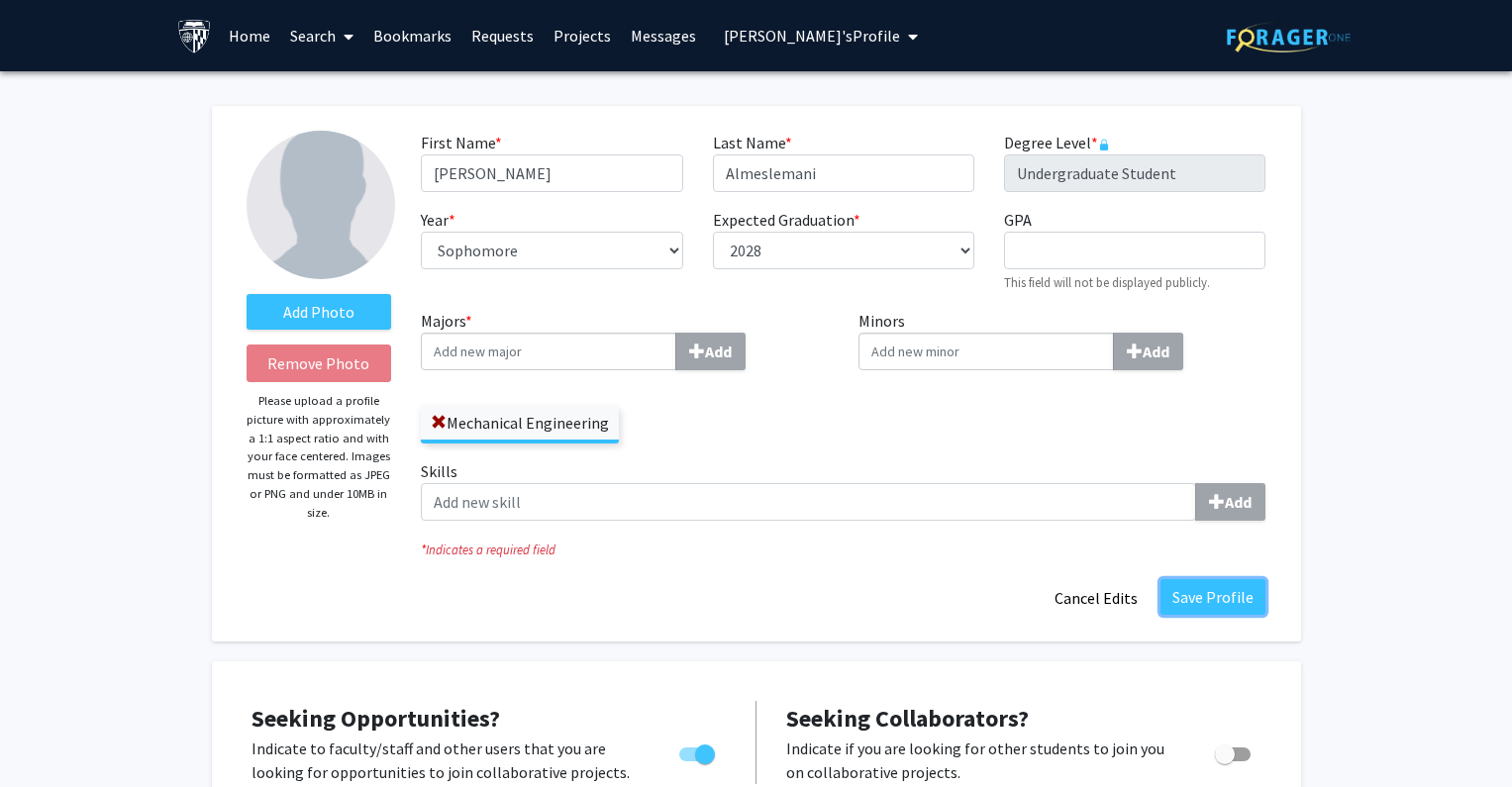 drag, startPoint x: 1201, startPoint y: 589, endPoint x: 1148, endPoint y: 555, distance: 62.968246 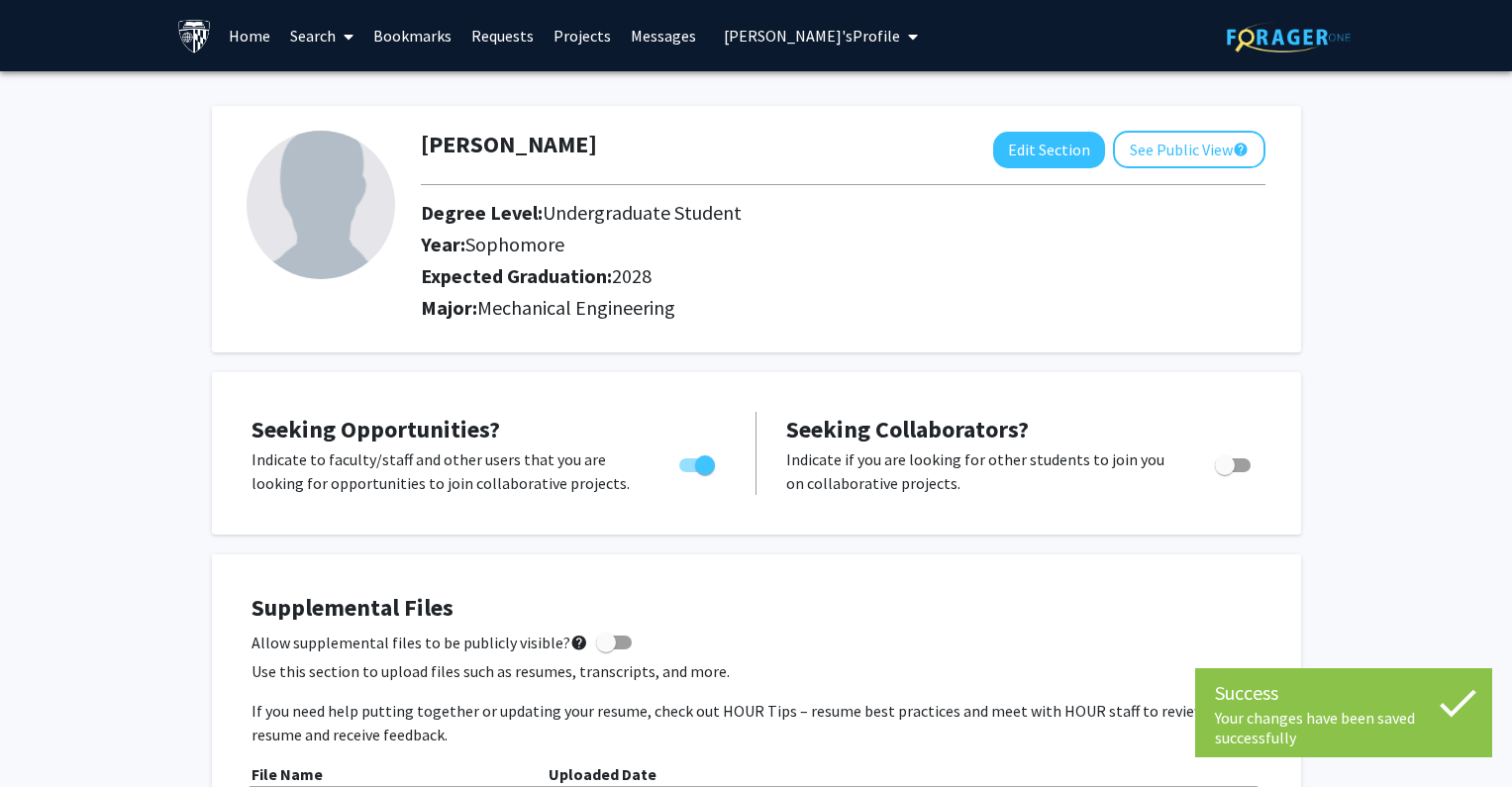 click on "[PERSON_NAME]'s   Profile" at bounding box center [812, 36] 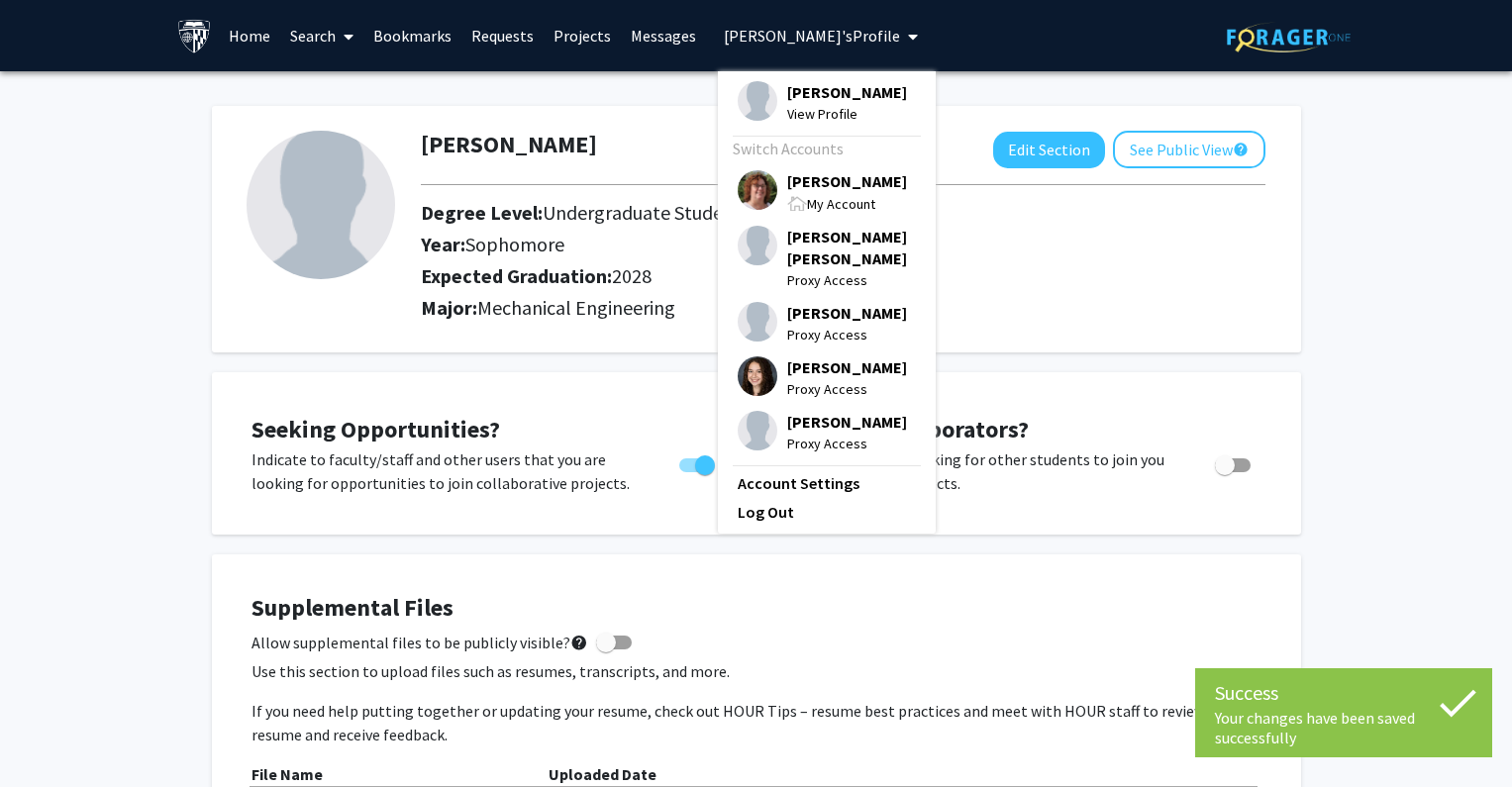 click on "My Account" at bounding box center [847, 203] 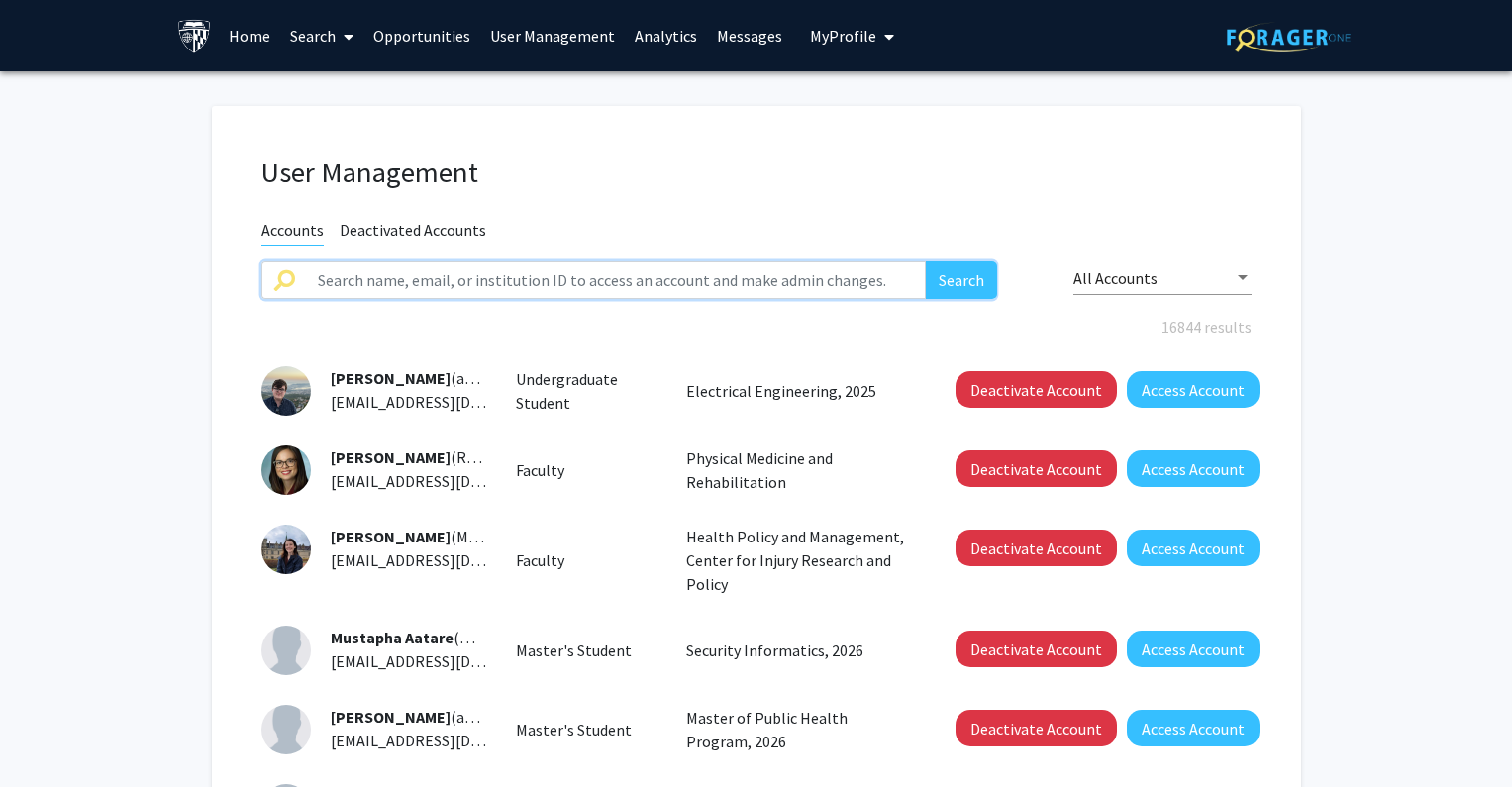 drag, startPoint x: 740, startPoint y: 274, endPoint x: 754, endPoint y: 265, distance: 16.643317 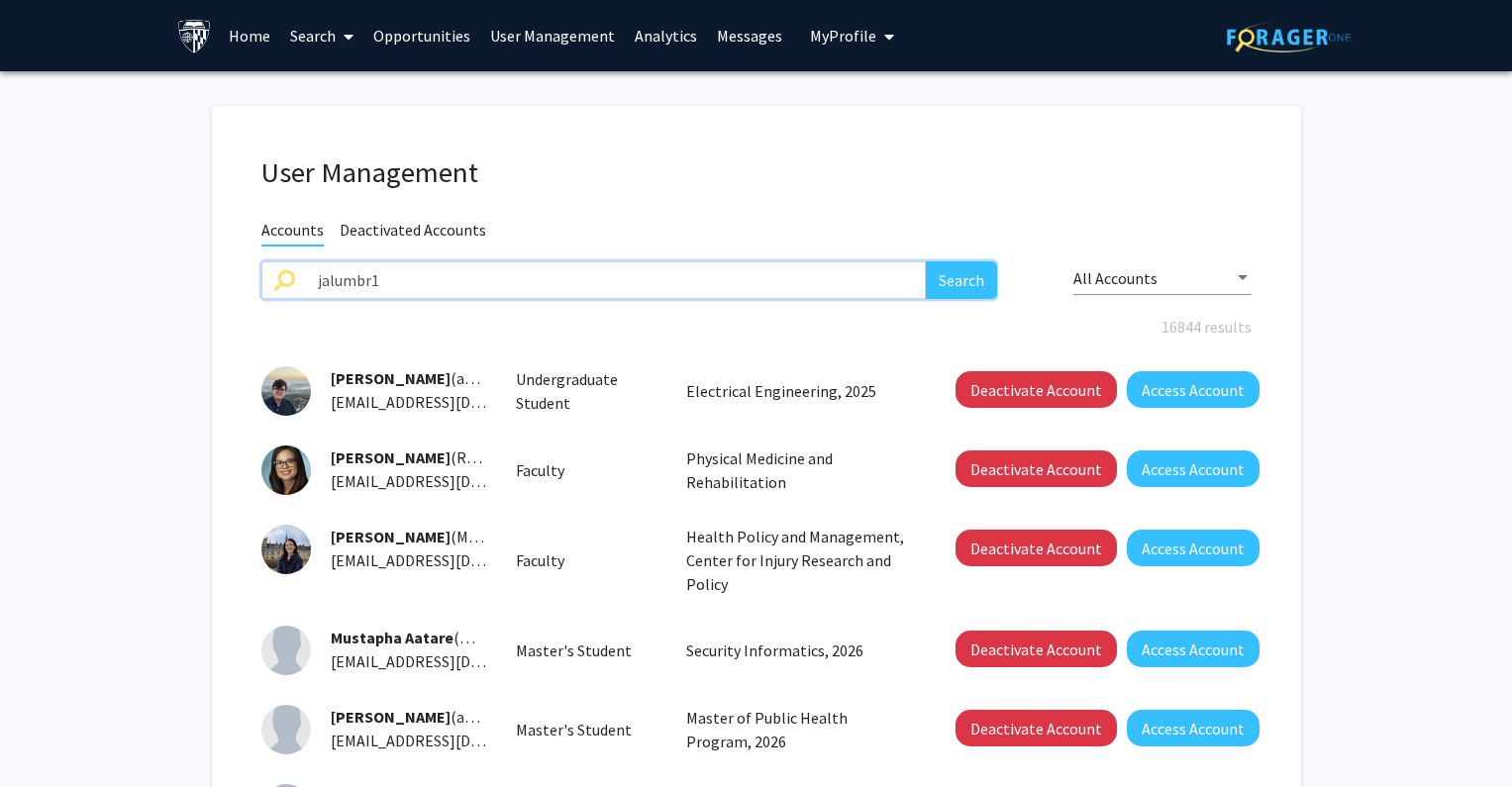 type on "jalumbr1" 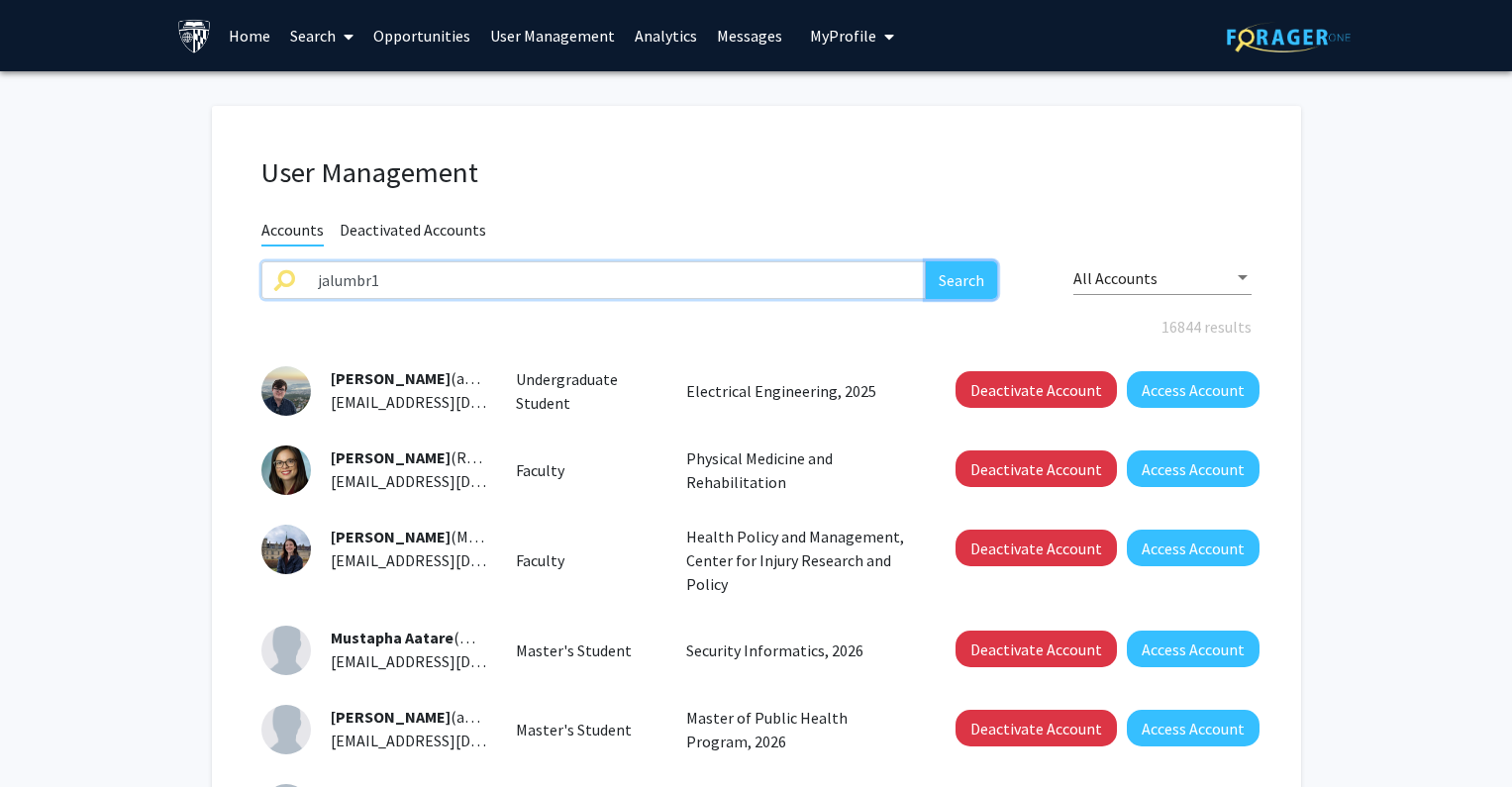 click on "Search" 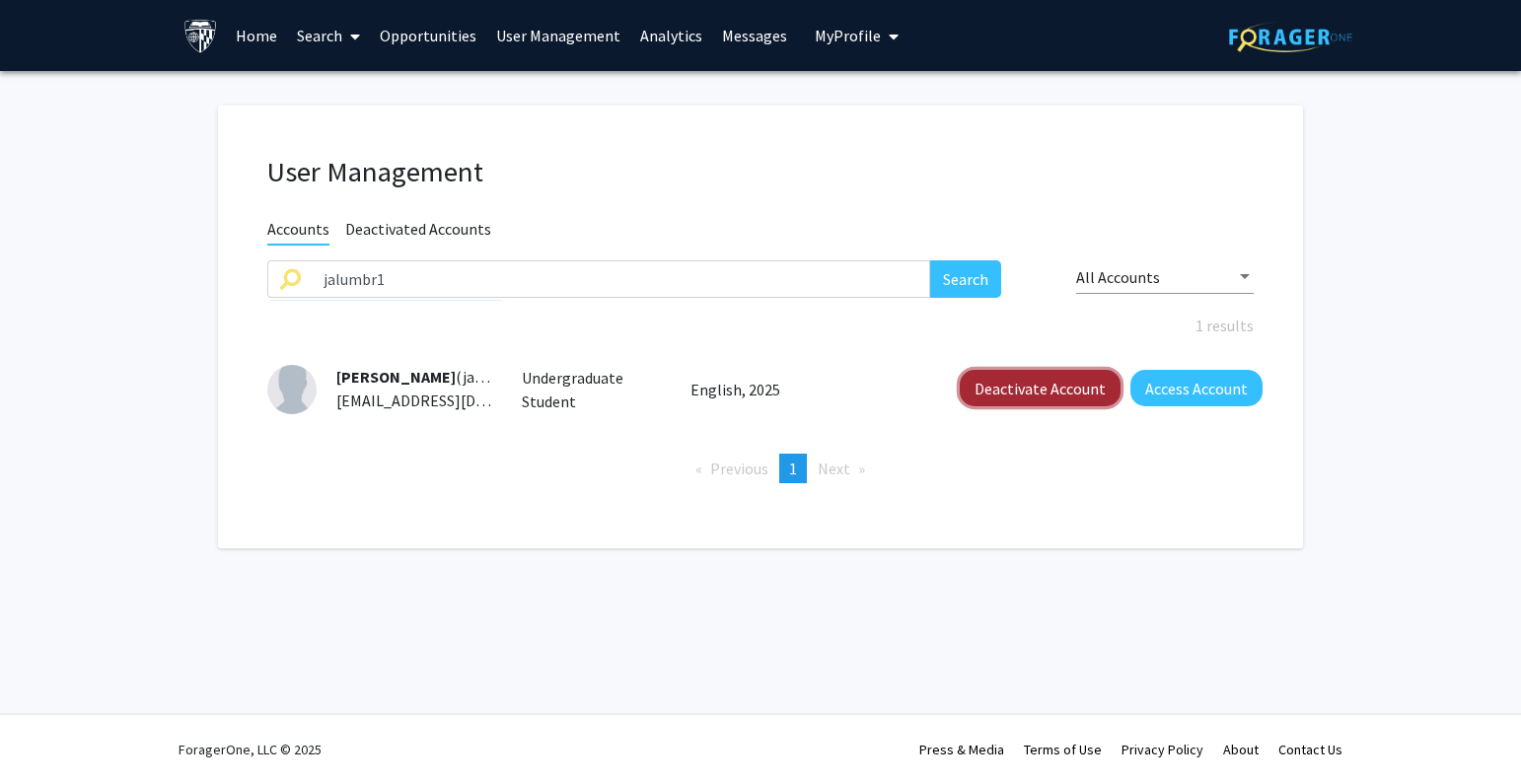 click on "Deactivate Account" 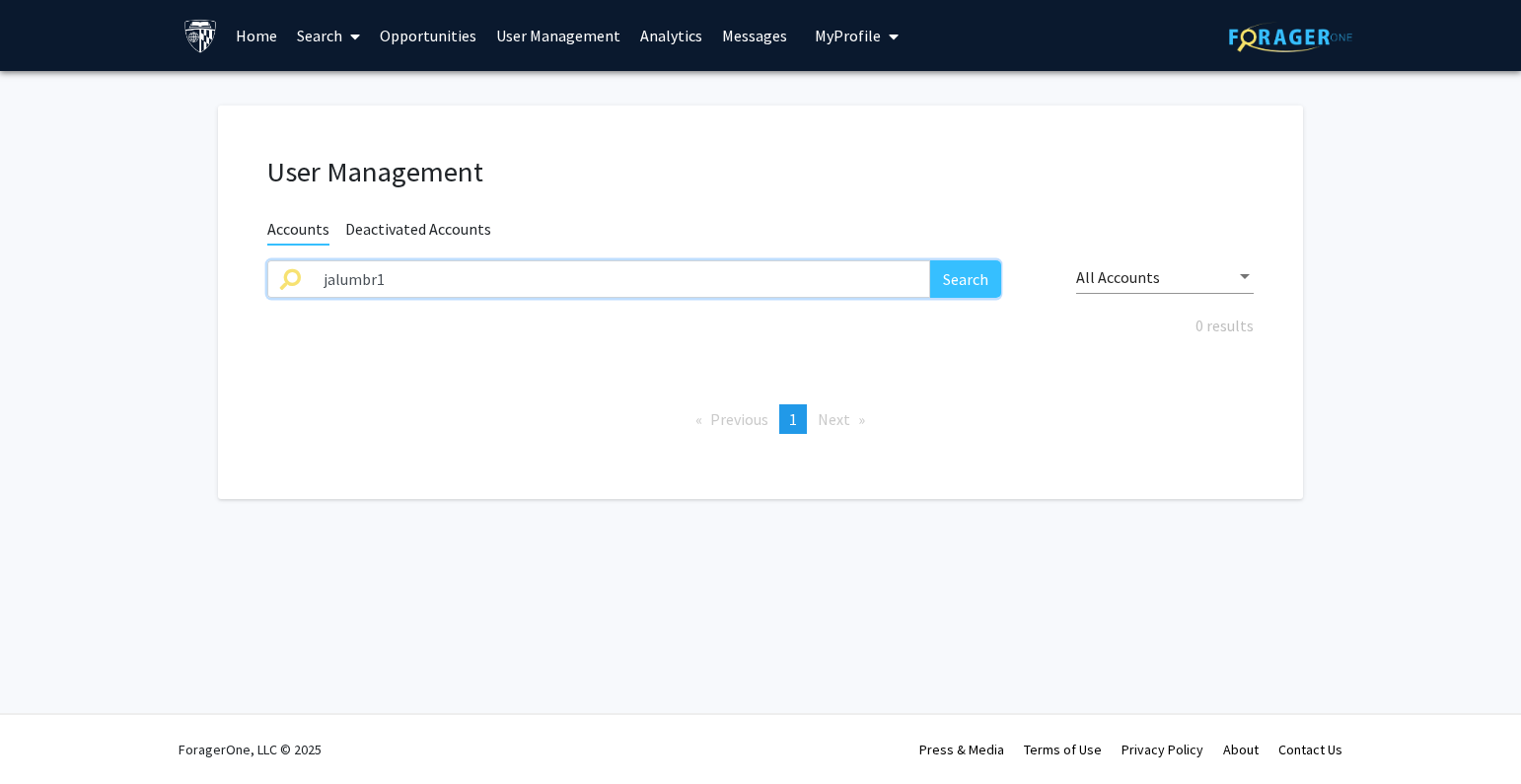 drag, startPoint x: 440, startPoint y: 287, endPoint x: 219, endPoint y: 286, distance: 221.00226 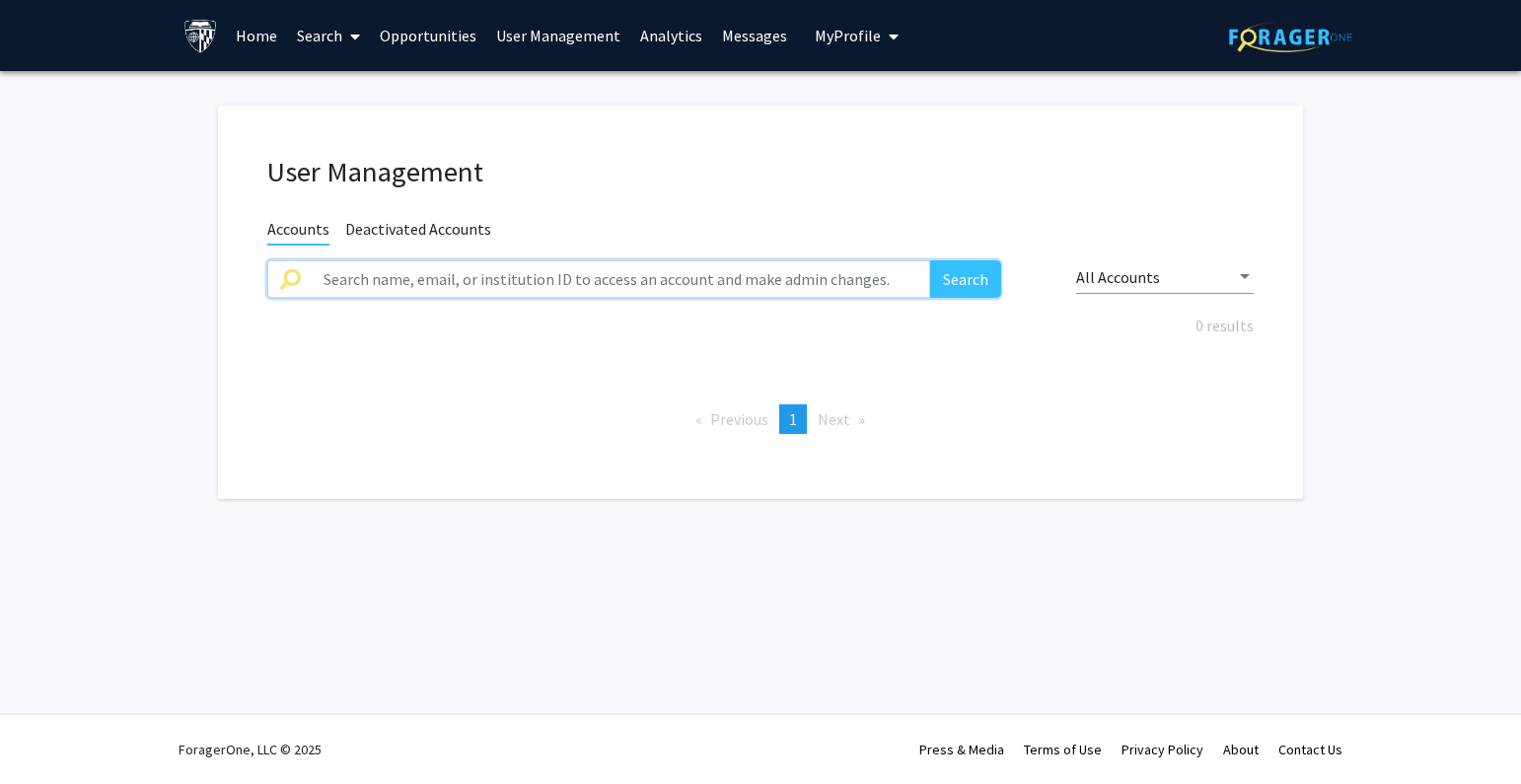click 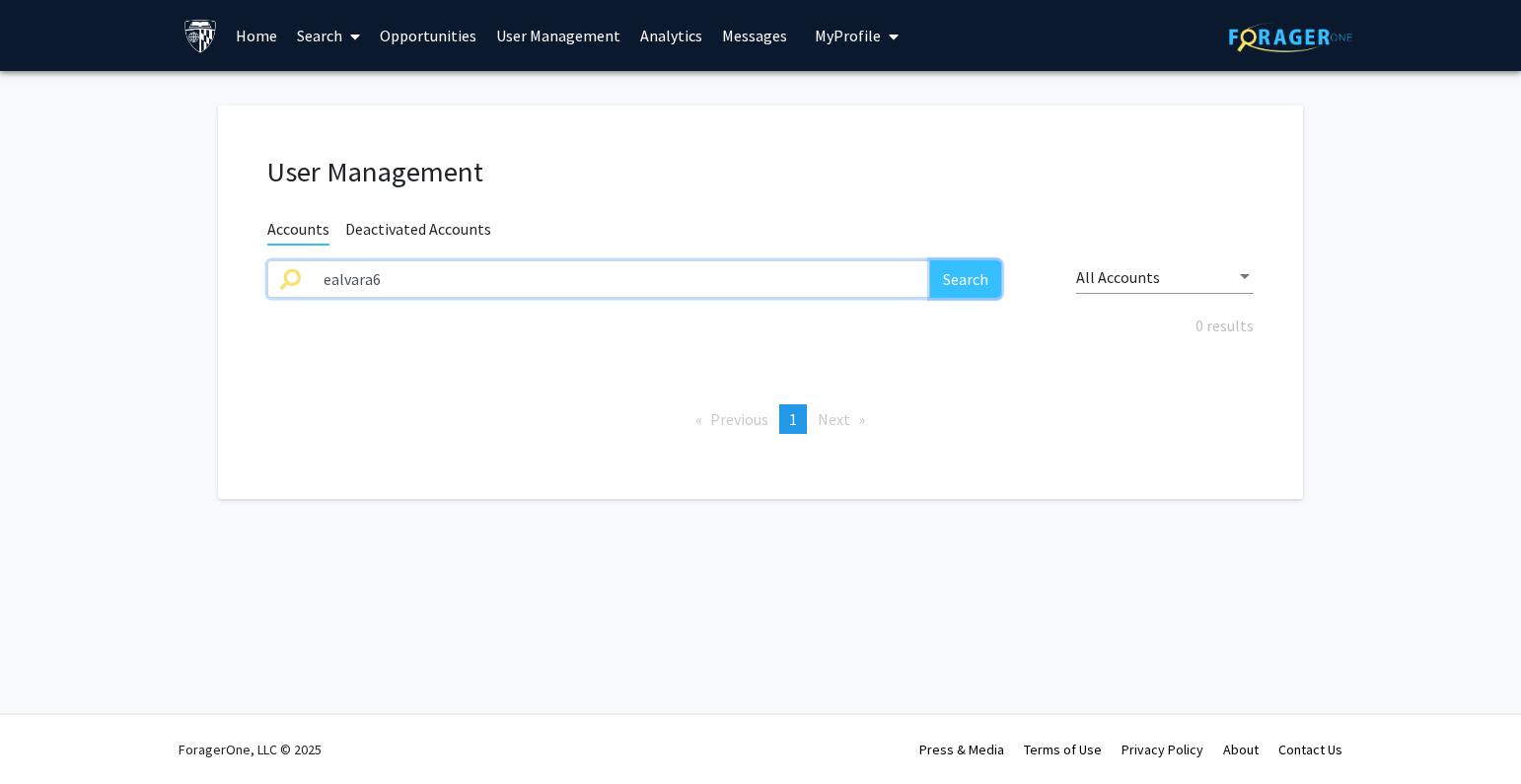 click on "Search" 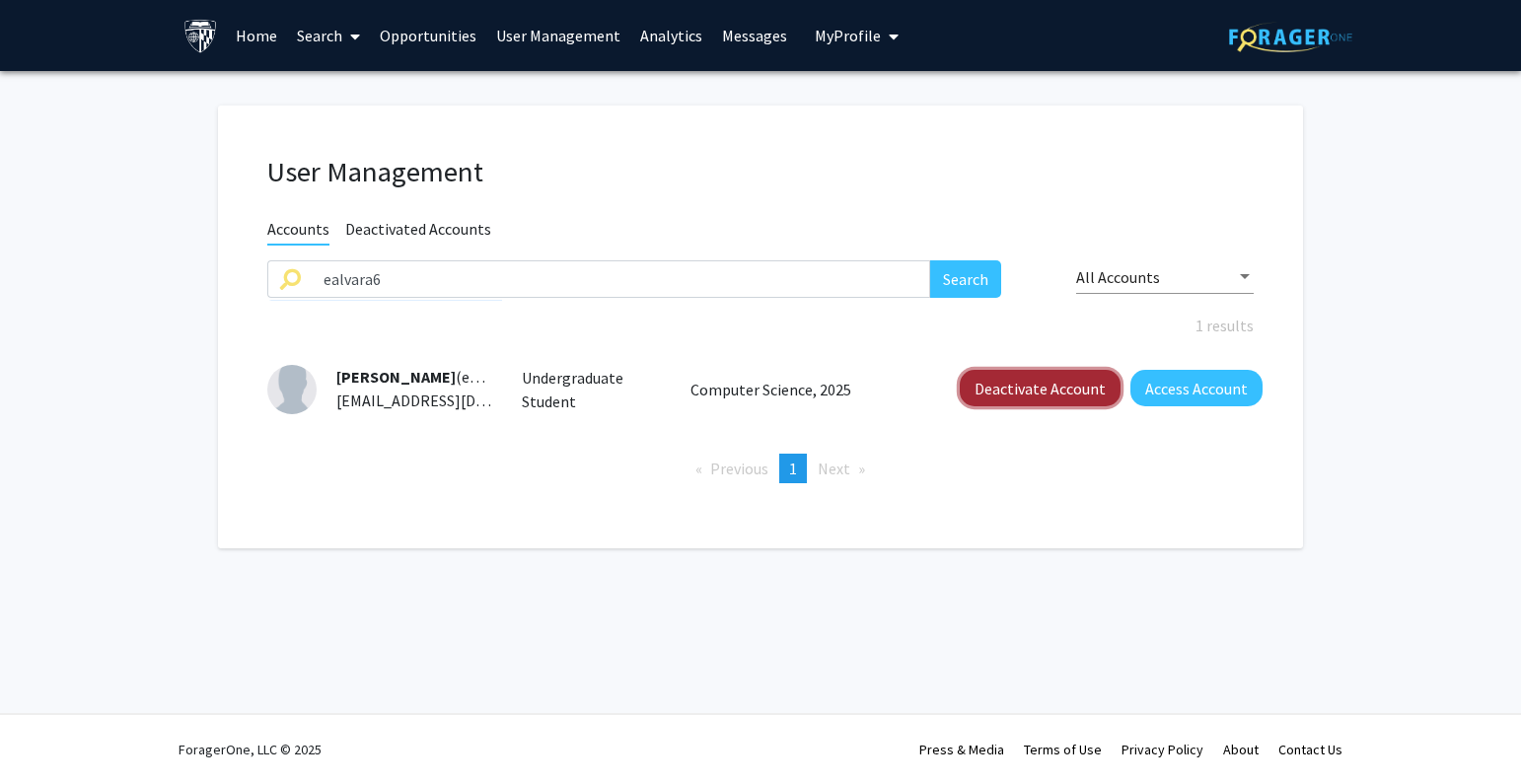 click on "Deactivate Account" 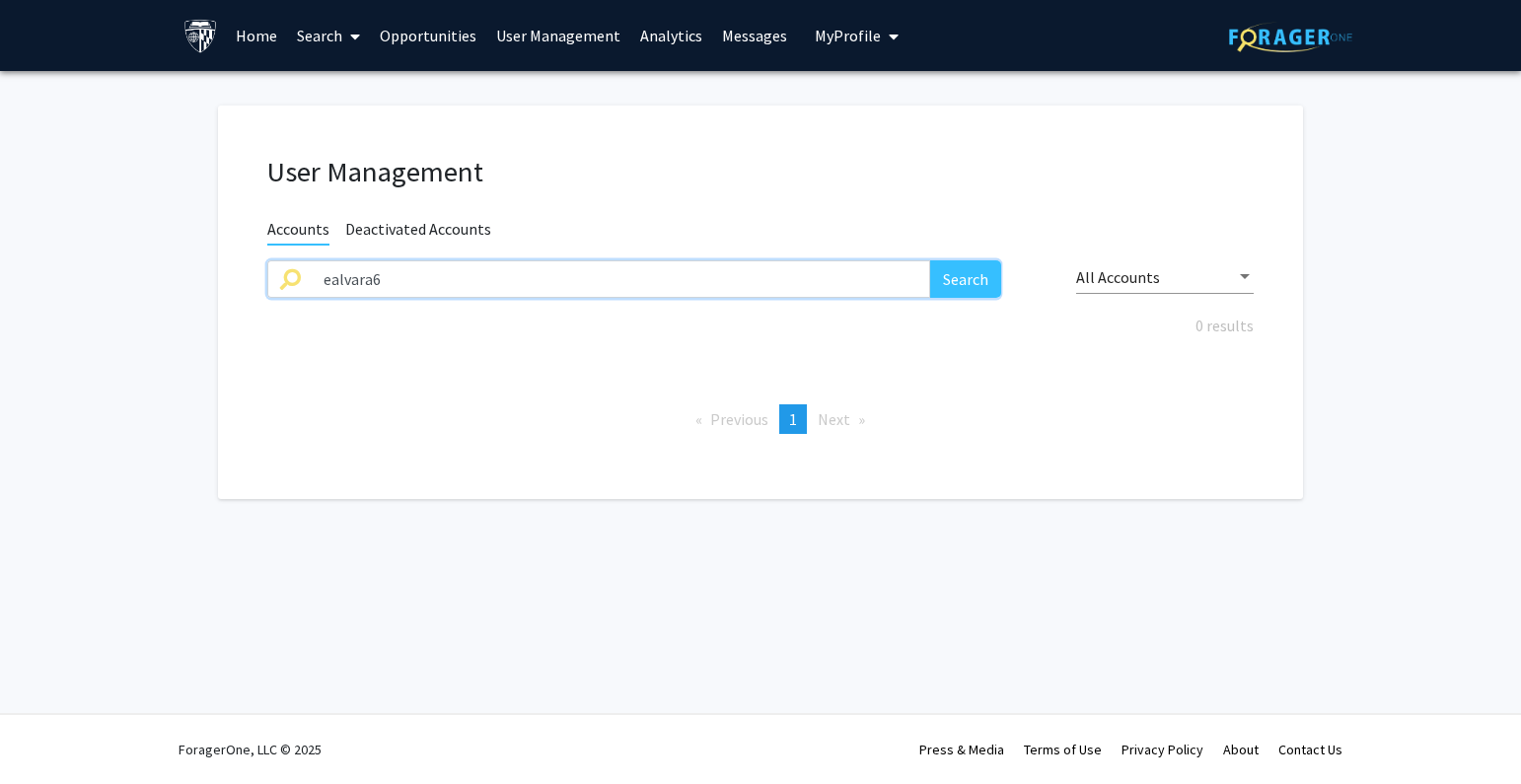 drag, startPoint x: 414, startPoint y: 278, endPoint x: 114, endPoint y: 282, distance: 300.0267 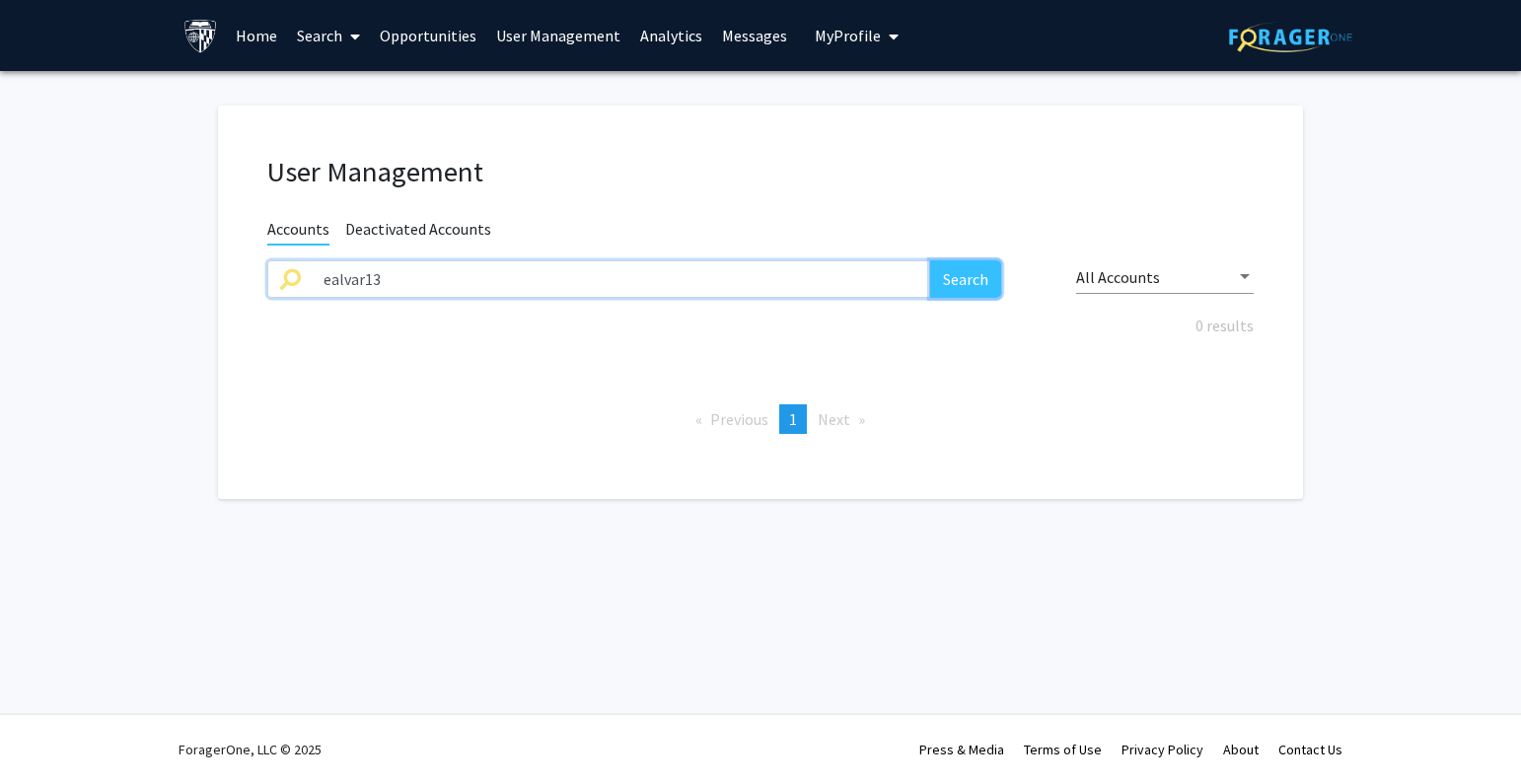 click on "Search" 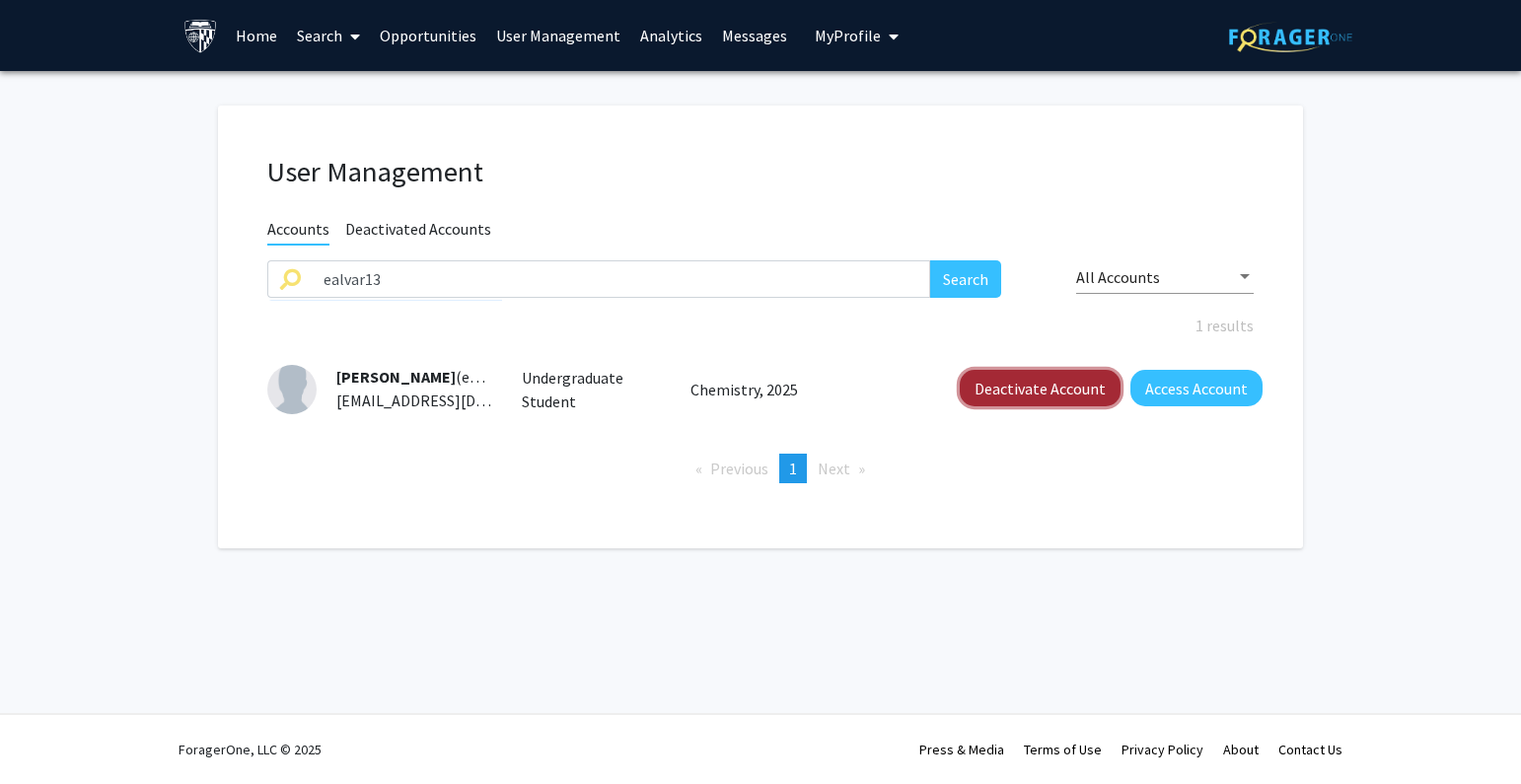 click on "Deactivate Account" 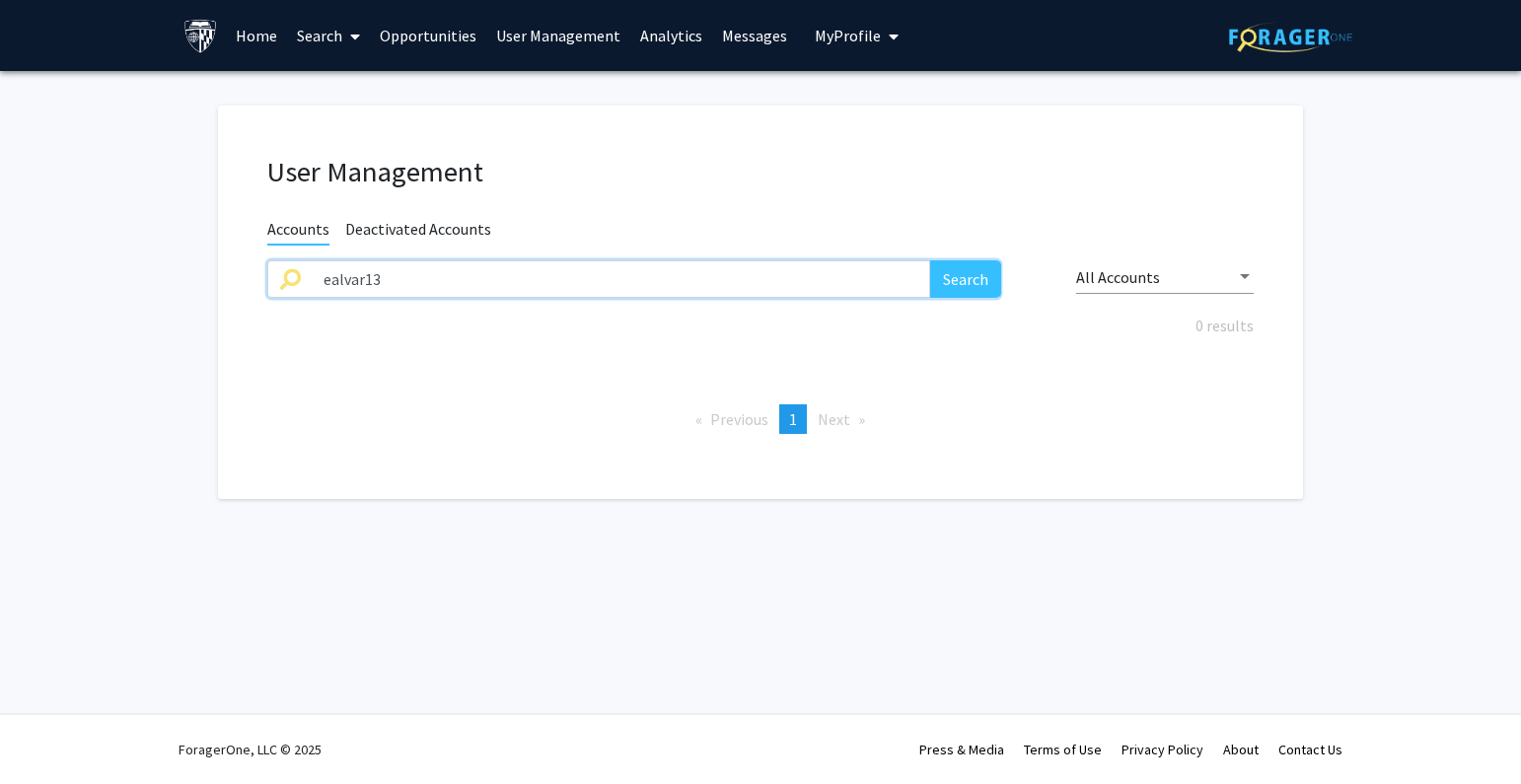 drag, startPoint x: 414, startPoint y: 274, endPoint x: 242, endPoint y: 271, distance: 172.02616 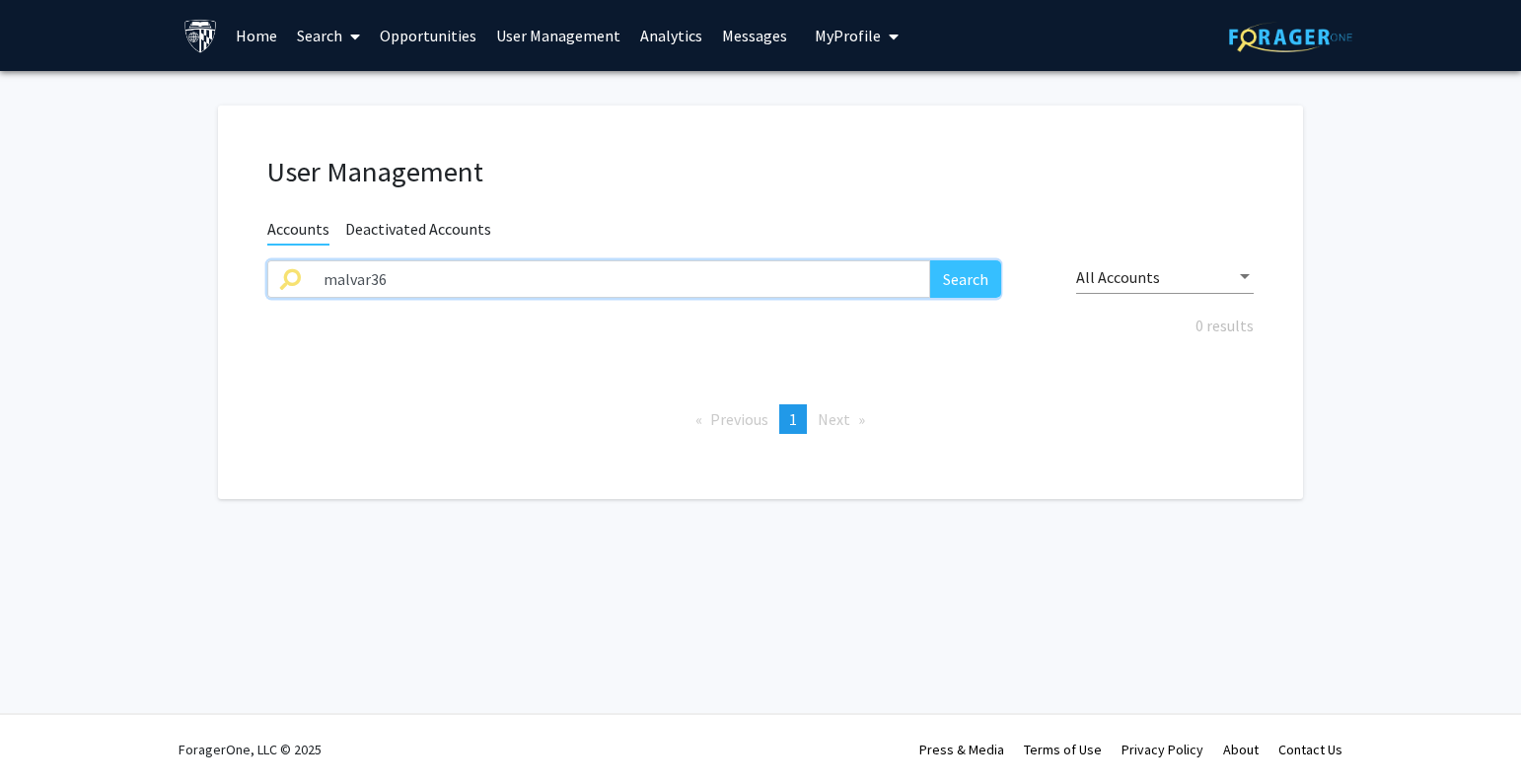 type on "malvar36" 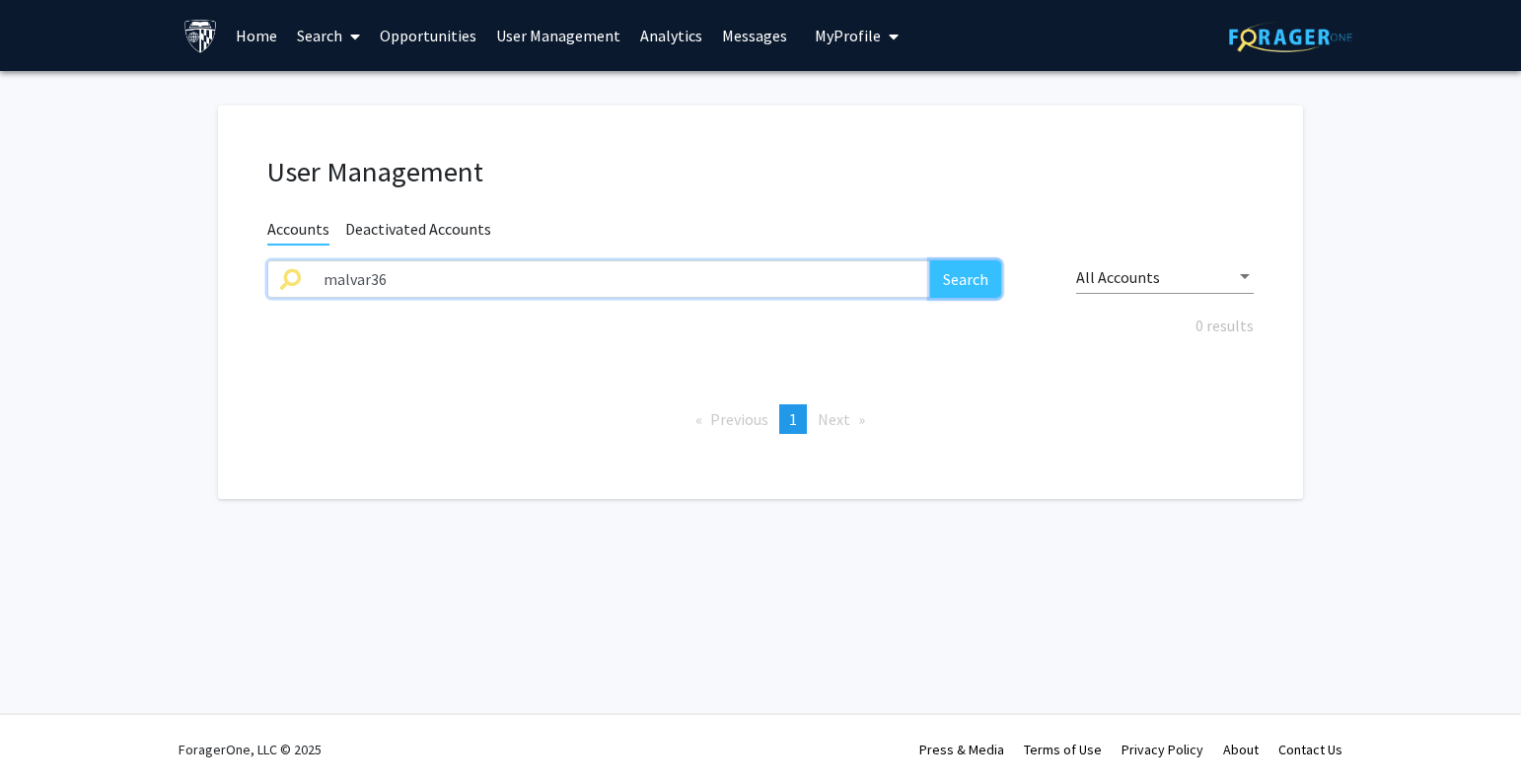 click on "Search" 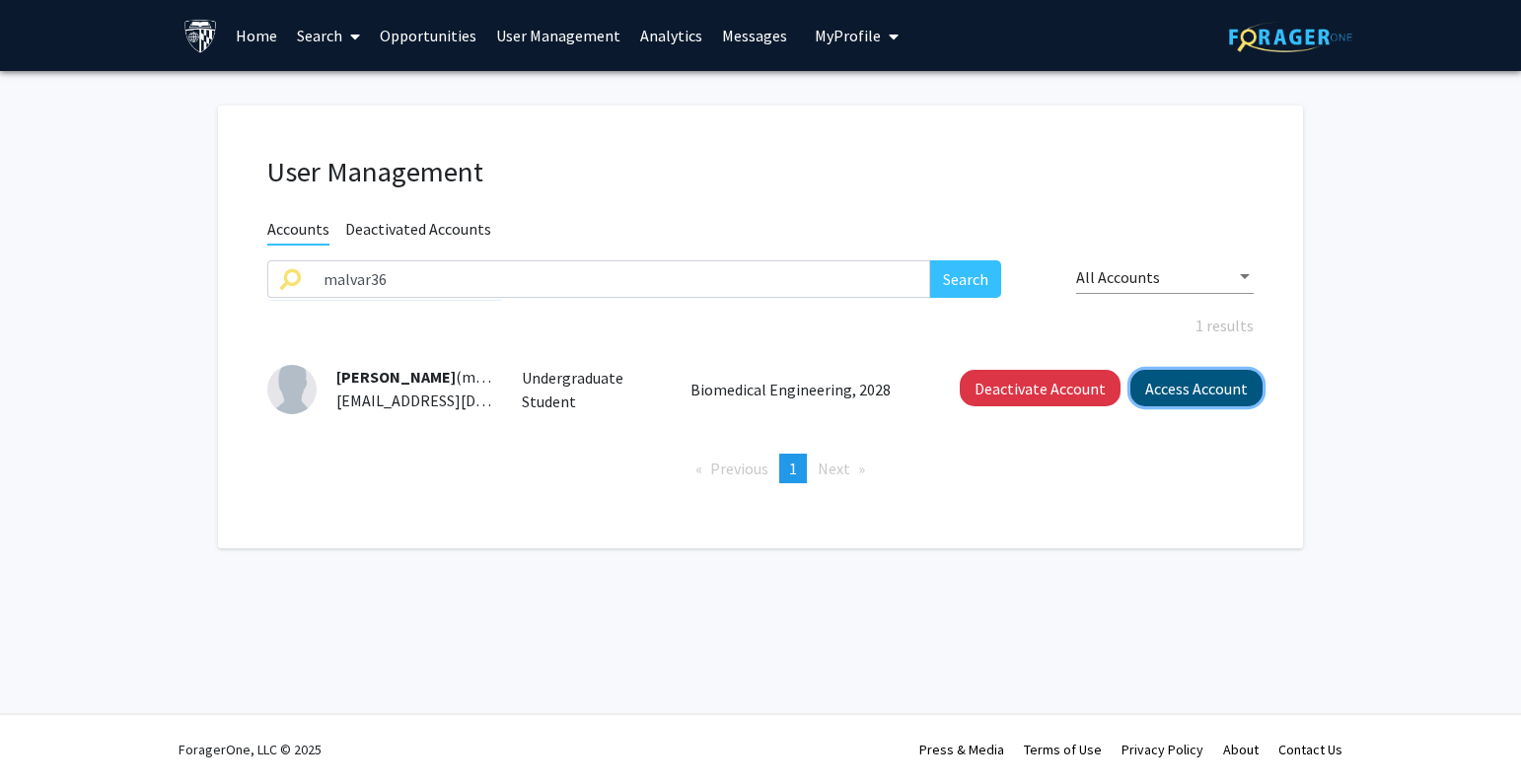 click on "Access Account" 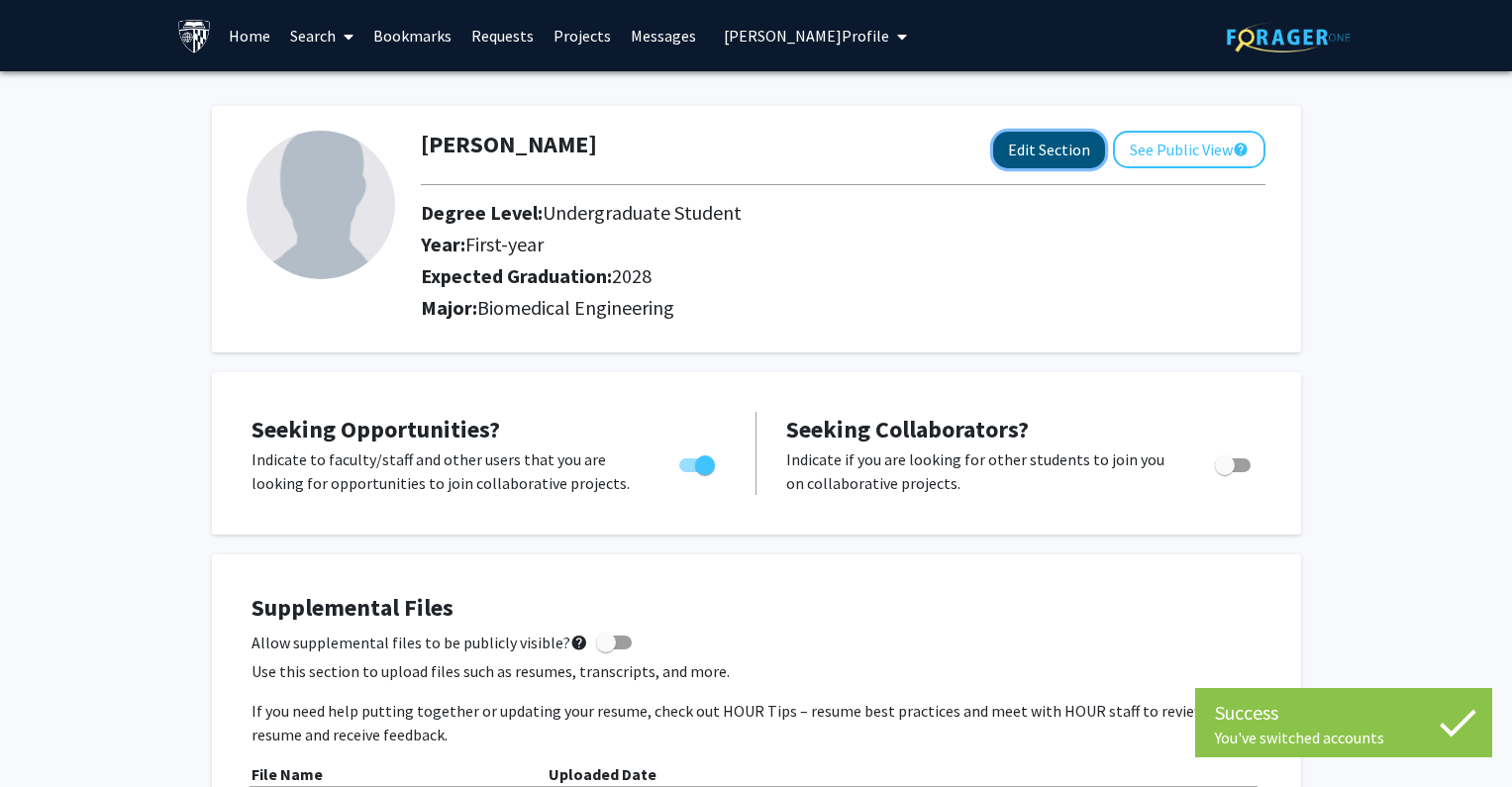 click on "Edit Section" 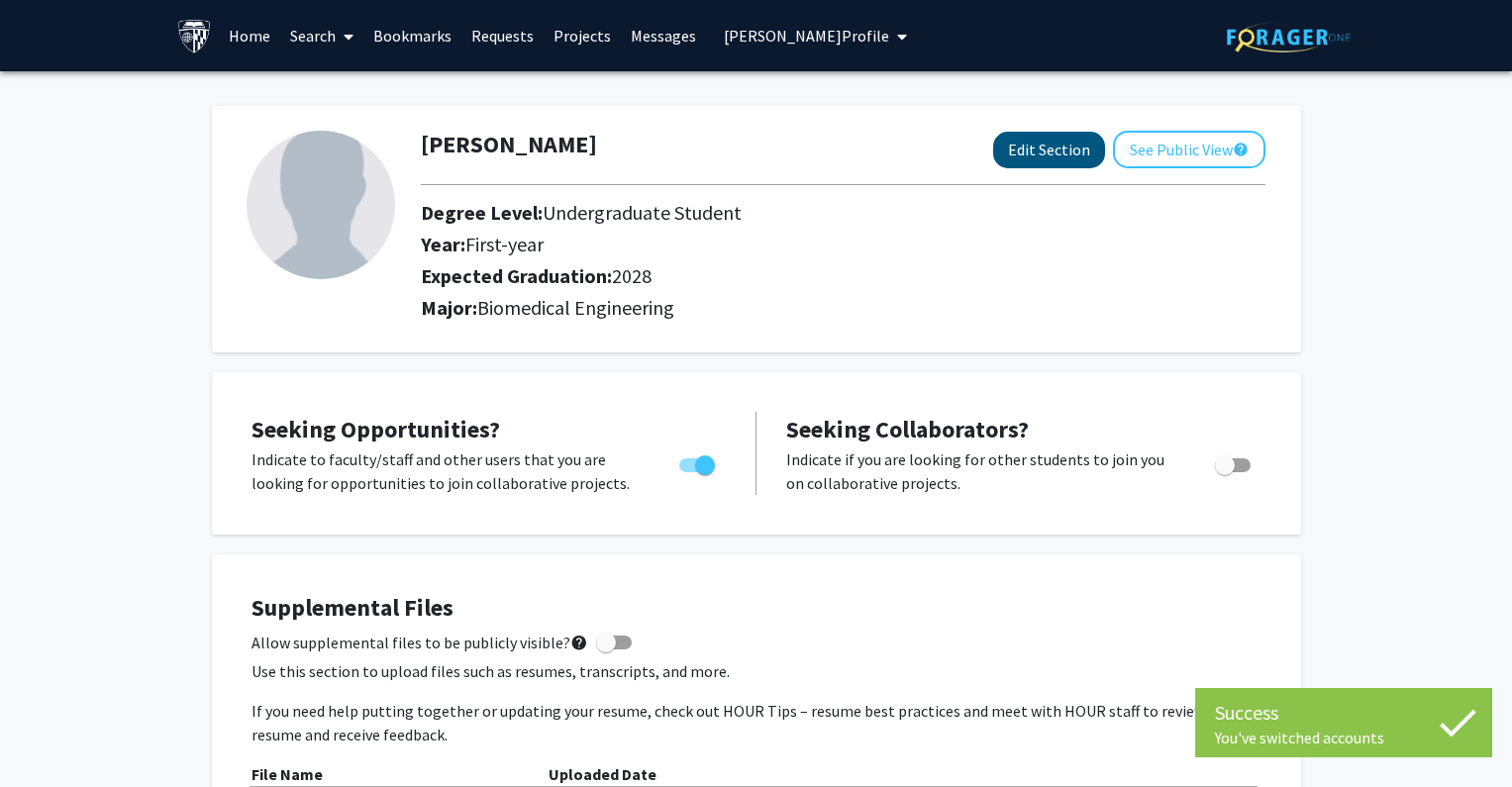 select on "first-year" 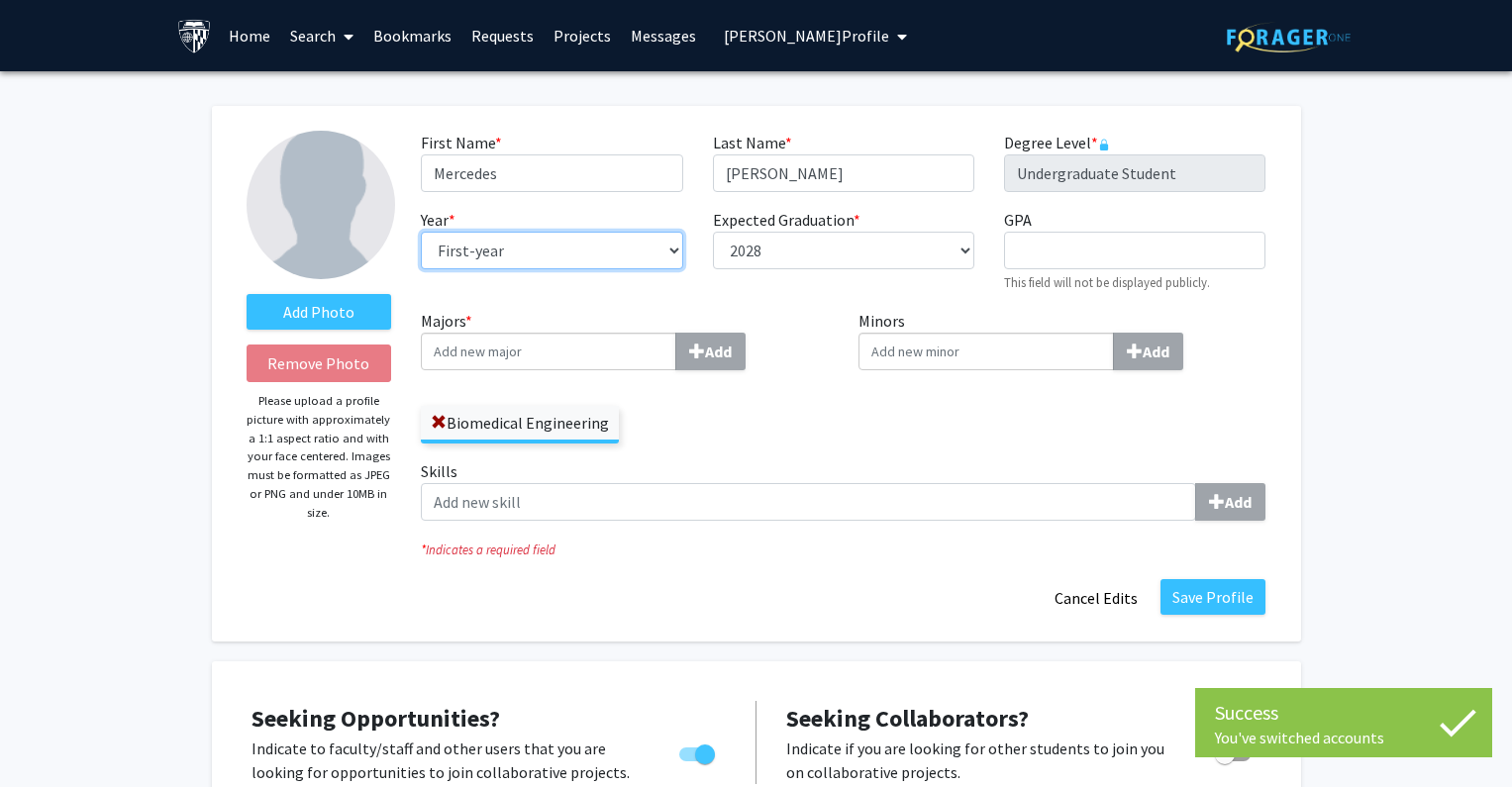 click on "---  First-year   Sophomore   Junior   Senior   Postbaccalaureate Certificate" at bounding box center (552, 250) 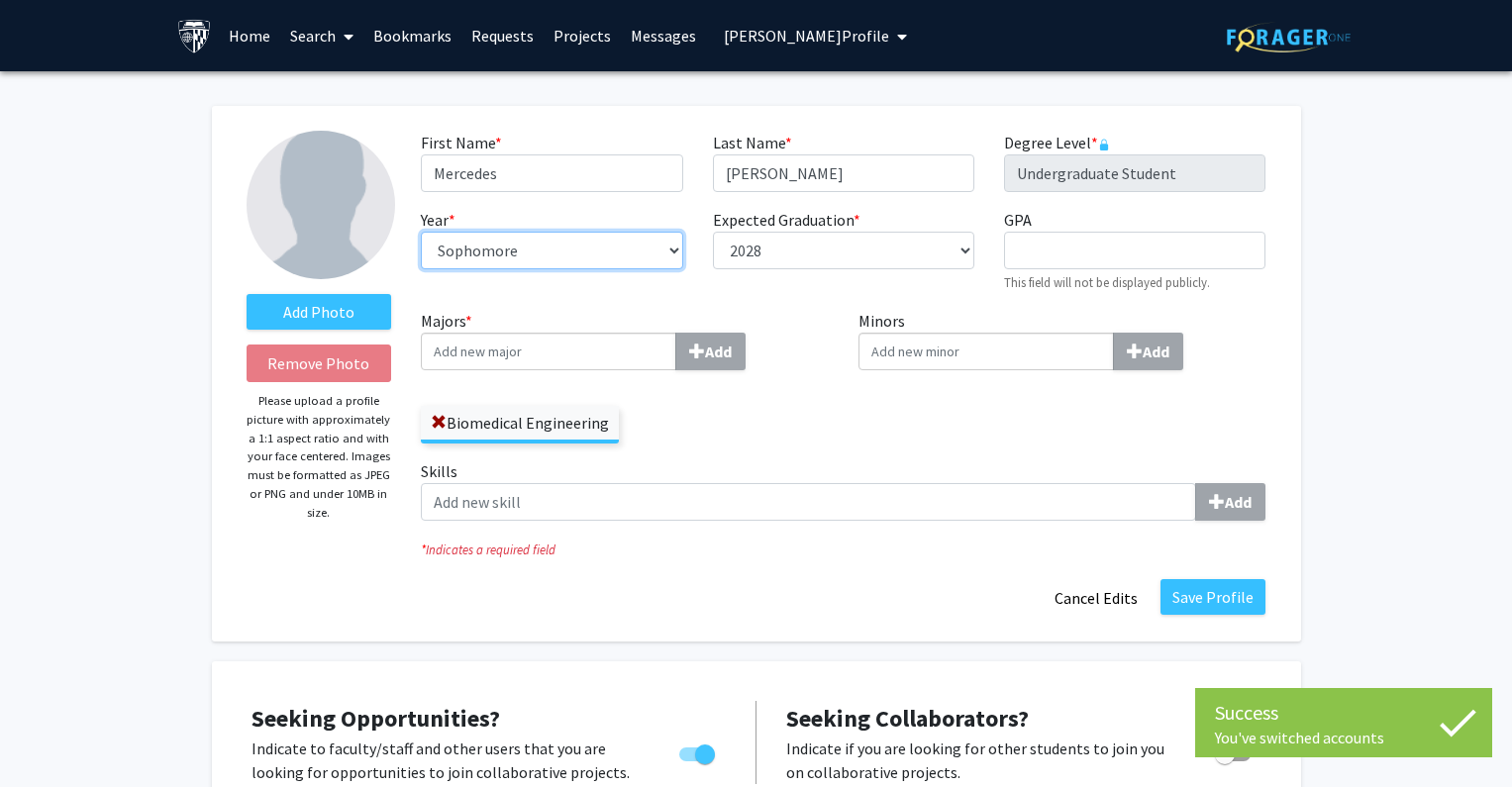 click on "---  First-year   Sophomore   Junior   Senior   Postbaccalaureate Certificate" at bounding box center [552, 250] 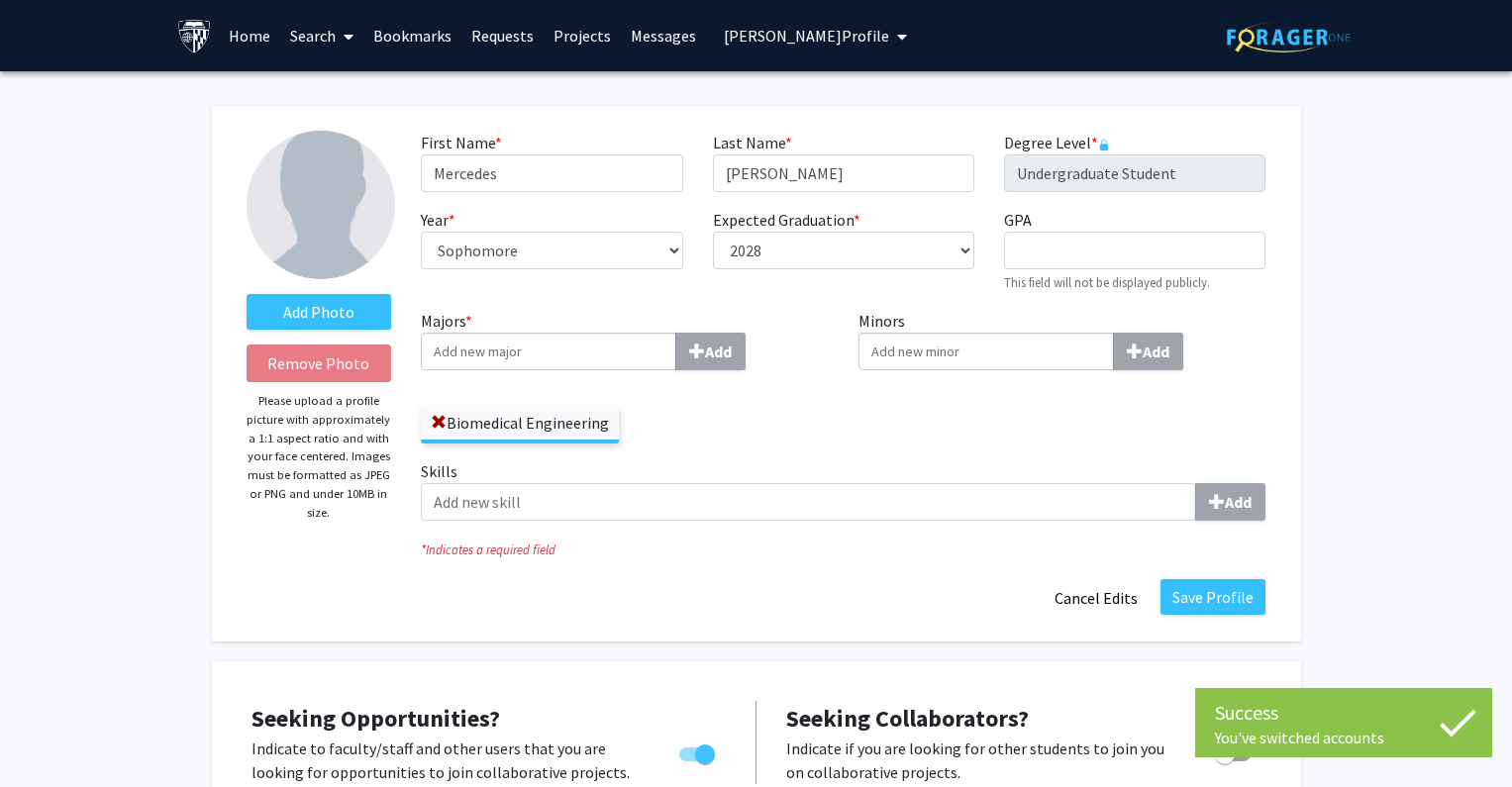 click on "Biomedical Engineering" 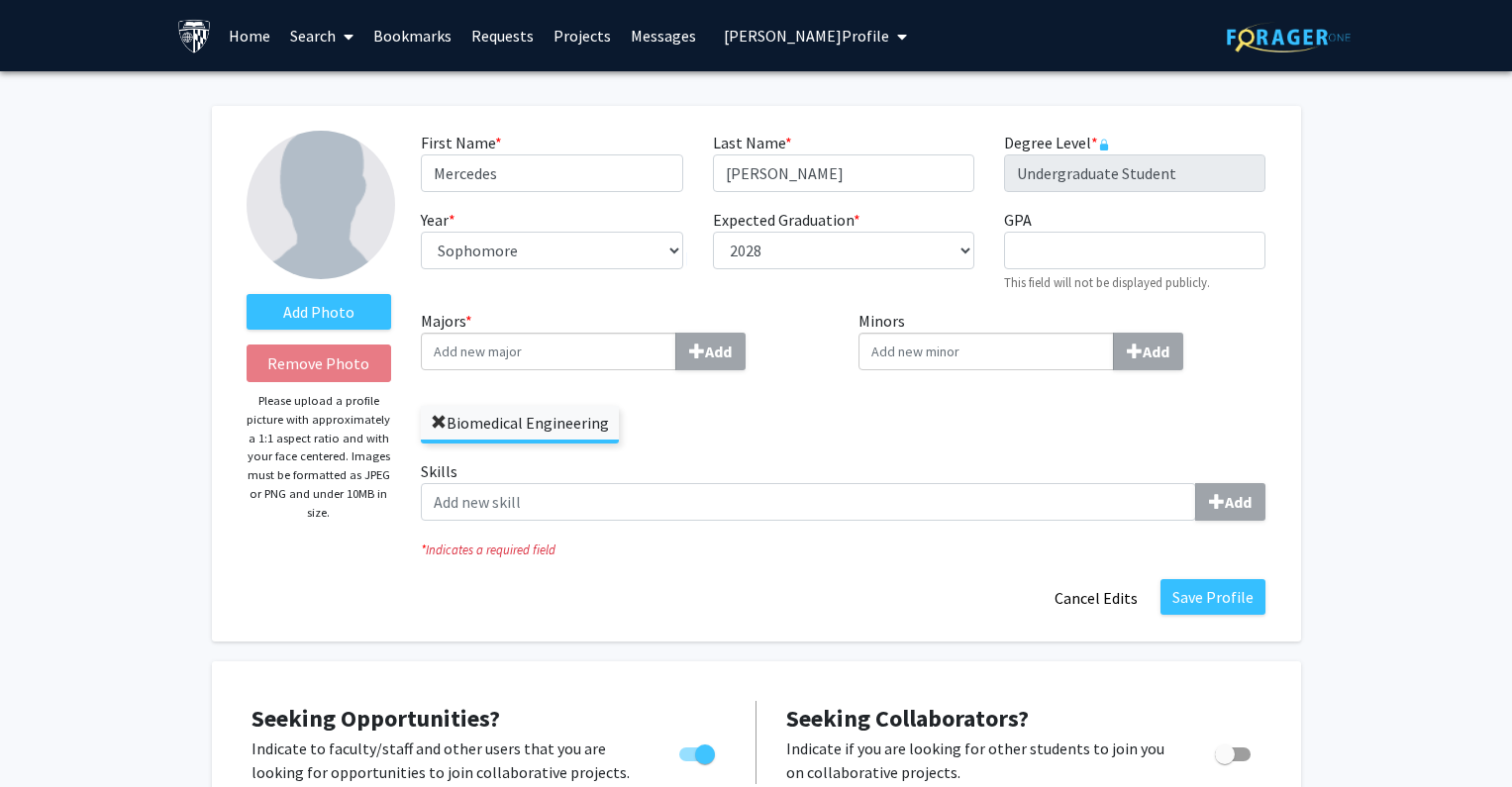 click 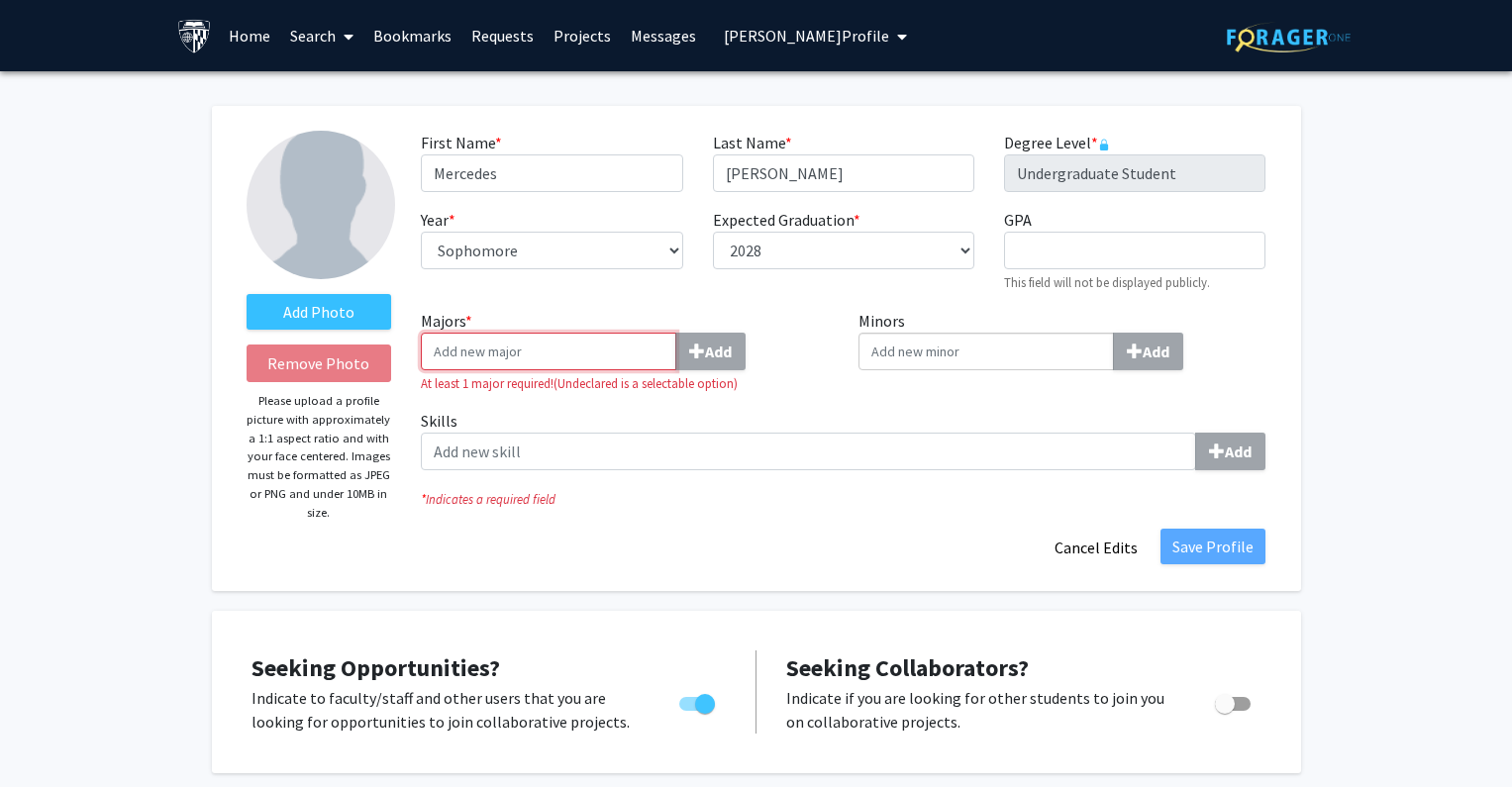 click on "Majors  * Add" at bounding box center (549, 351) 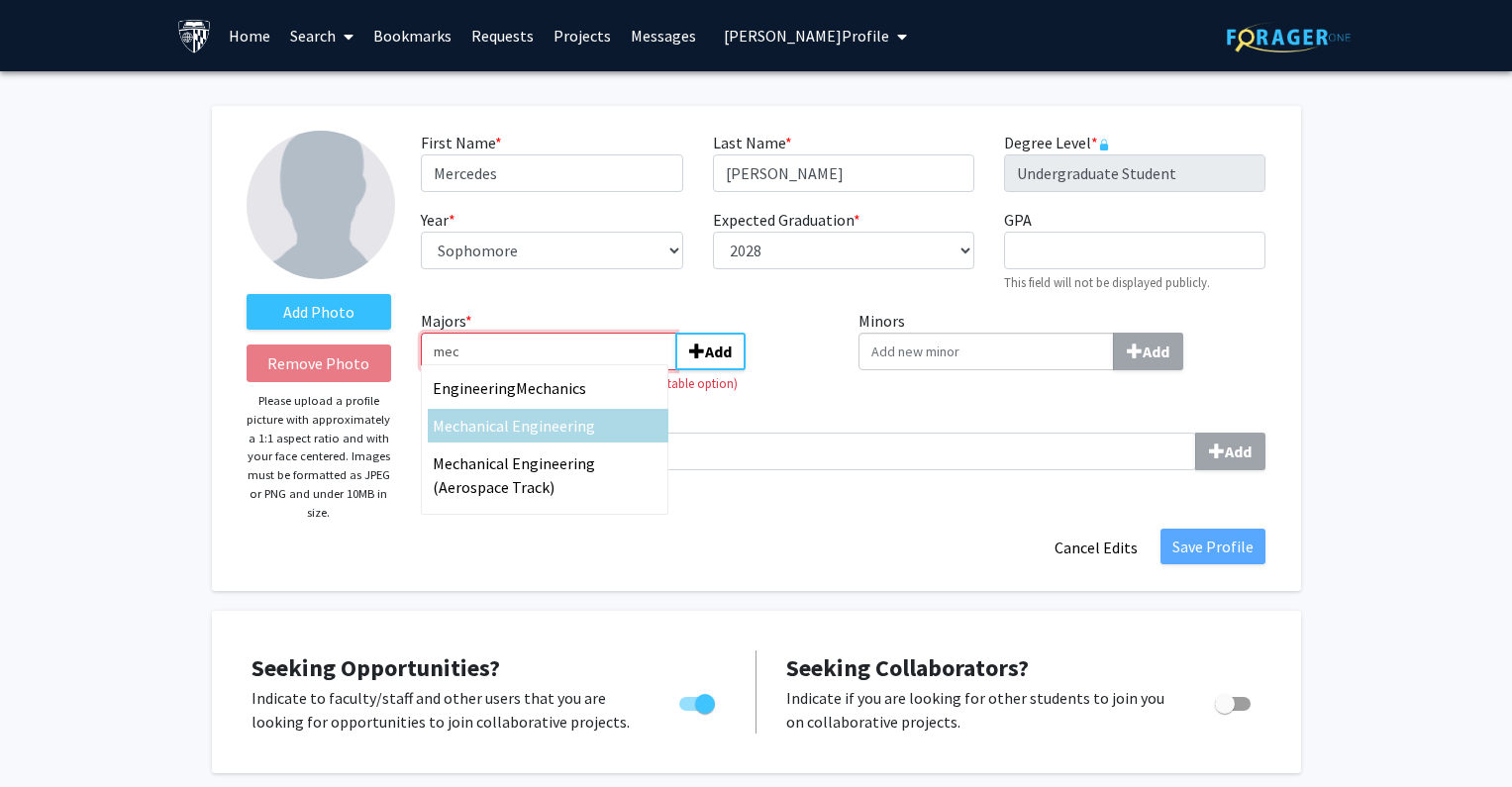 type on "mec" 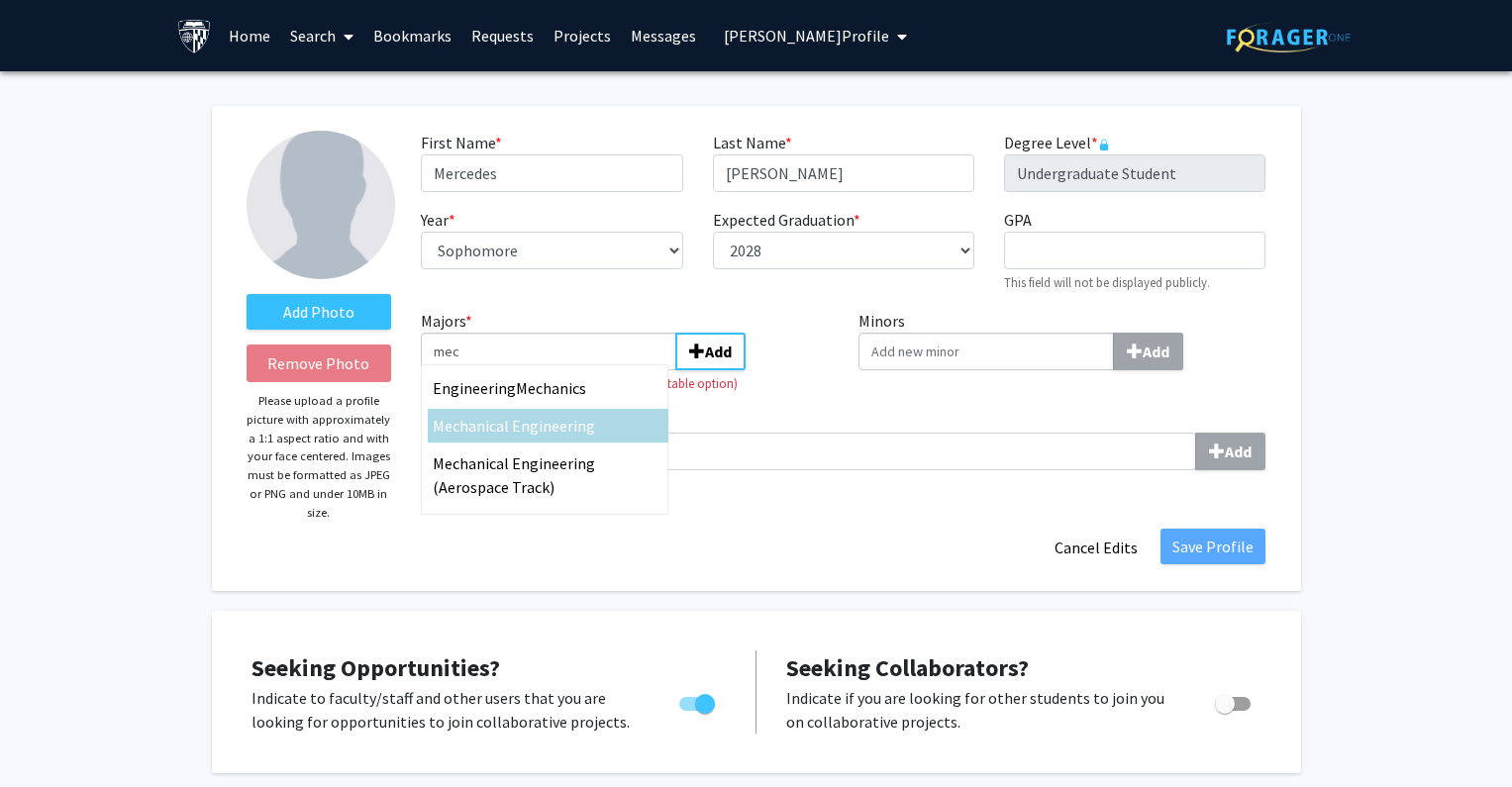 click on "Mec hanical Engineering" at bounding box center [548, 426] 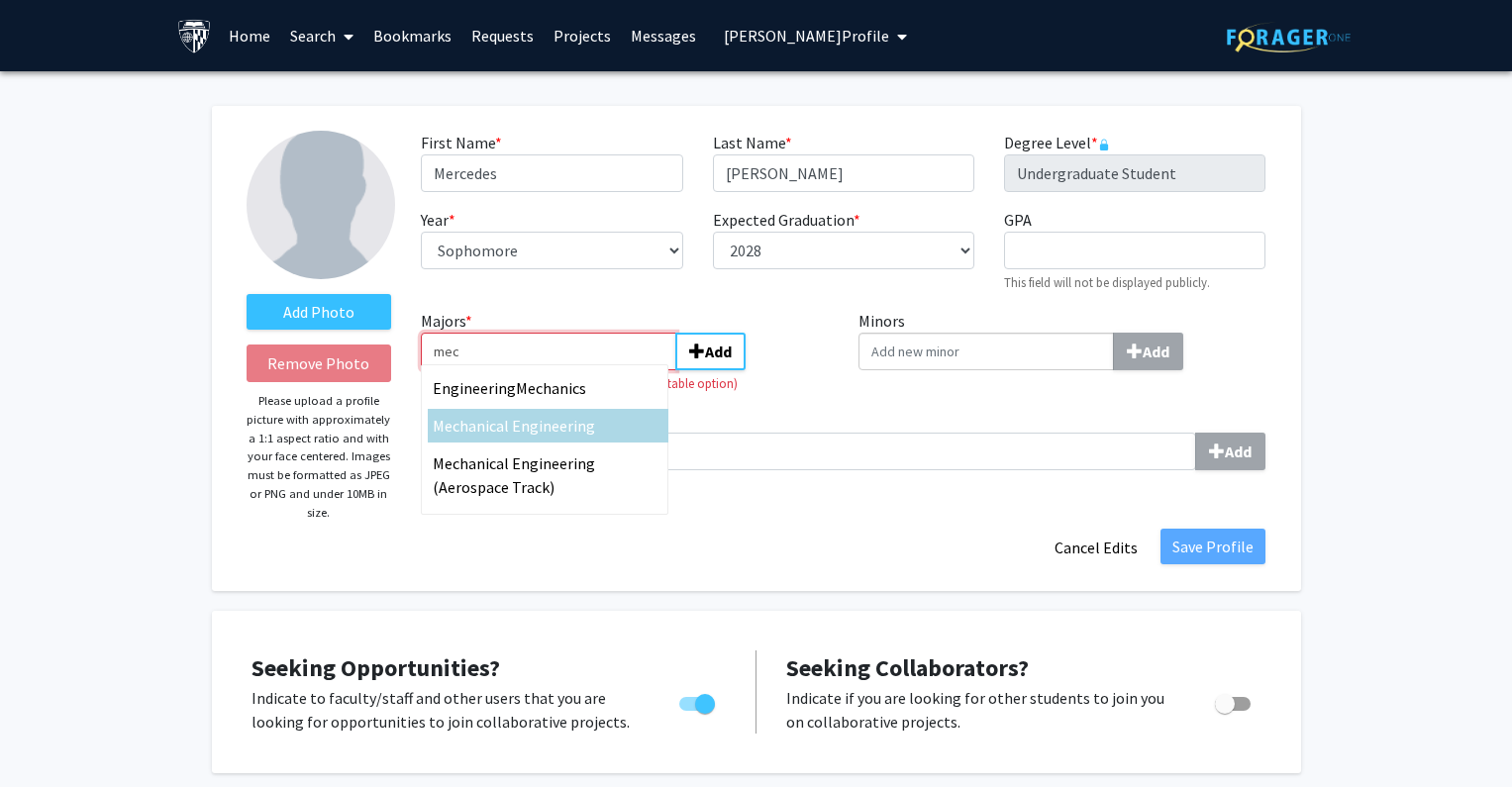 click on "mec" at bounding box center [549, 351] 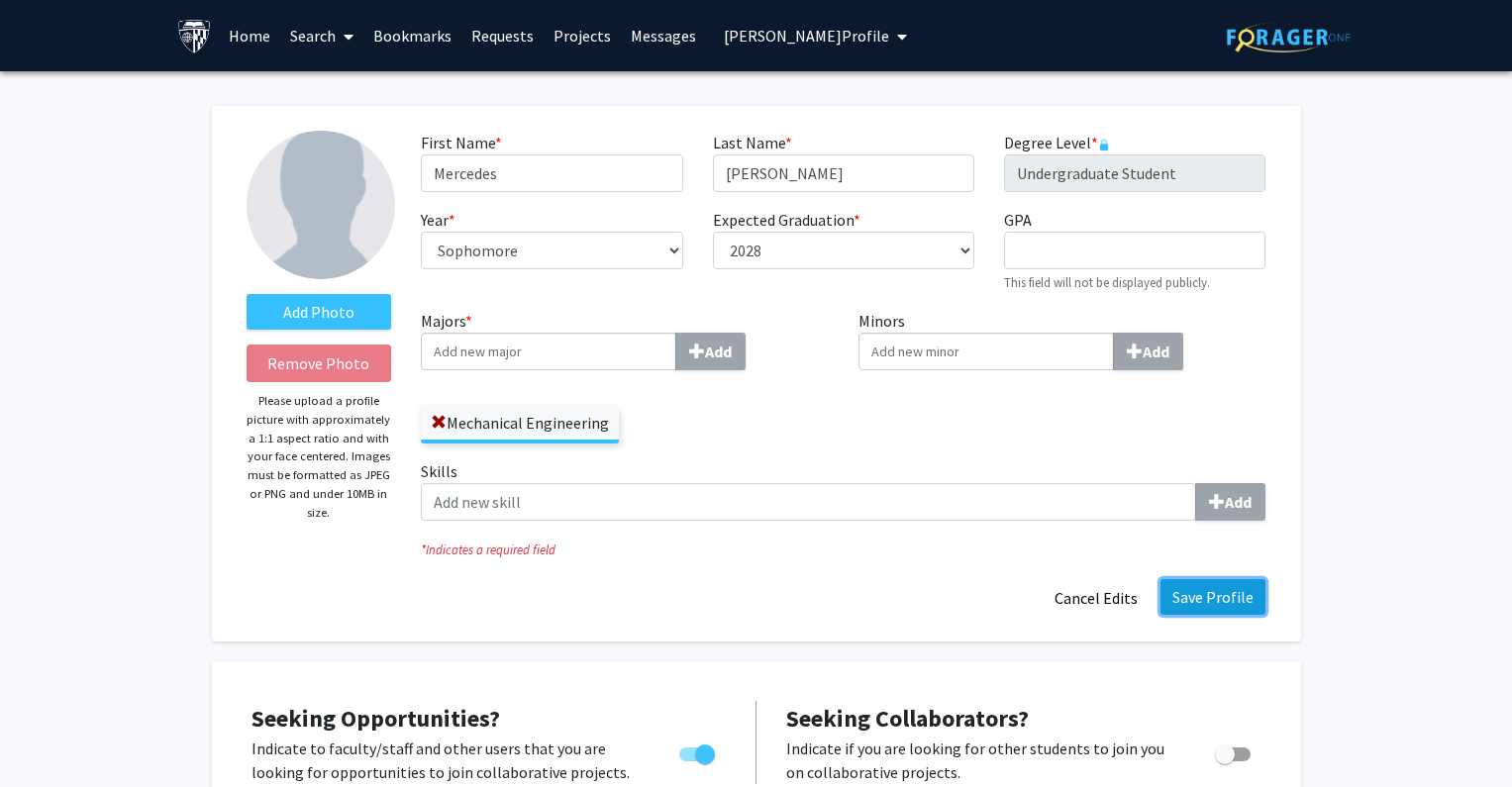 click on "Save Profile" 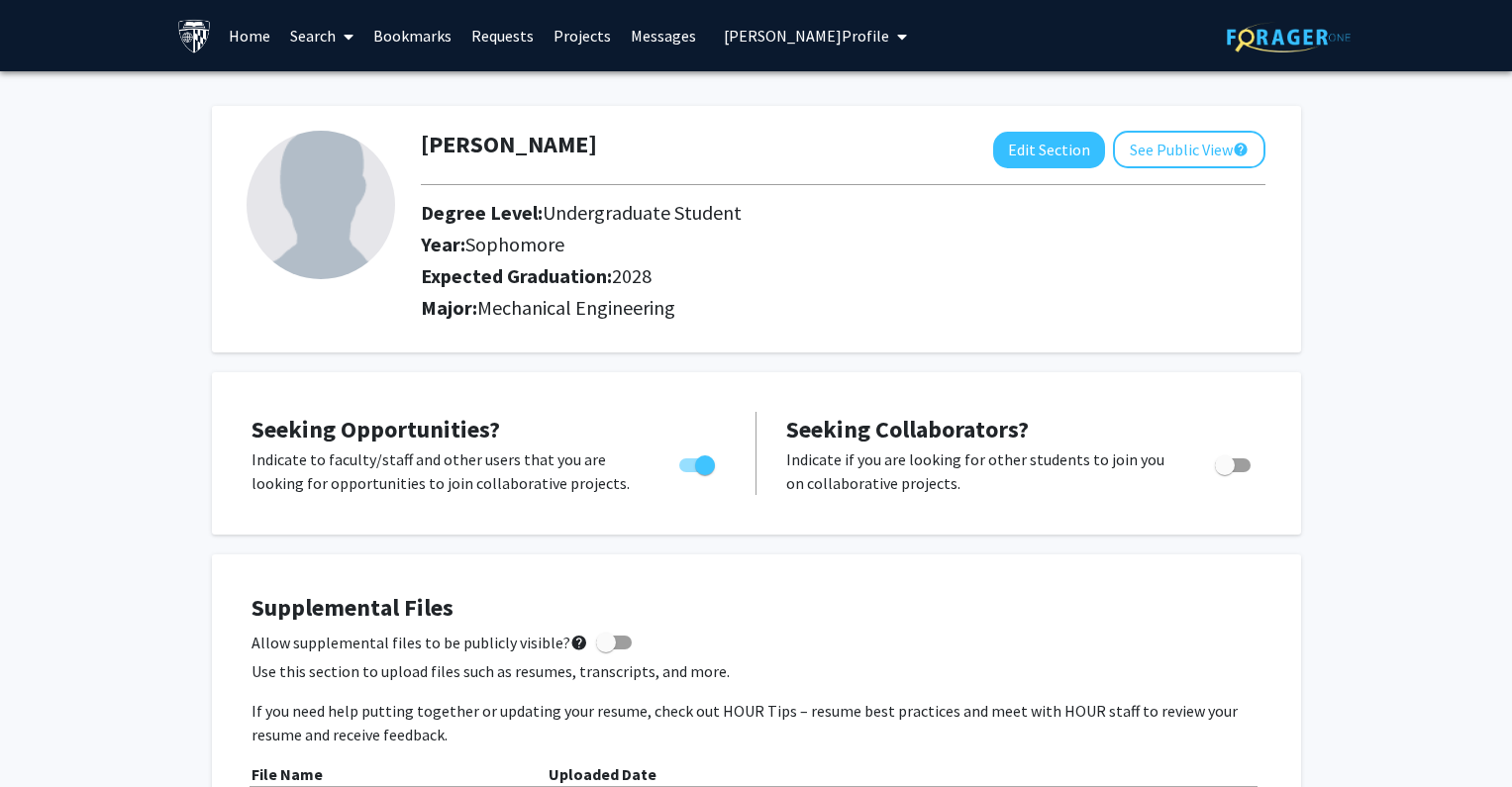 click on "[PERSON_NAME]   Profile" at bounding box center (815, 36) 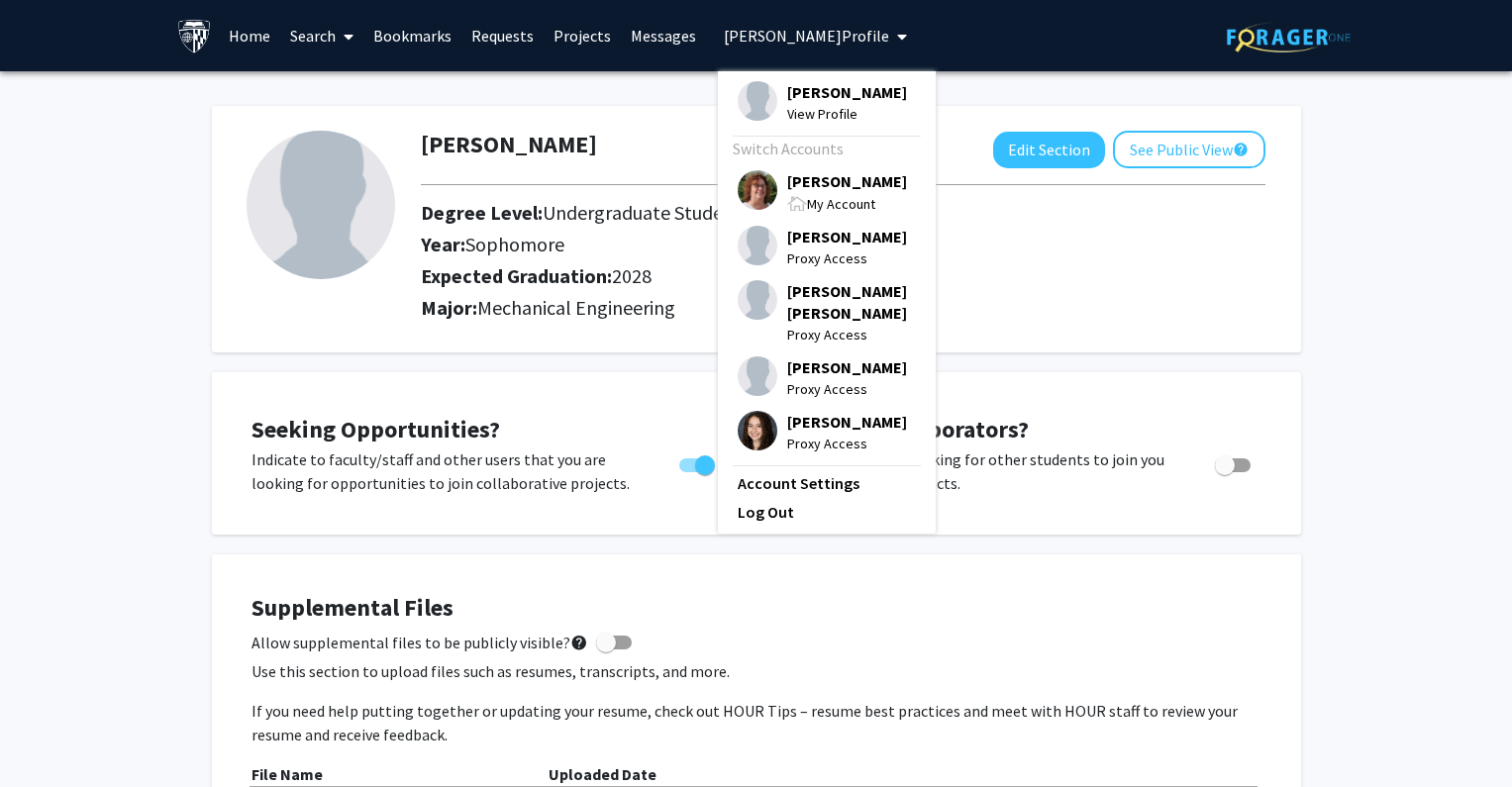 click on "[PERSON_NAME]" at bounding box center (847, 181) 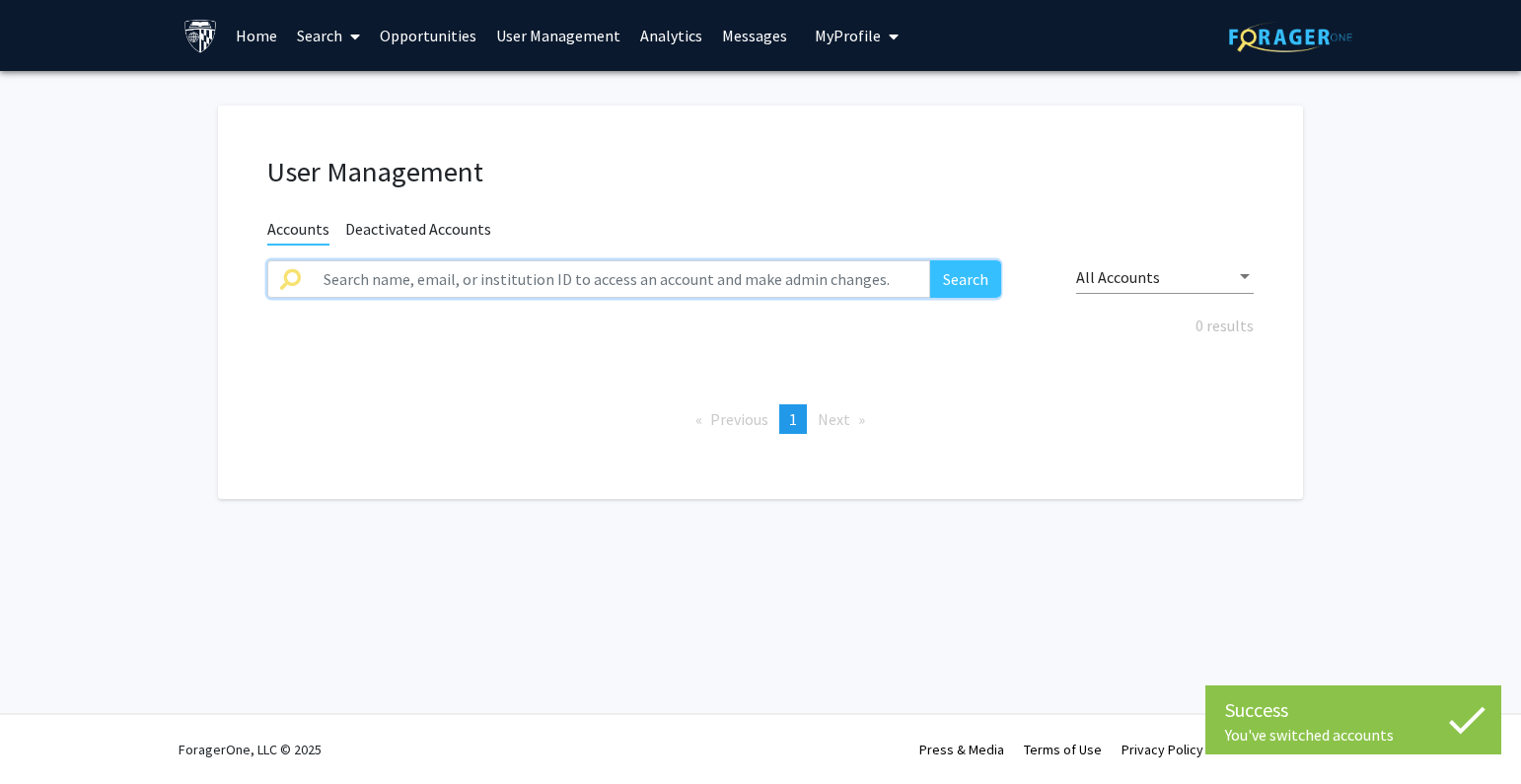 click 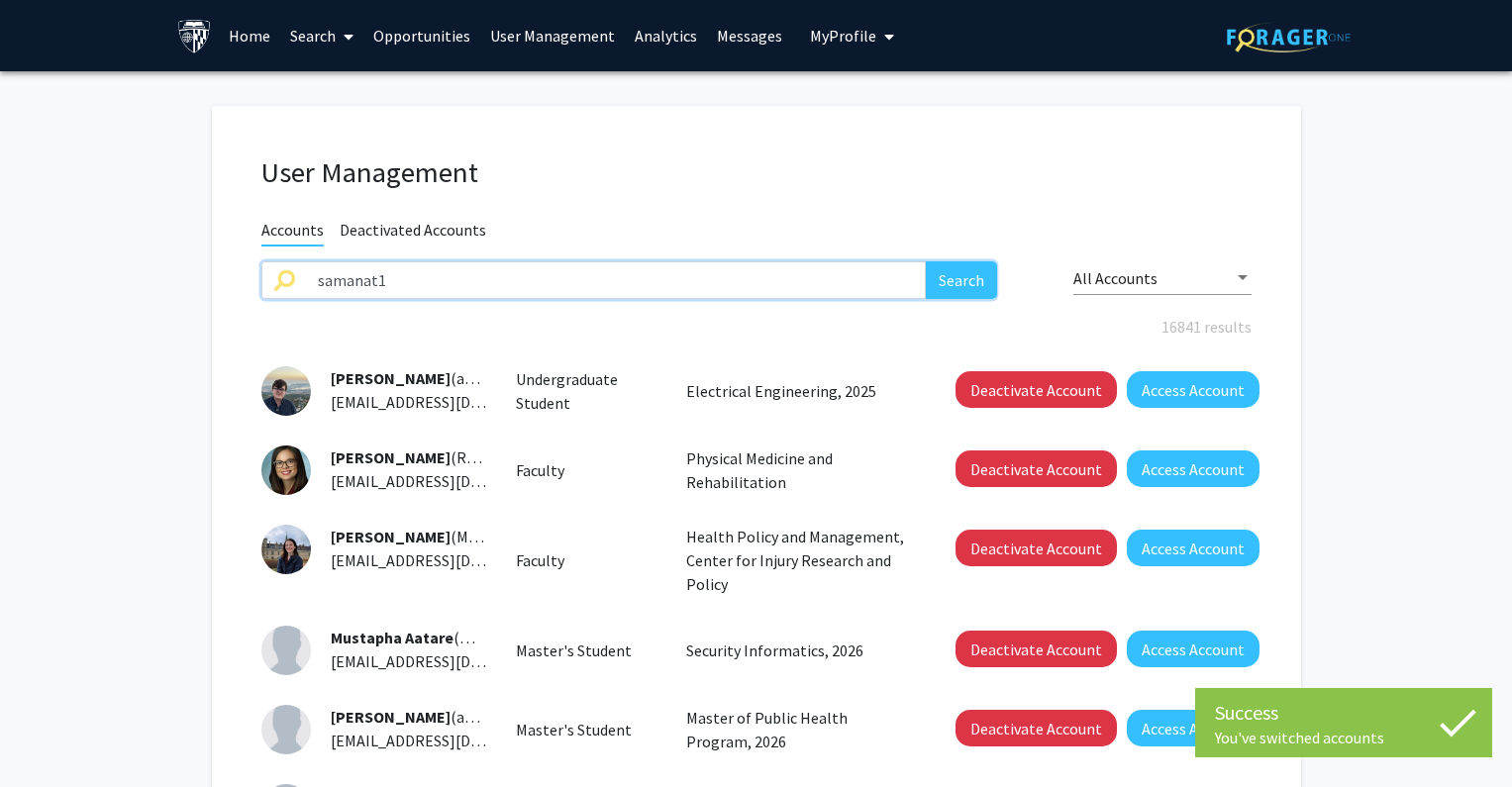 type on "samanat1" 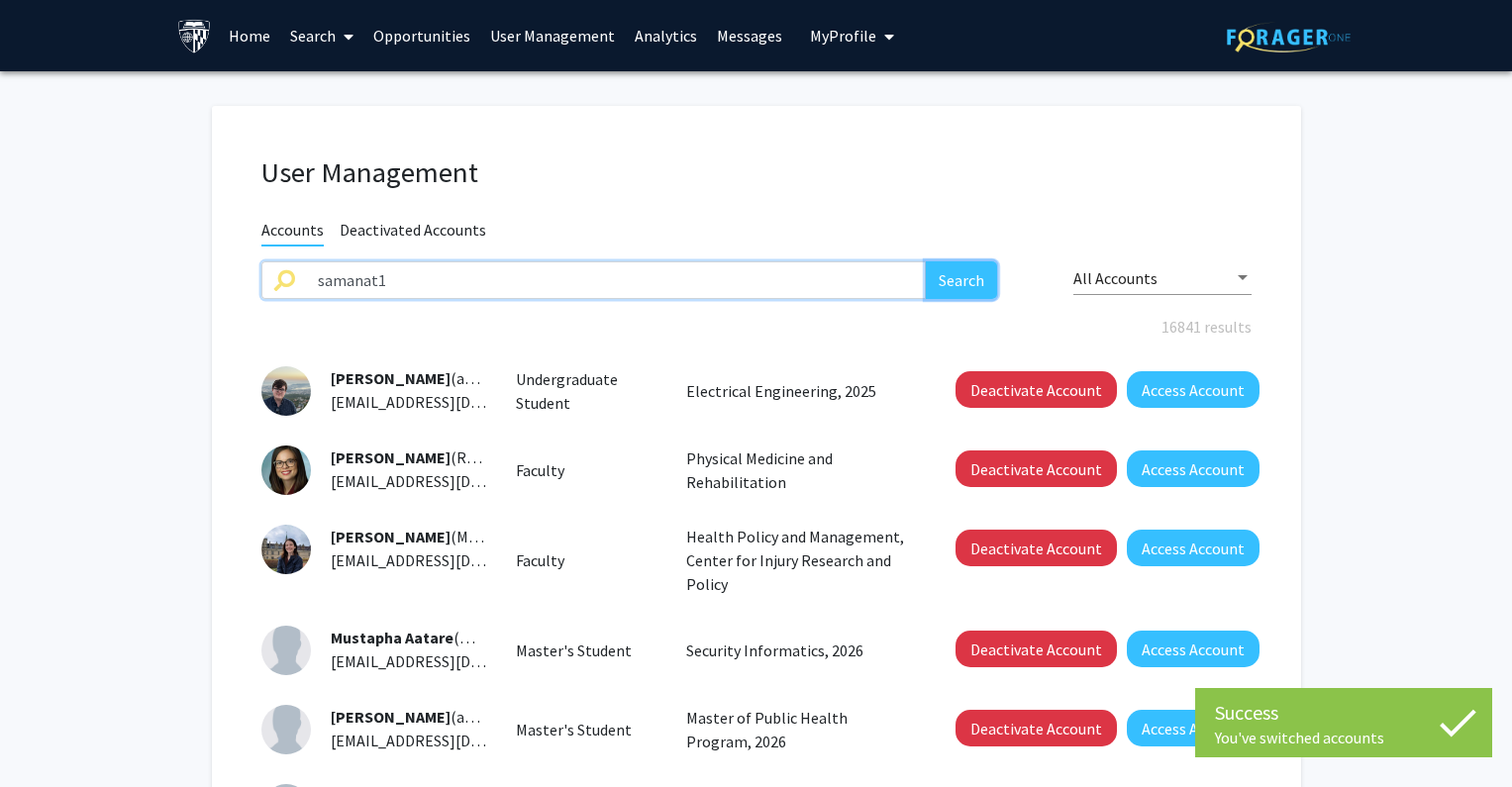 click on "Search" 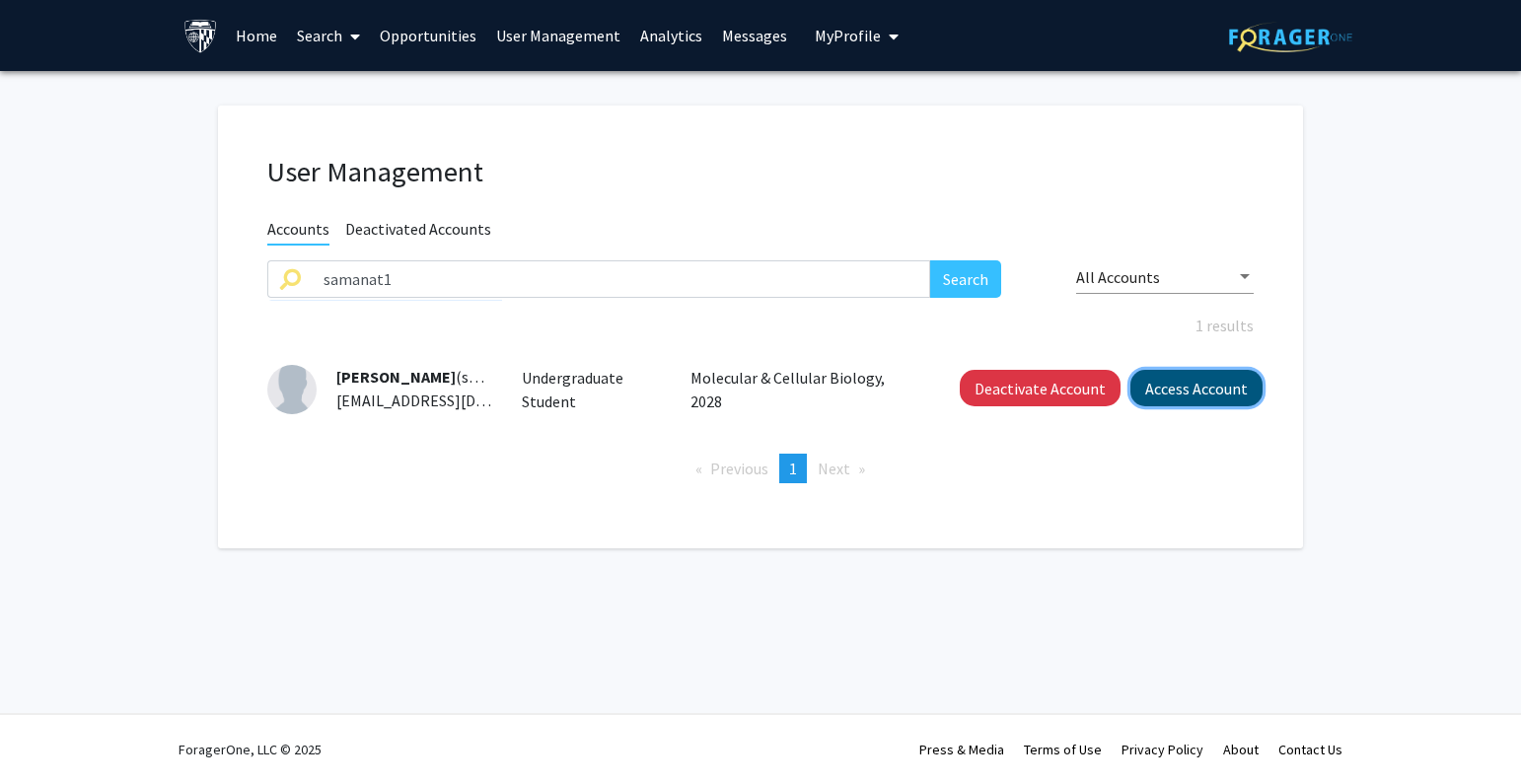 click on "Access Account" 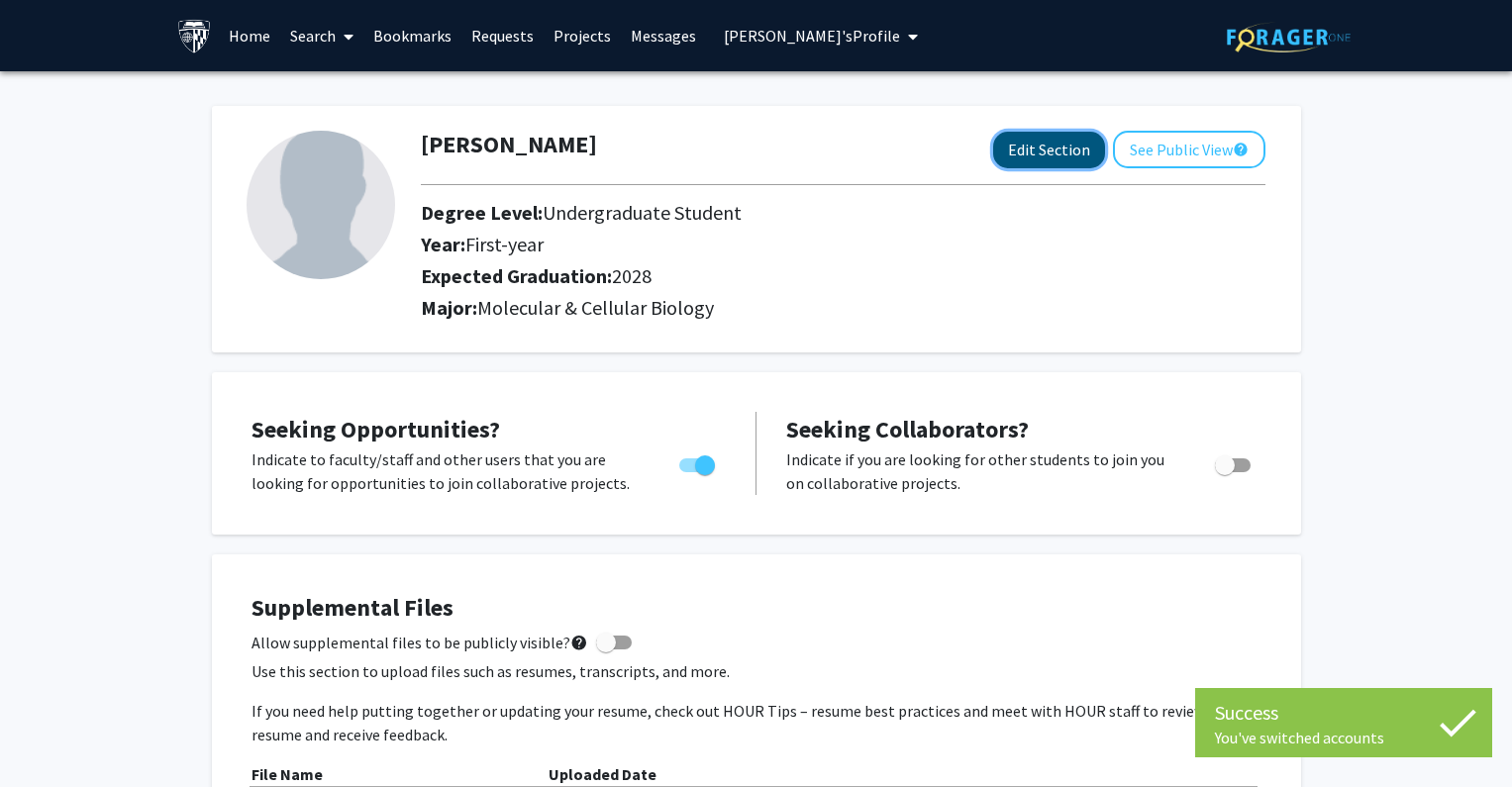 click on "Edit Section" 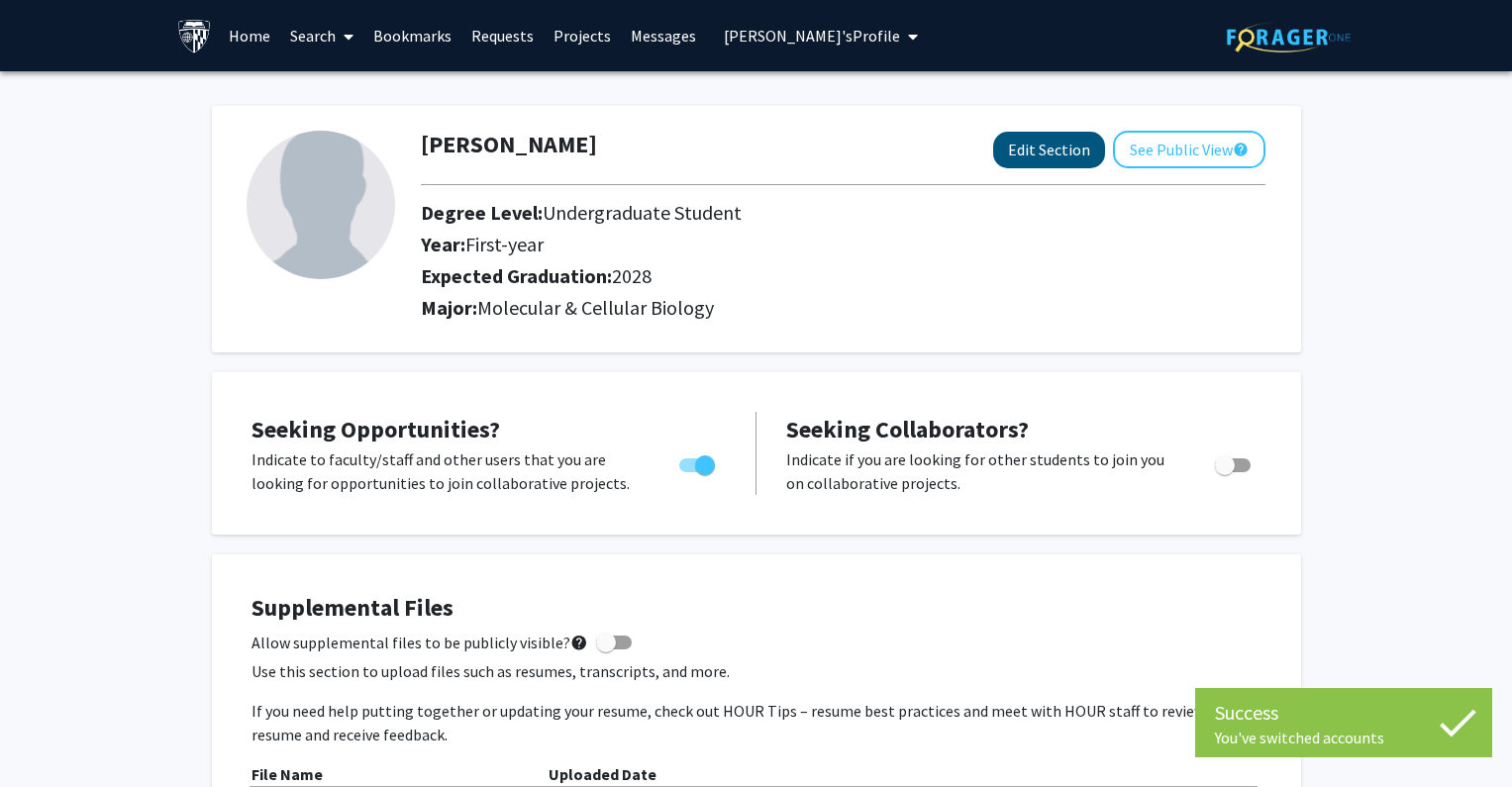 select on "first-year" 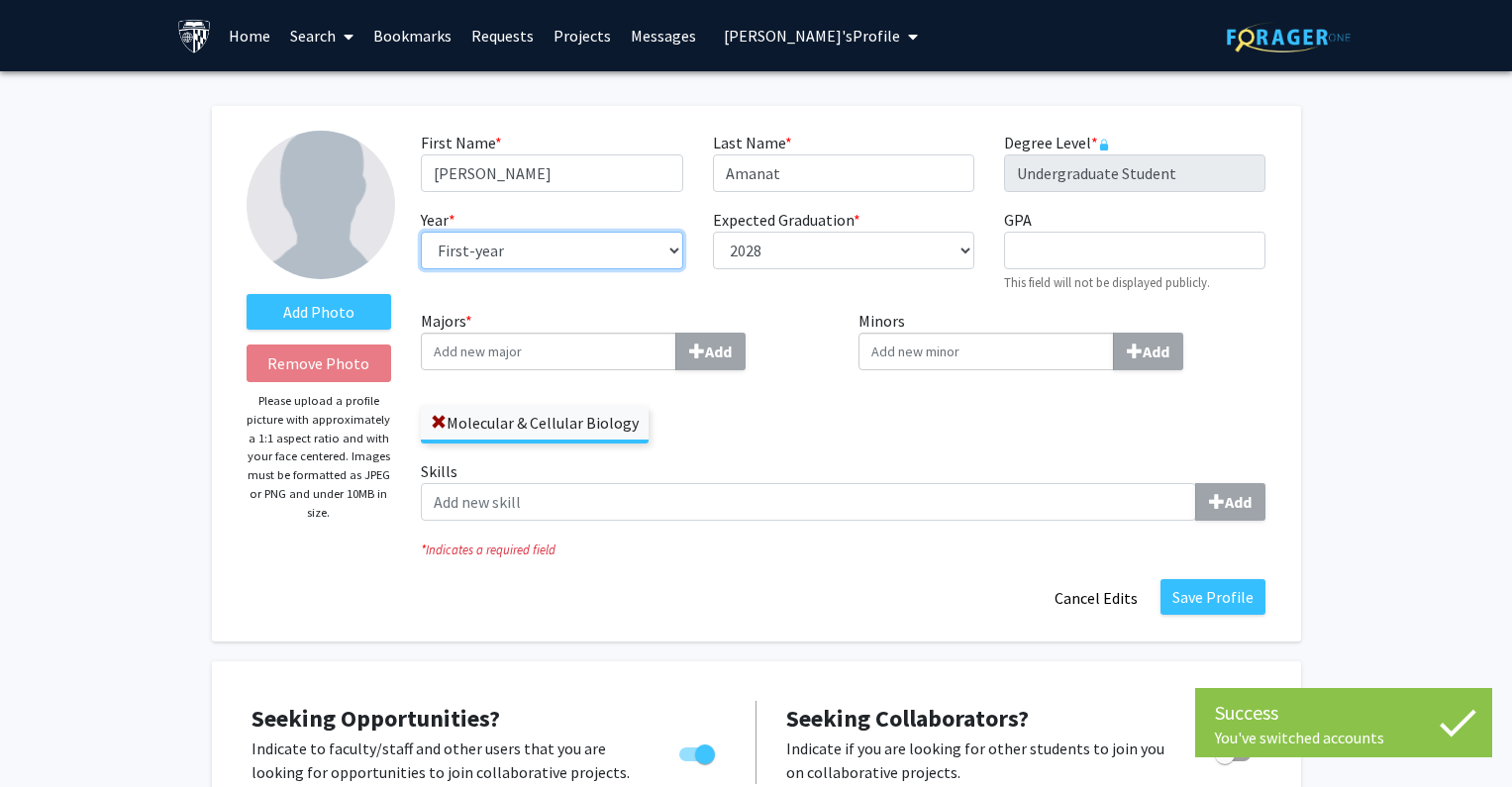 click on "---  First-year   Sophomore   Junior   Senior   Postbaccalaureate Certificate" at bounding box center [552, 250] 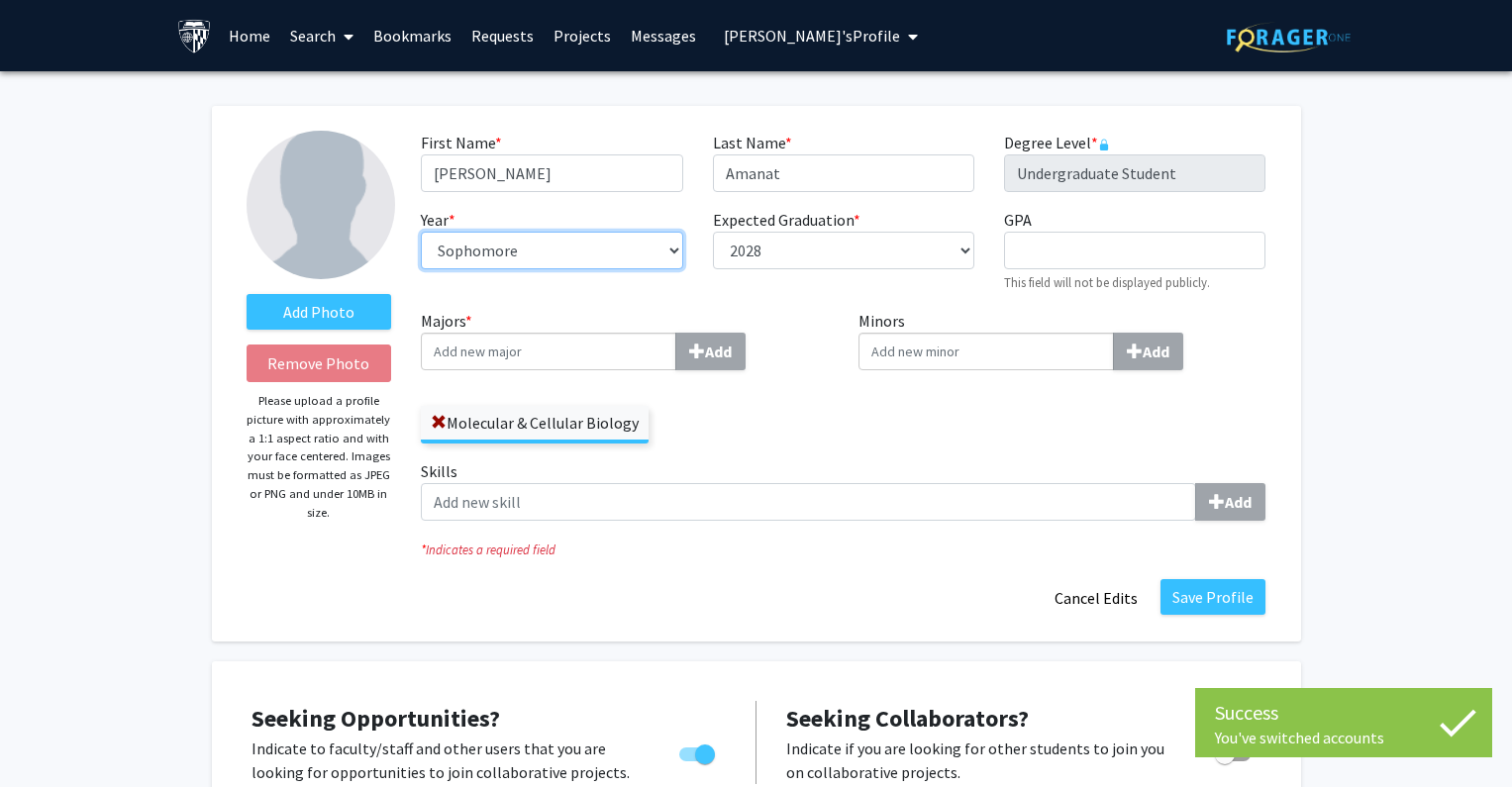 click on "---  First-year   Sophomore   Junior   Senior   Postbaccalaureate Certificate" at bounding box center [552, 250] 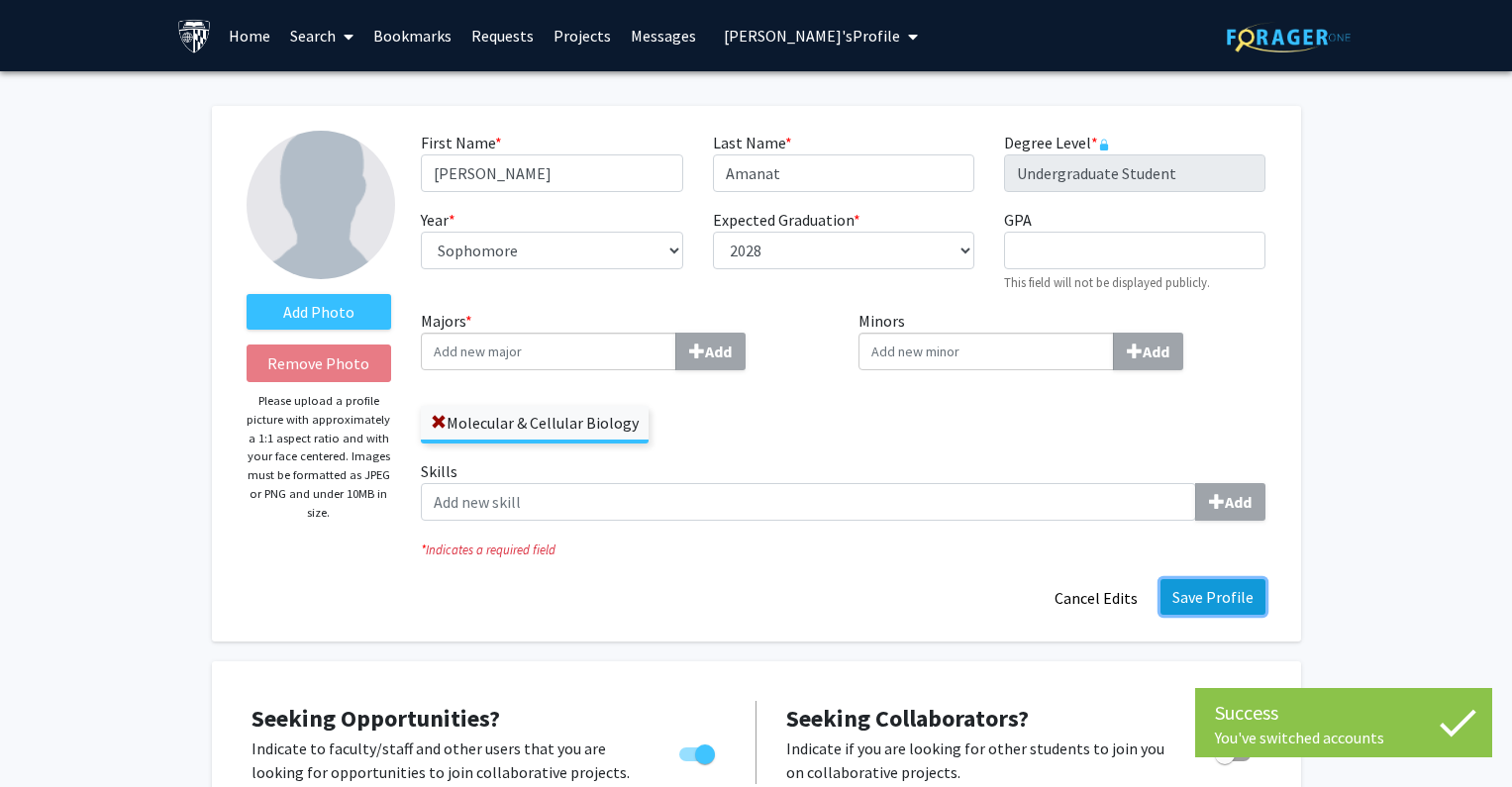 click on "Save Profile" 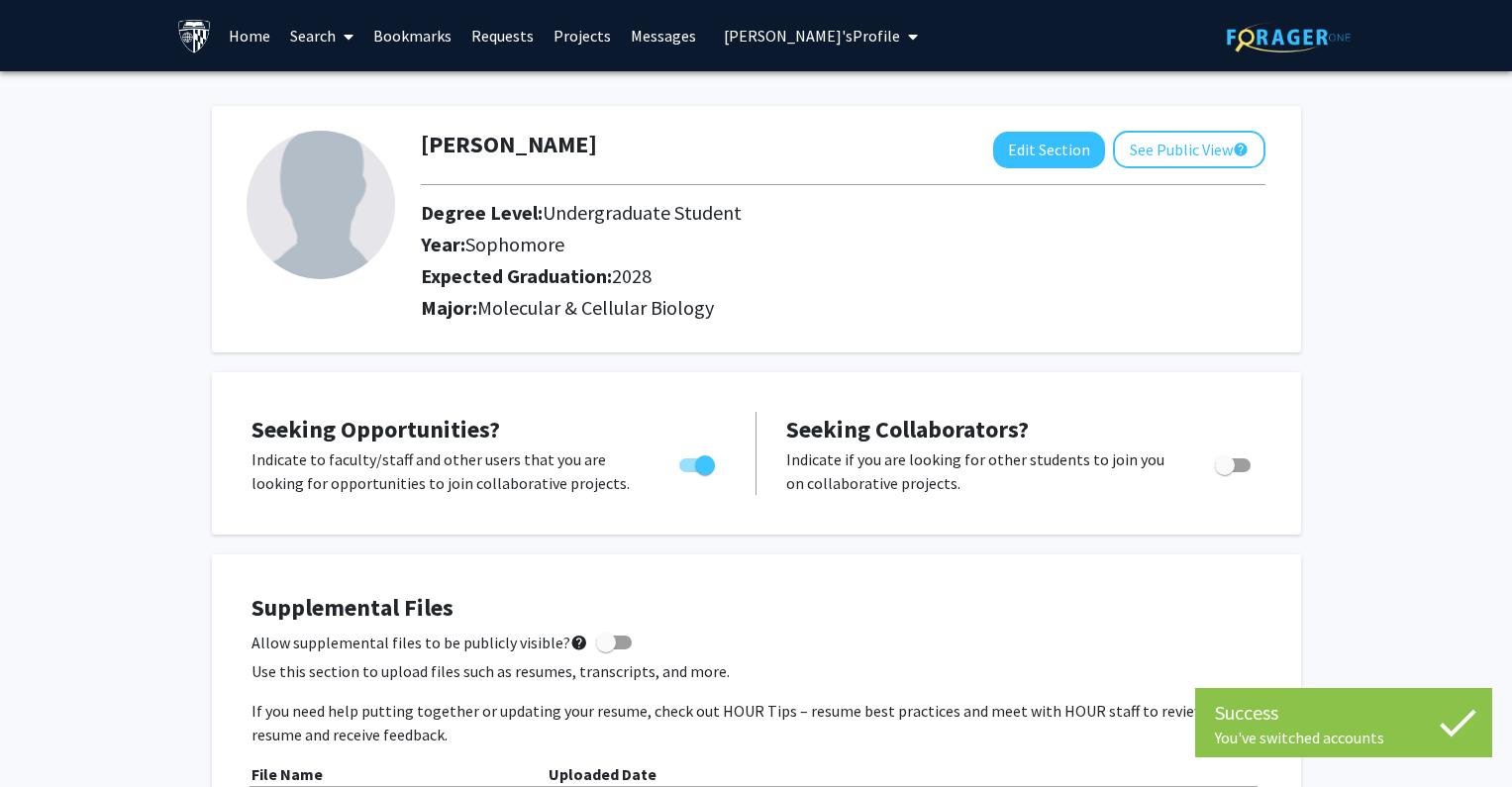click on "[PERSON_NAME]'s   Profile" at bounding box center (812, 36) 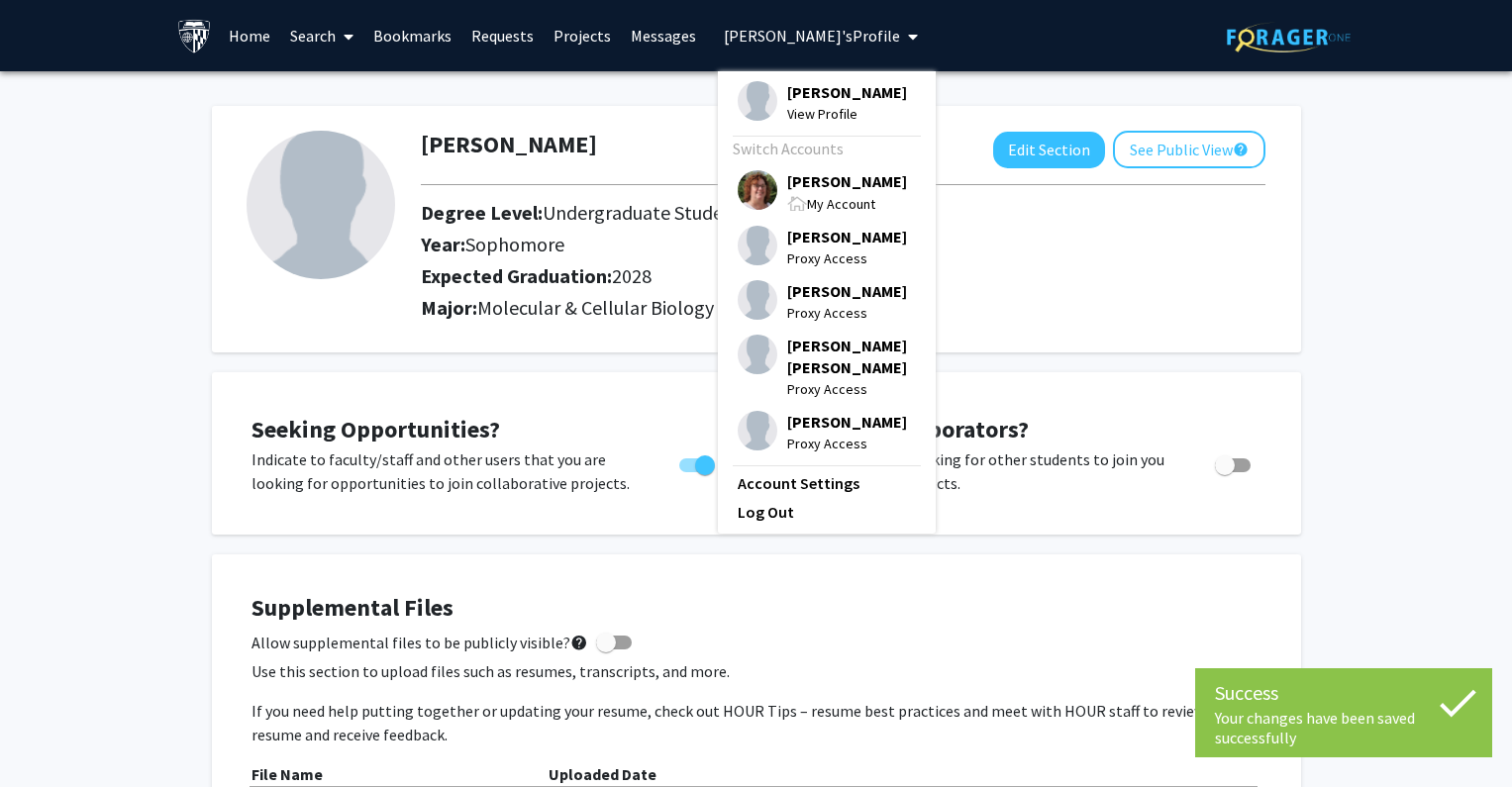 click on "My Account" at bounding box center [847, 203] 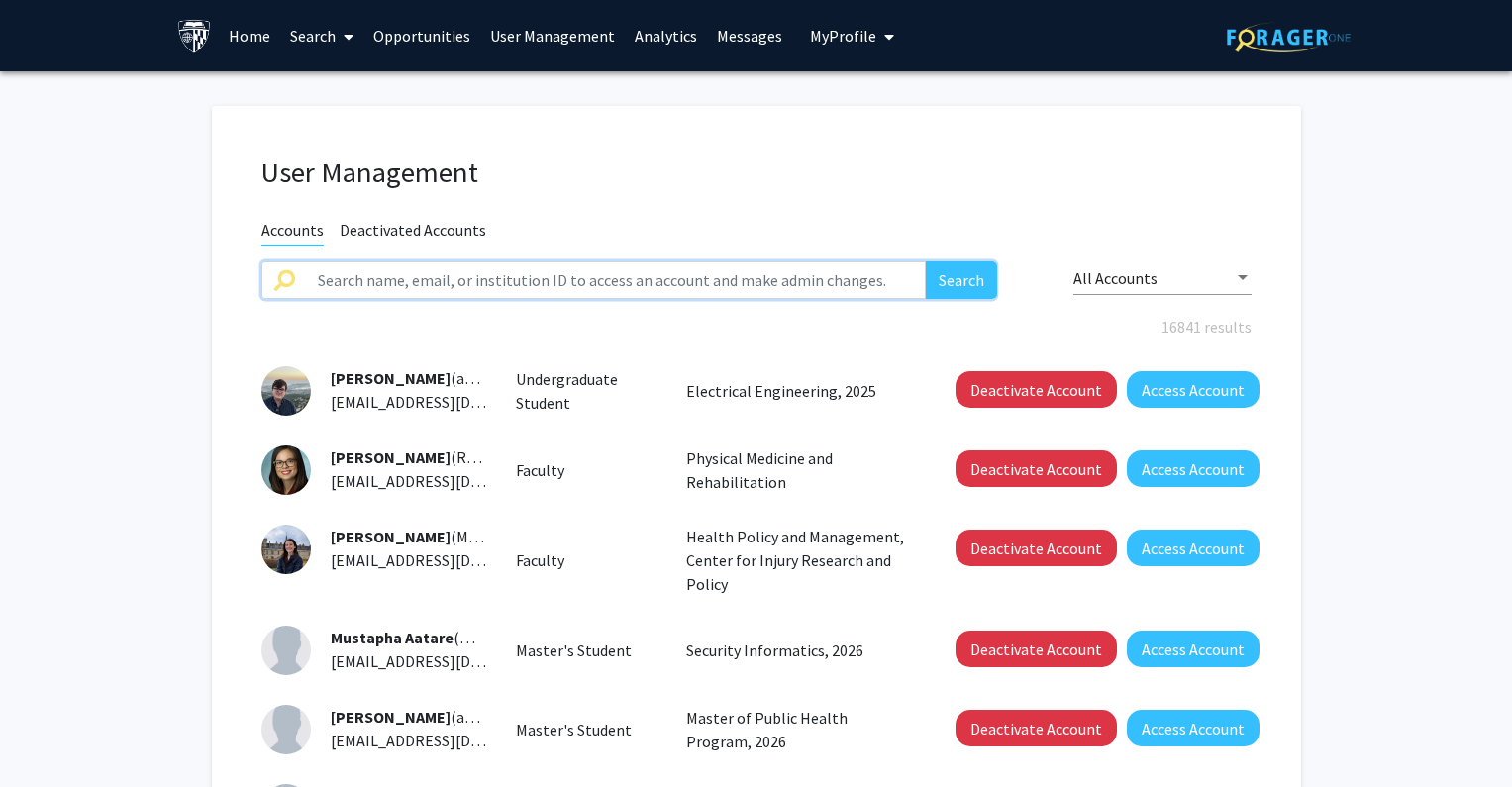 click 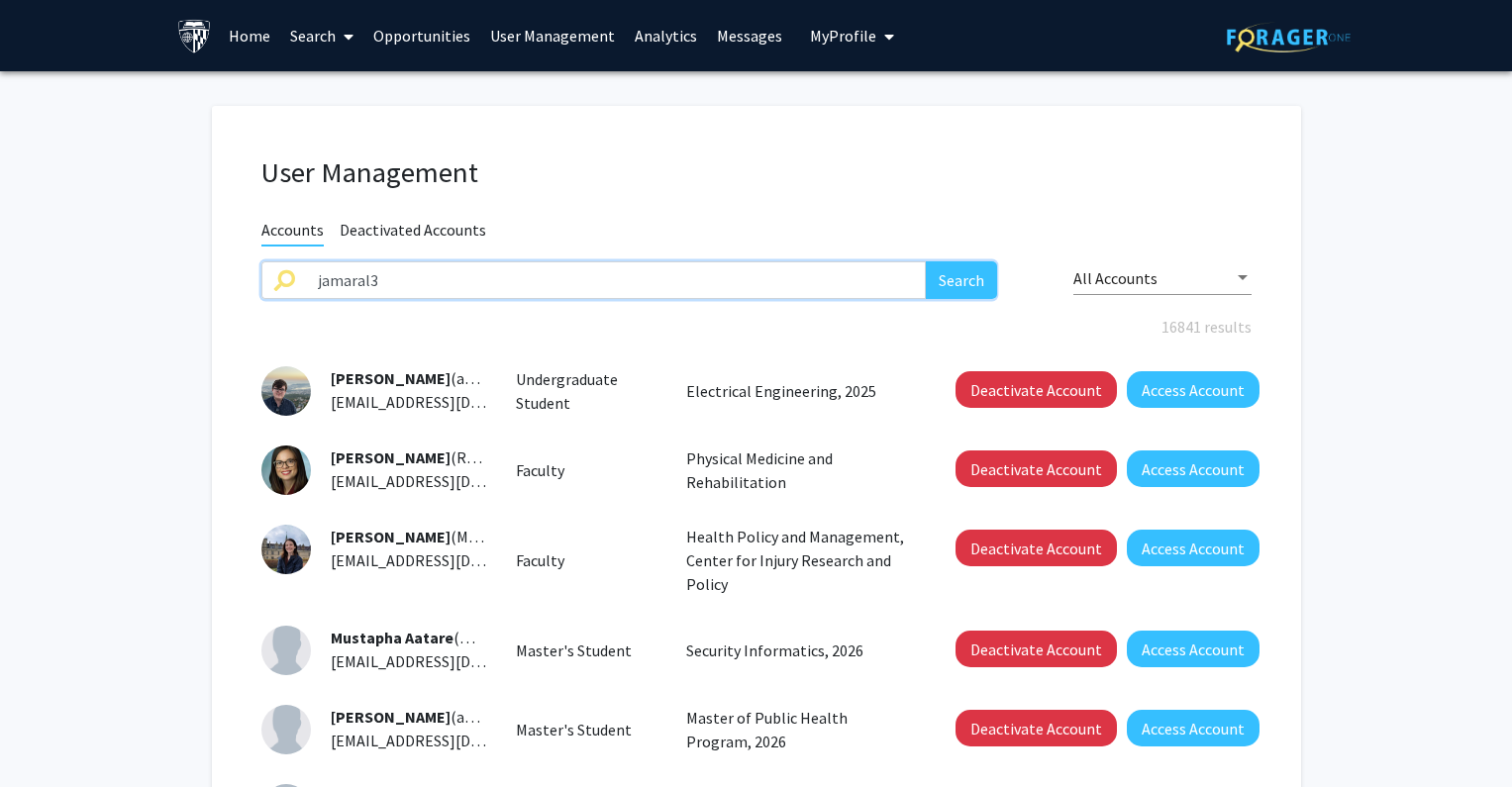 type on "jamaral3" 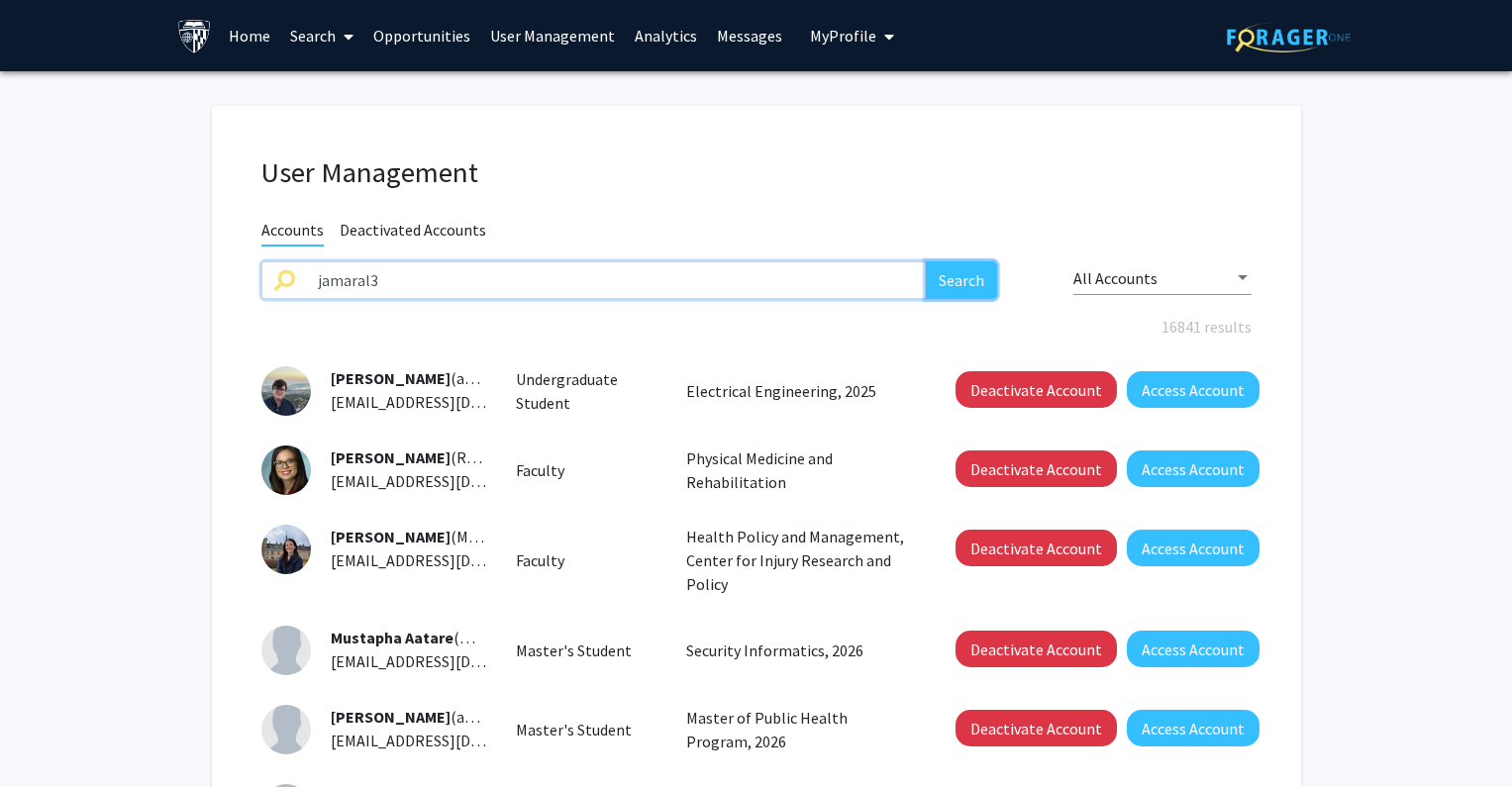 click on "Search" 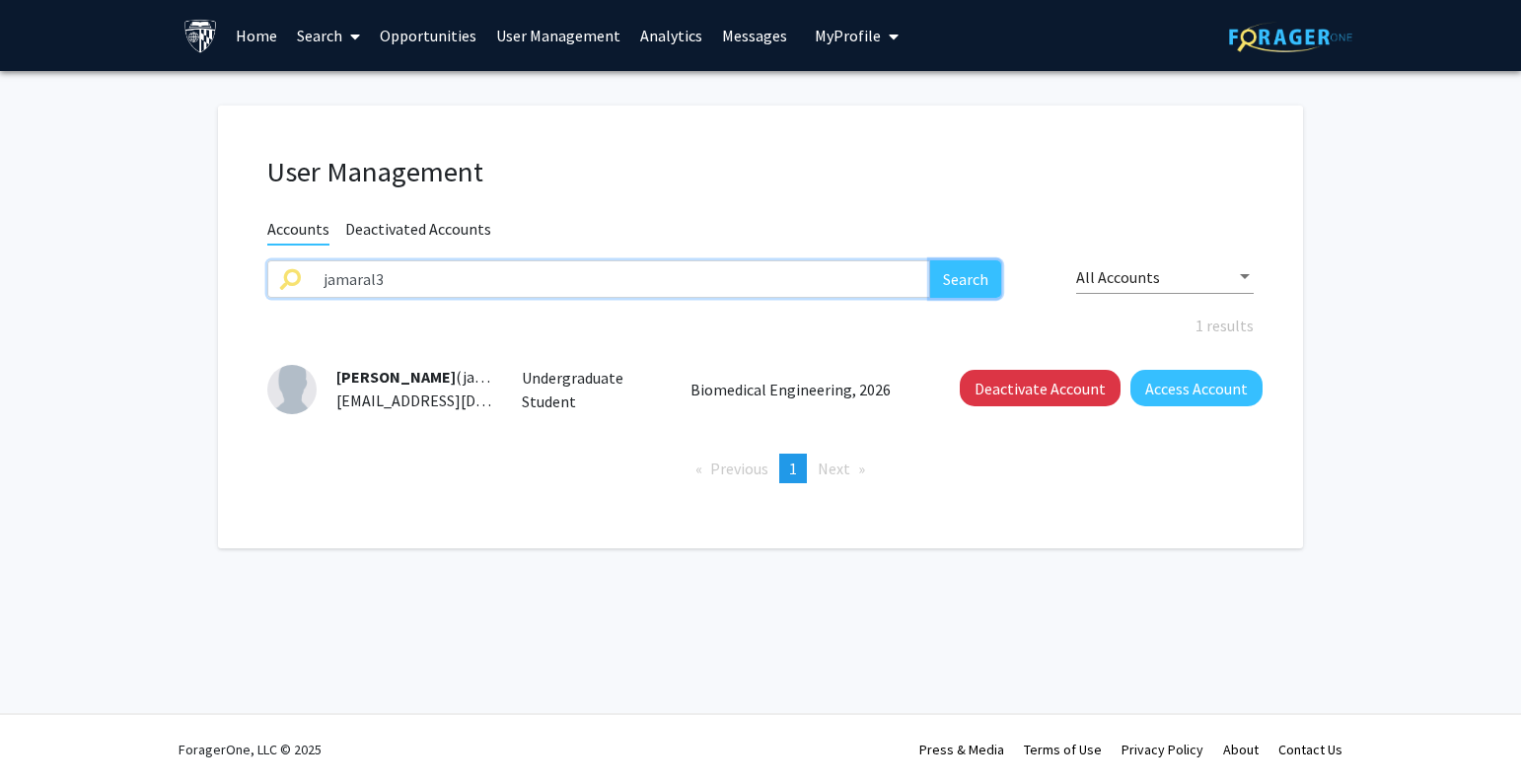 click on "Search" 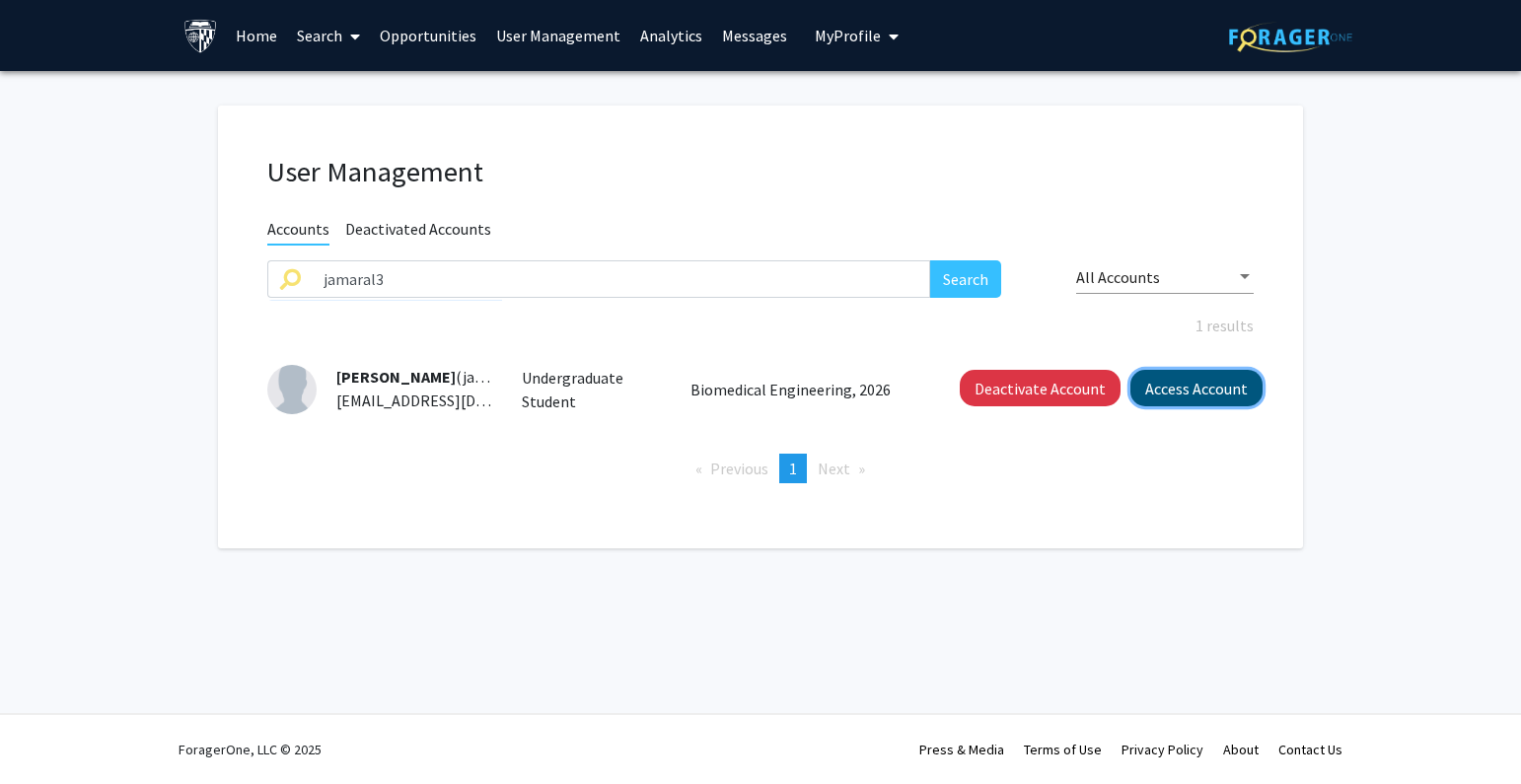 click on "Access Account" 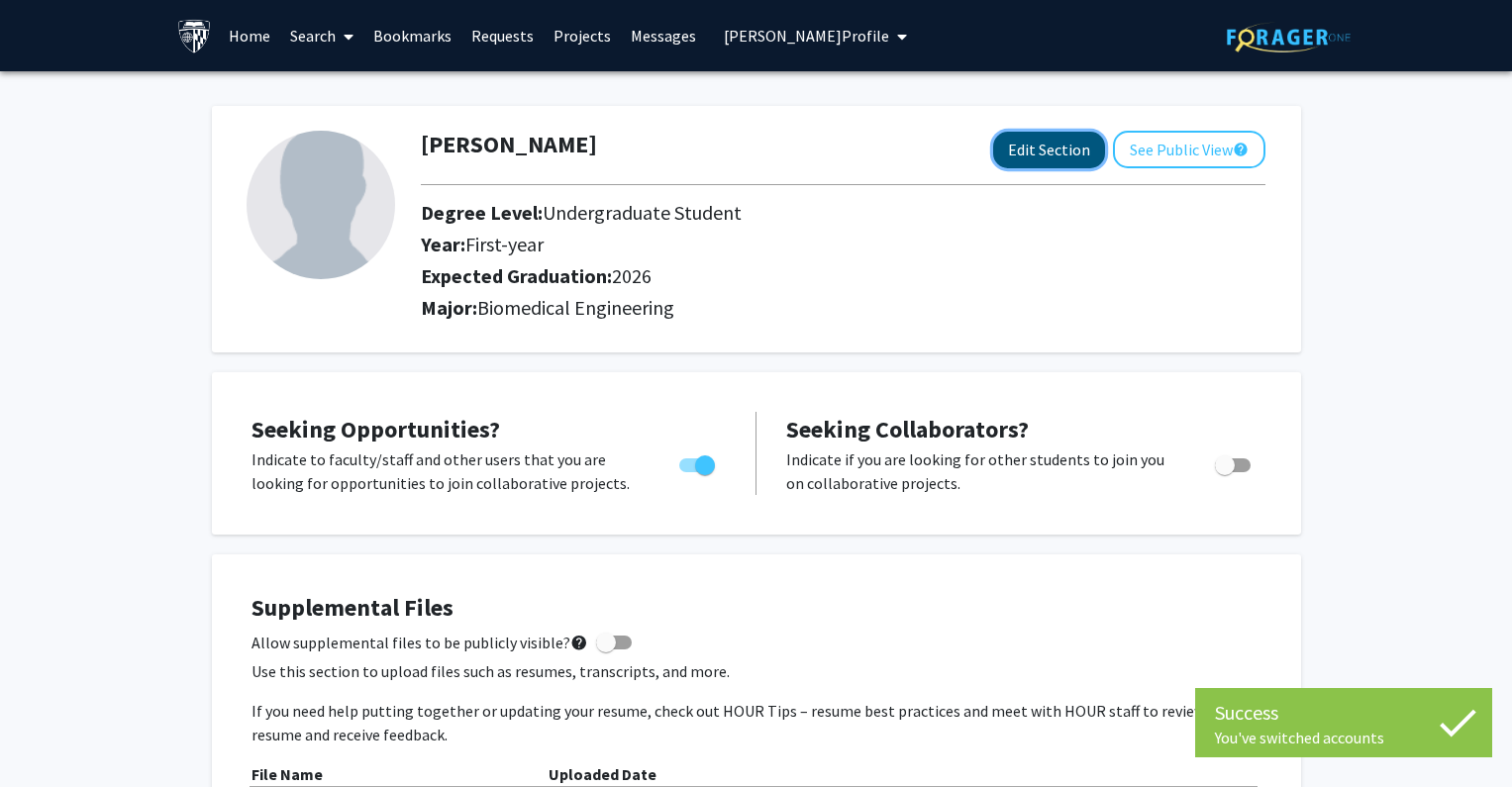 click on "Edit Section" 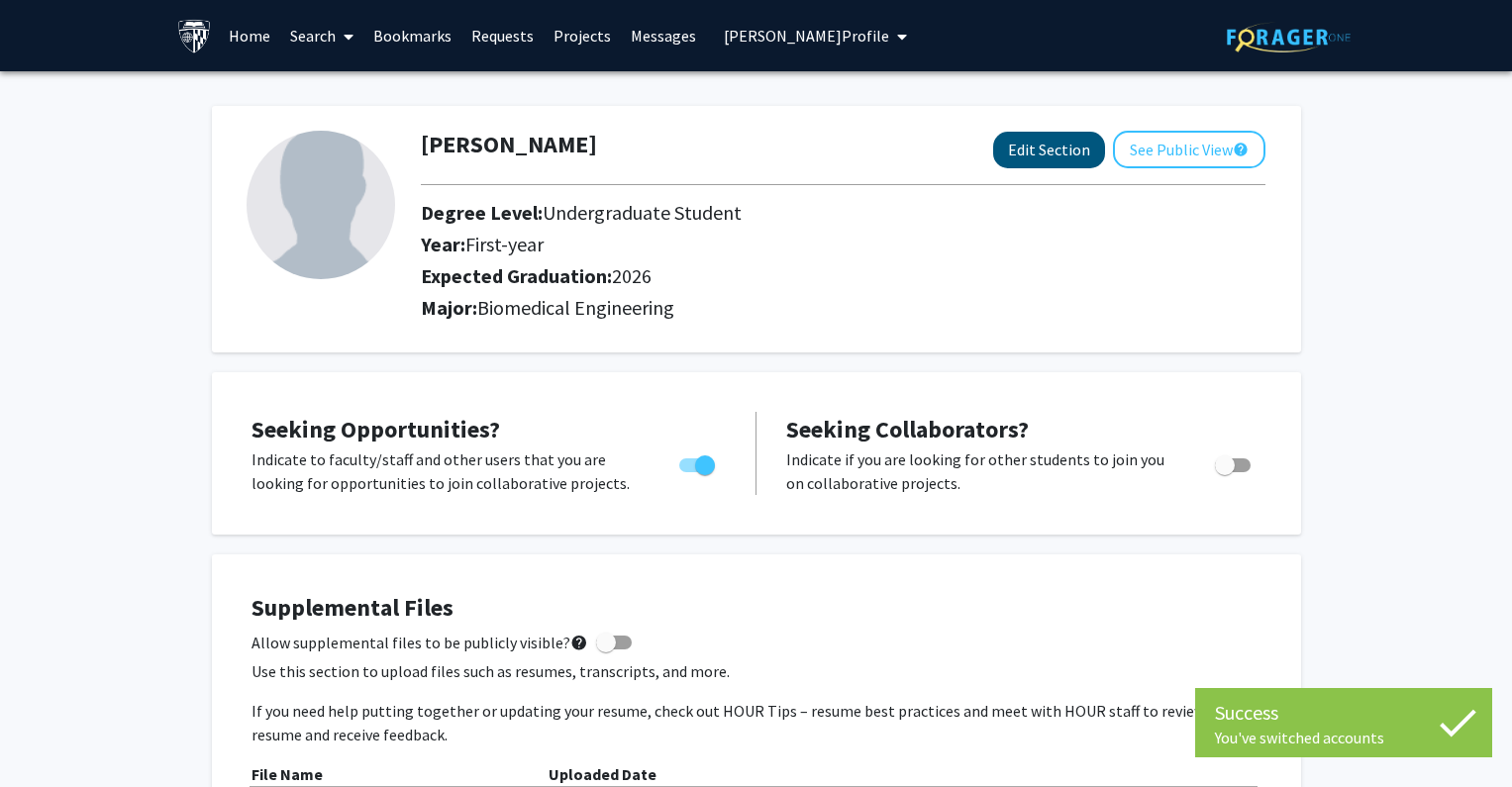select on "first-year" 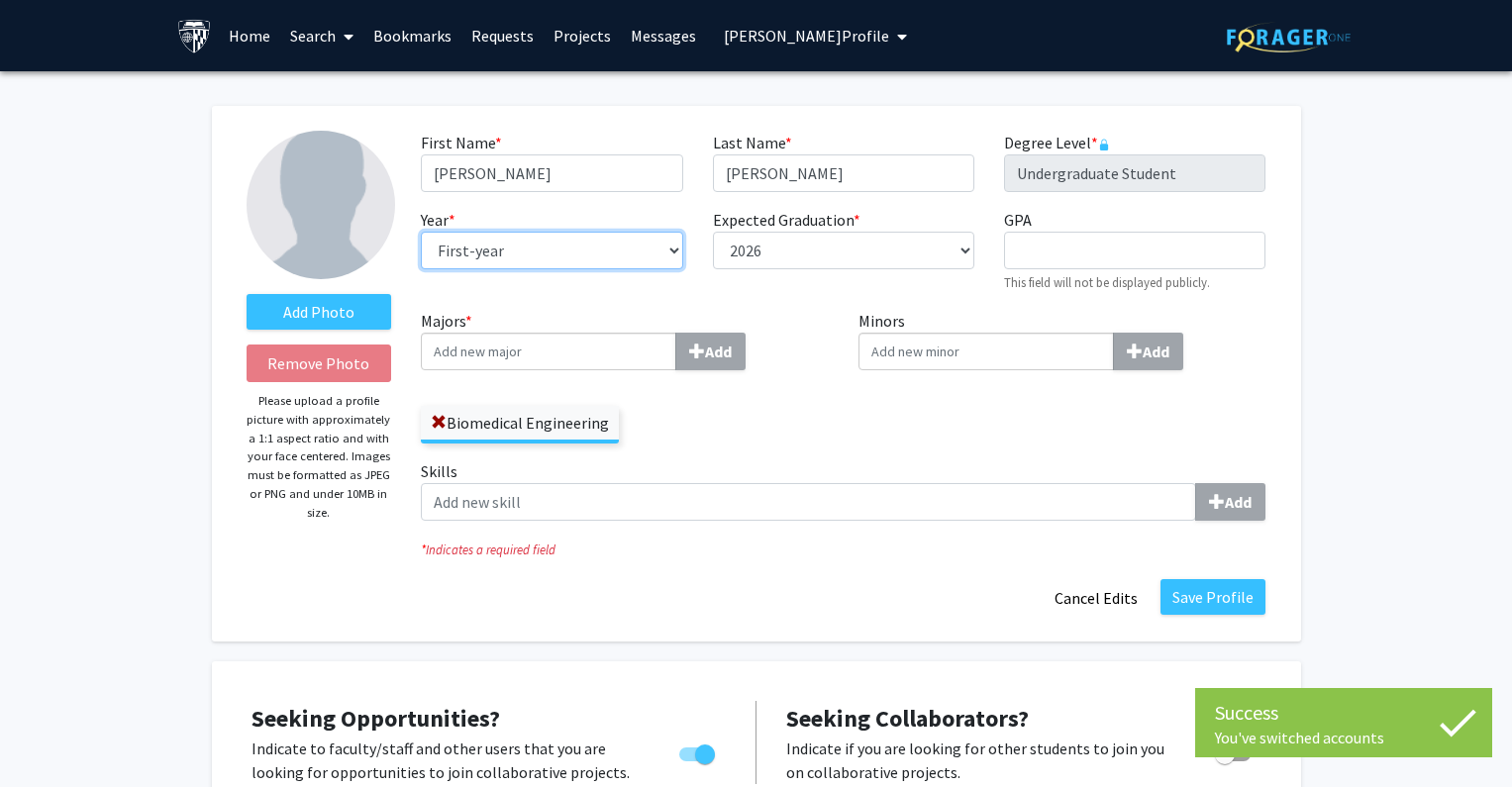 click on "---  First-year   Sophomore   Junior   Senior   Postbaccalaureate Certificate" at bounding box center (552, 250) 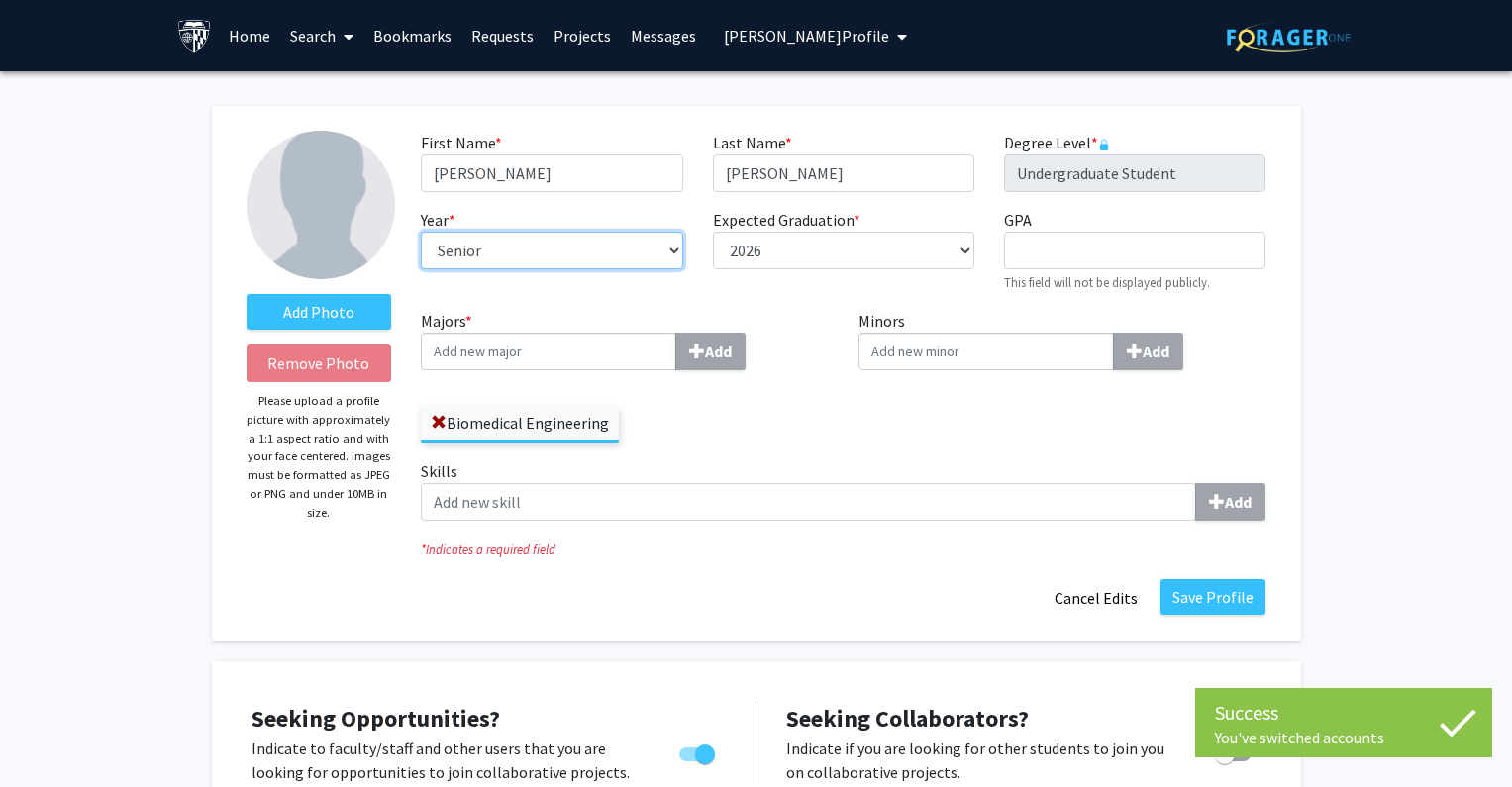 click on "---  First-year   Sophomore   Junior   Senior   Postbaccalaureate Certificate" at bounding box center [552, 250] 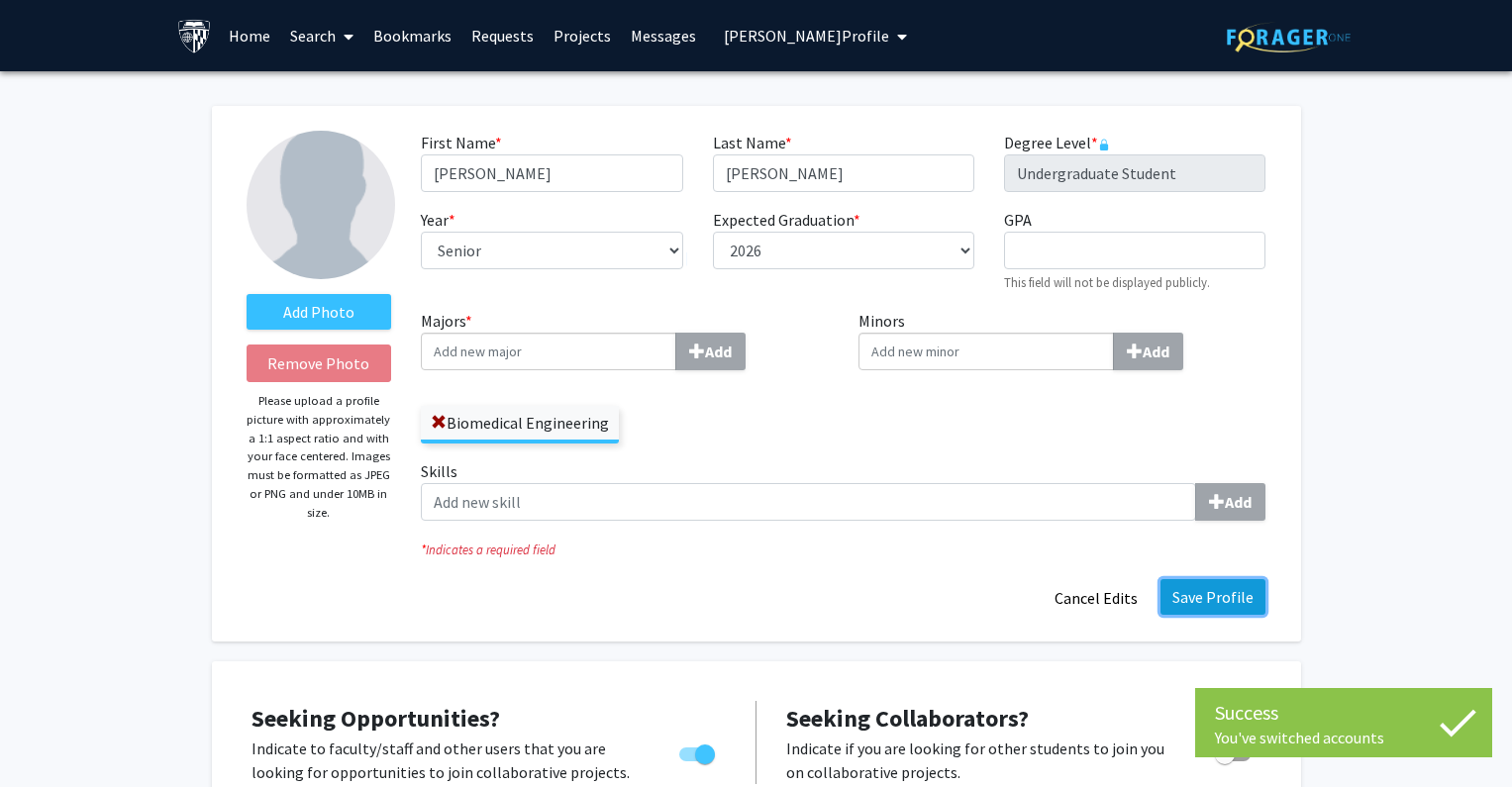 click on "Save Profile" 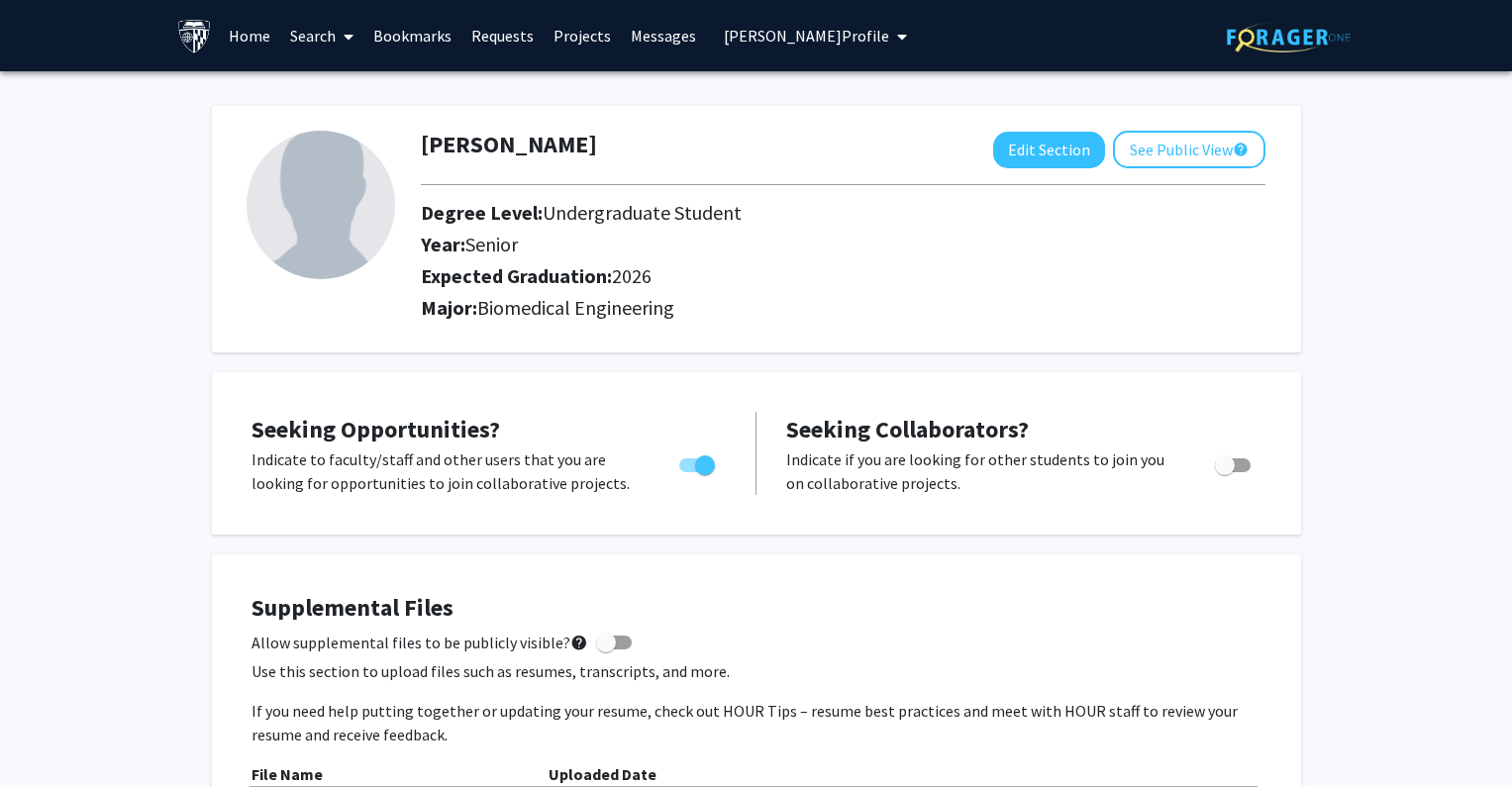 click on "[PERSON_NAME]   Profile" at bounding box center [806, 36] 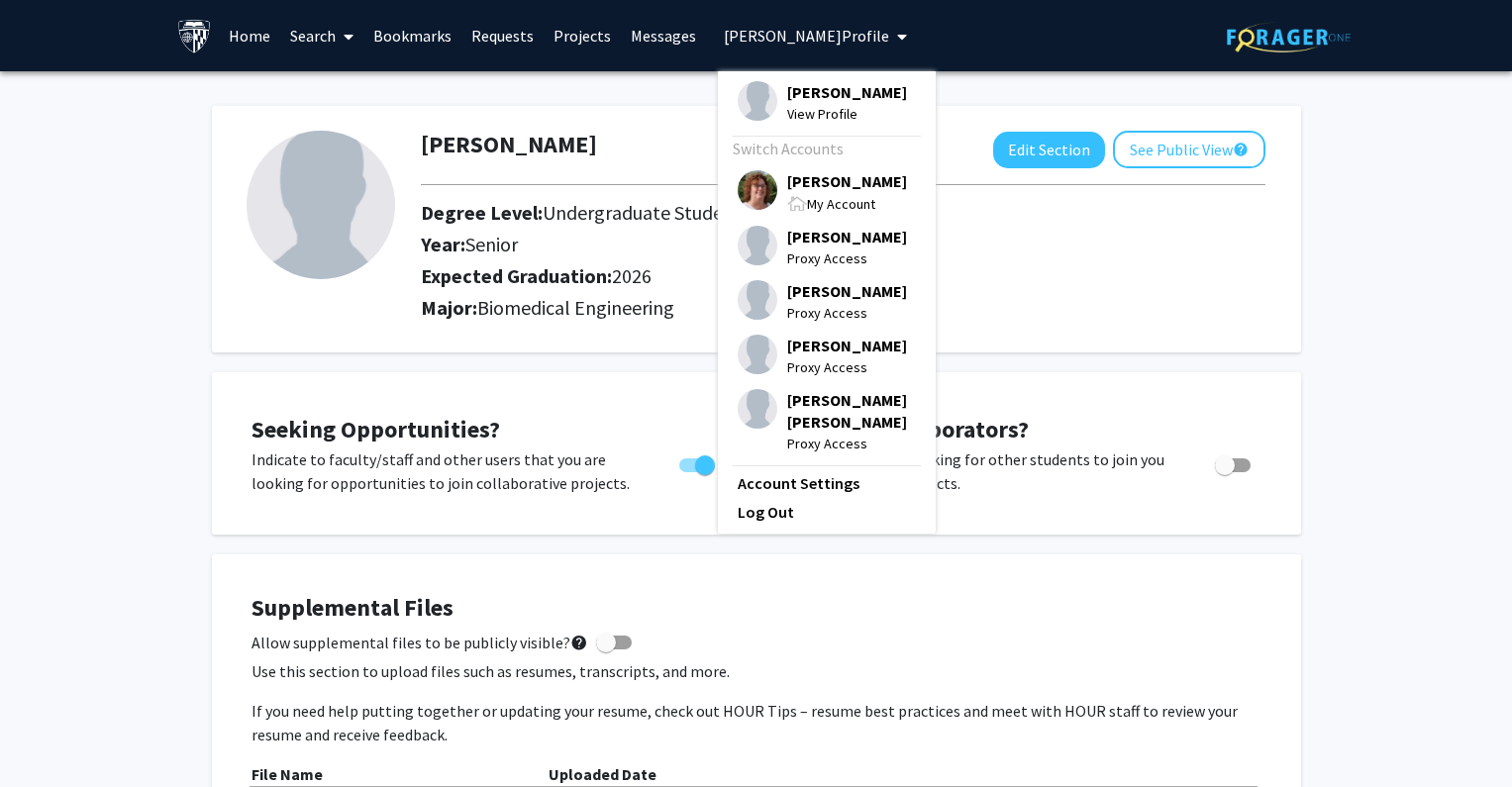 click on "[PERSON_NAME]" at bounding box center [847, 181] 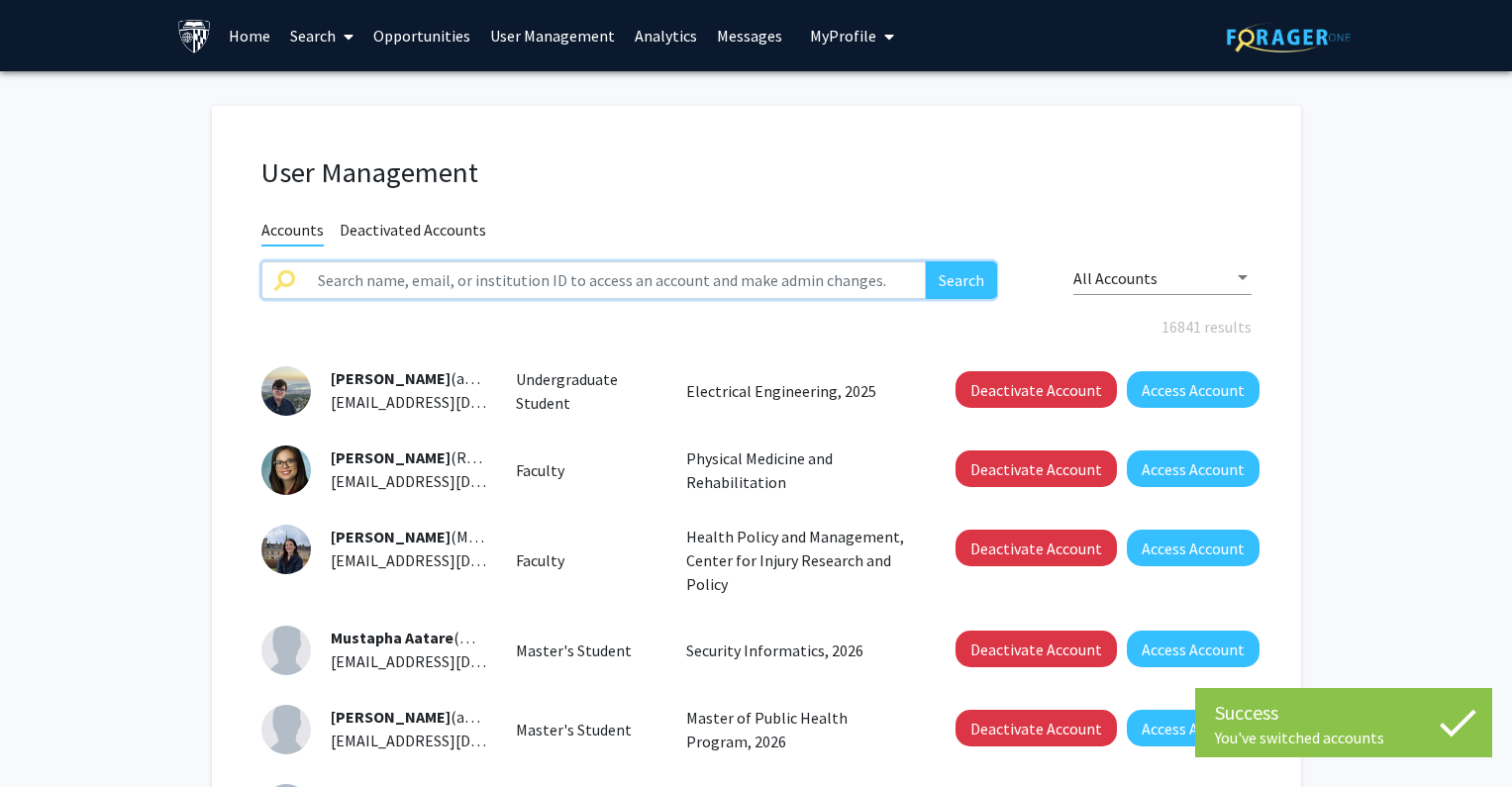 click 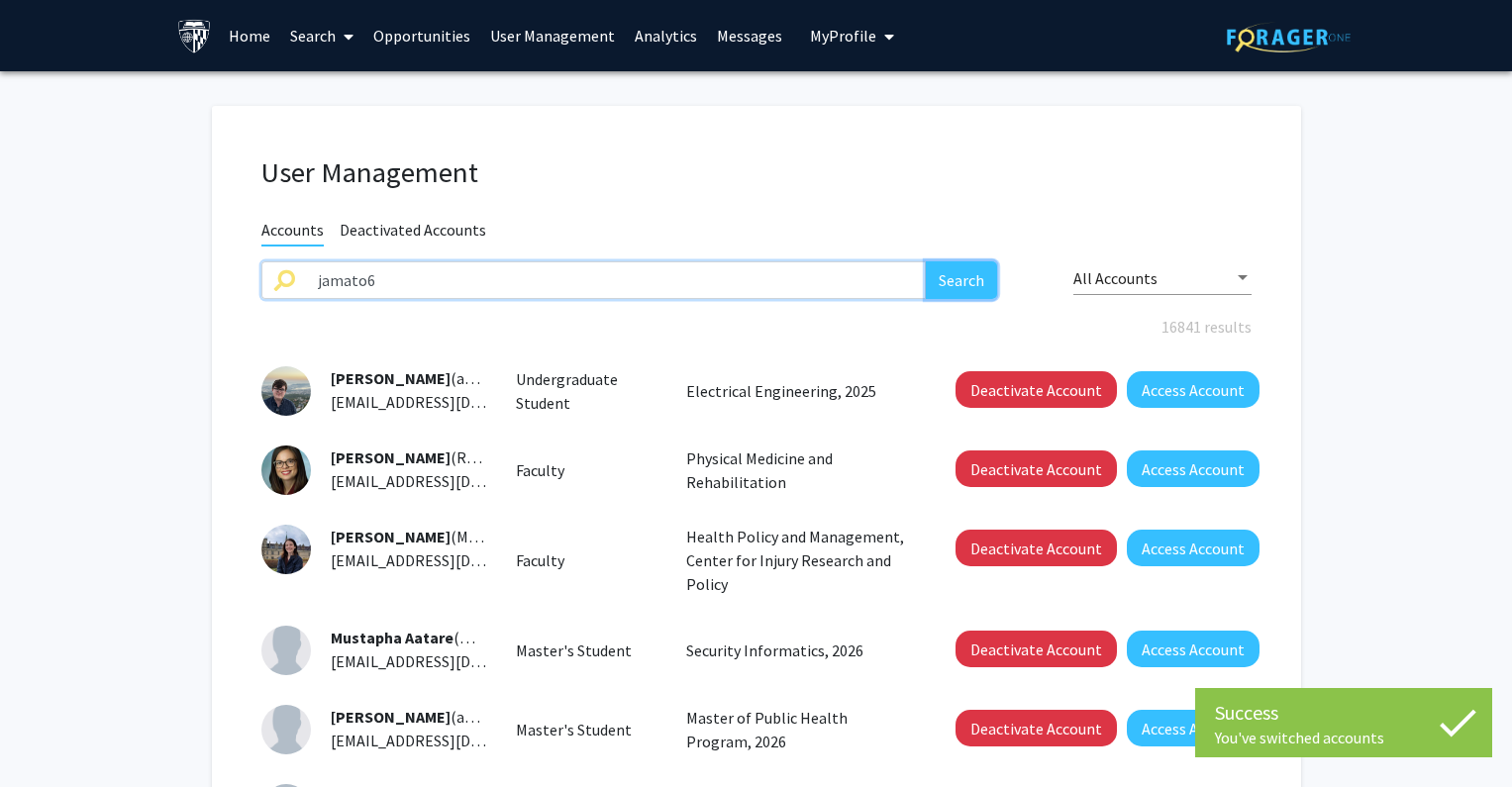 click on "Search" 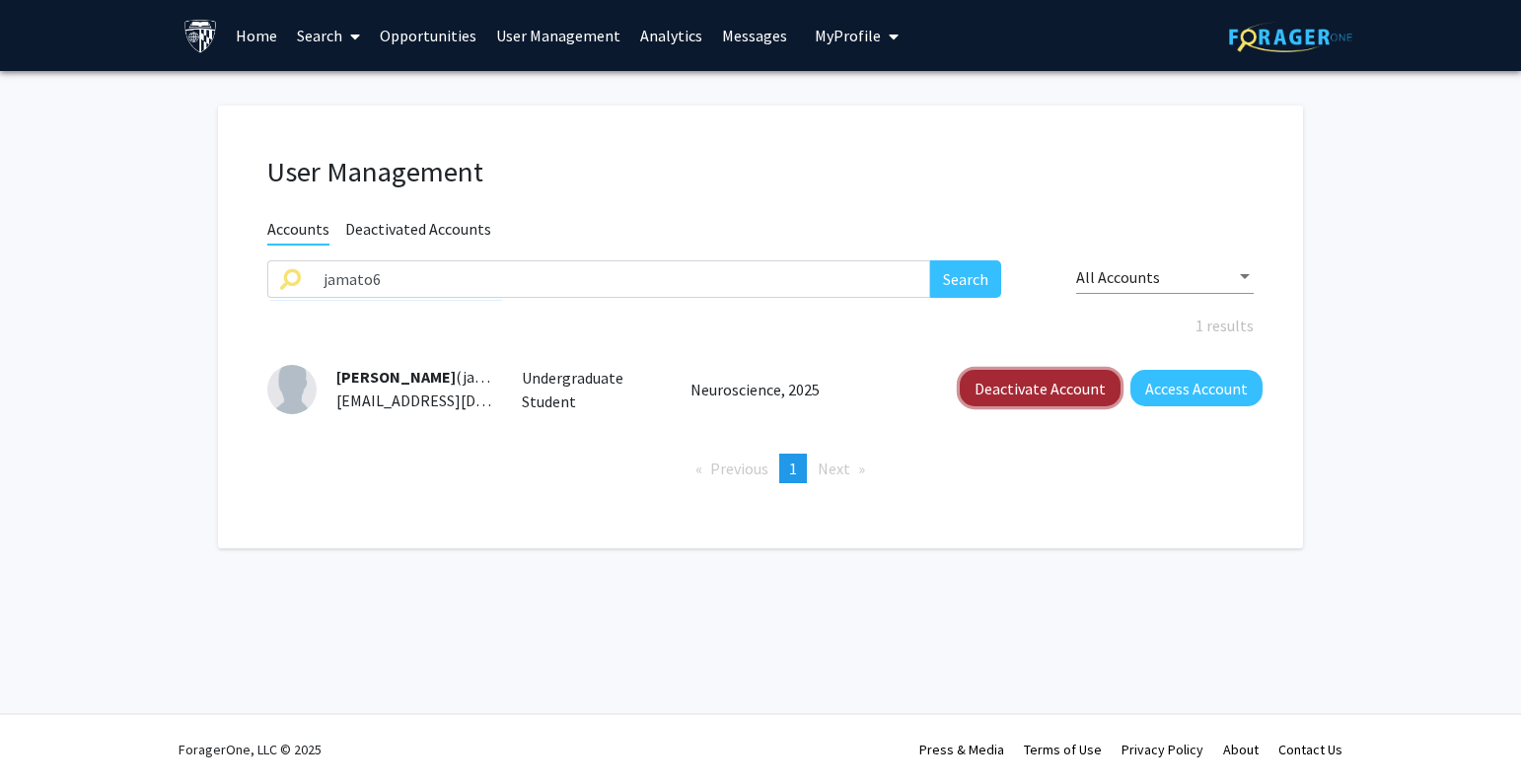 click on "Deactivate Account" 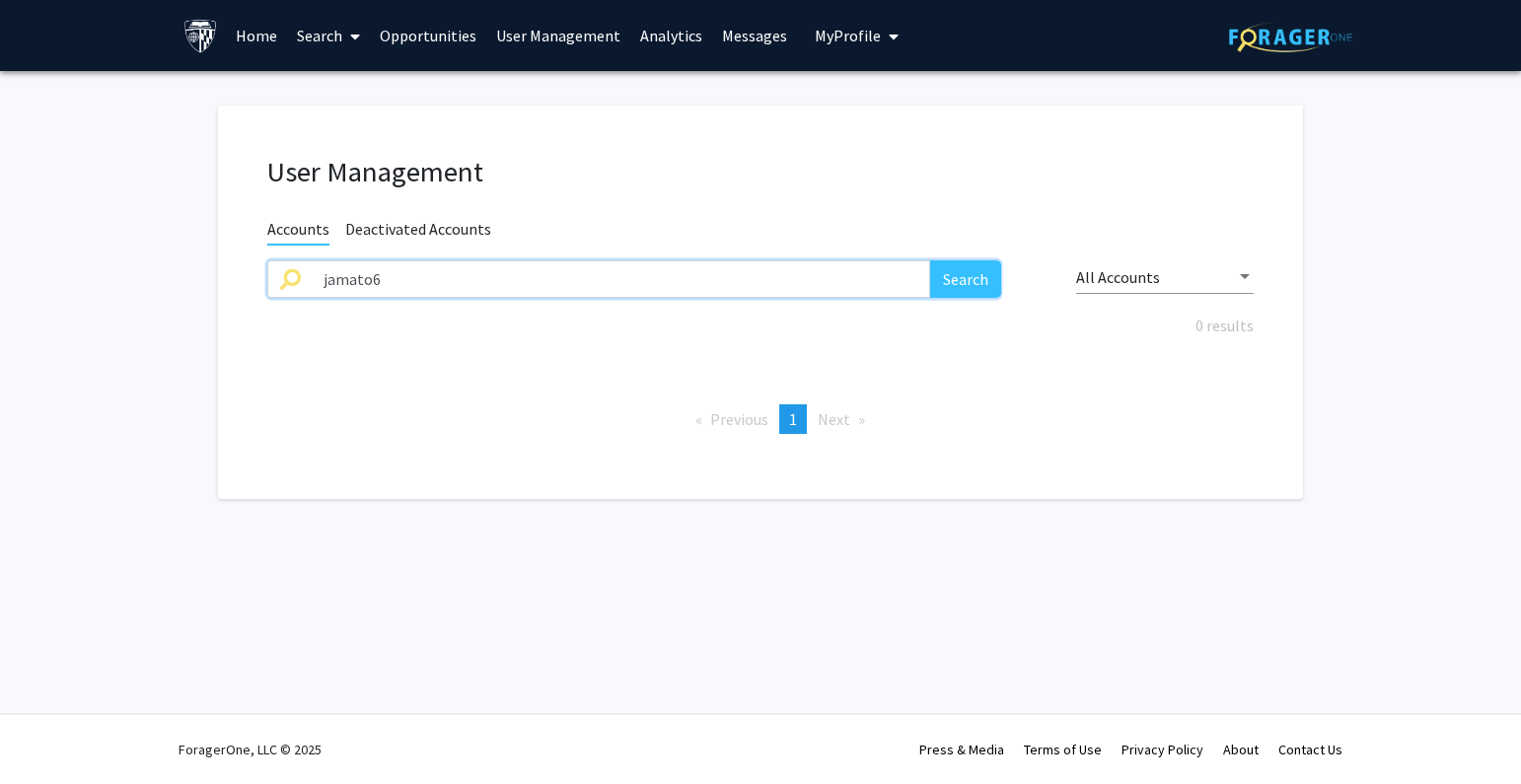 drag, startPoint x: 434, startPoint y: 288, endPoint x: 117, endPoint y: 255, distance: 318.713 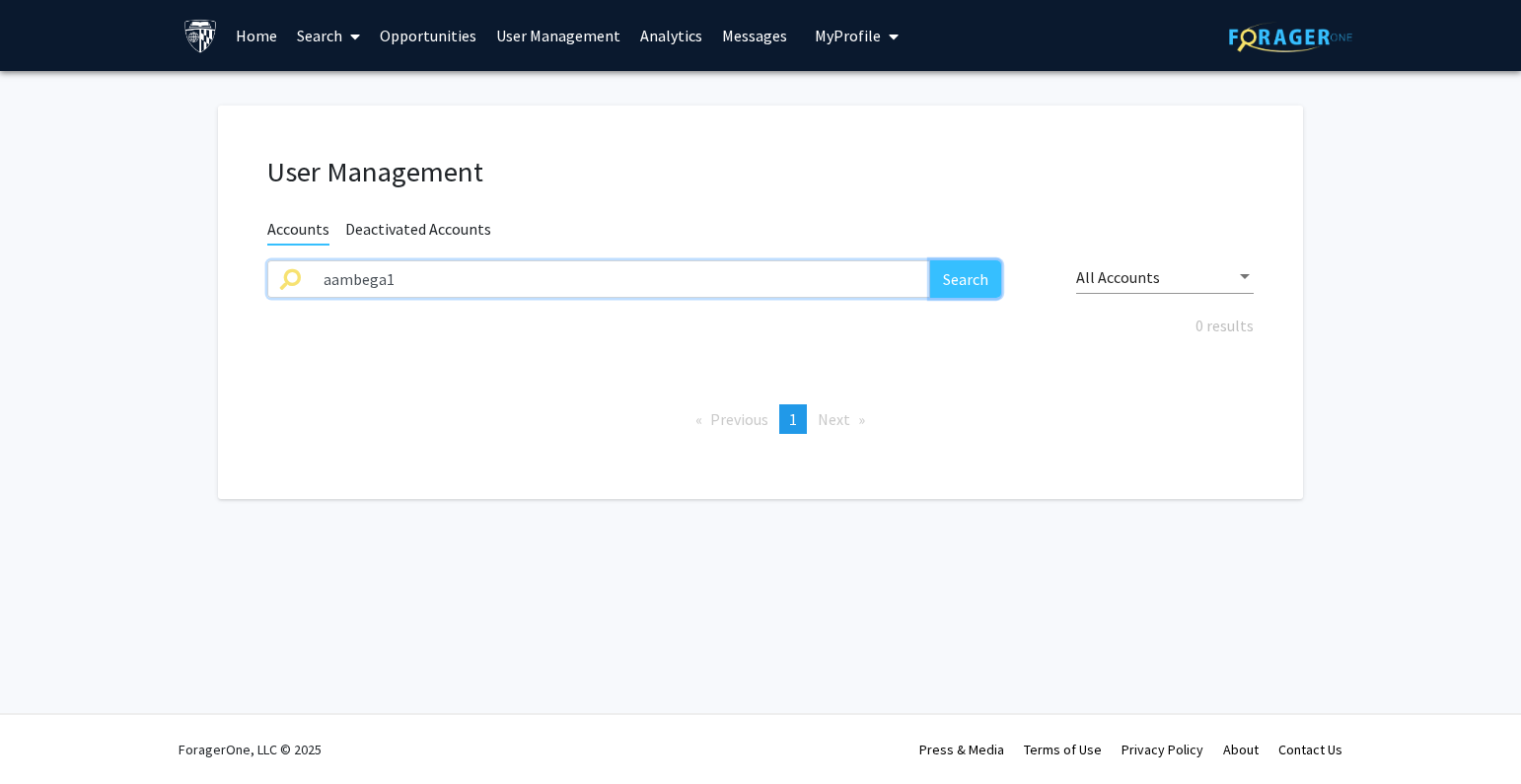 click on "Search" 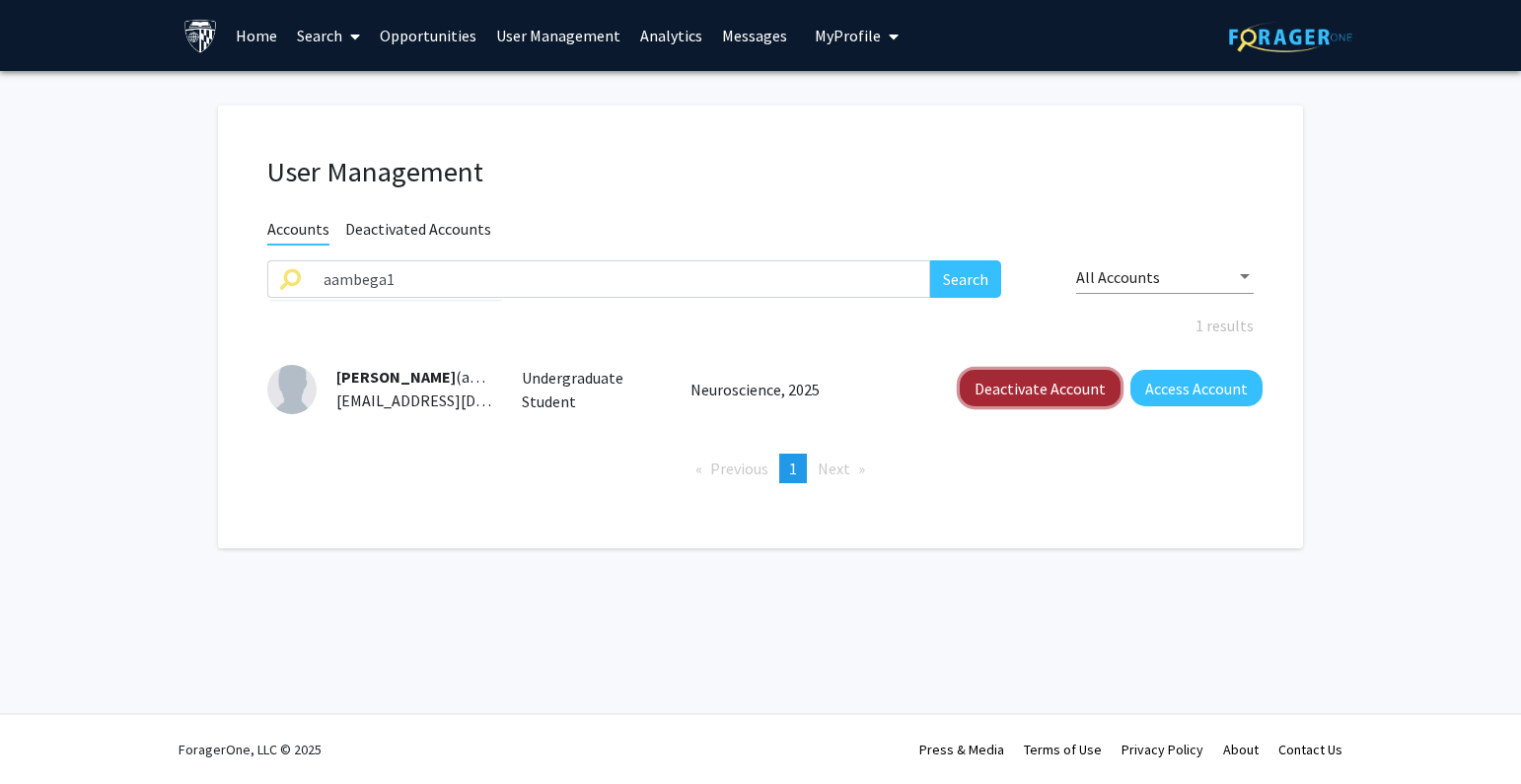 click on "Deactivate Account" 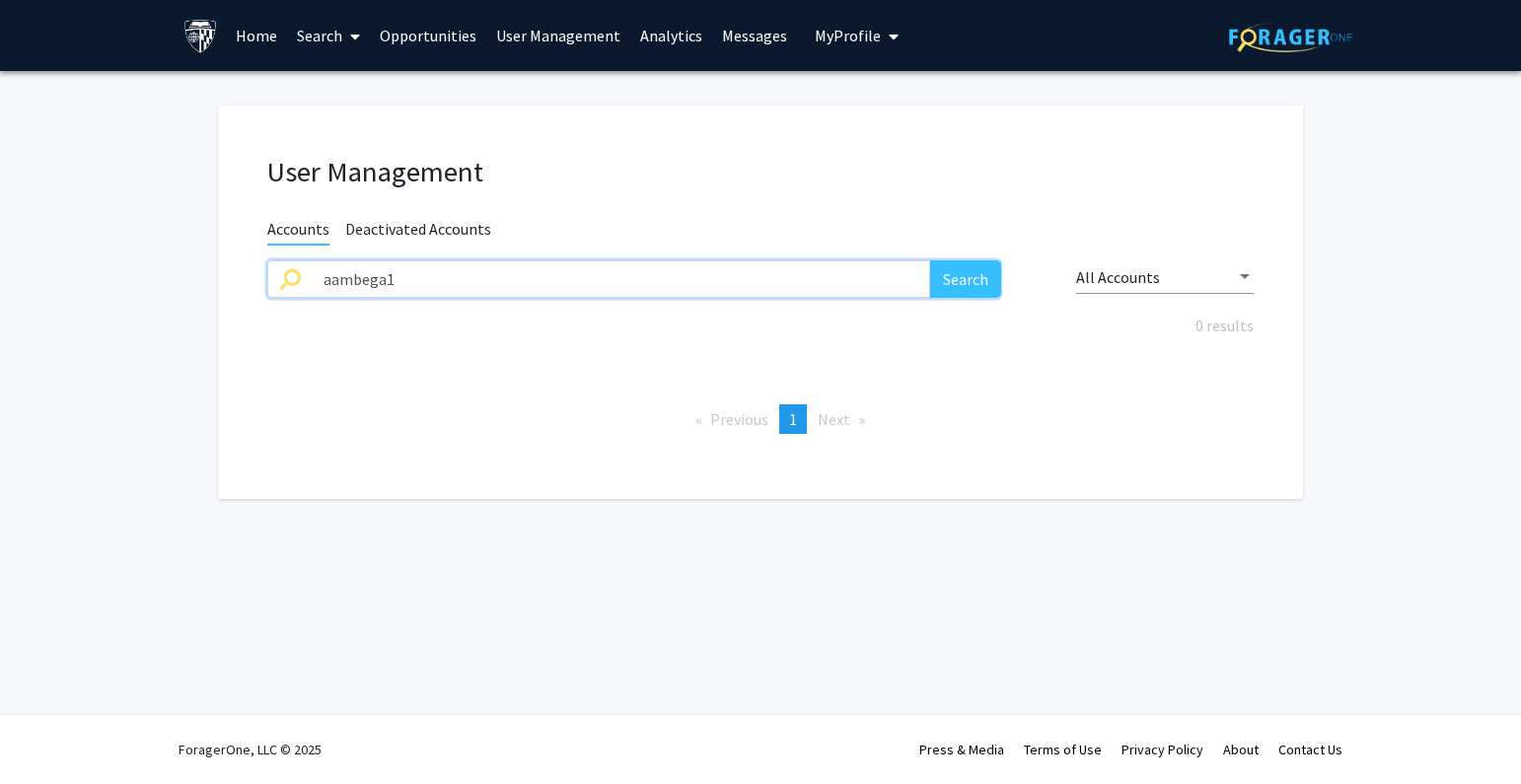 drag, startPoint x: 342, startPoint y: 273, endPoint x: 355, endPoint y: 265, distance: 15.264338 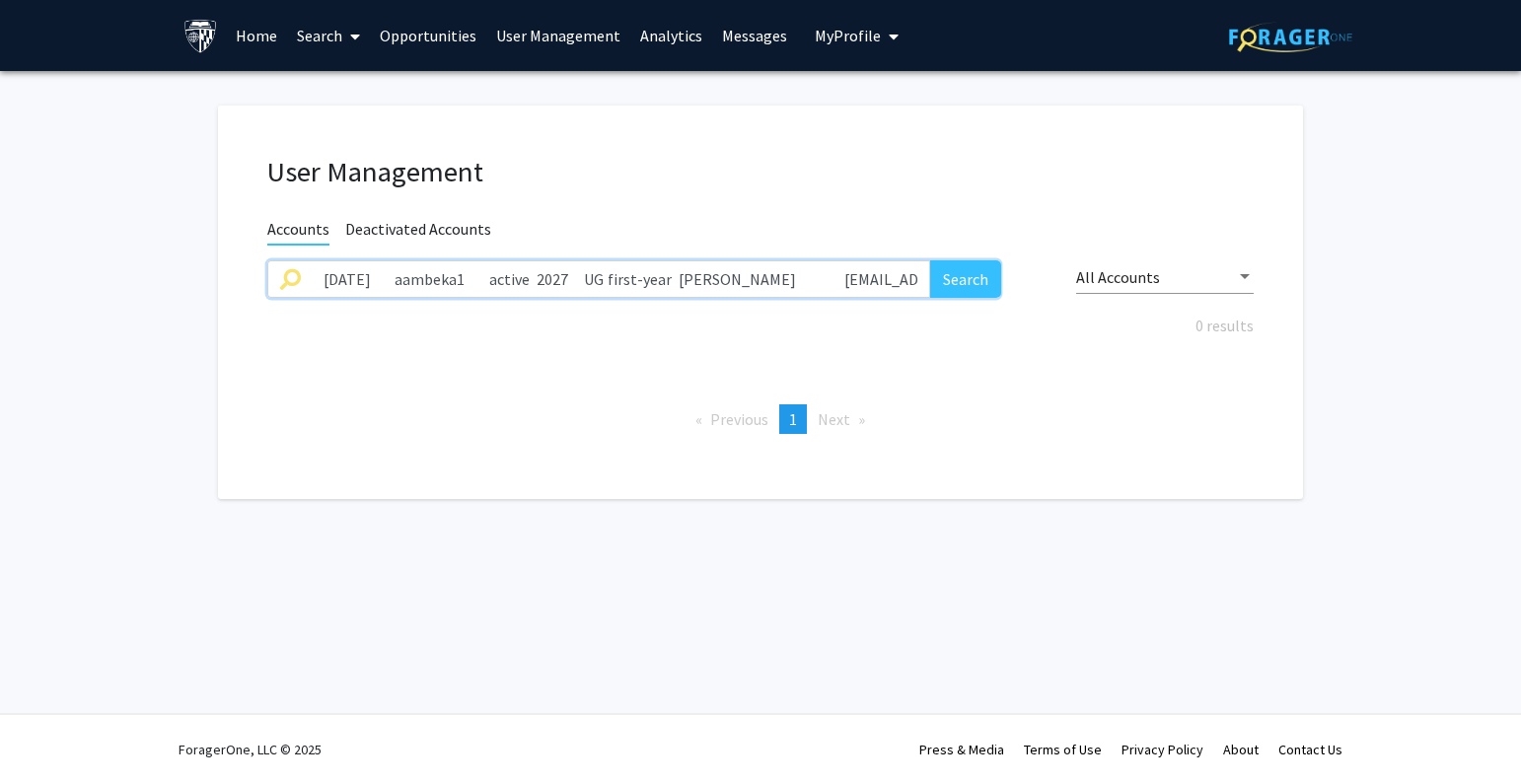 scroll, scrollTop: 0, scrollLeft: 110, axis: horizontal 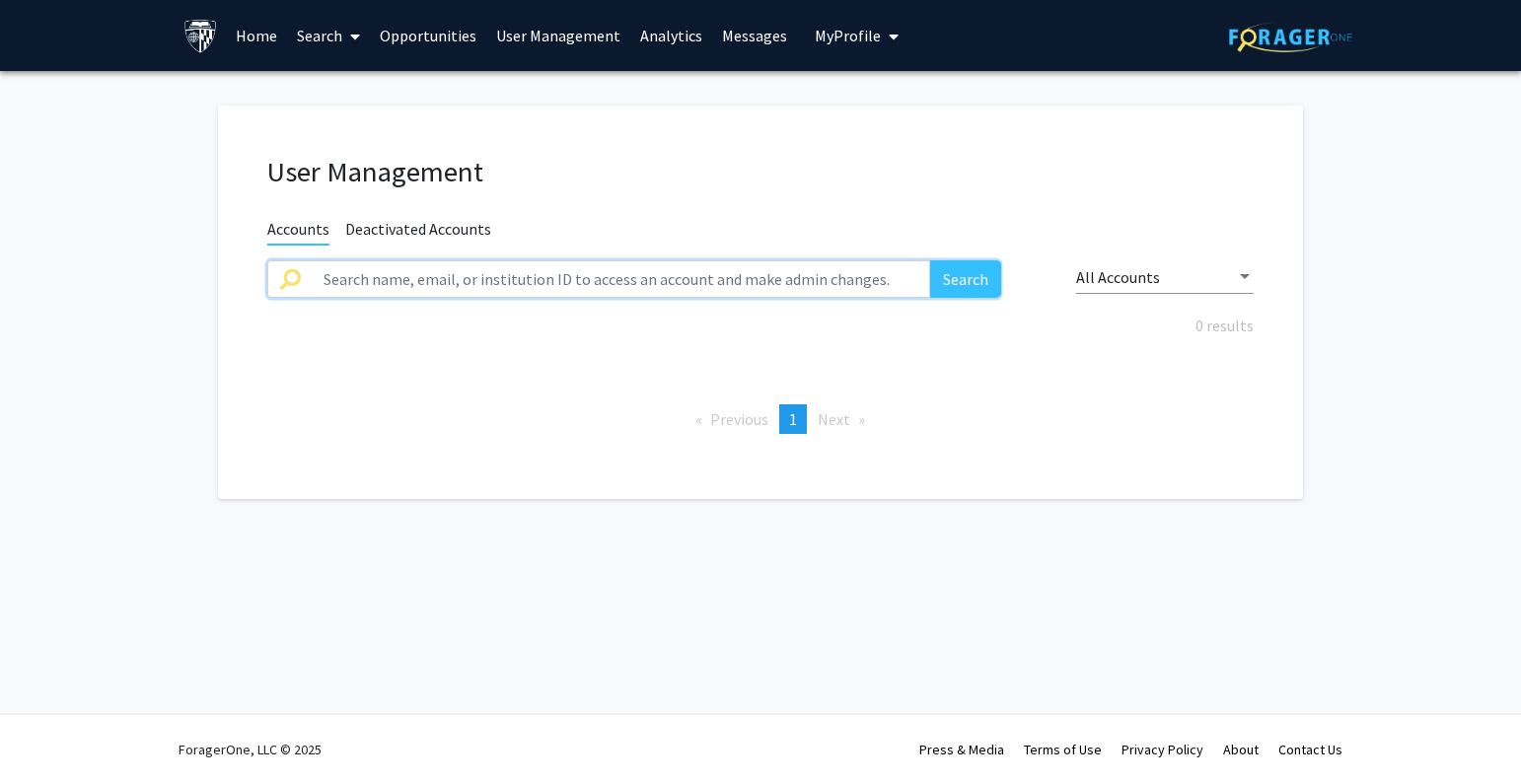 click 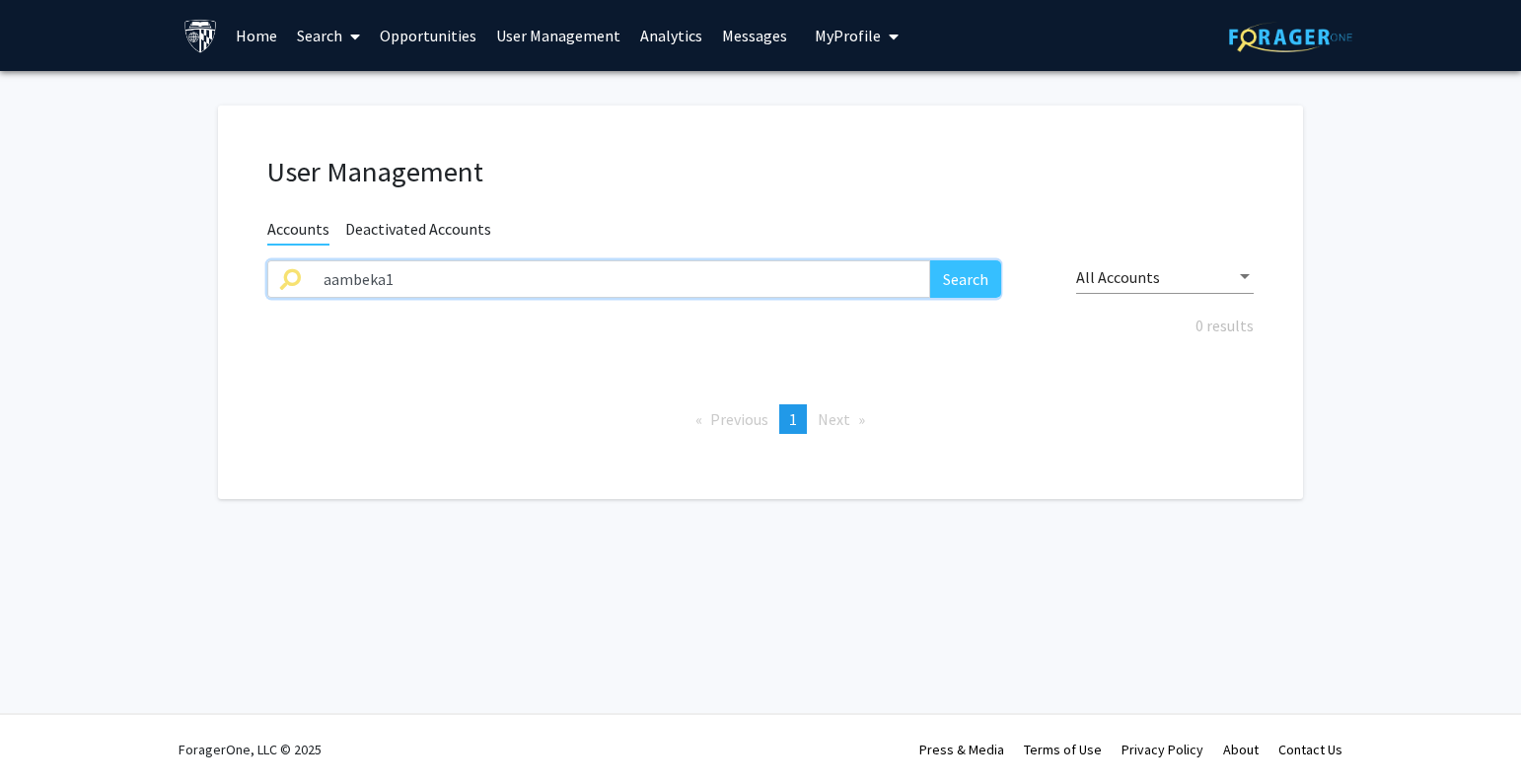 type on "aambeka1" 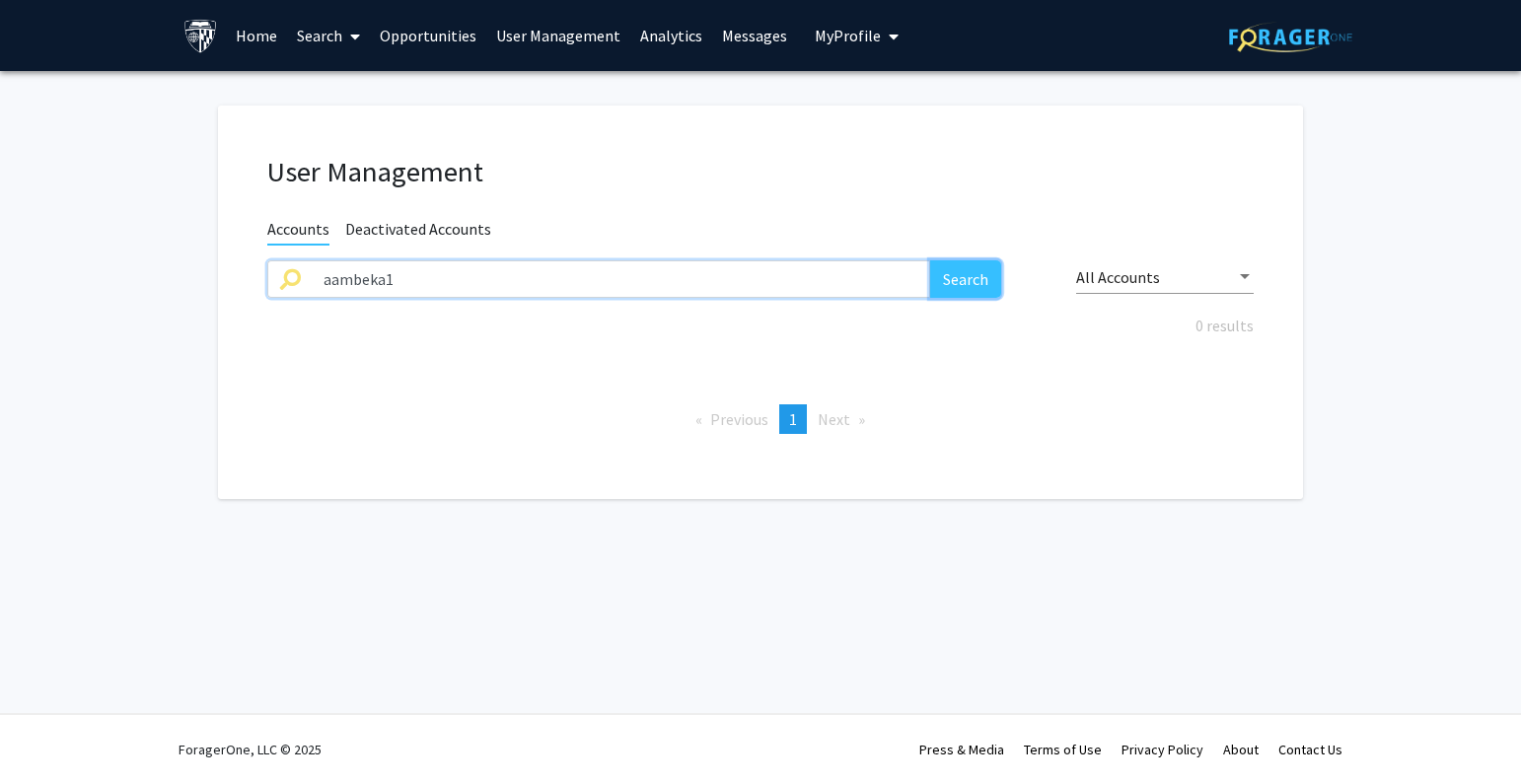 click on "Search" 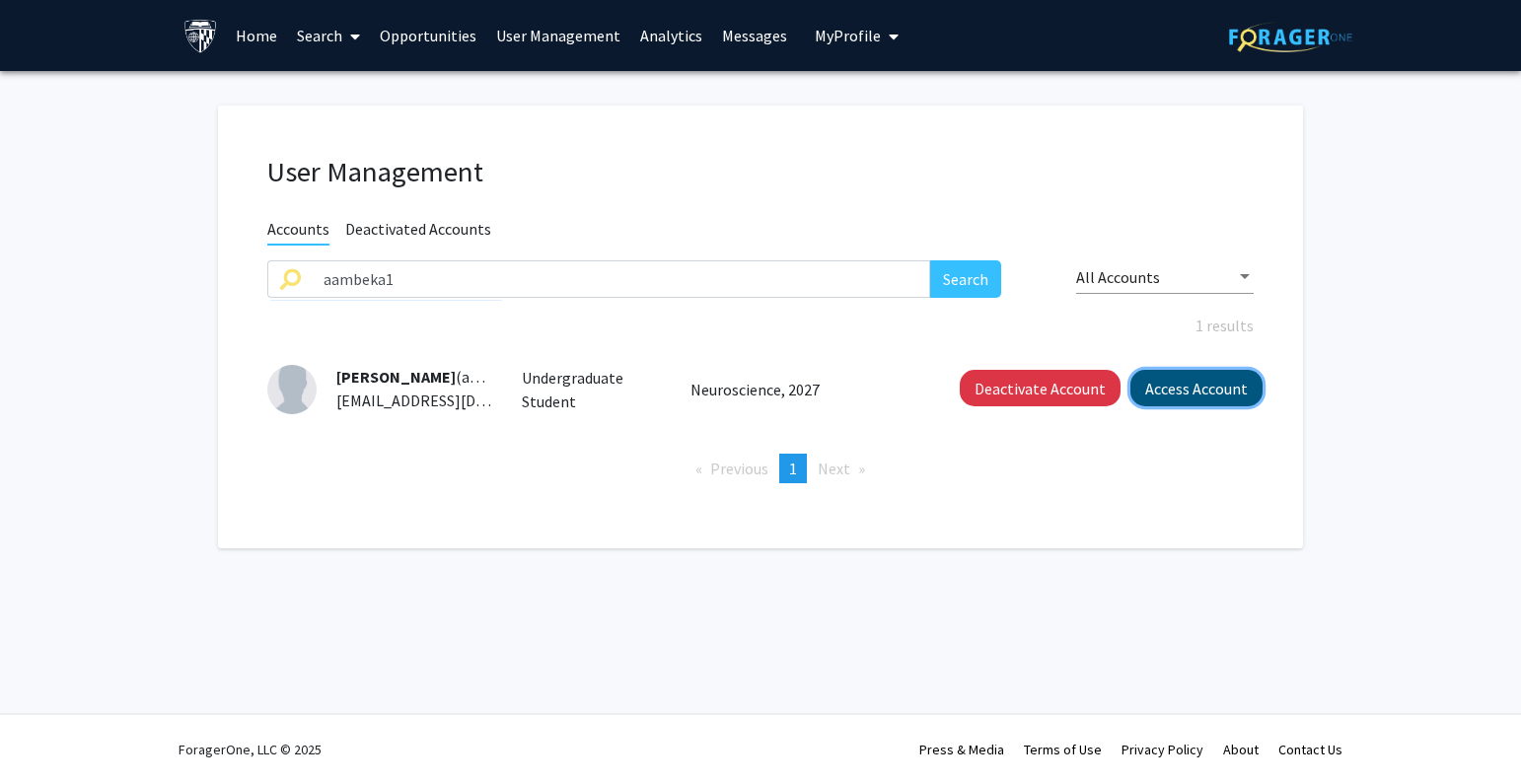 click on "Access Account" 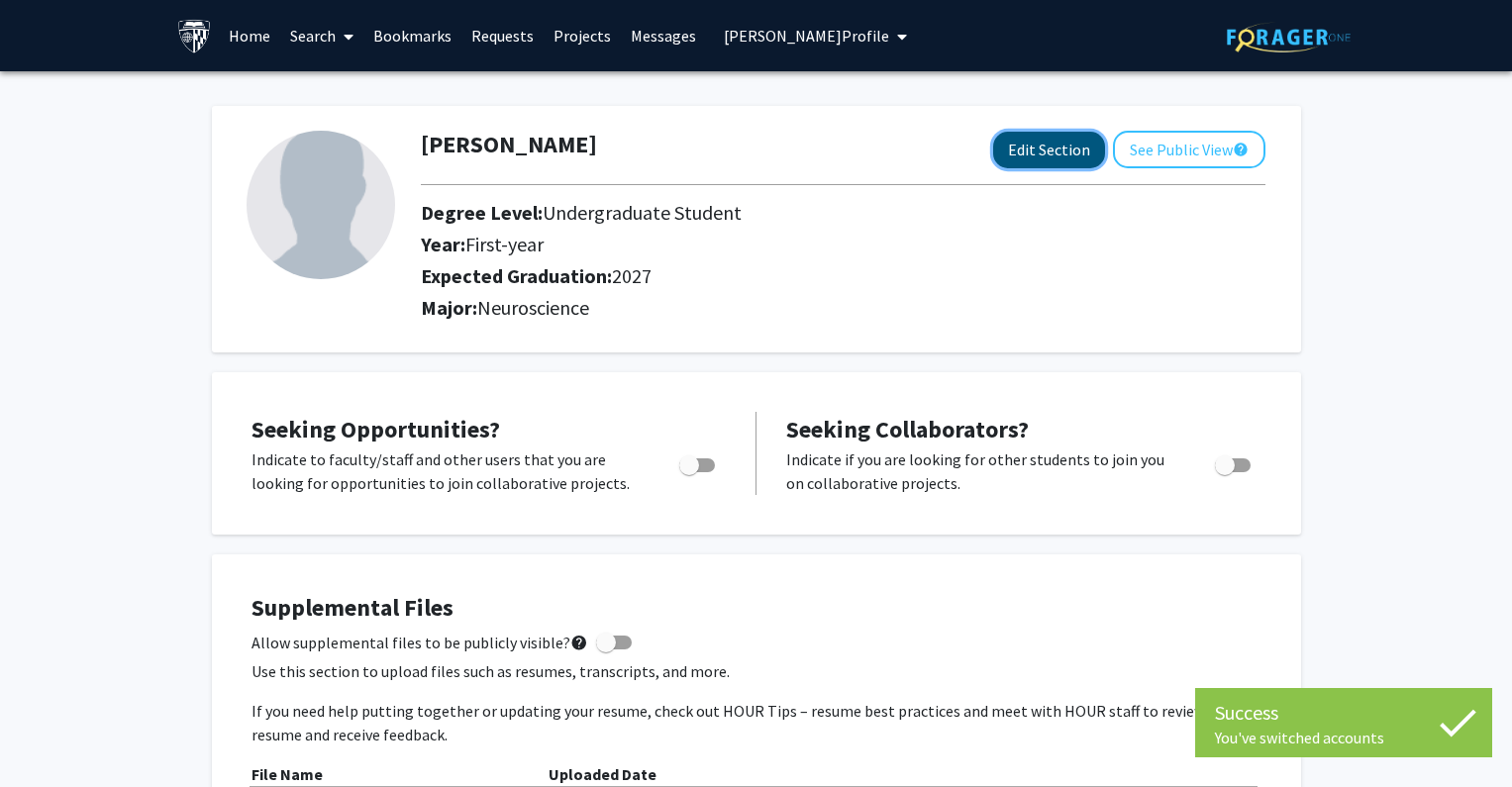 click on "Edit Section" 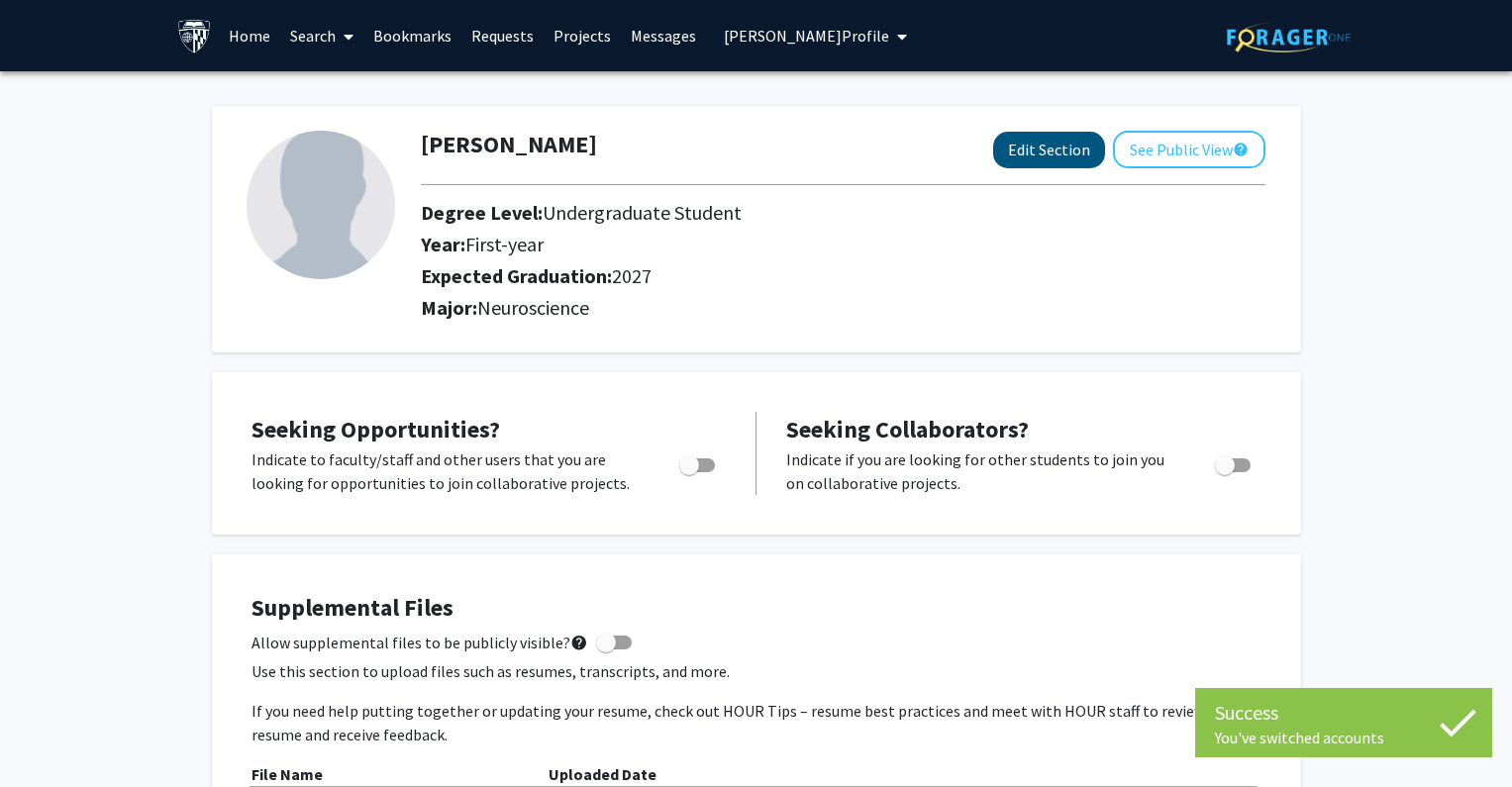 select on "first-year" 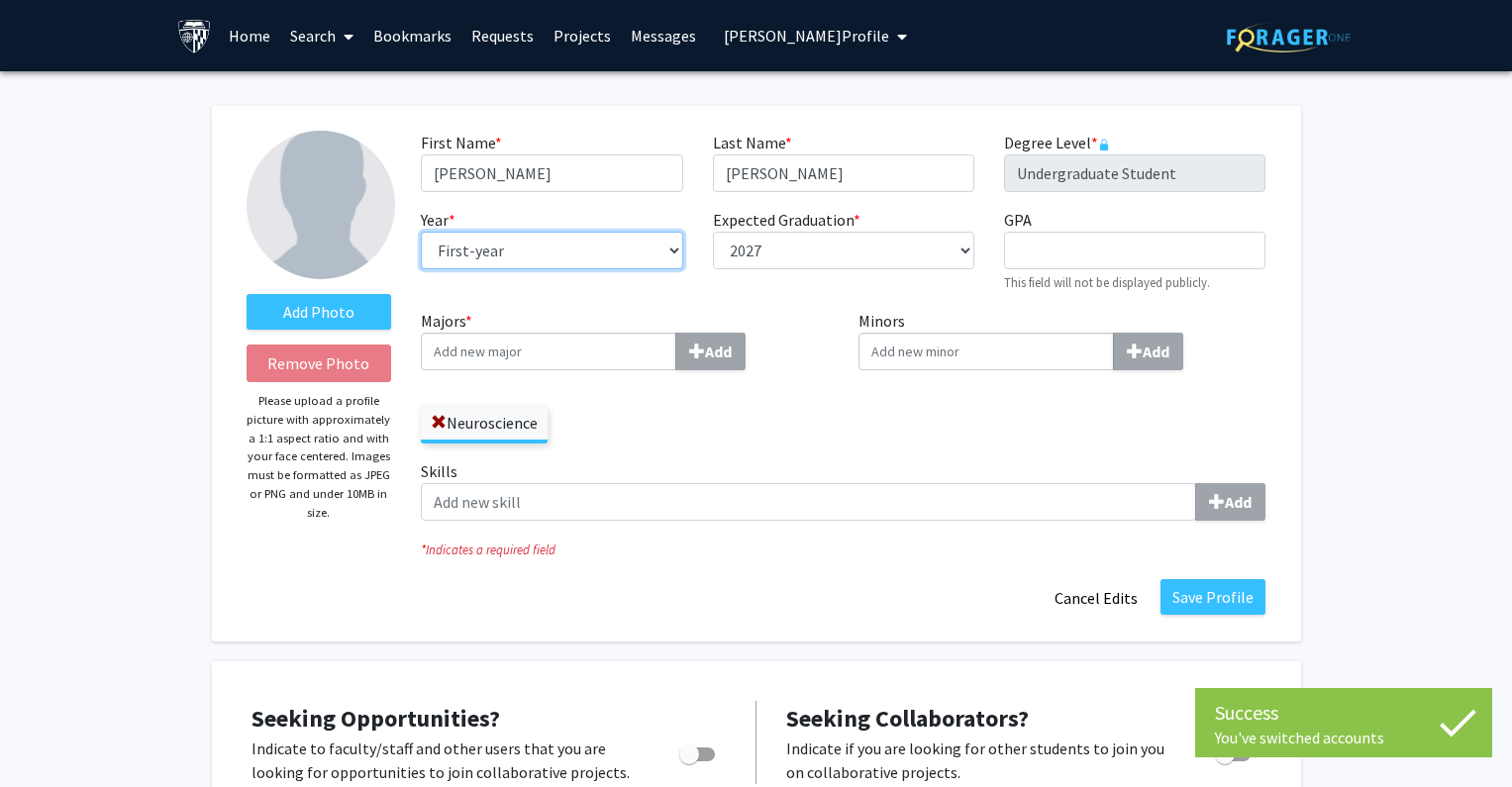 click on "---  First-year   Sophomore   Junior   Senior   Postbaccalaureate Certificate" at bounding box center (552, 250) 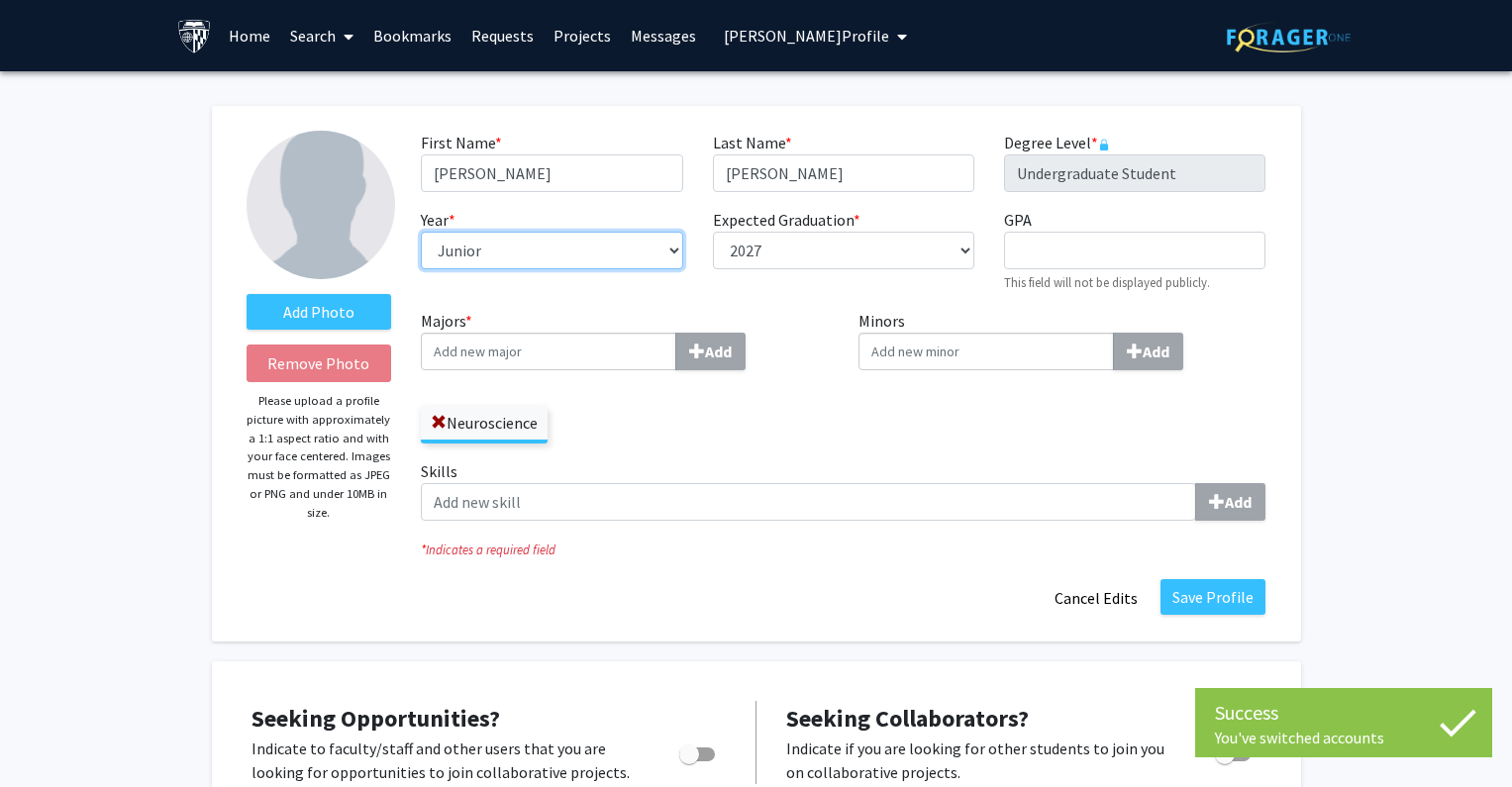 click on "---  First-year   Sophomore   Junior   Senior   Postbaccalaureate Certificate" at bounding box center (552, 250) 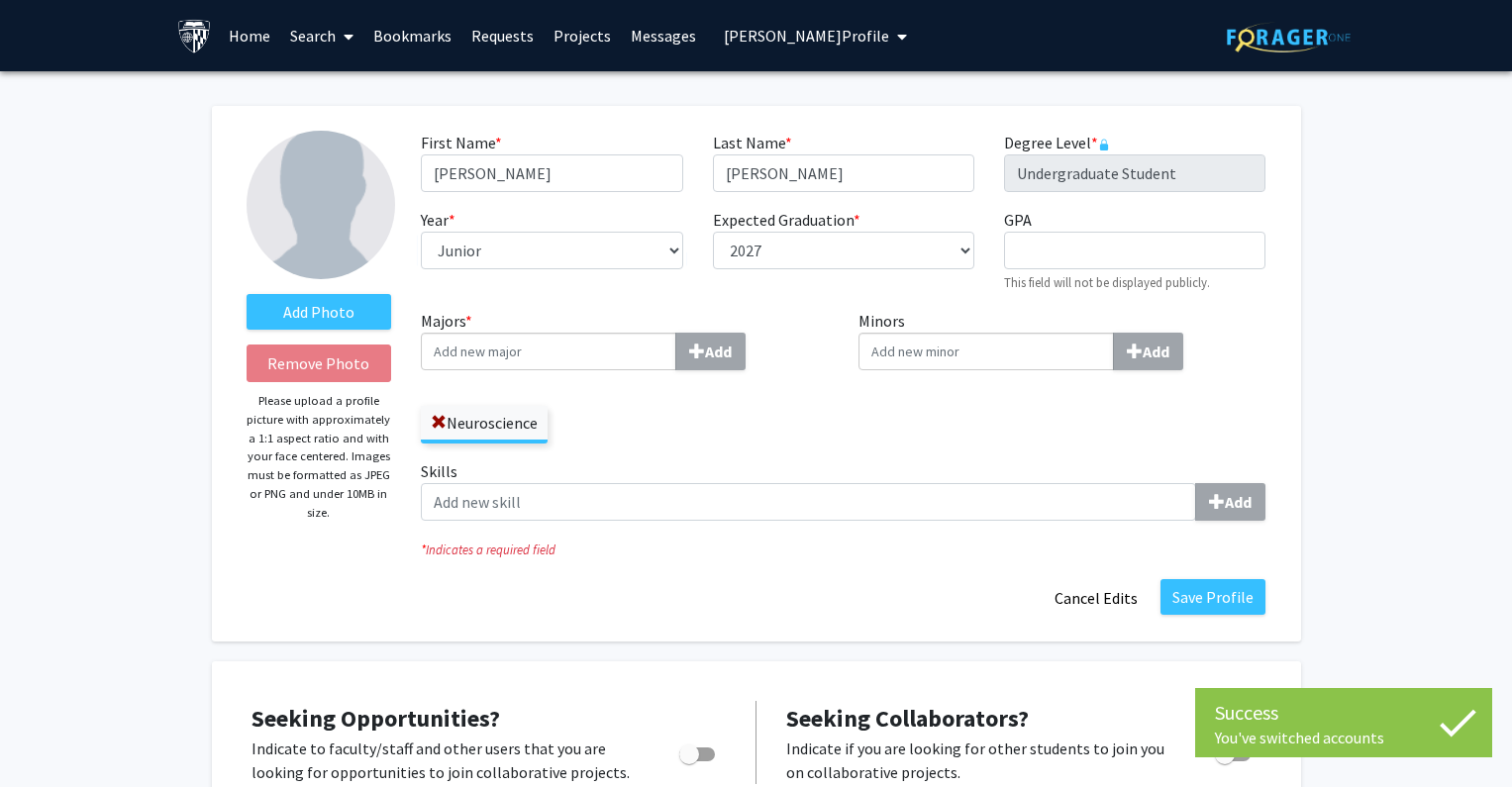 click on "Majors  * Add" at bounding box center (549, 351) 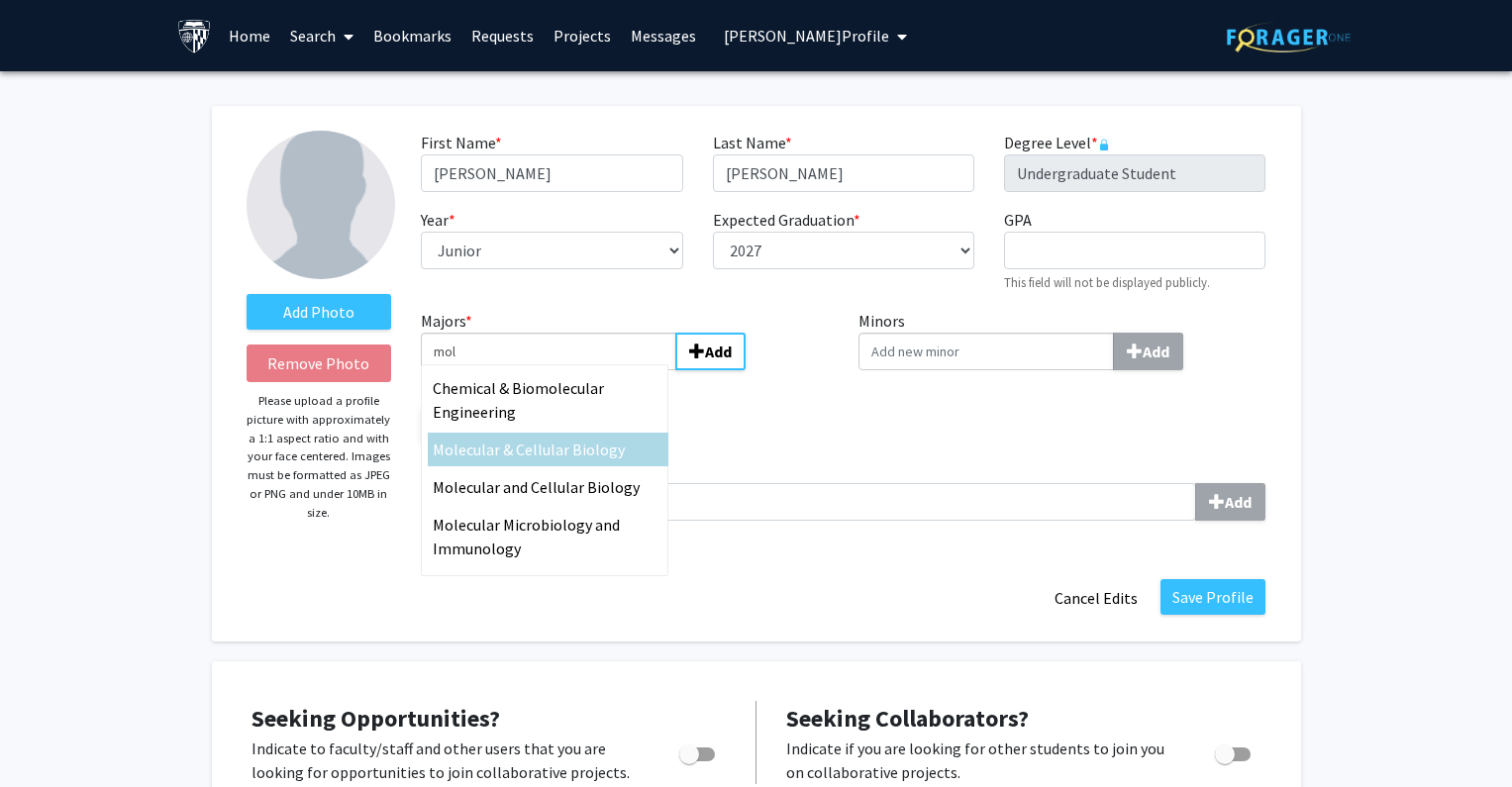 type on "mol" 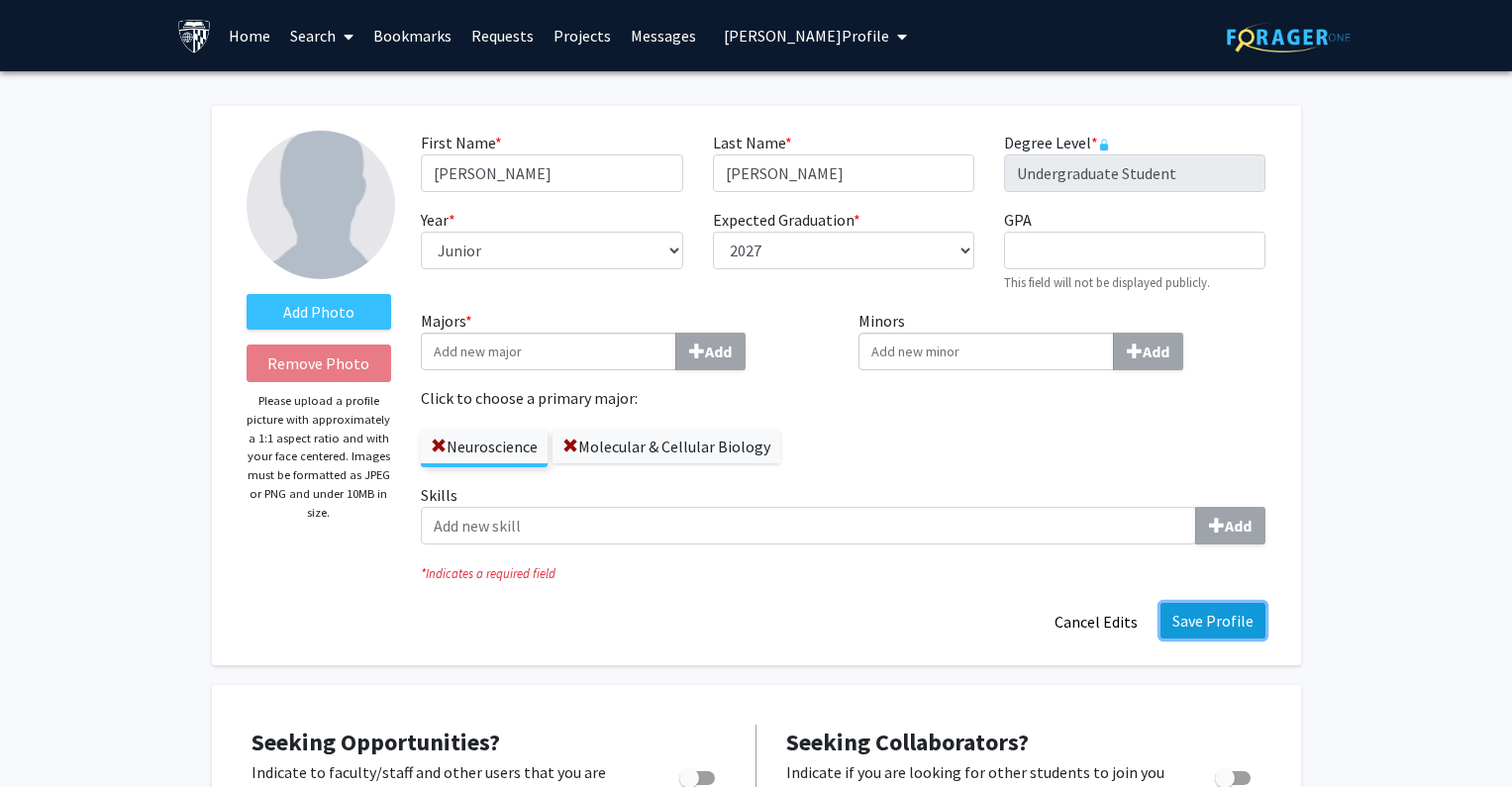 click on "Save Profile" 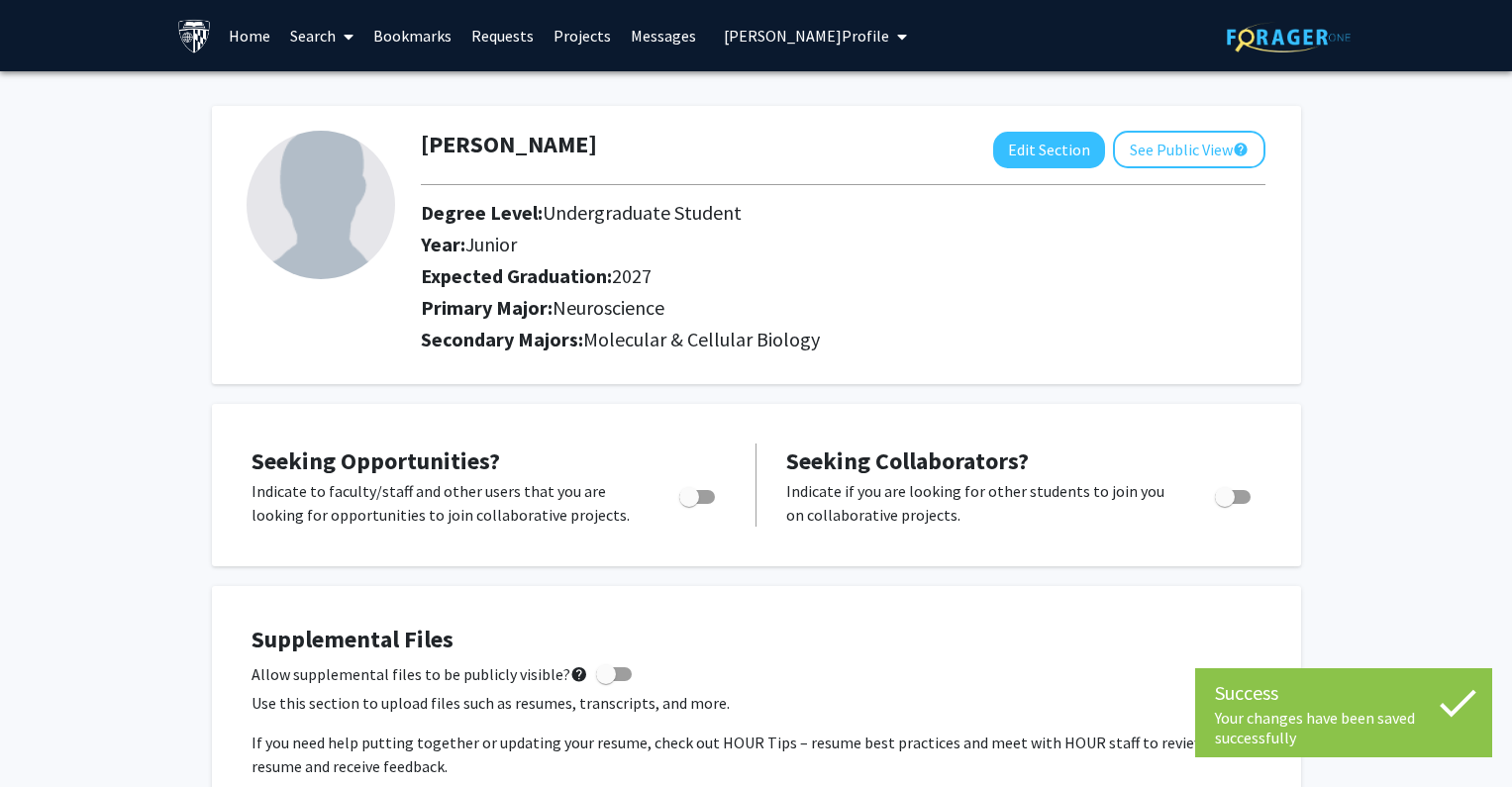 click on "[PERSON_NAME]   Profile" at bounding box center (815, 36) 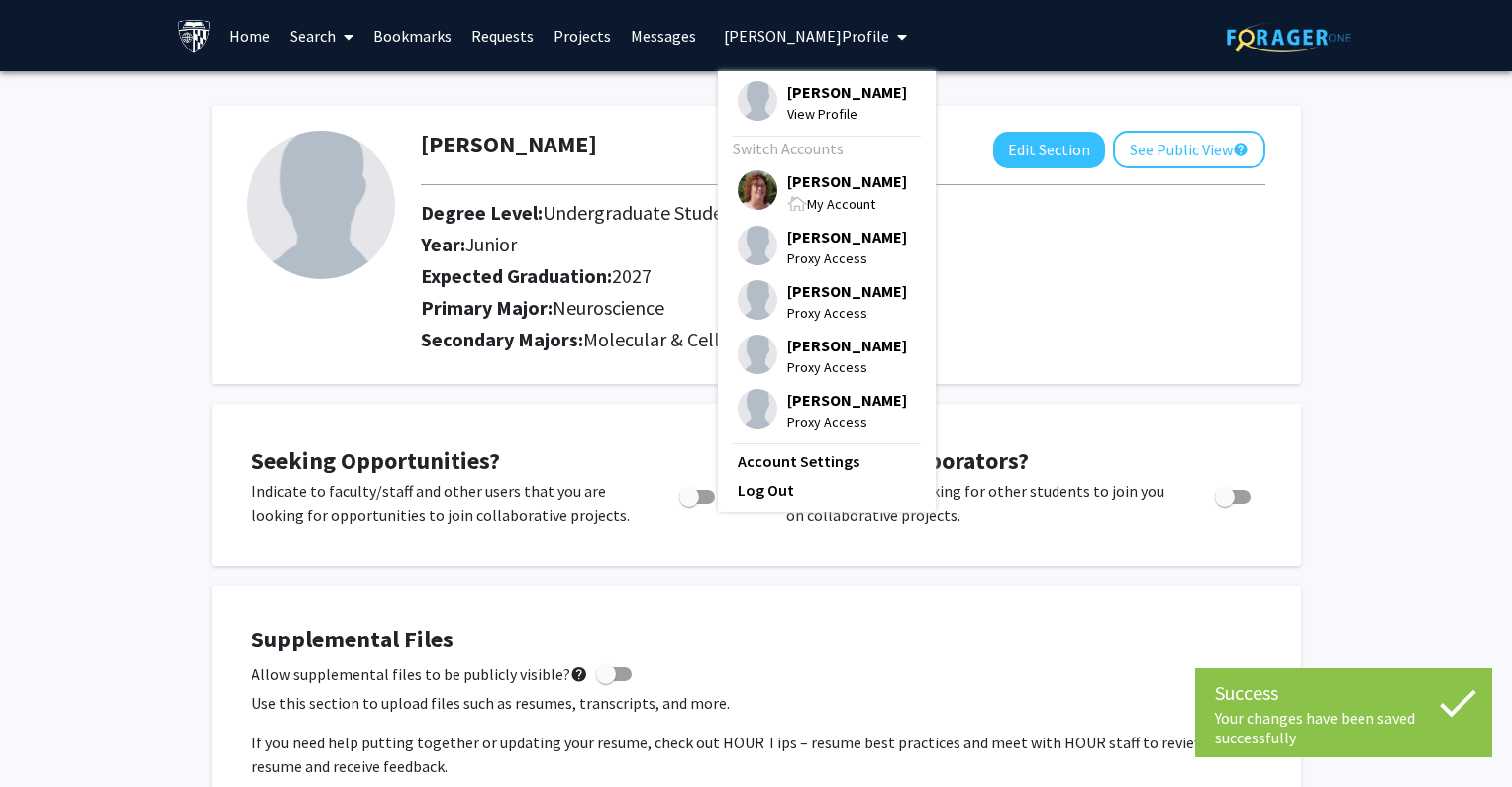 click on "[PERSON_NAME]" at bounding box center (847, 181) 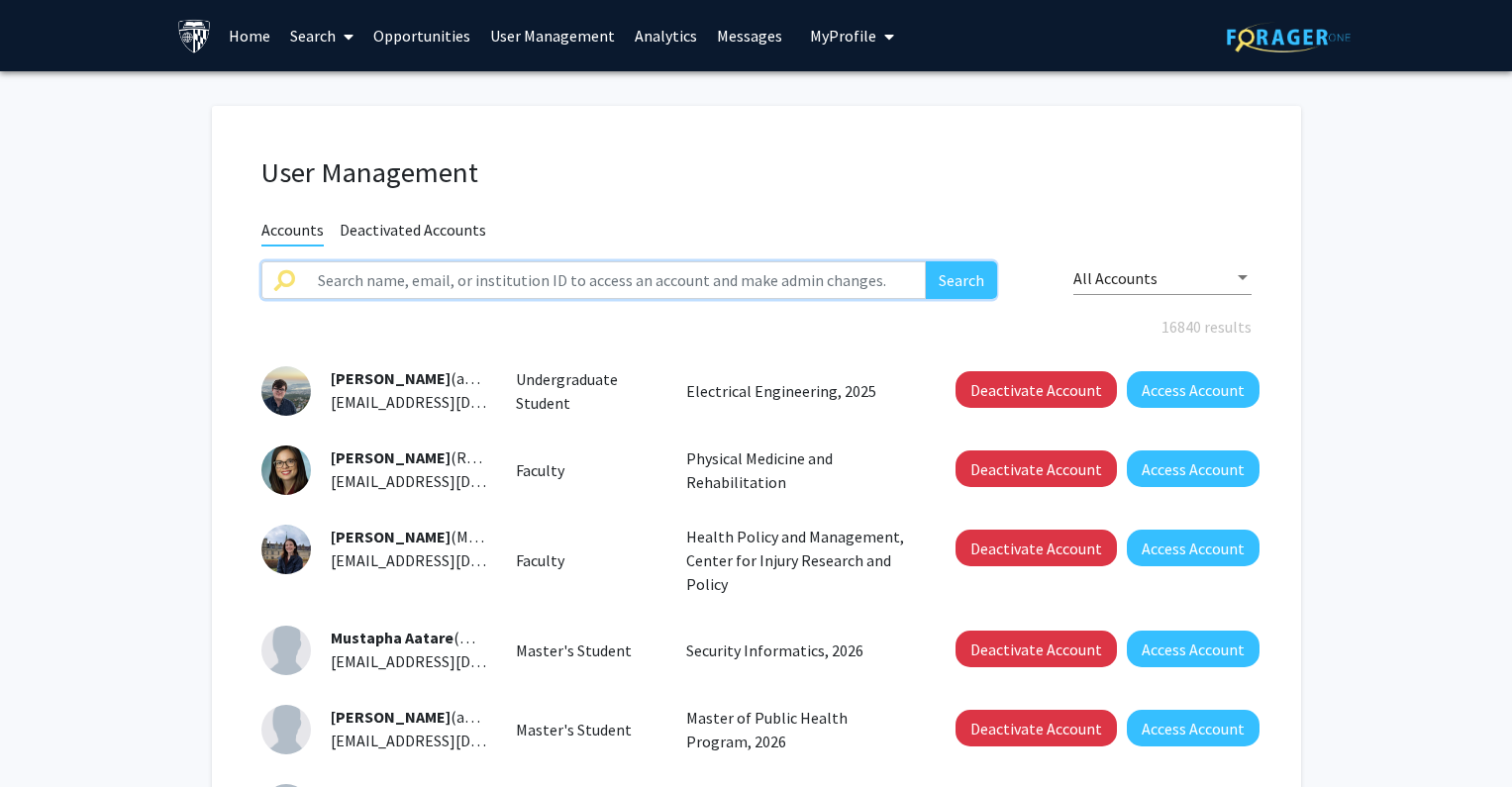 click 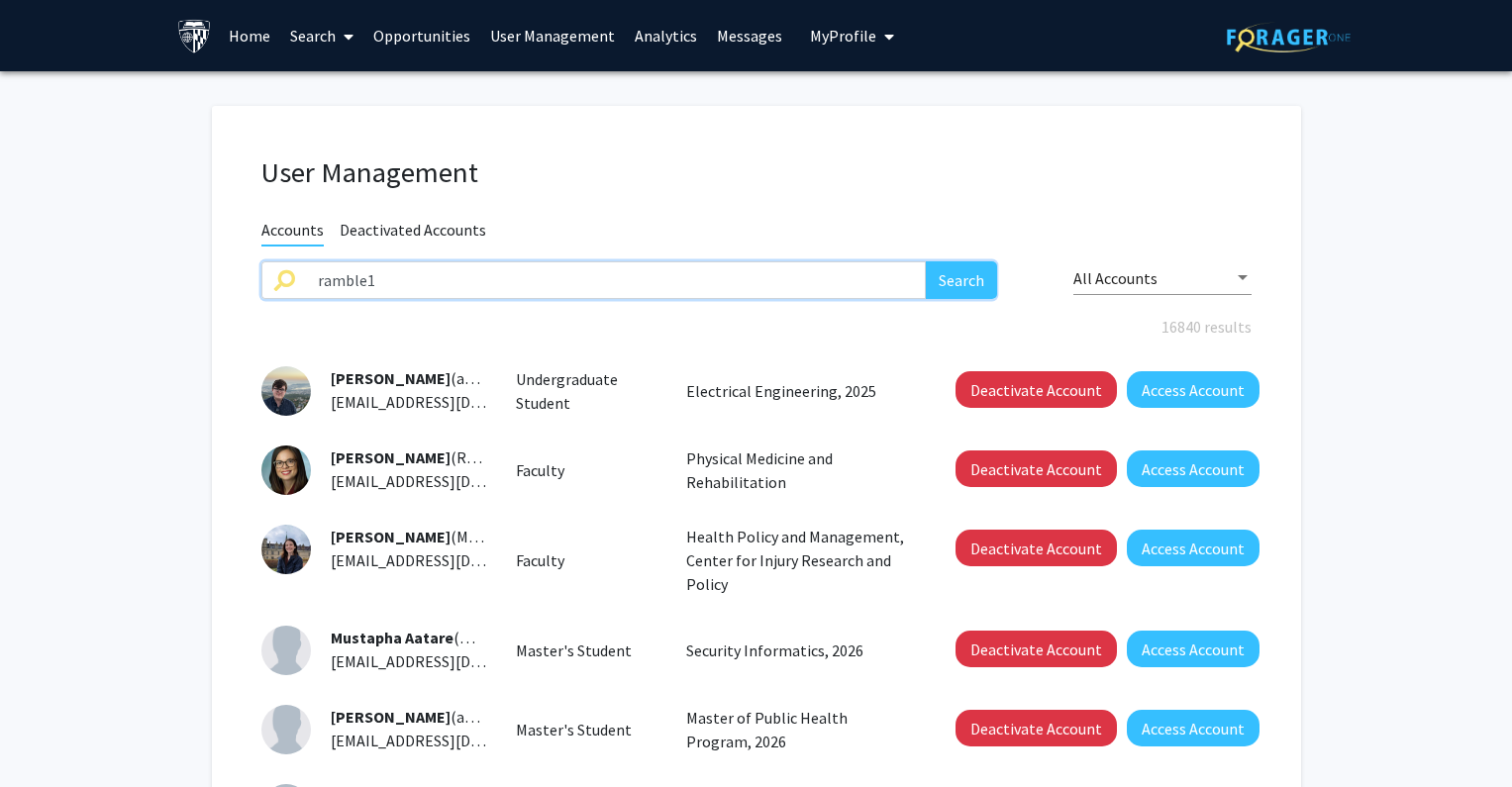 type on "ramble1" 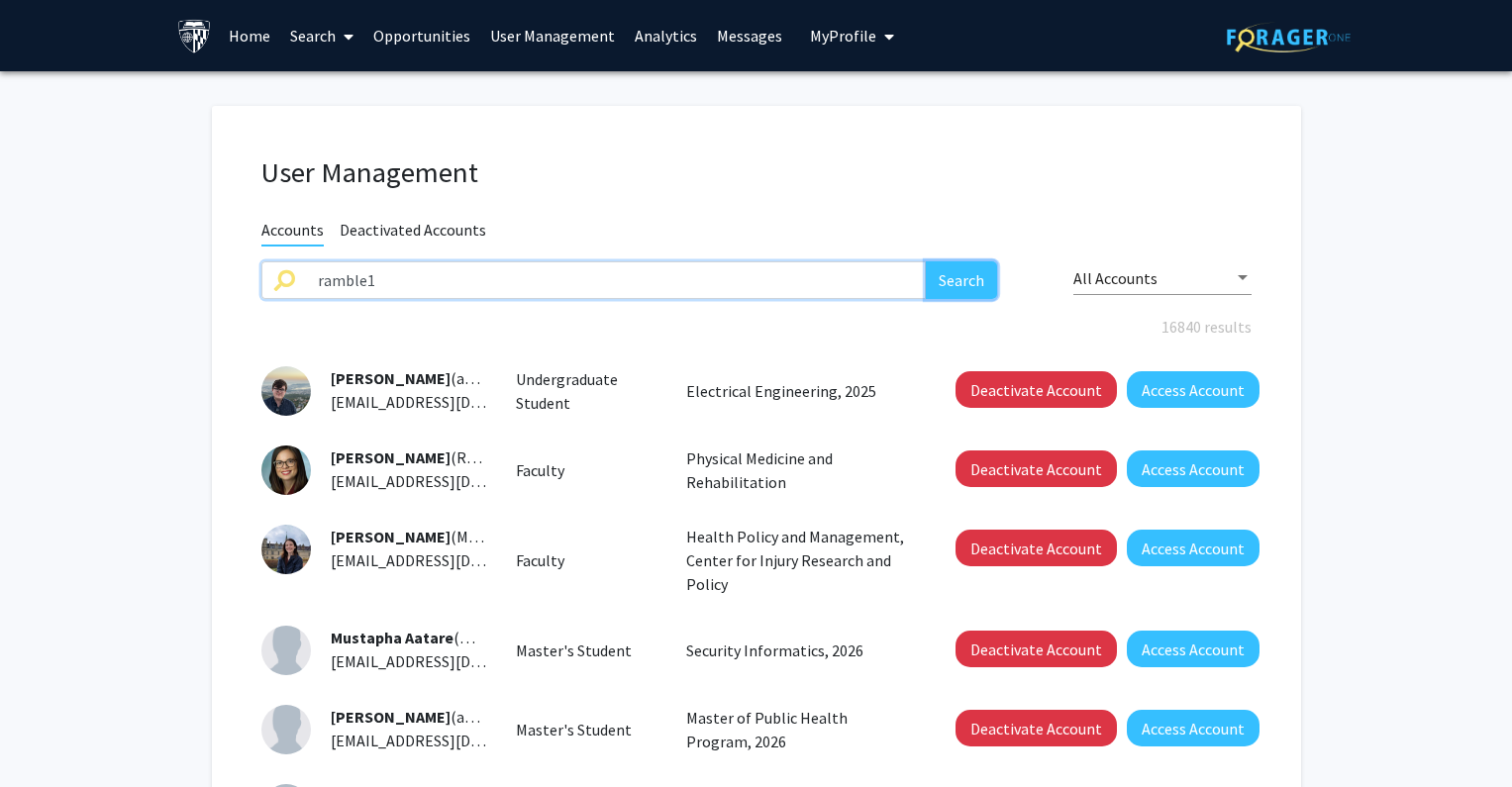 click on "Search" 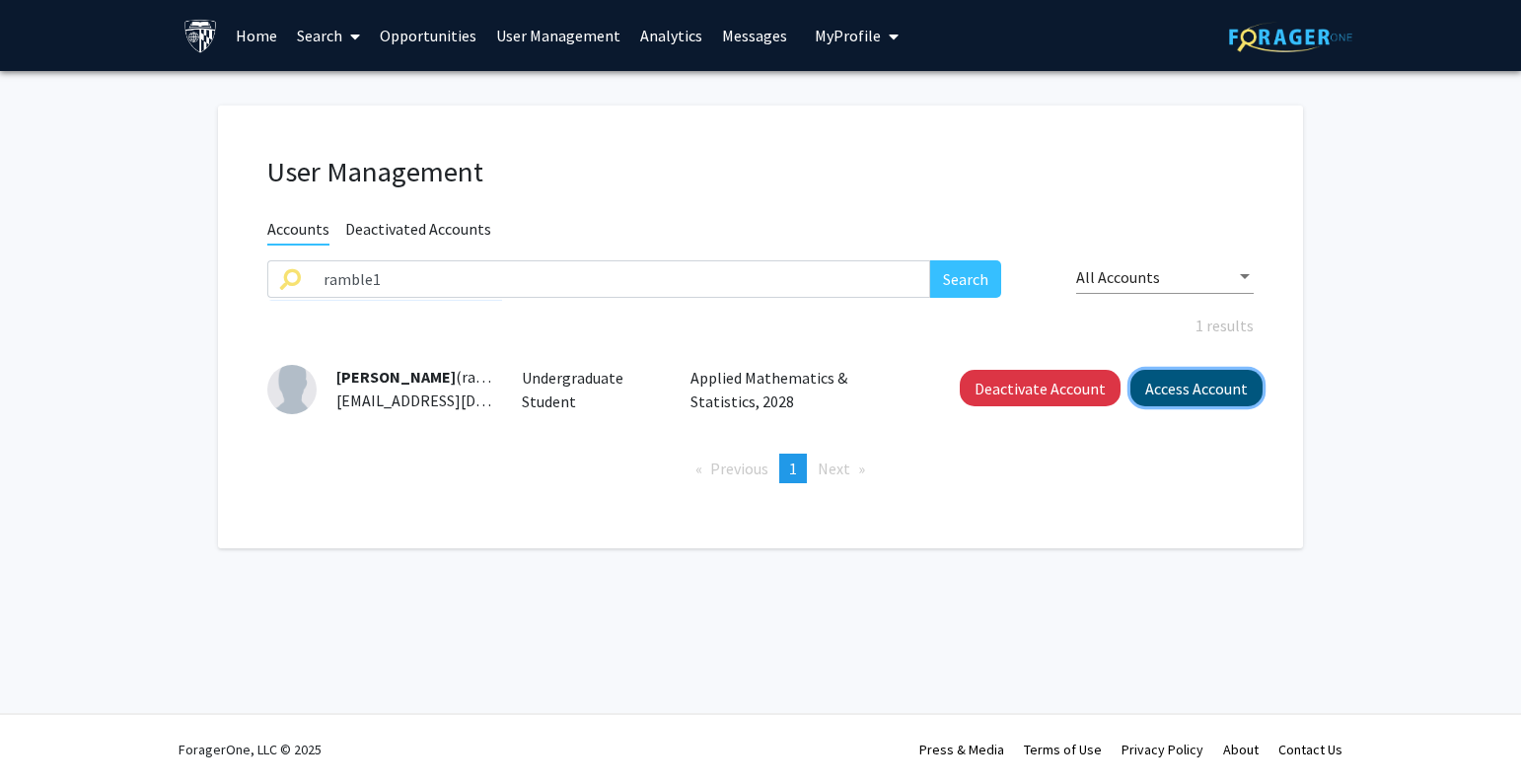 click on "Access Account" 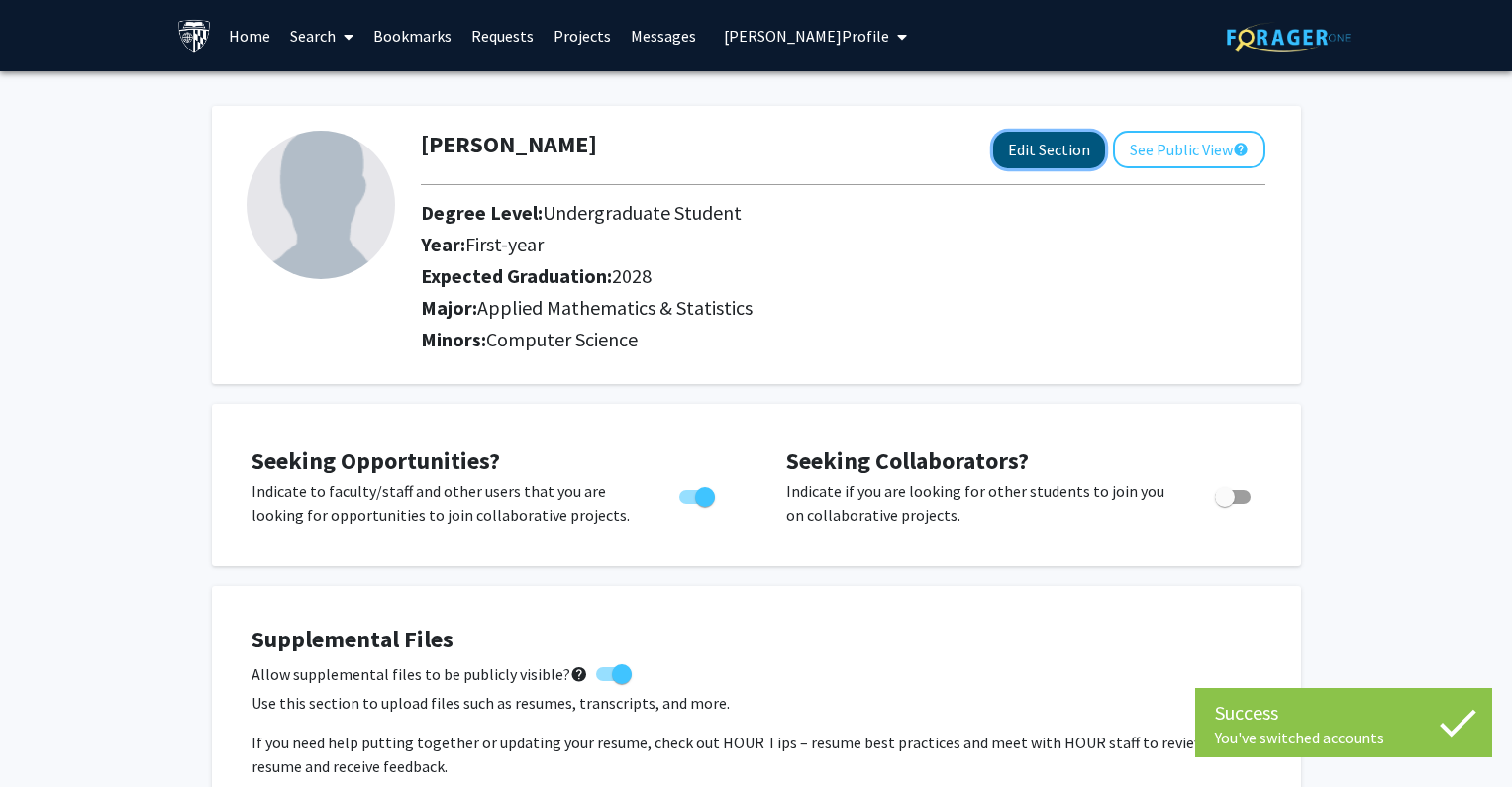 click on "Edit Section" 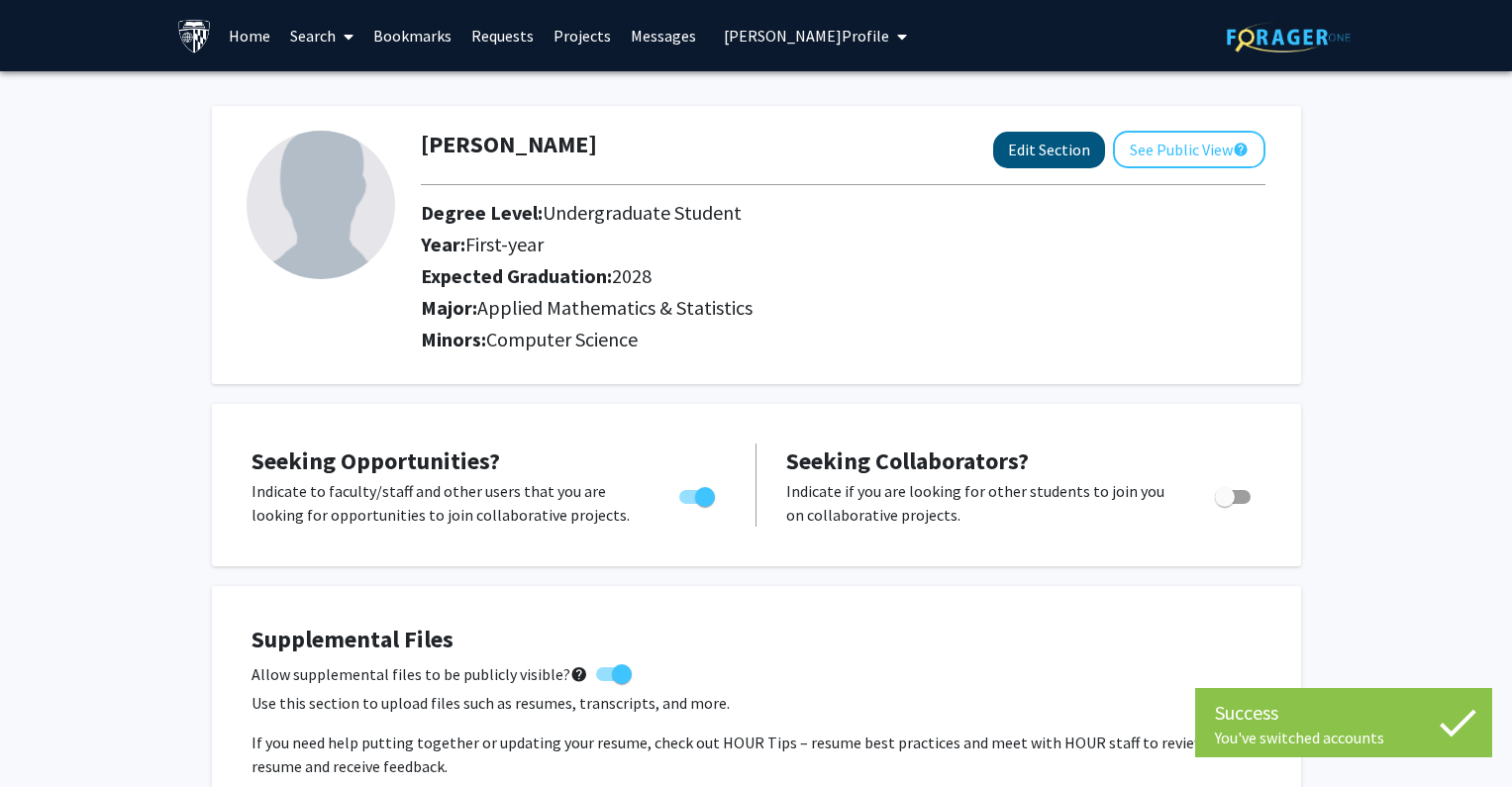 select on "first-year" 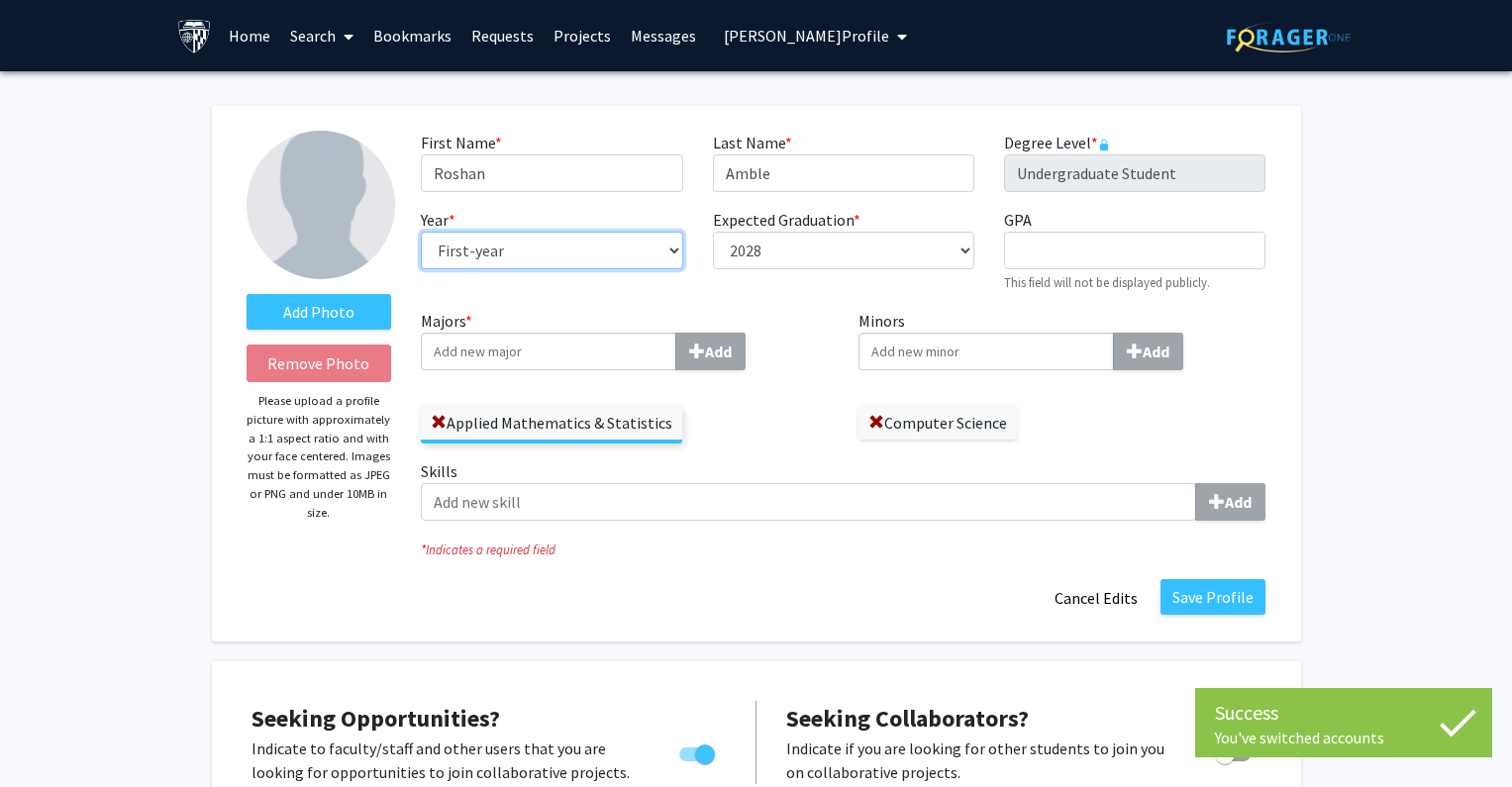 click on "---  First-year   Sophomore   Junior   Senior   Postbaccalaureate Certificate" at bounding box center [552, 250] 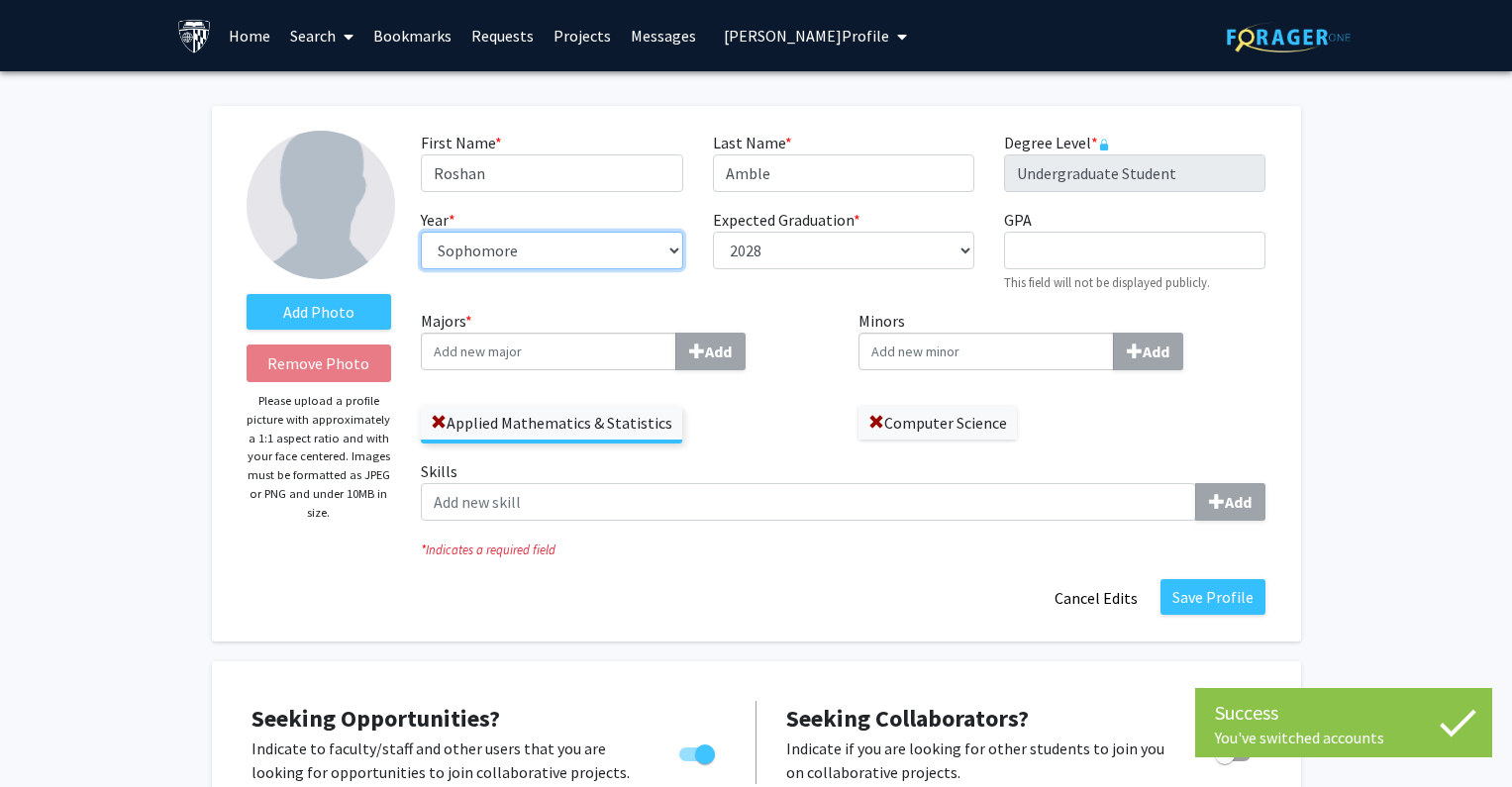 click on "---  First-year   Sophomore   Junior   Senior   Postbaccalaureate Certificate" at bounding box center (552, 250) 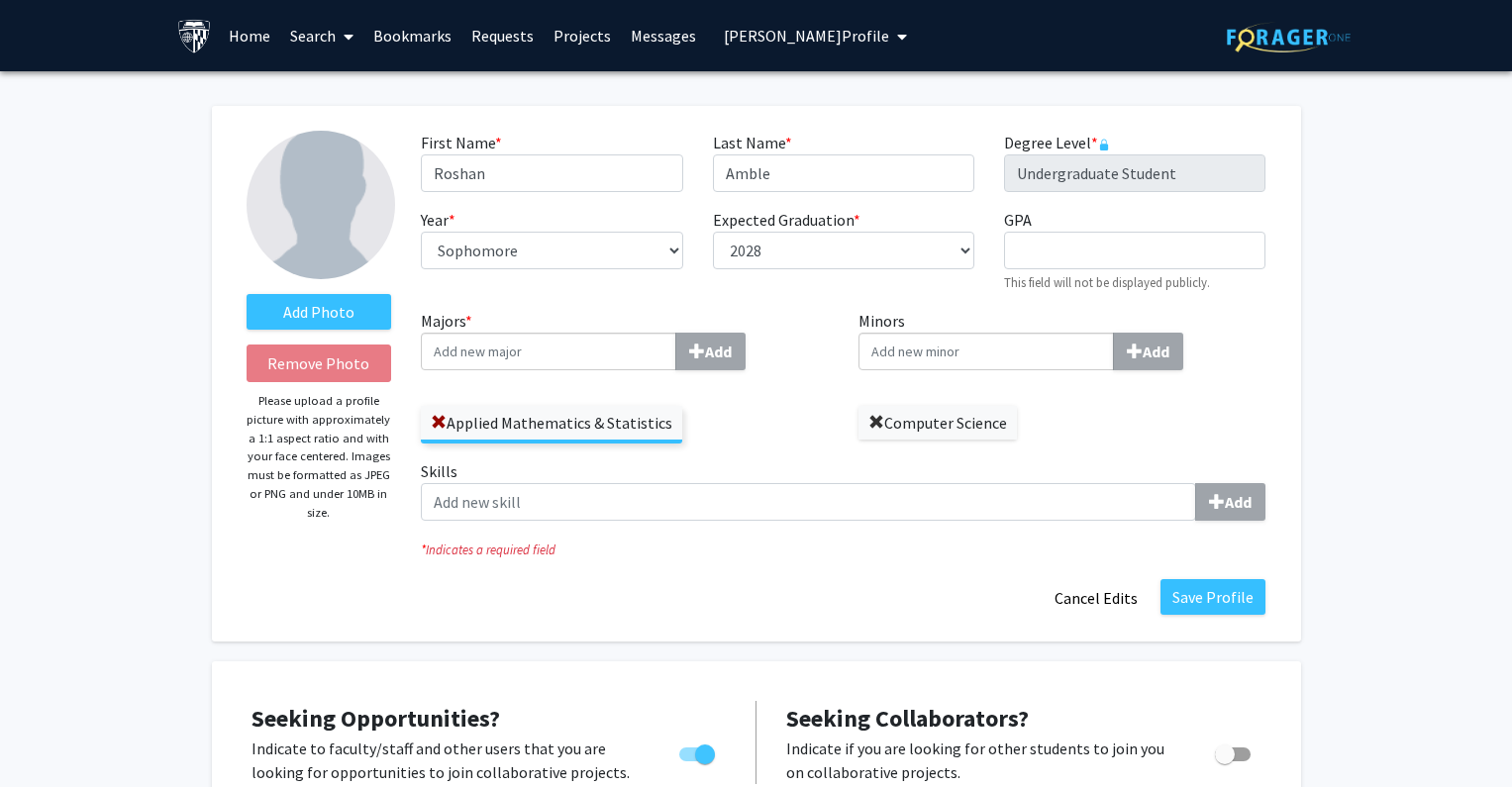 click 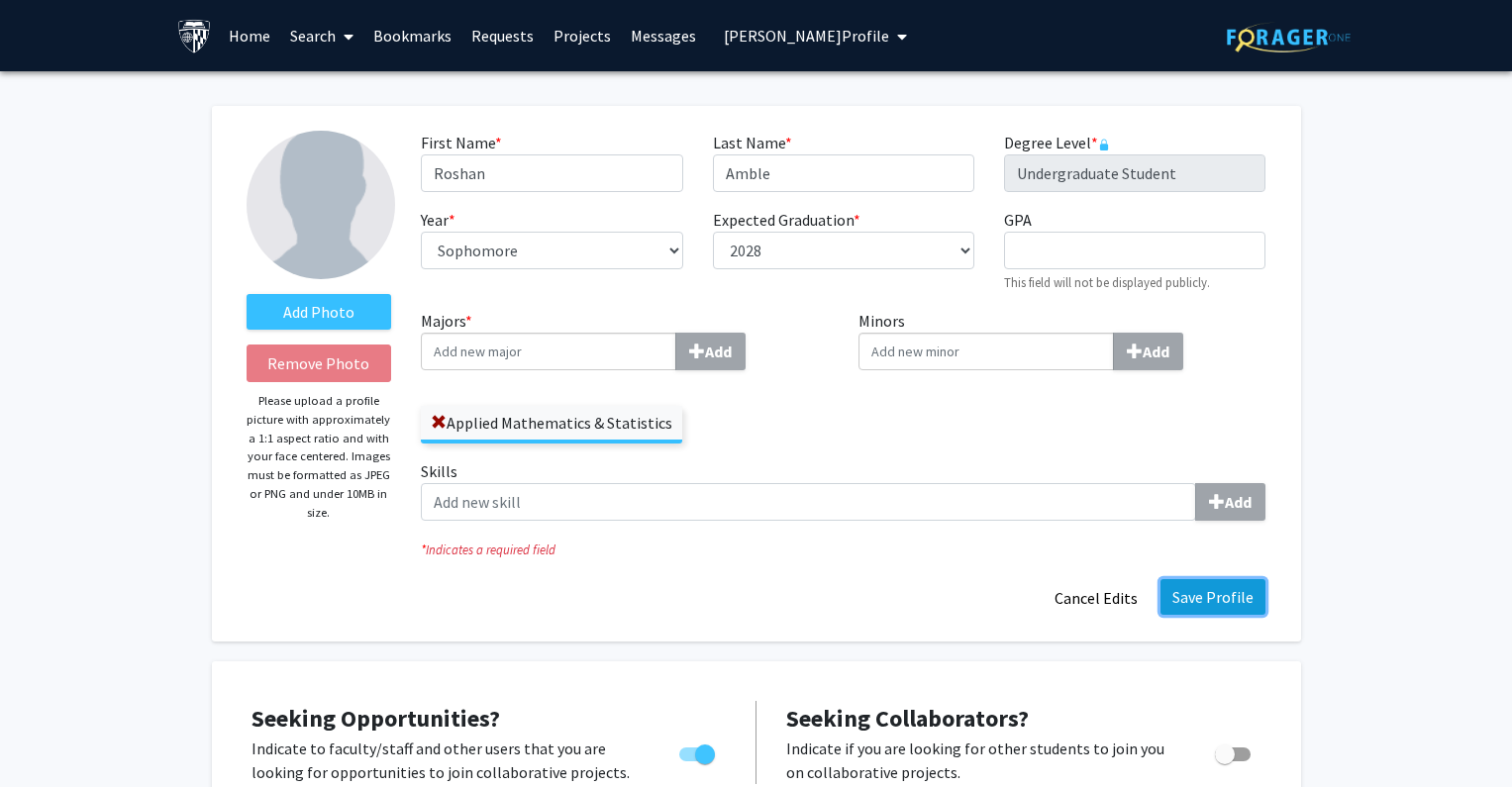 click on "Save Profile" 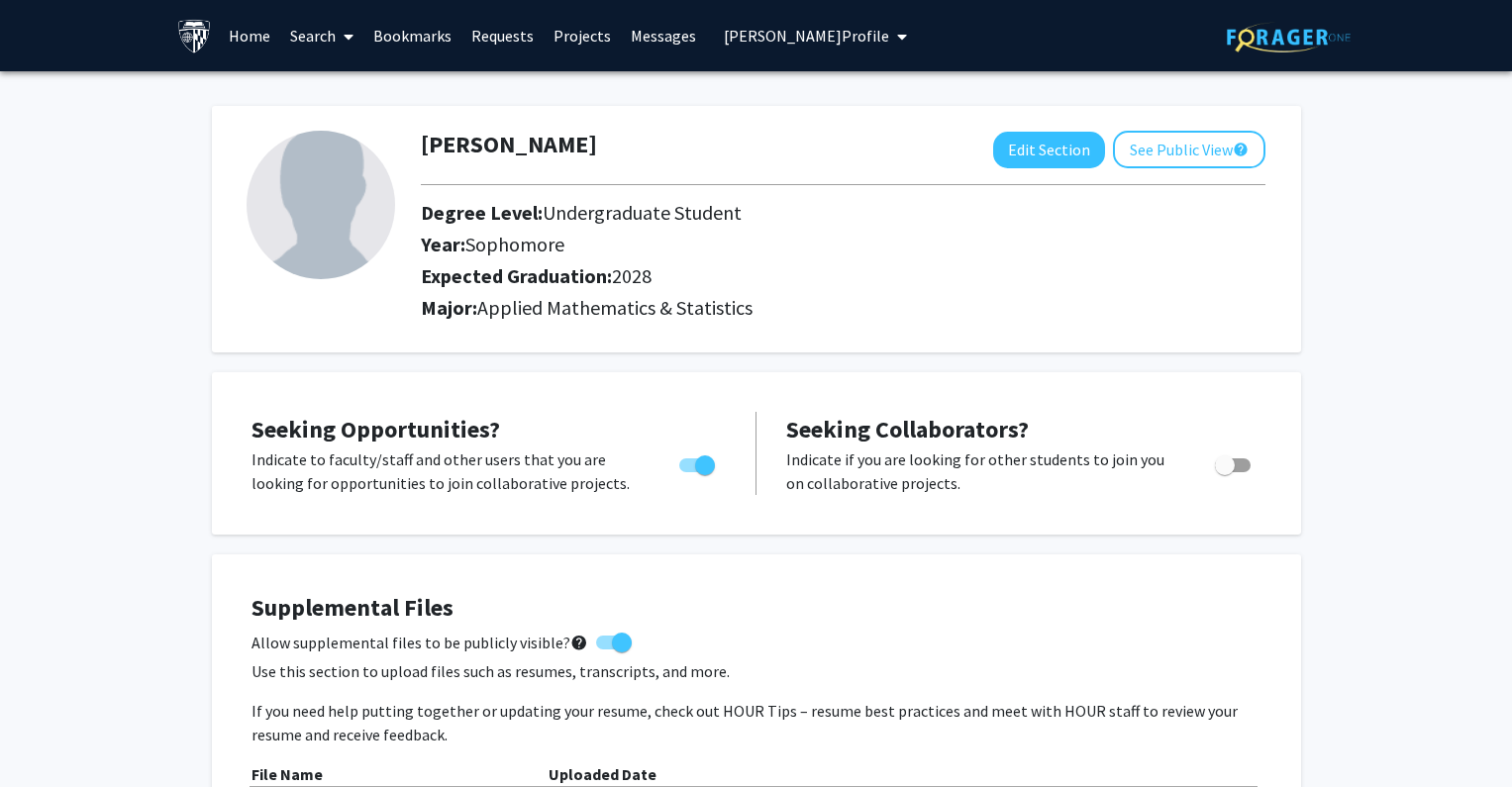 click on "[PERSON_NAME]   Profile" at bounding box center (806, 36) 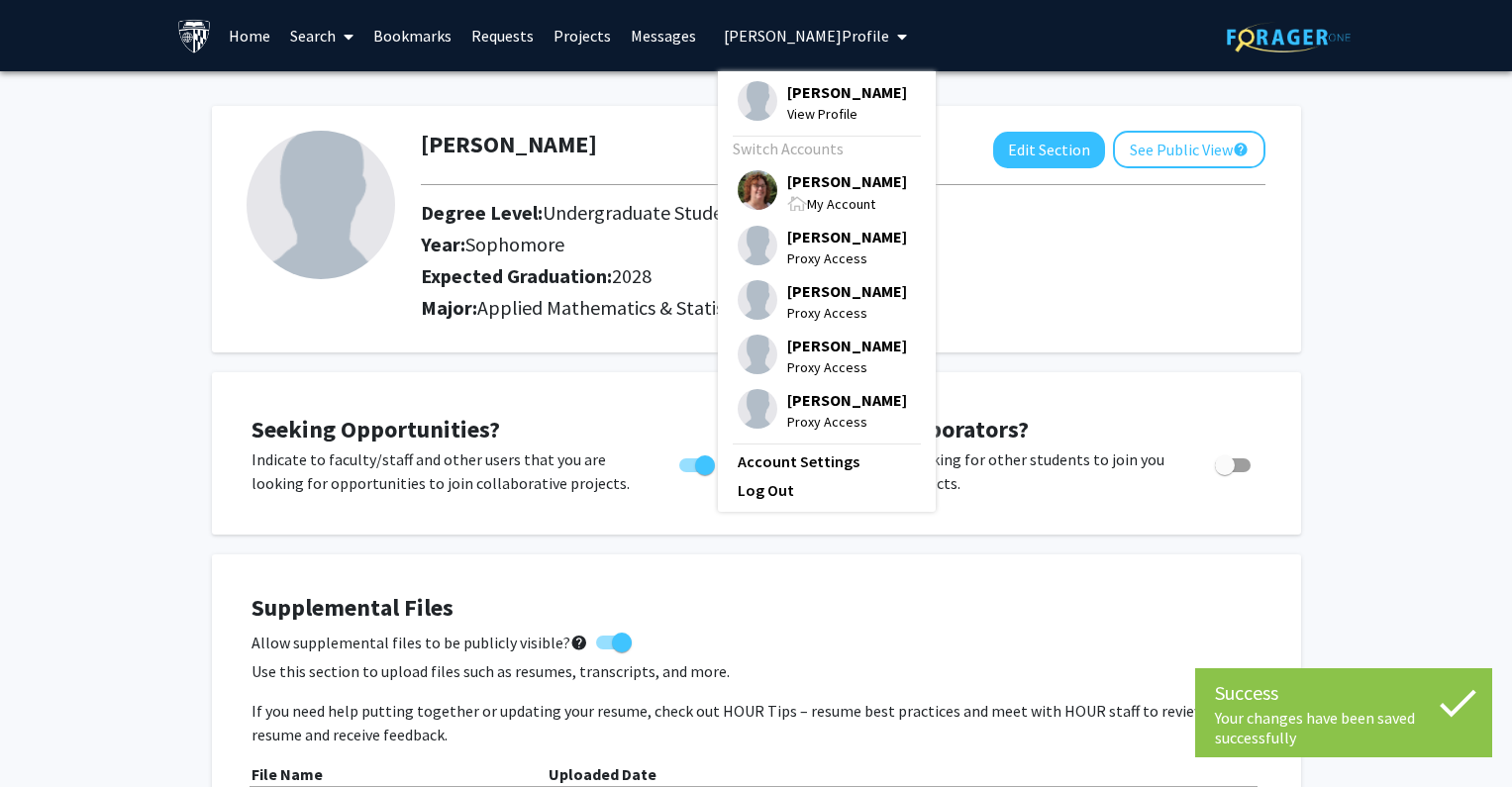 click on "[PERSON_NAME]" at bounding box center [847, 181] 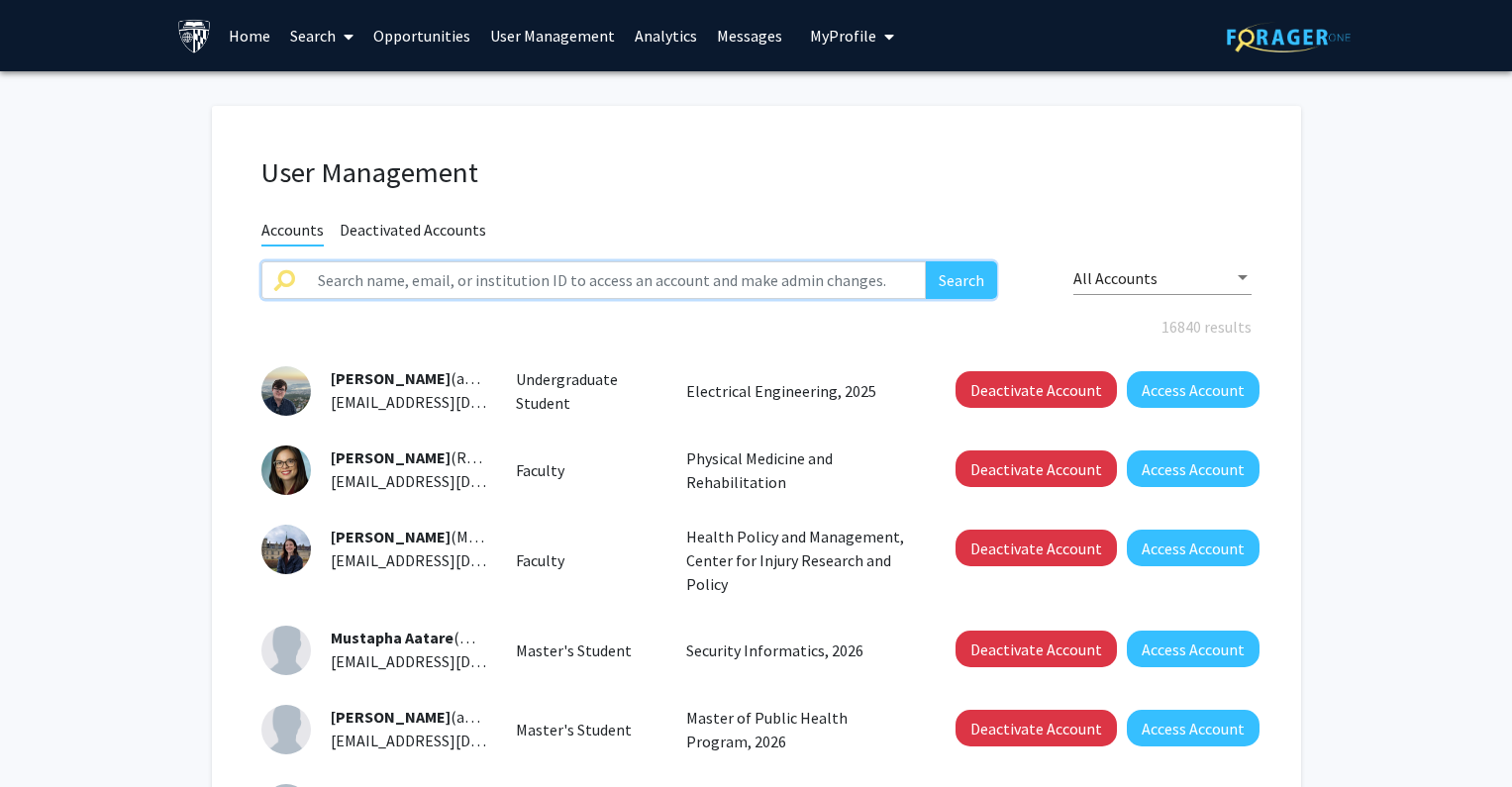click 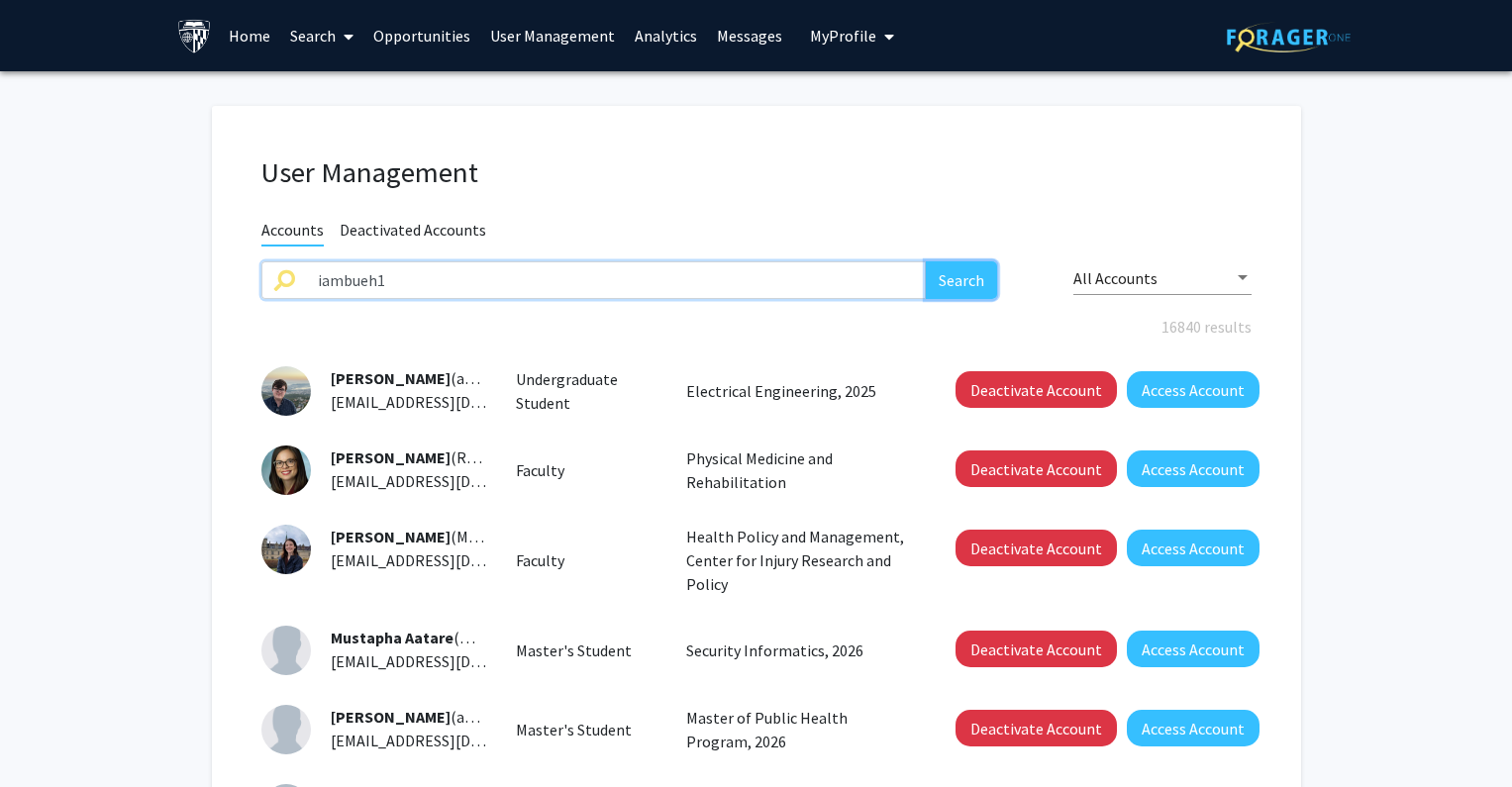 click on "Search" 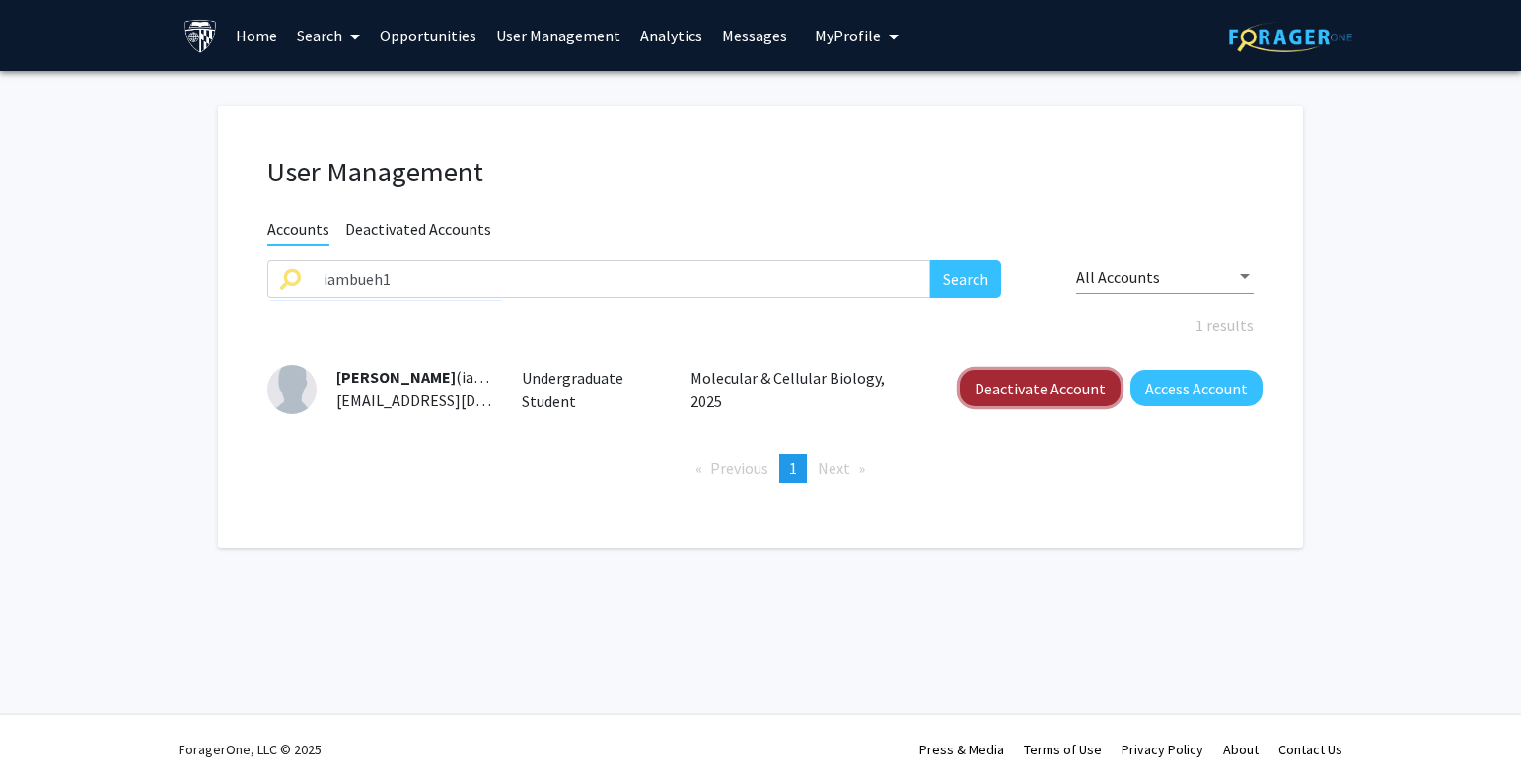 click on "Deactivate Account" 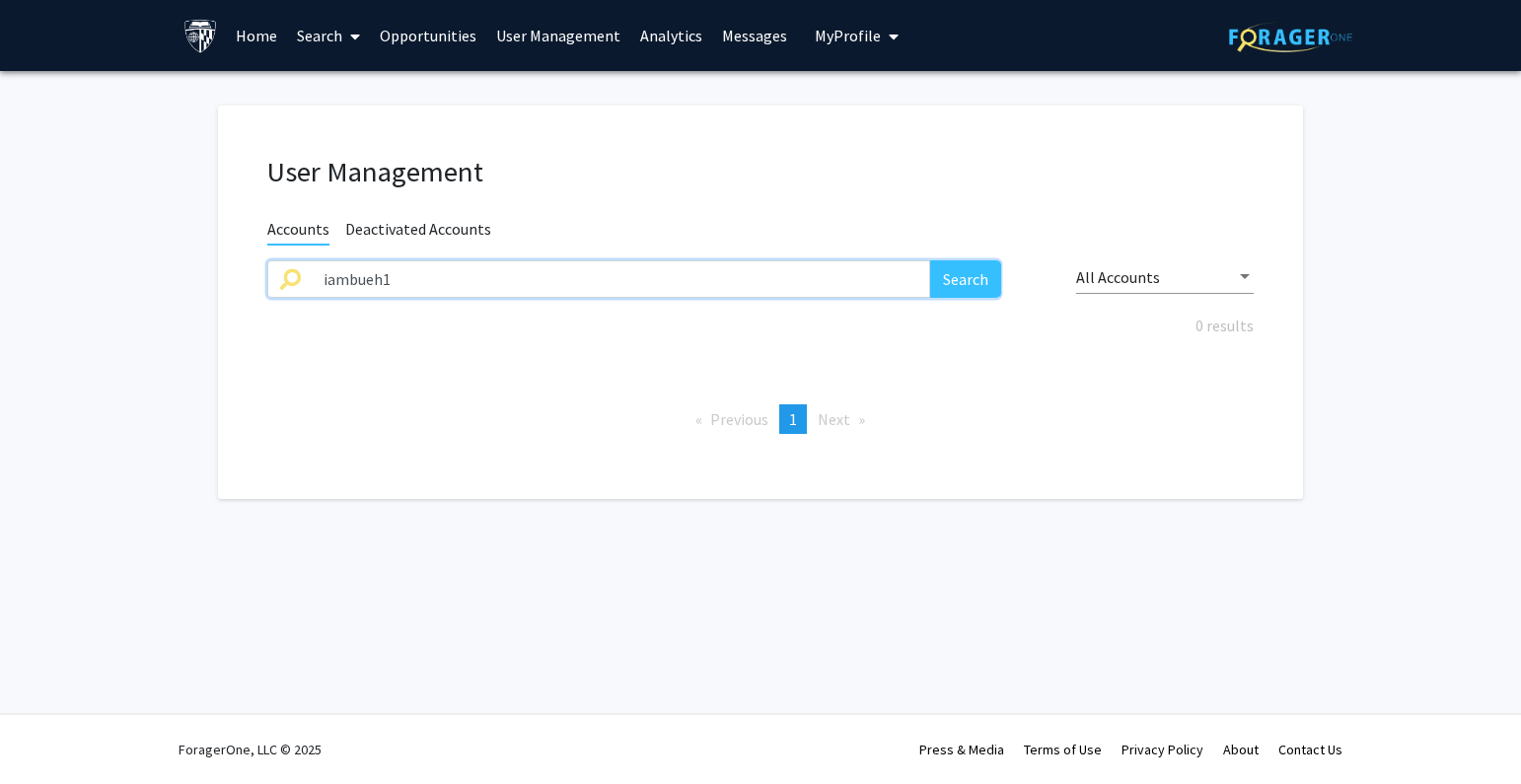 drag, startPoint x: 513, startPoint y: 289, endPoint x: 105, endPoint y: 317, distance: 408.95966 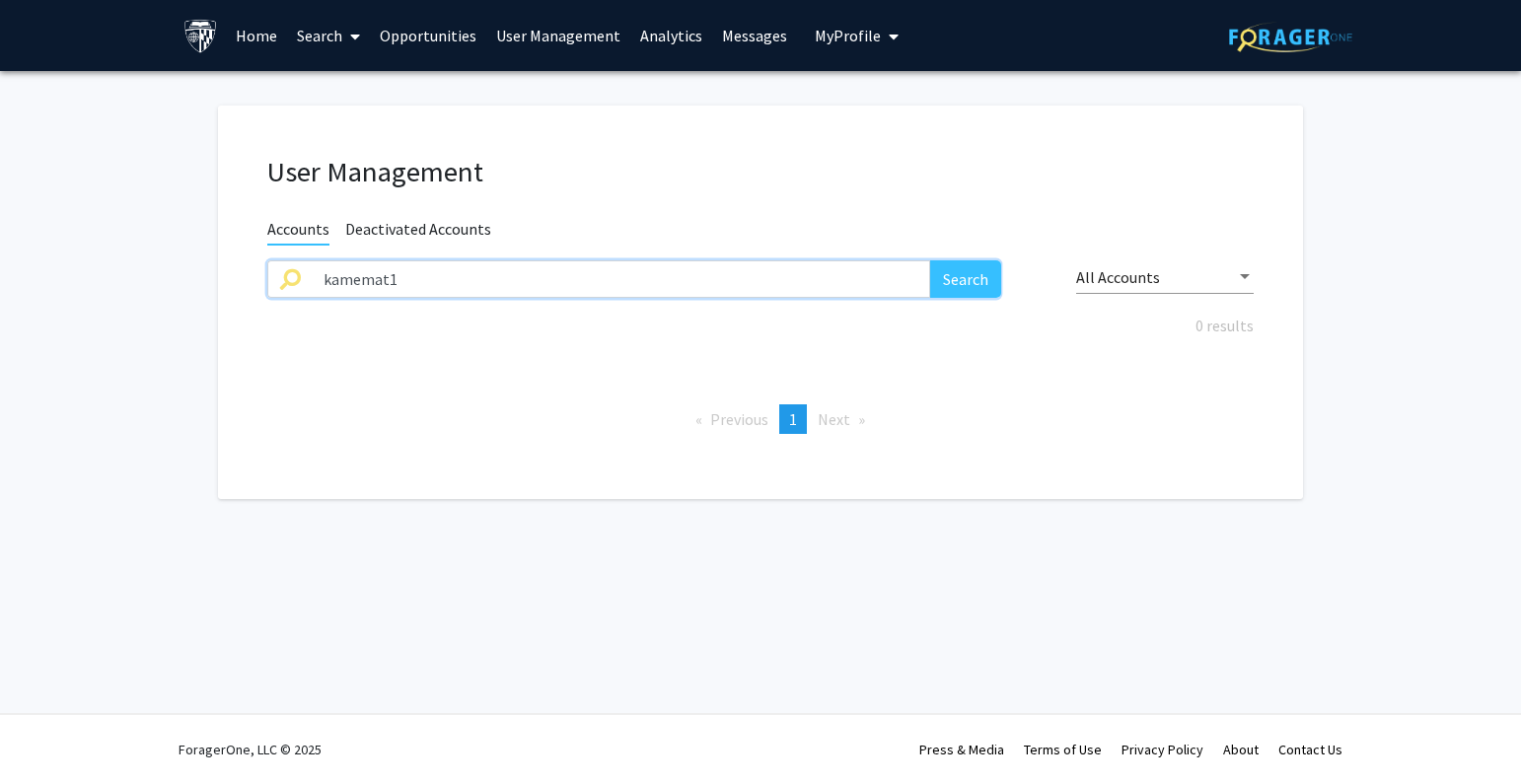 type on "kamemat1" 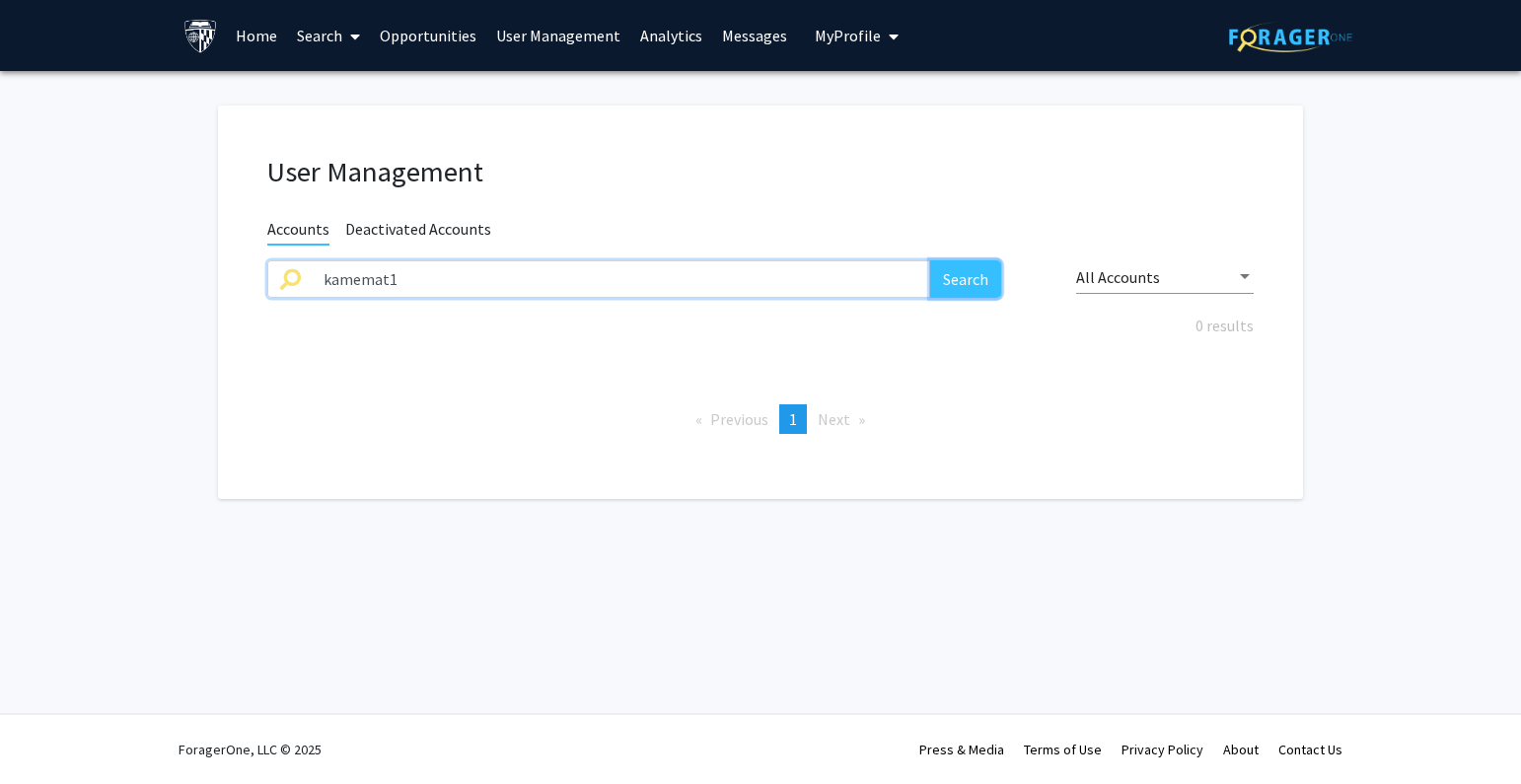 click on "Search" 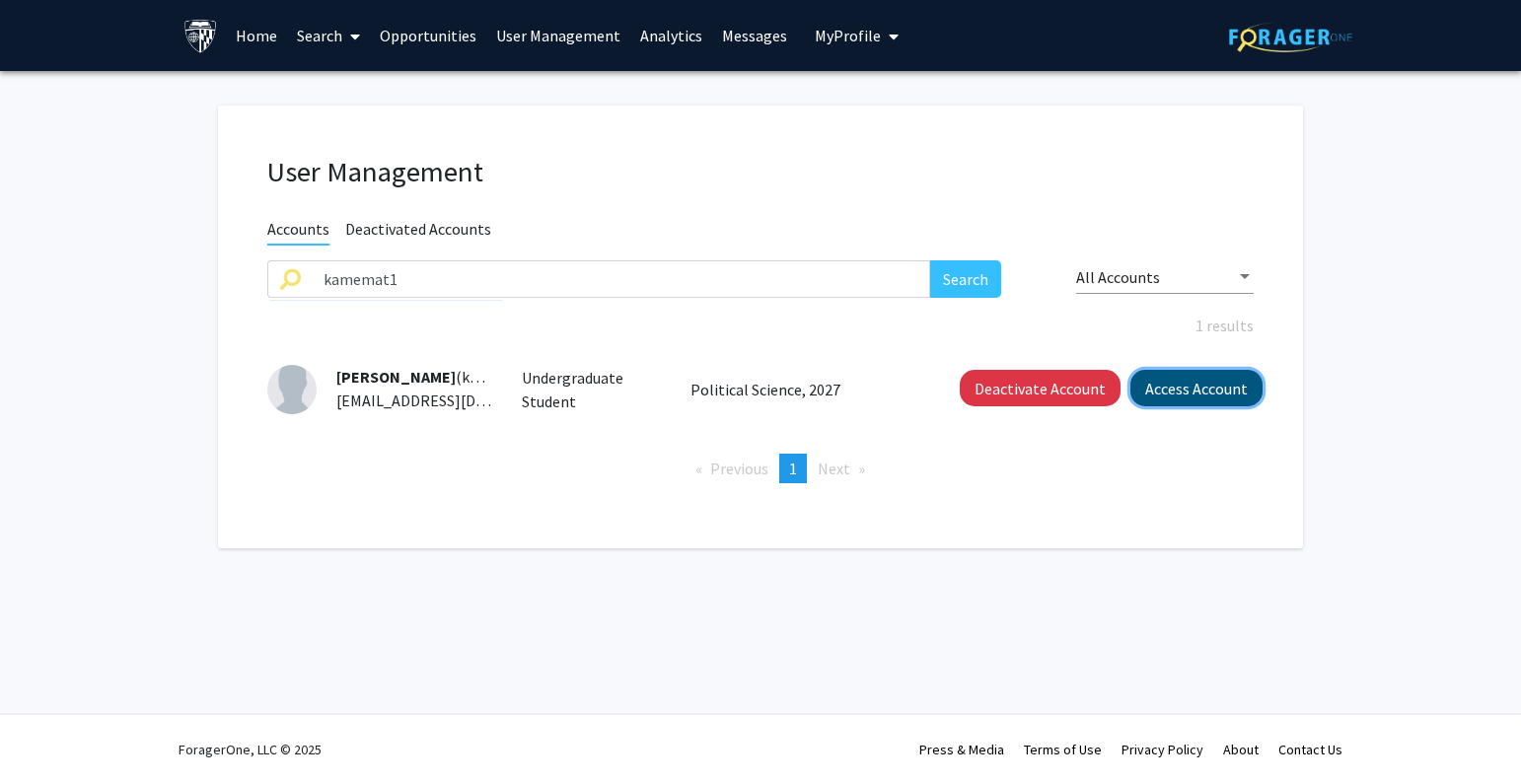 click on "Access Account" 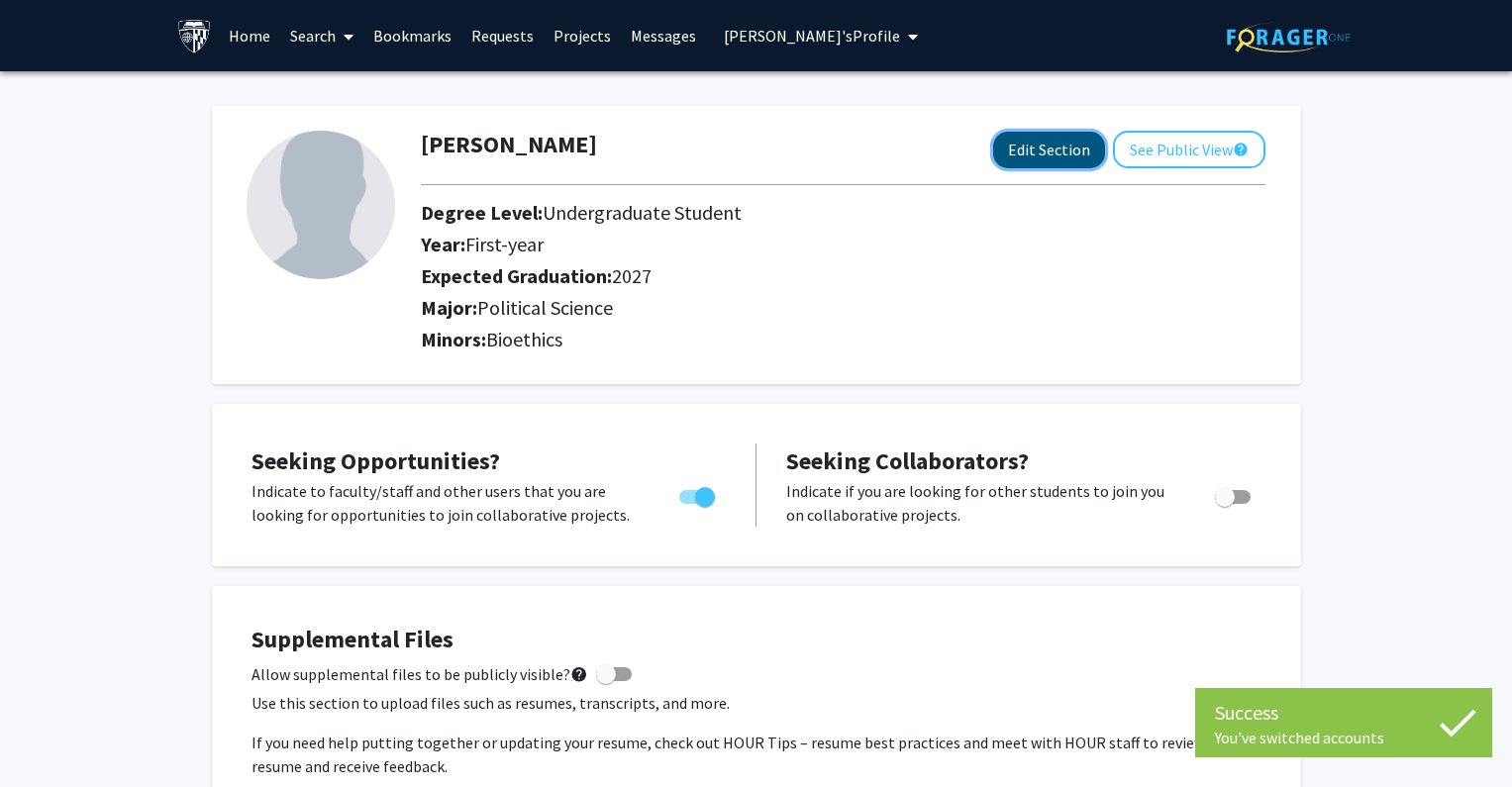 click on "Edit Section" 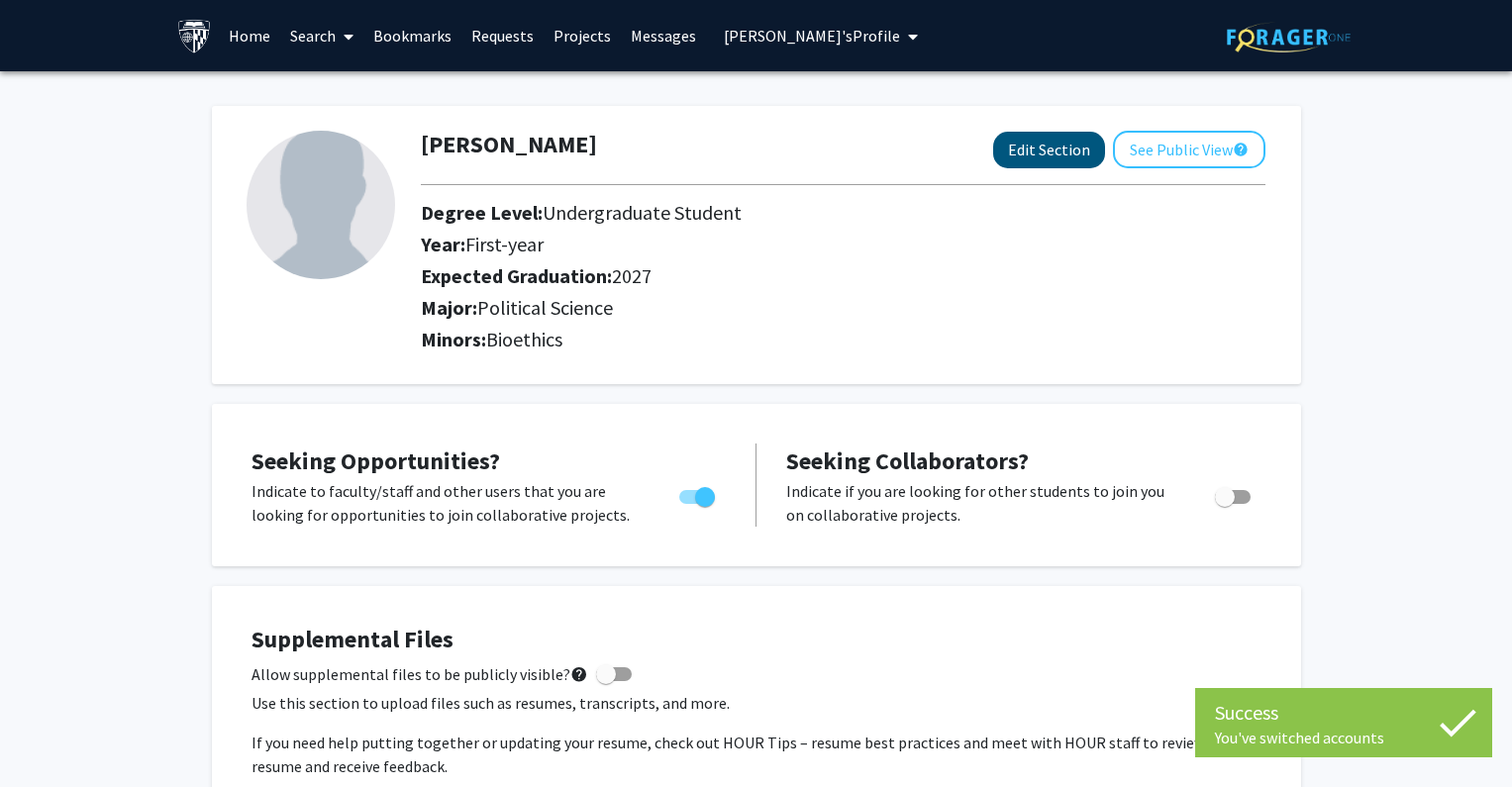 select on "first-year" 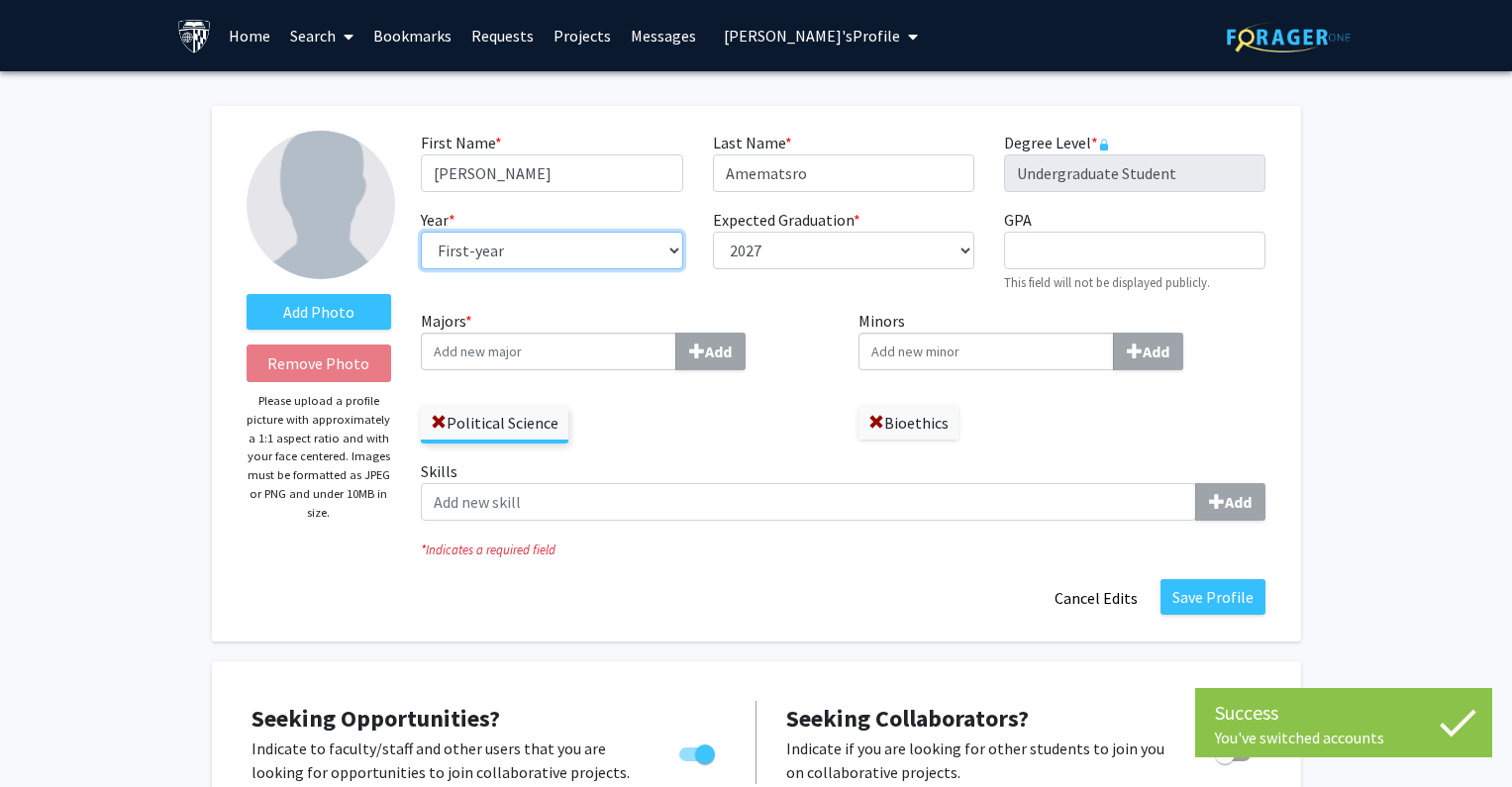 click on "---  First-year   Sophomore   Junior   Senior   Postbaccalaureate Certificate" at bounding box center (552, 250) 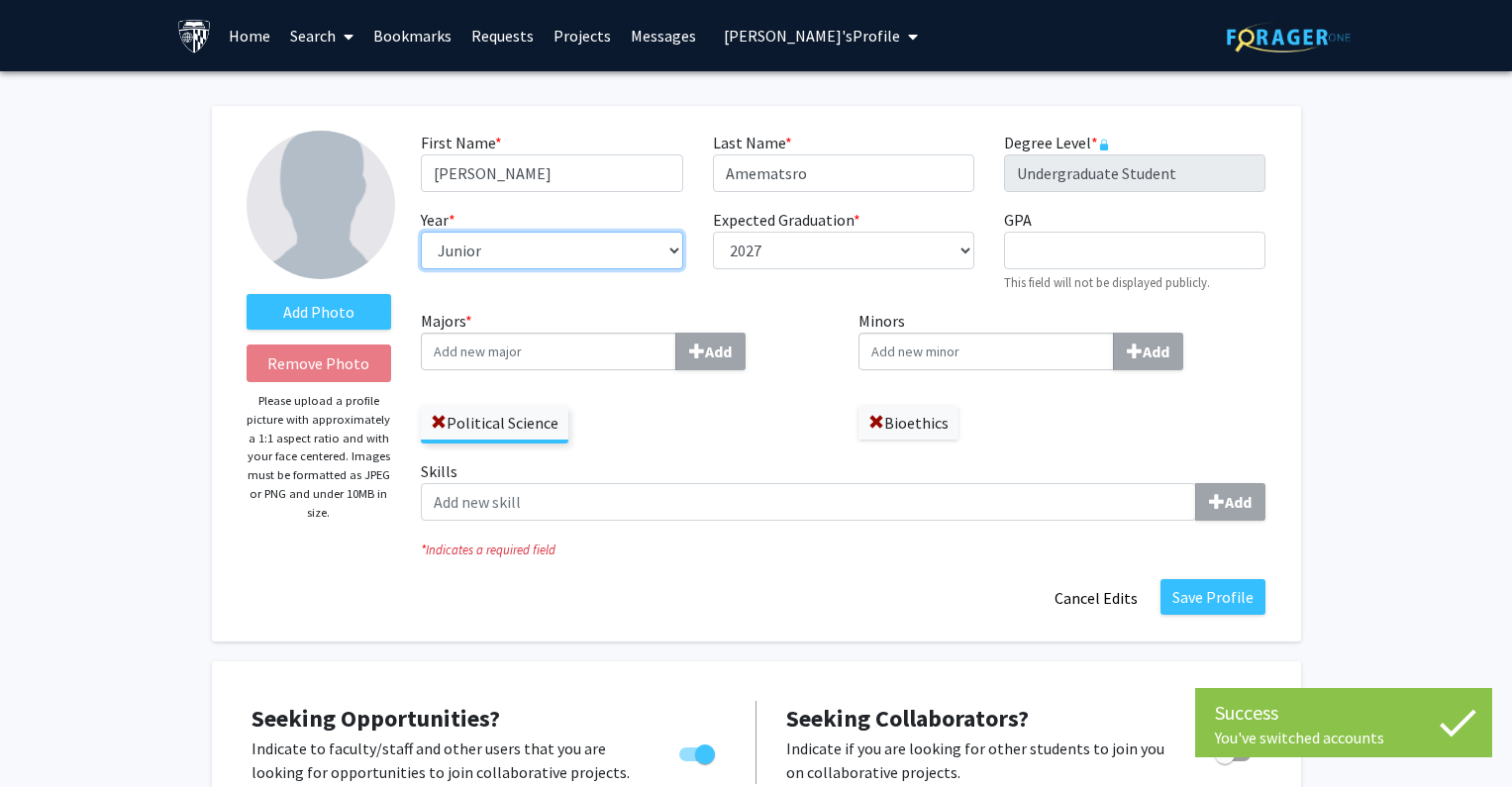 click on "---  First-year   Sophomore   Junior   Senior   Postbaccalaureate Certificate" at bounding box center [552, 250] 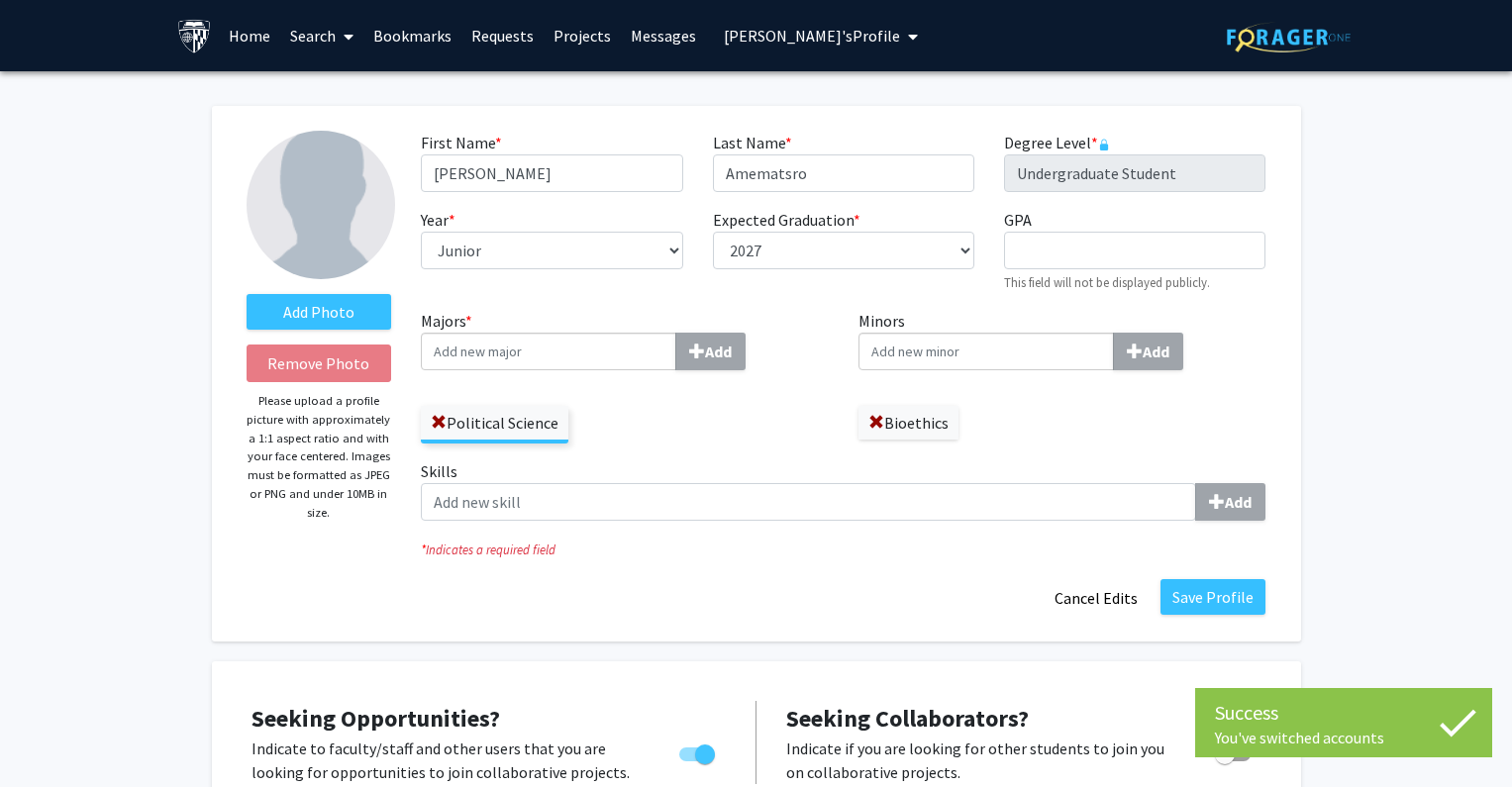 click on "Majors  * Add" at bounding box center (549, 351) 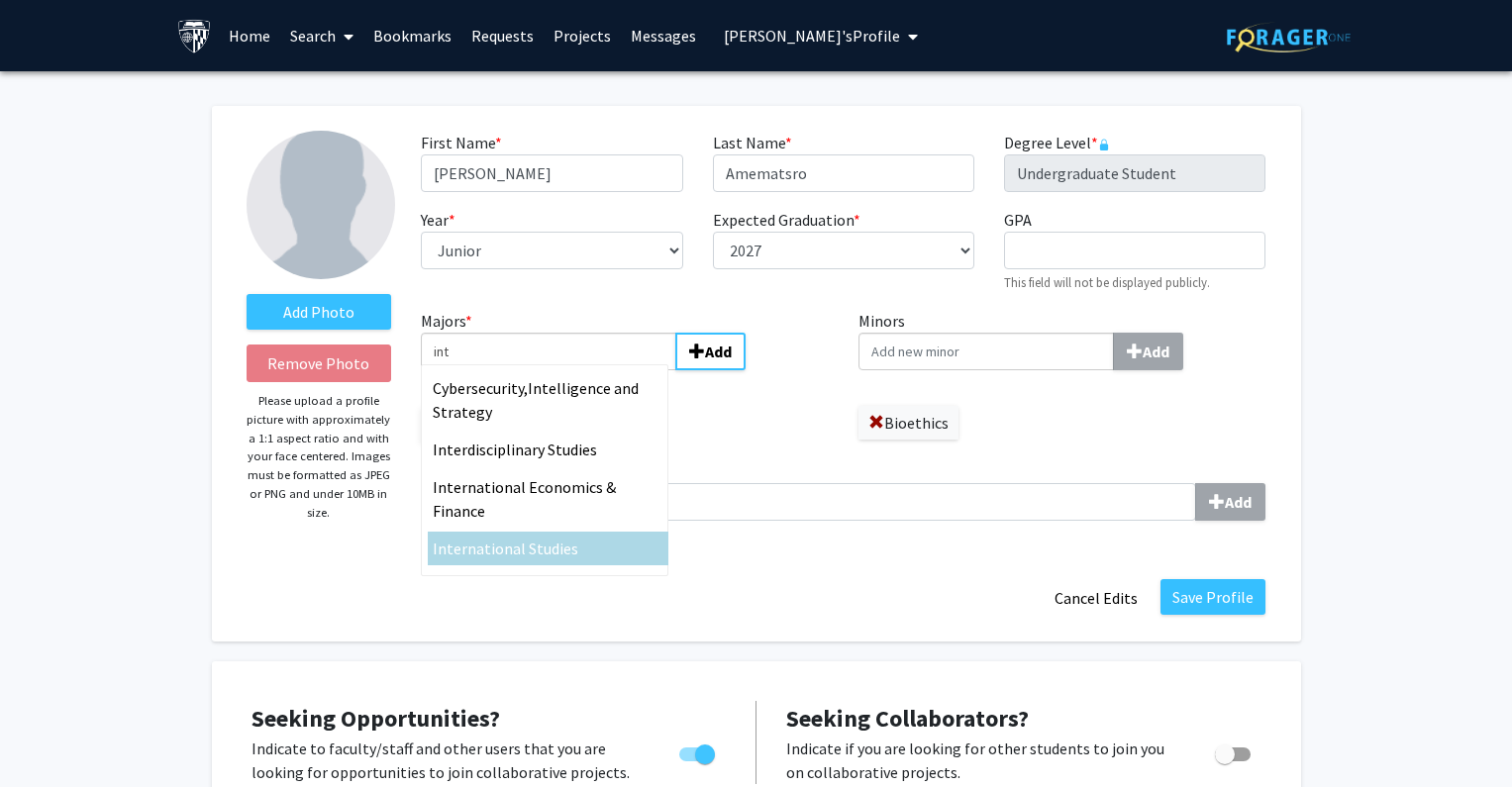 type on "int" 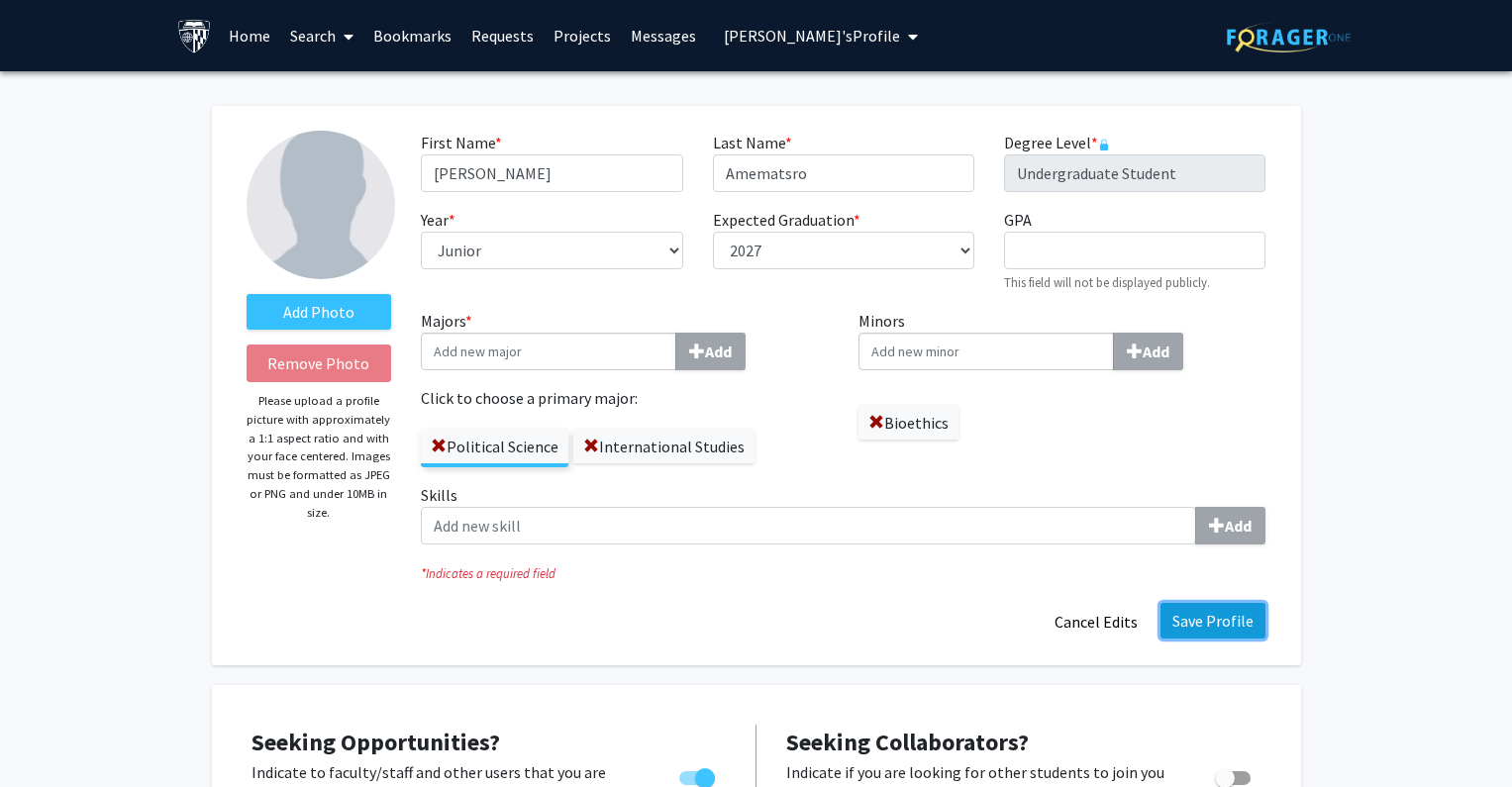 click on "Save Profile" 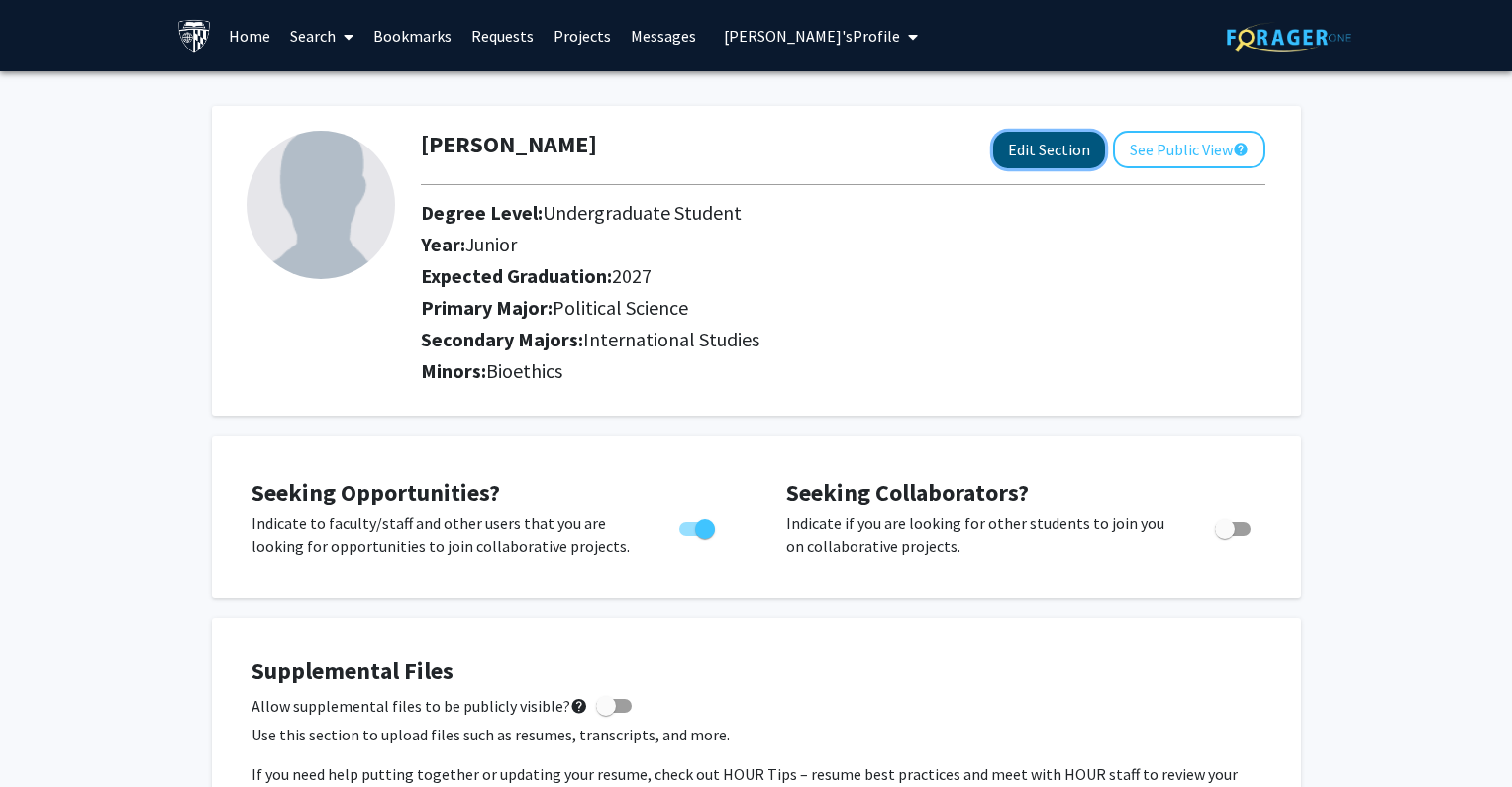 click on "Edit Section" 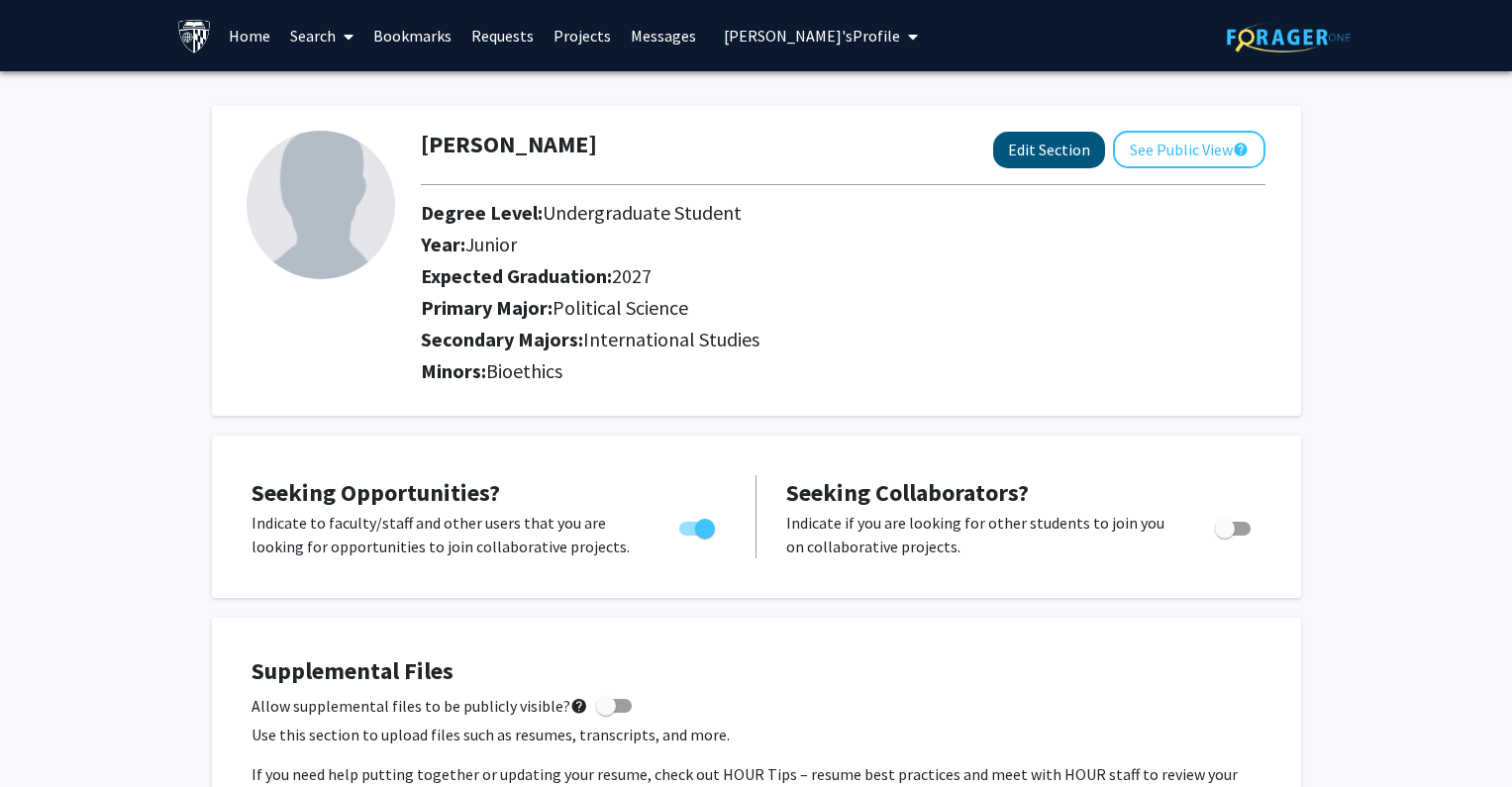 select on "junior" 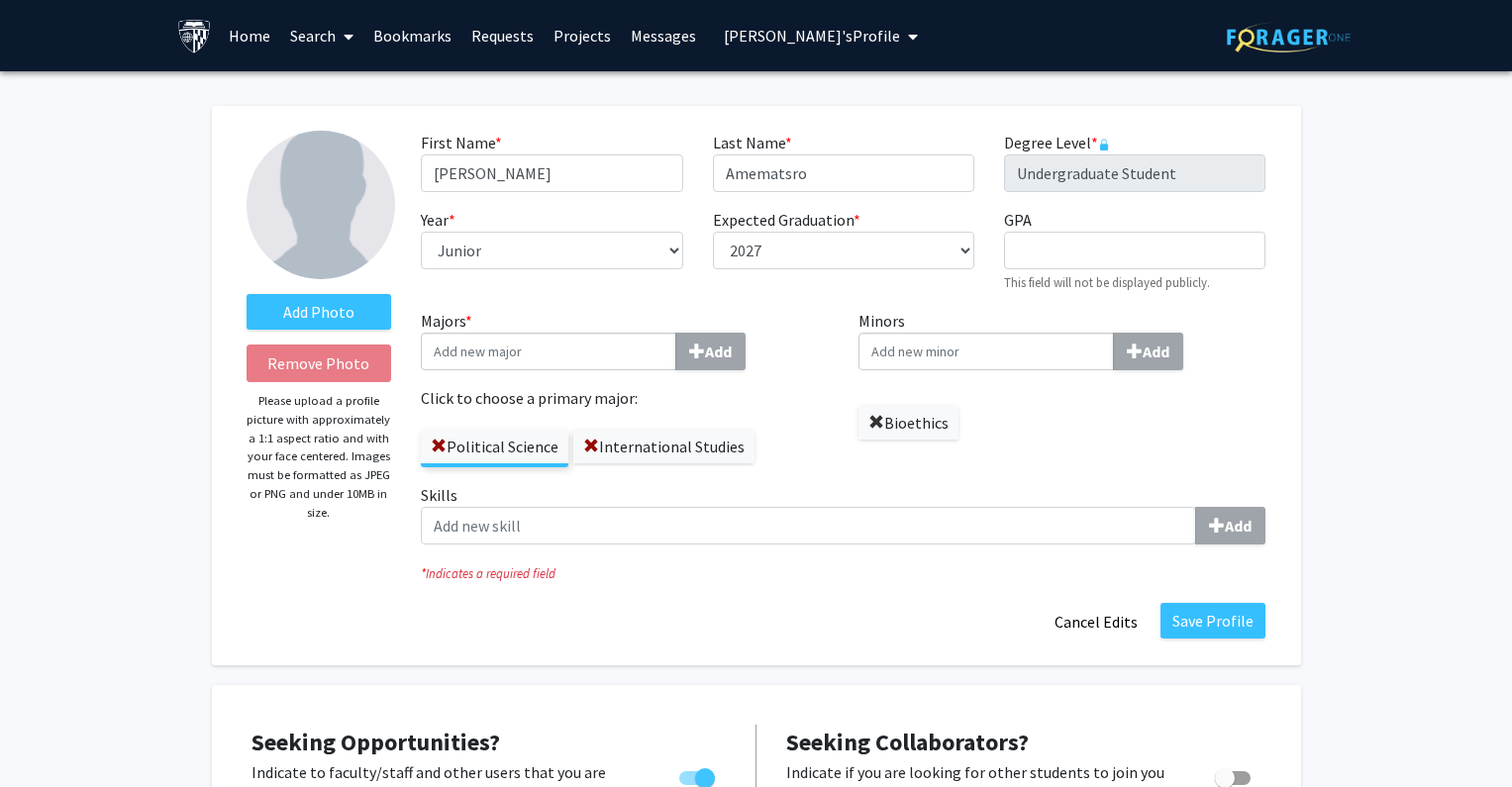 click 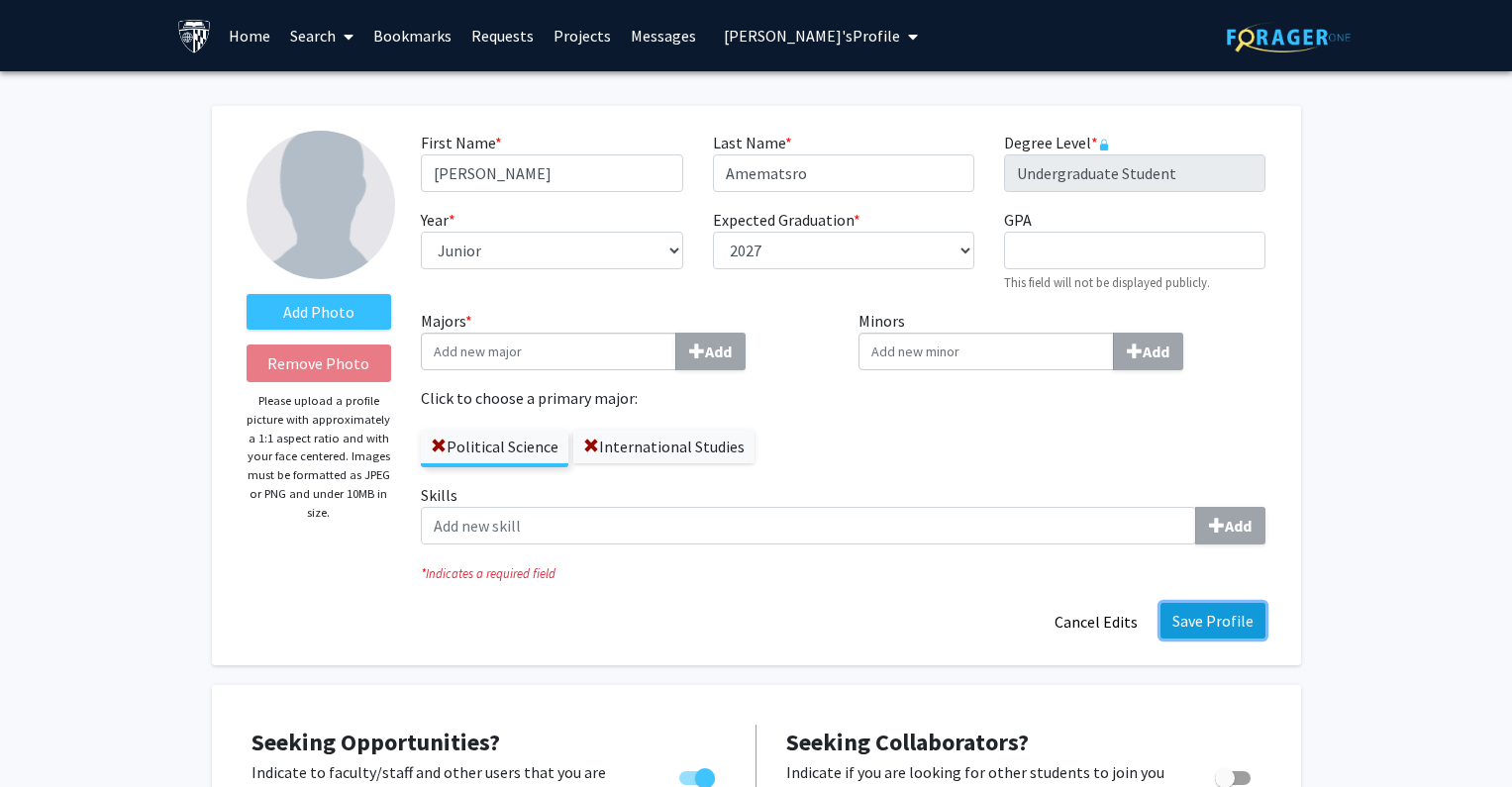 click on "Save Profile" 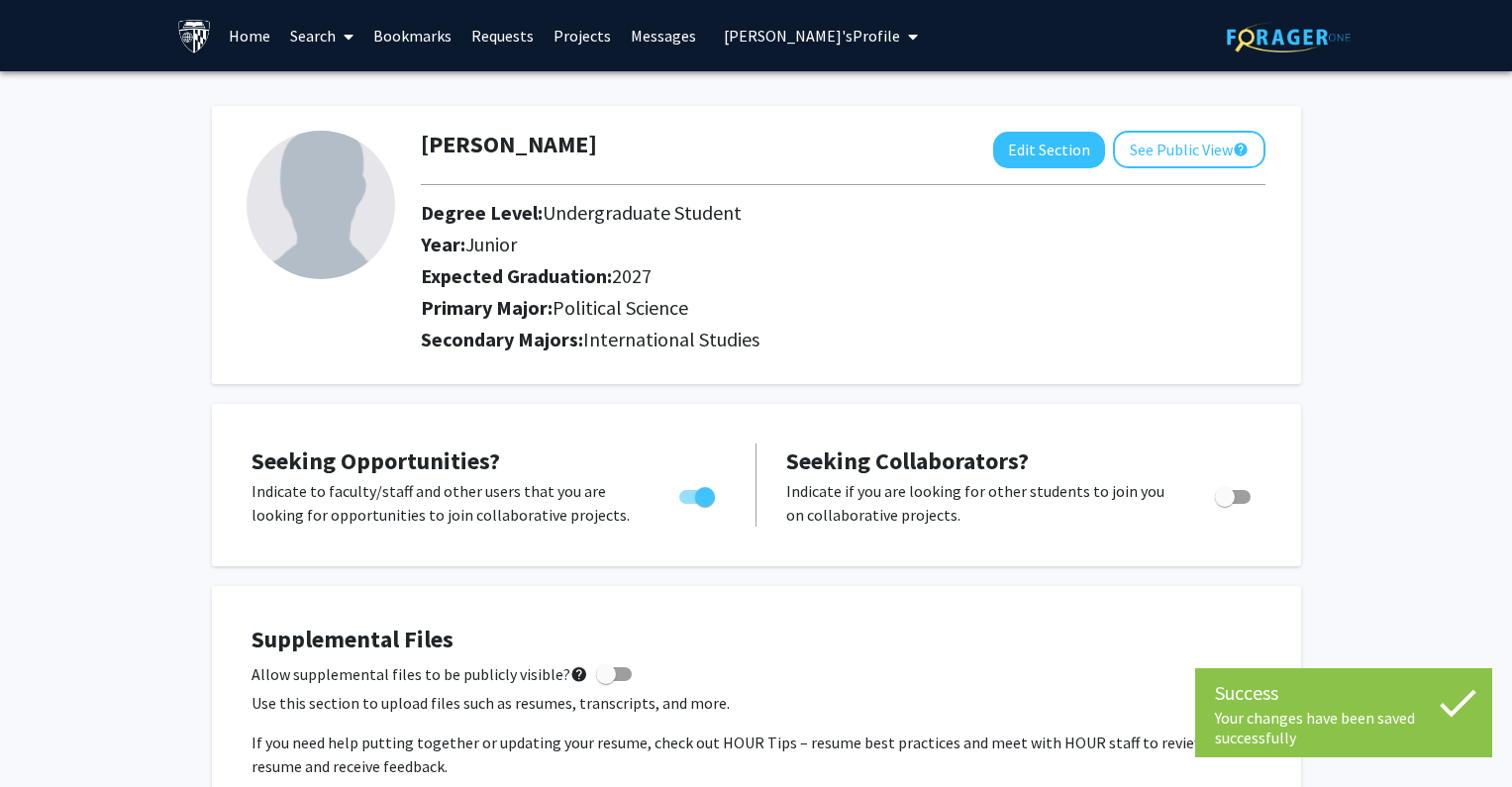 click on "[PERSON_NAME]'s   Profile" at bounding box center (812, 36) 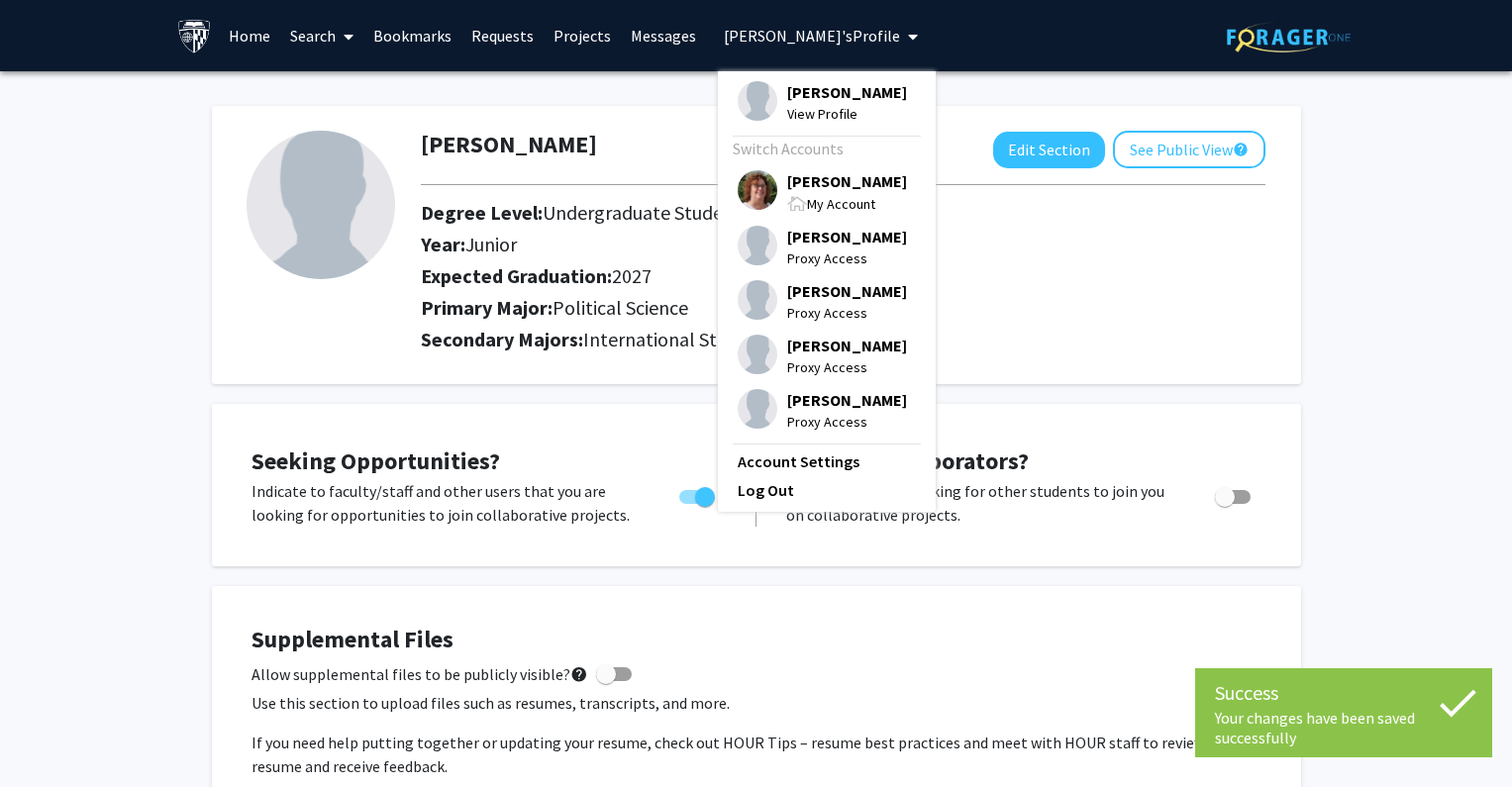 click on "My Account" at bounding box center [847, 203] 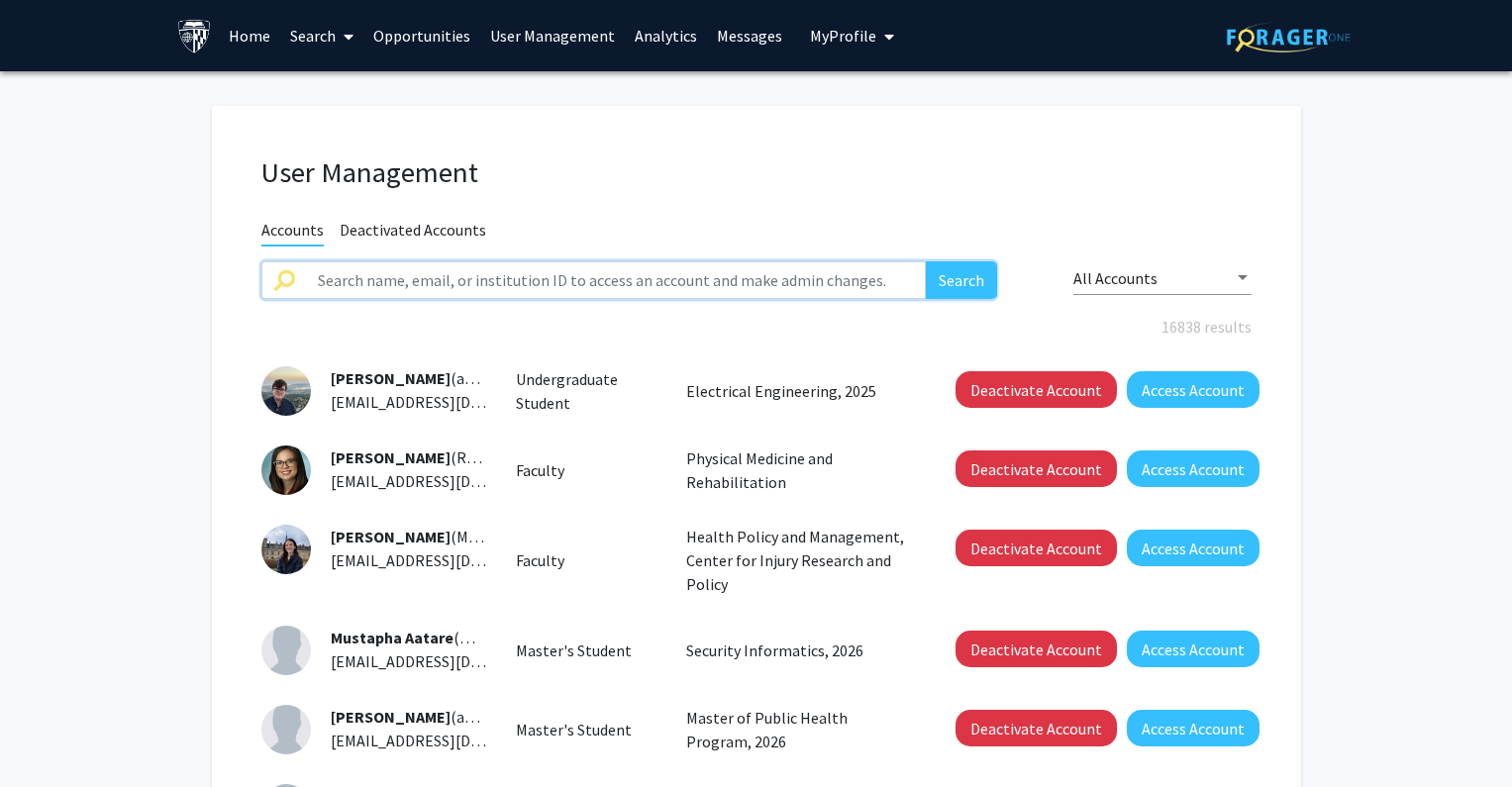 paste on "hamirkh1" 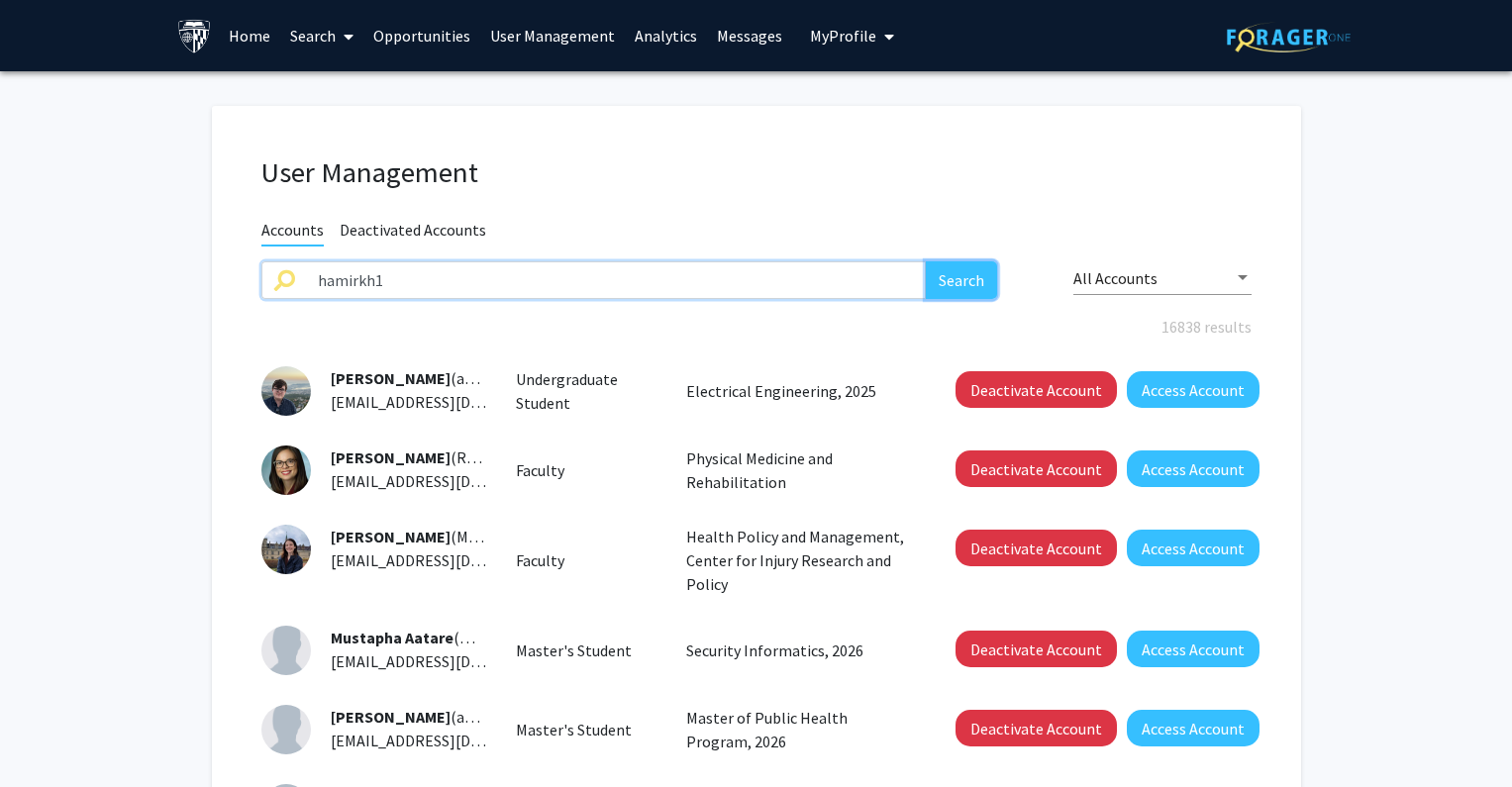 click on "Search" 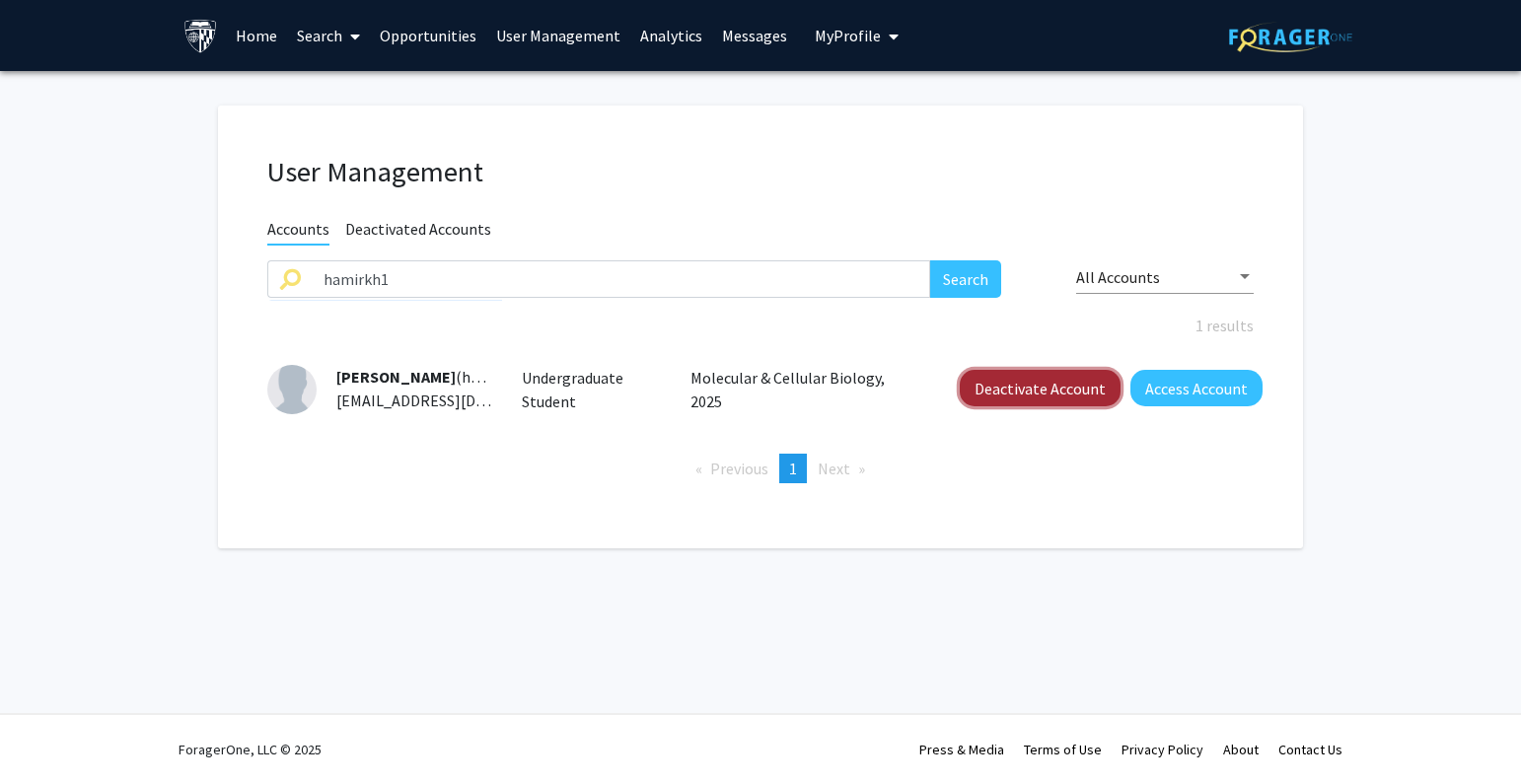 click on "Deactivate Account" 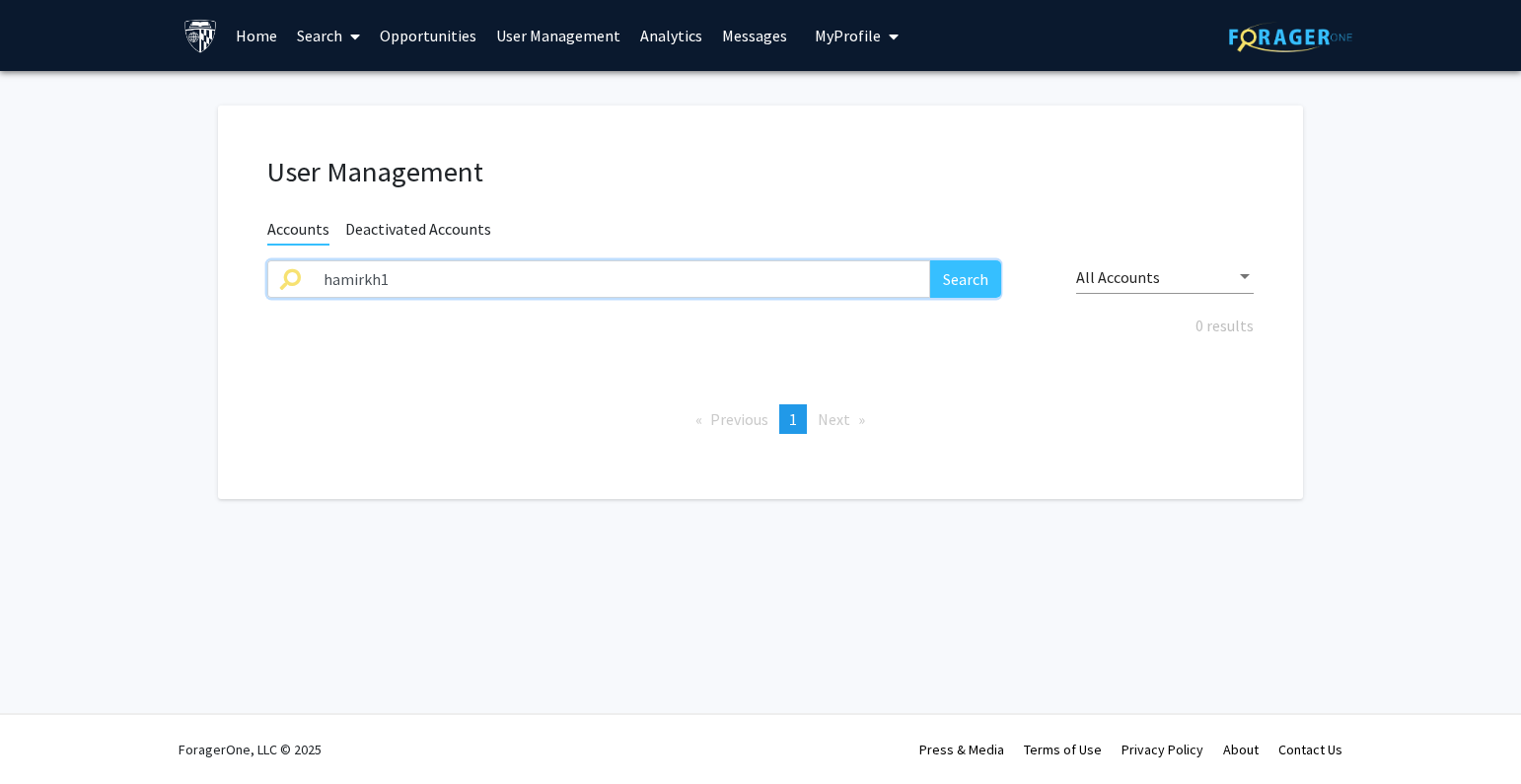 drag, startPoint x: 401, startPoint y: 277, endPoint x: 604, endPoint y: 263, distance: 203.4822 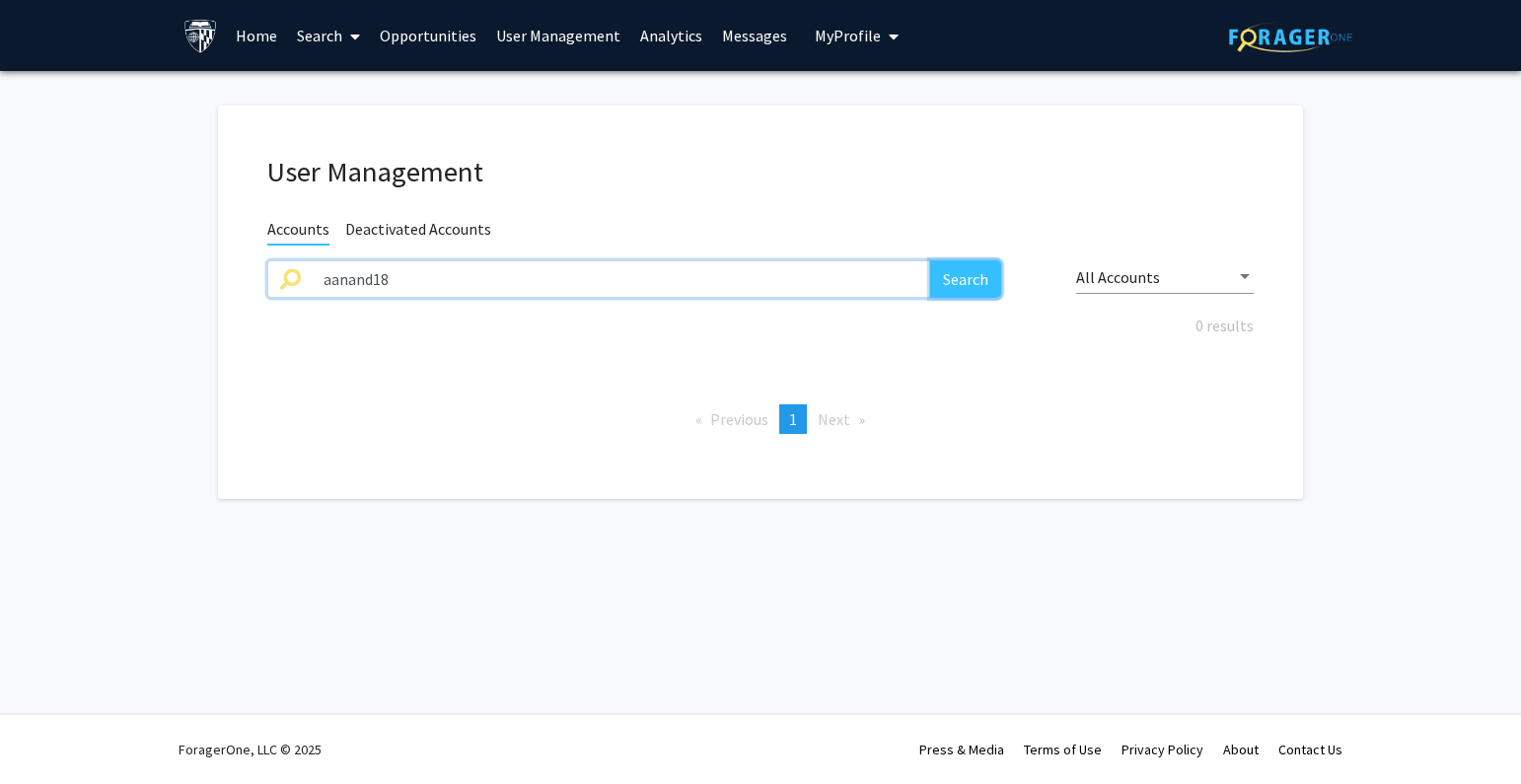 click on "Search" 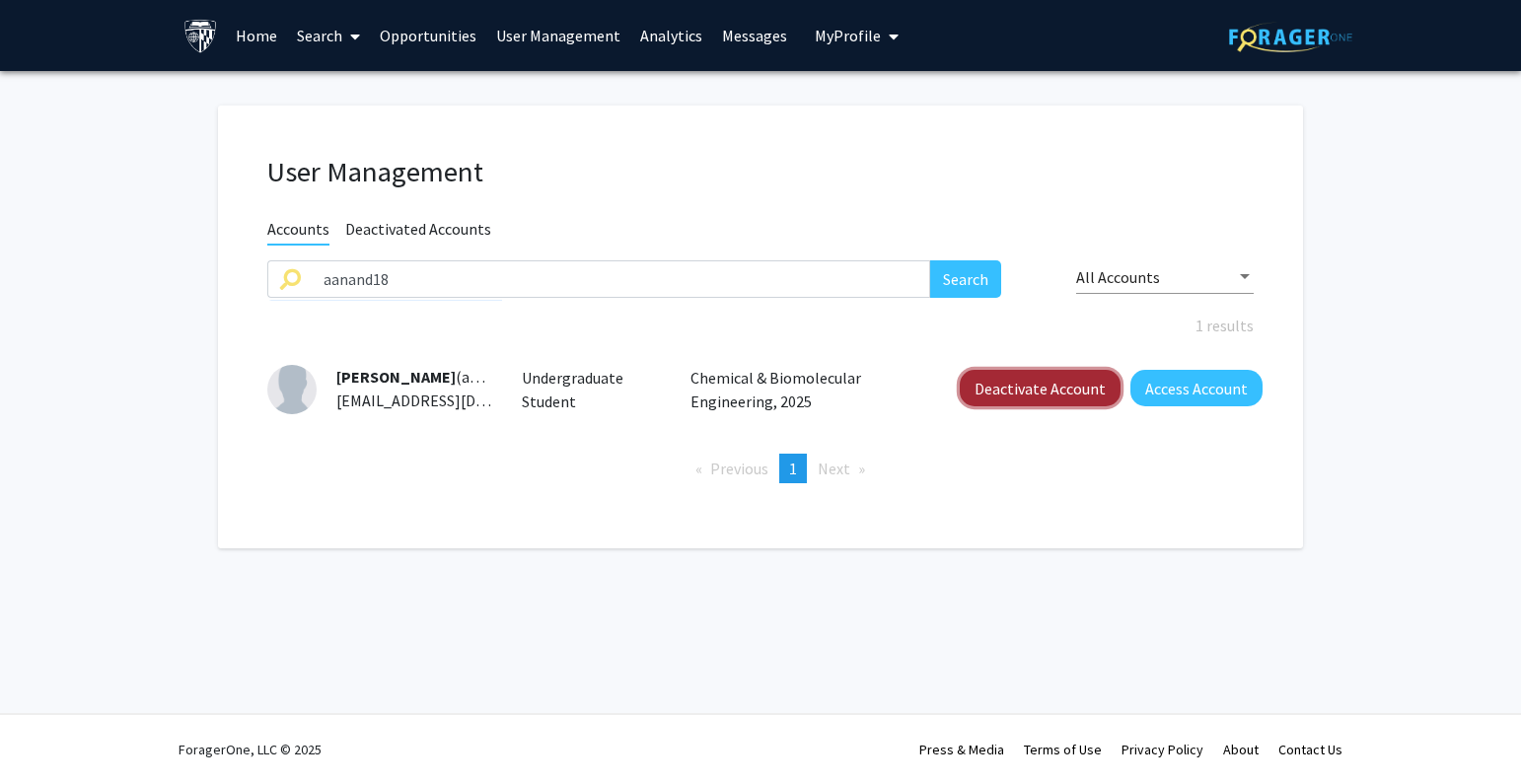 click on "Deactivate Account" 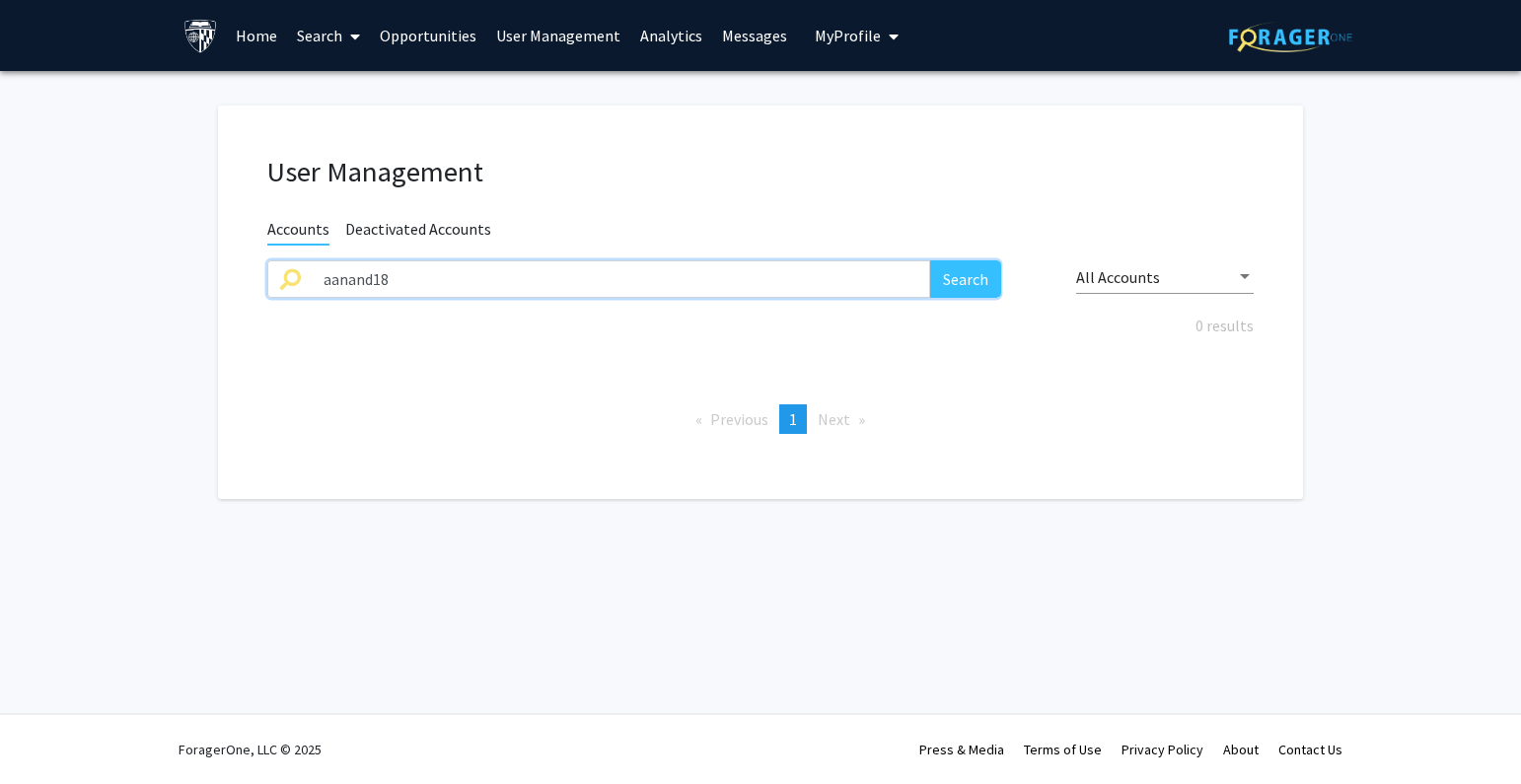 drag, startPoint x: 494, startPoint y: 291, endPoint x: 300, endPoint y: 296, distance: 194.06442 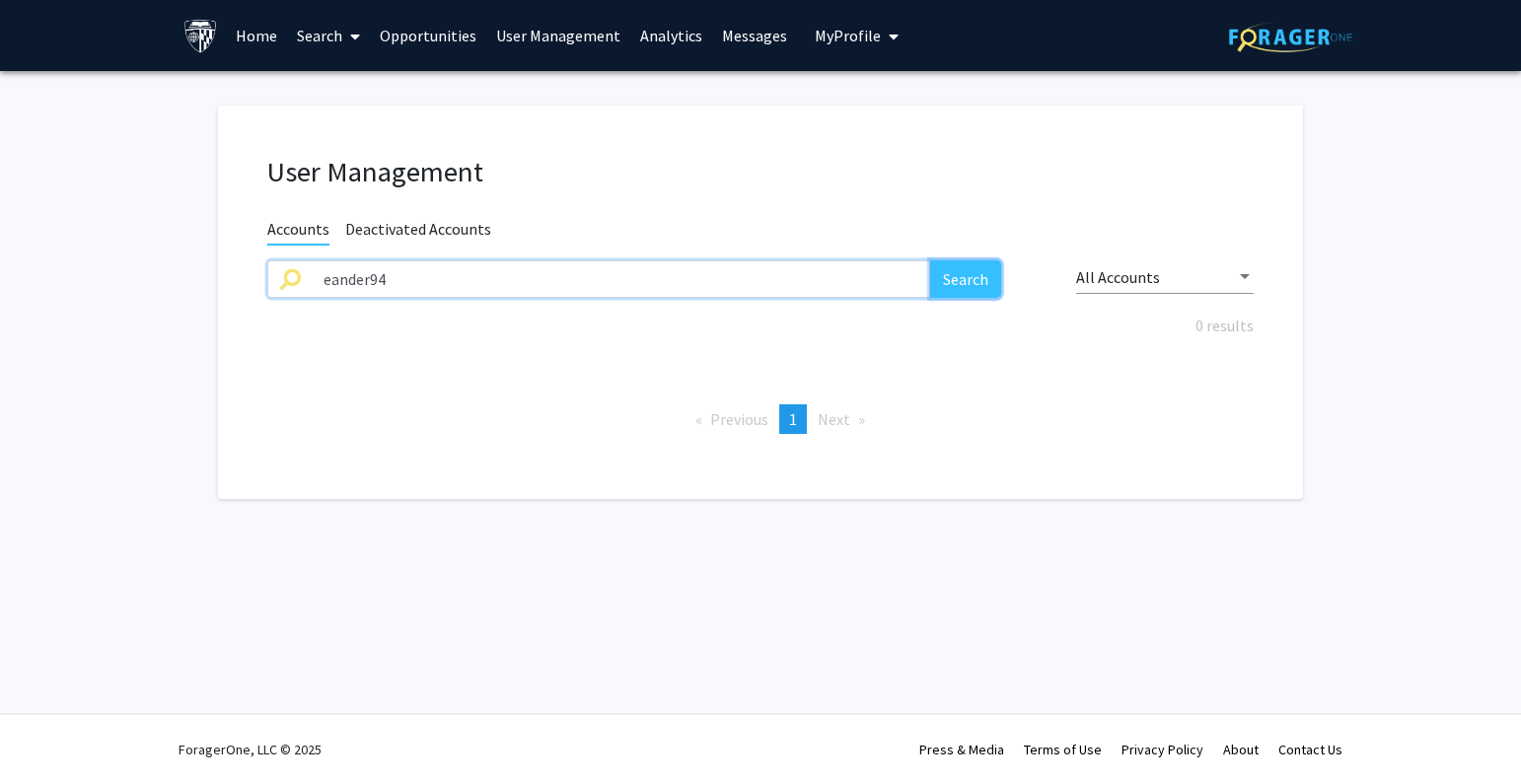 drag, startPoint x: 946, startPoint y: 278, endPoint x: 1155, endPoint y: 3, distance: 345.40701 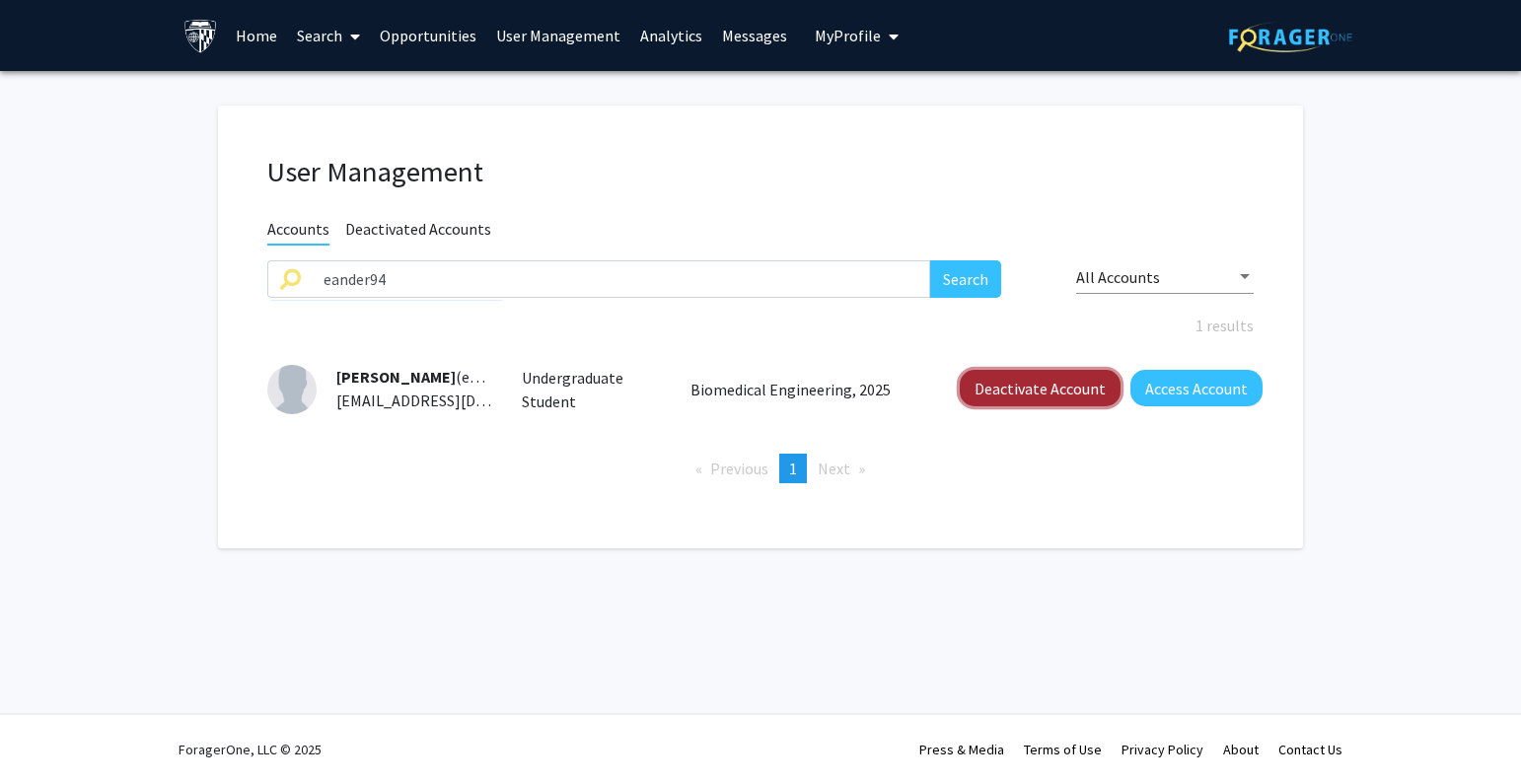 click on "Deactivate Account" 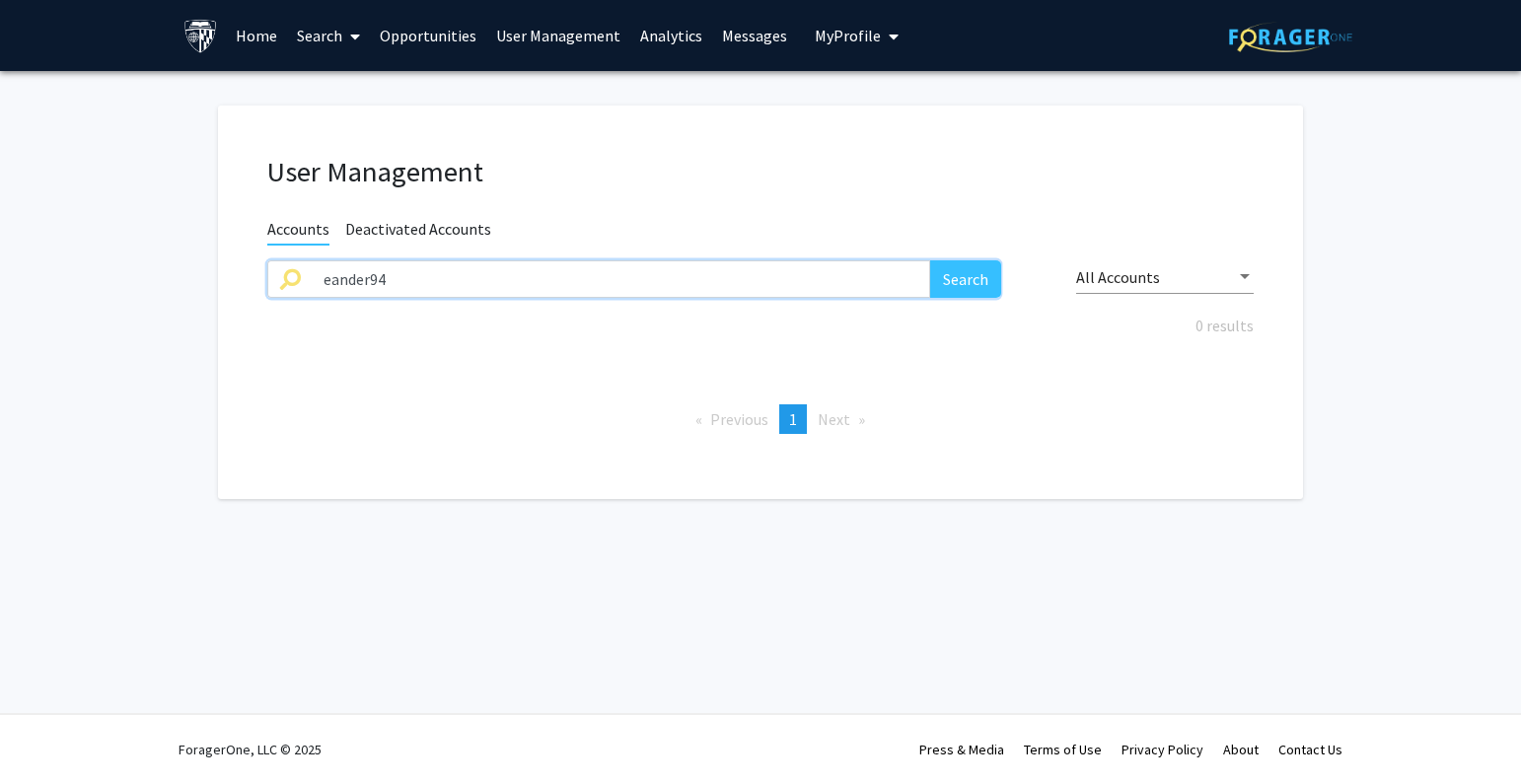 drag, startPoint x: 404, startPoint y: 273, endPoint x: 221, endPoint y: 276, distance: 183.02459 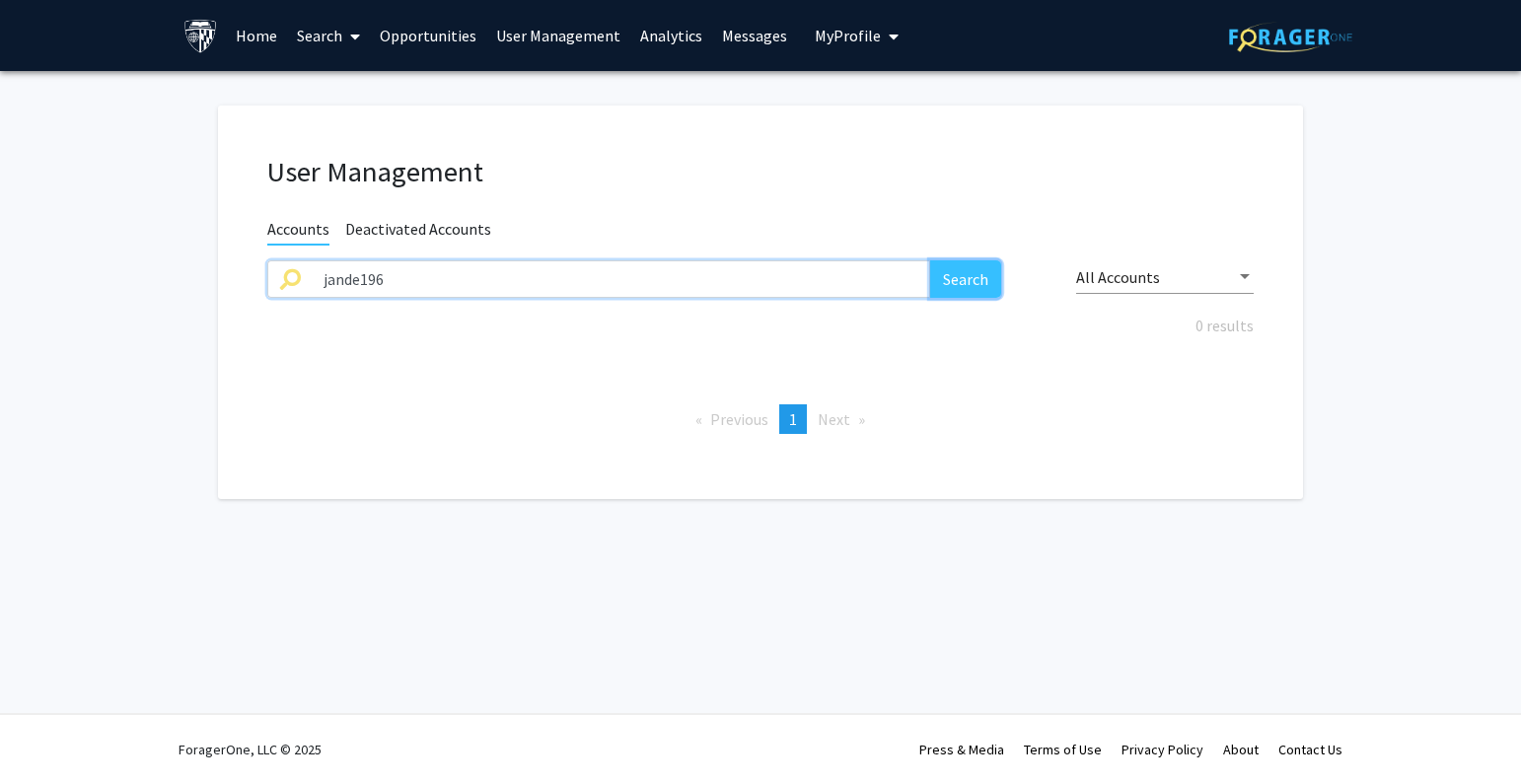 click on "Search" 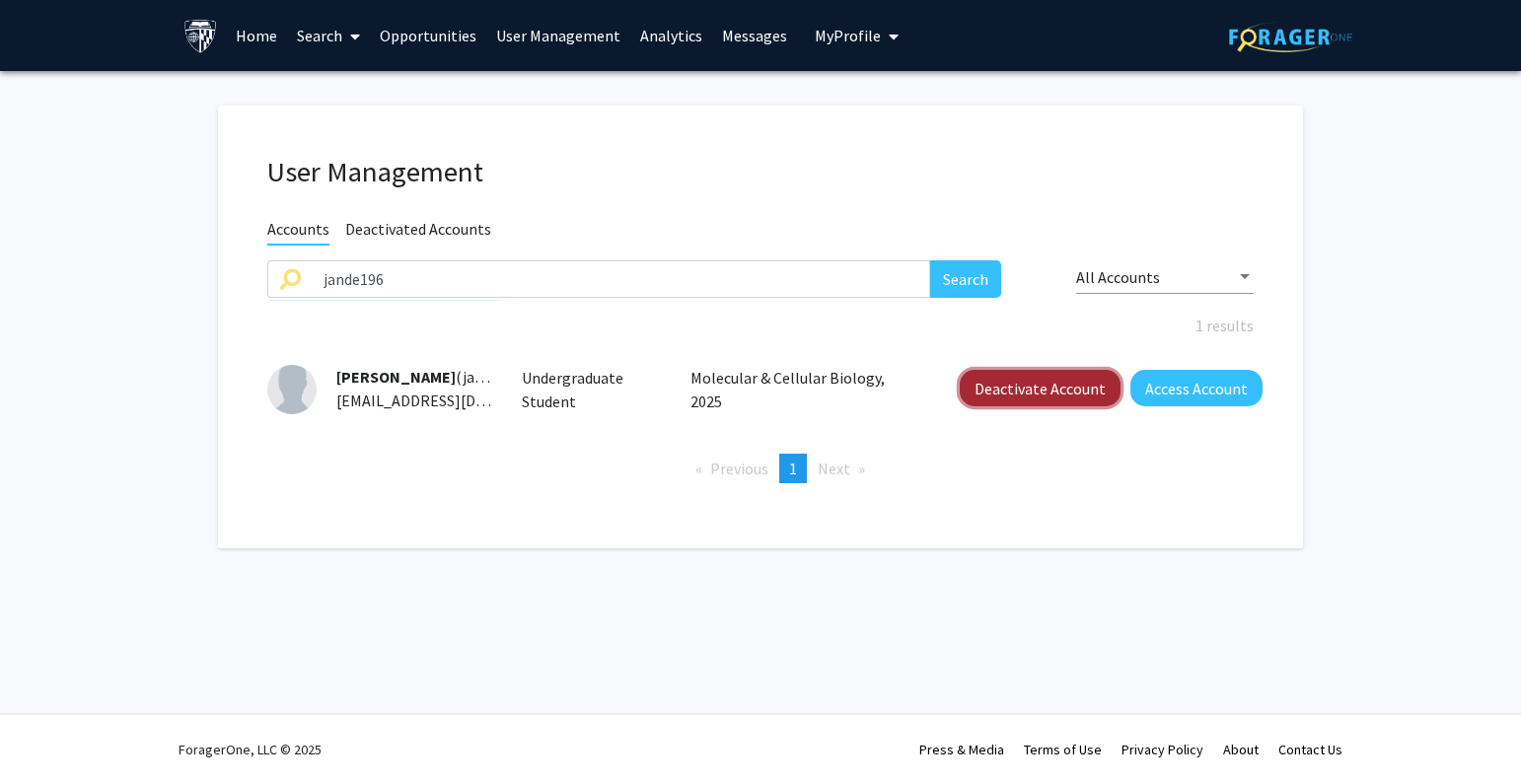 click on "Deactivate Account" 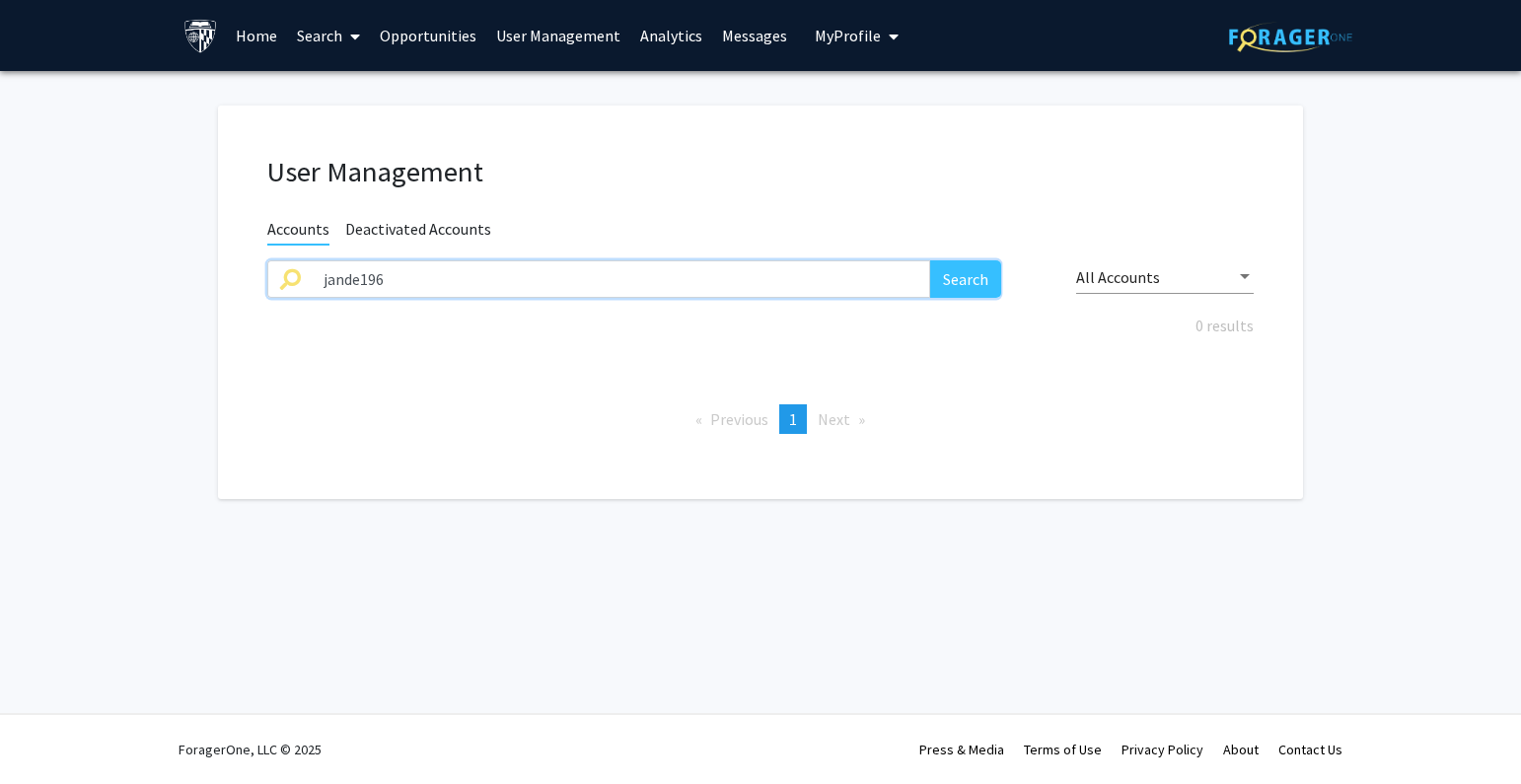 drag, startPoint x: 831, startPoint y: 286, endPoint x: 286, endPoint y: 288, distance: 545.0037 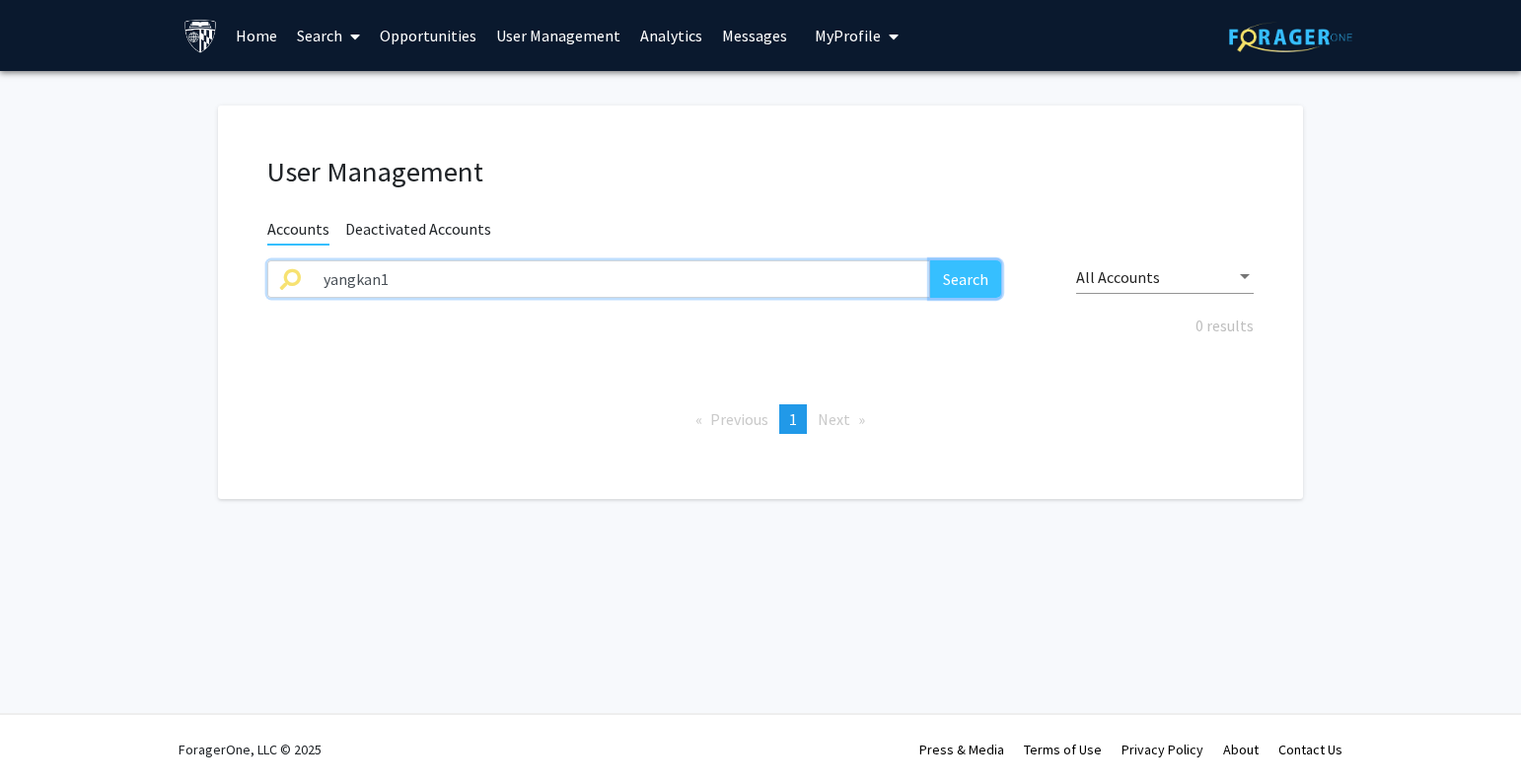 click on "Search" 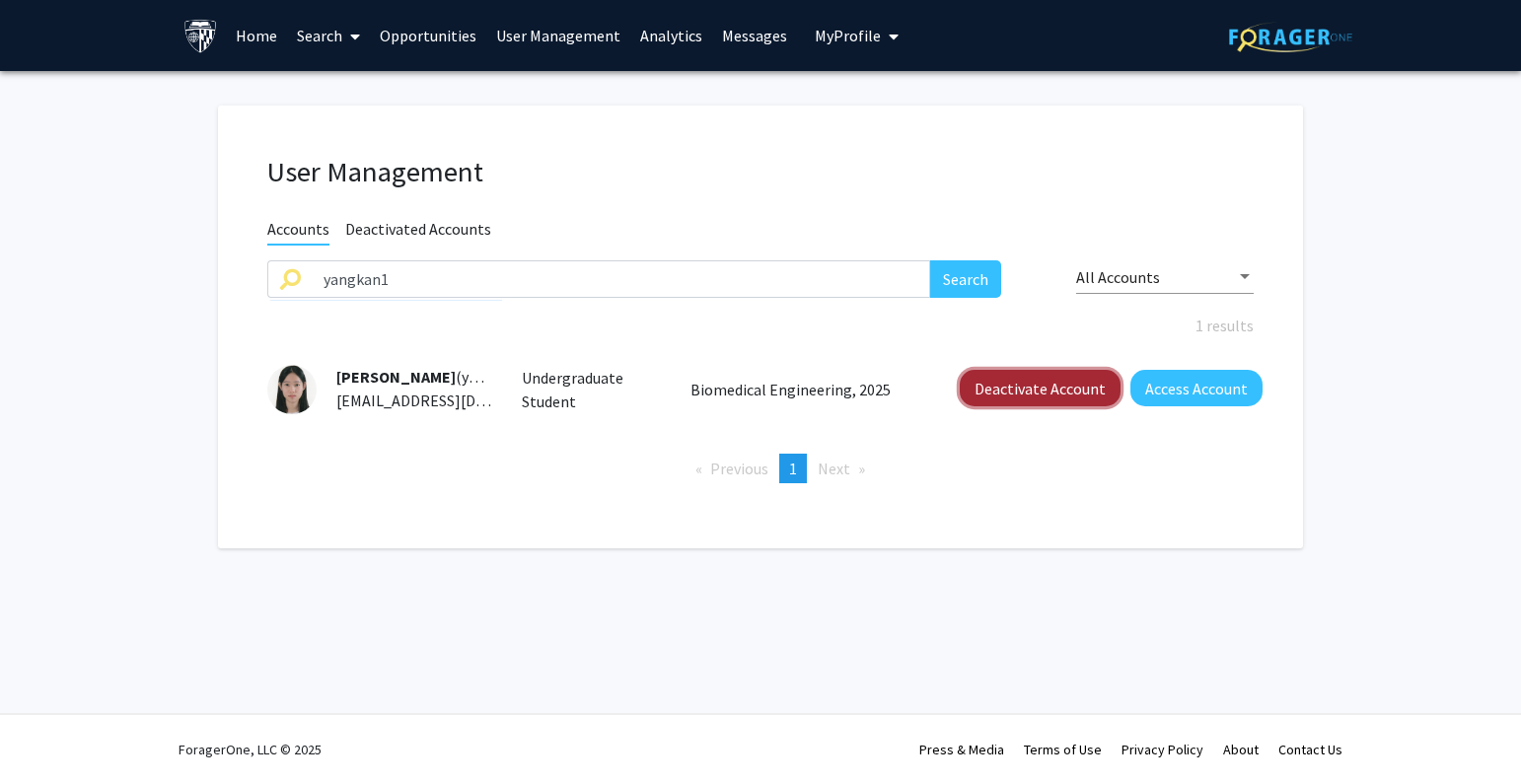 click on "Deactivate Account" 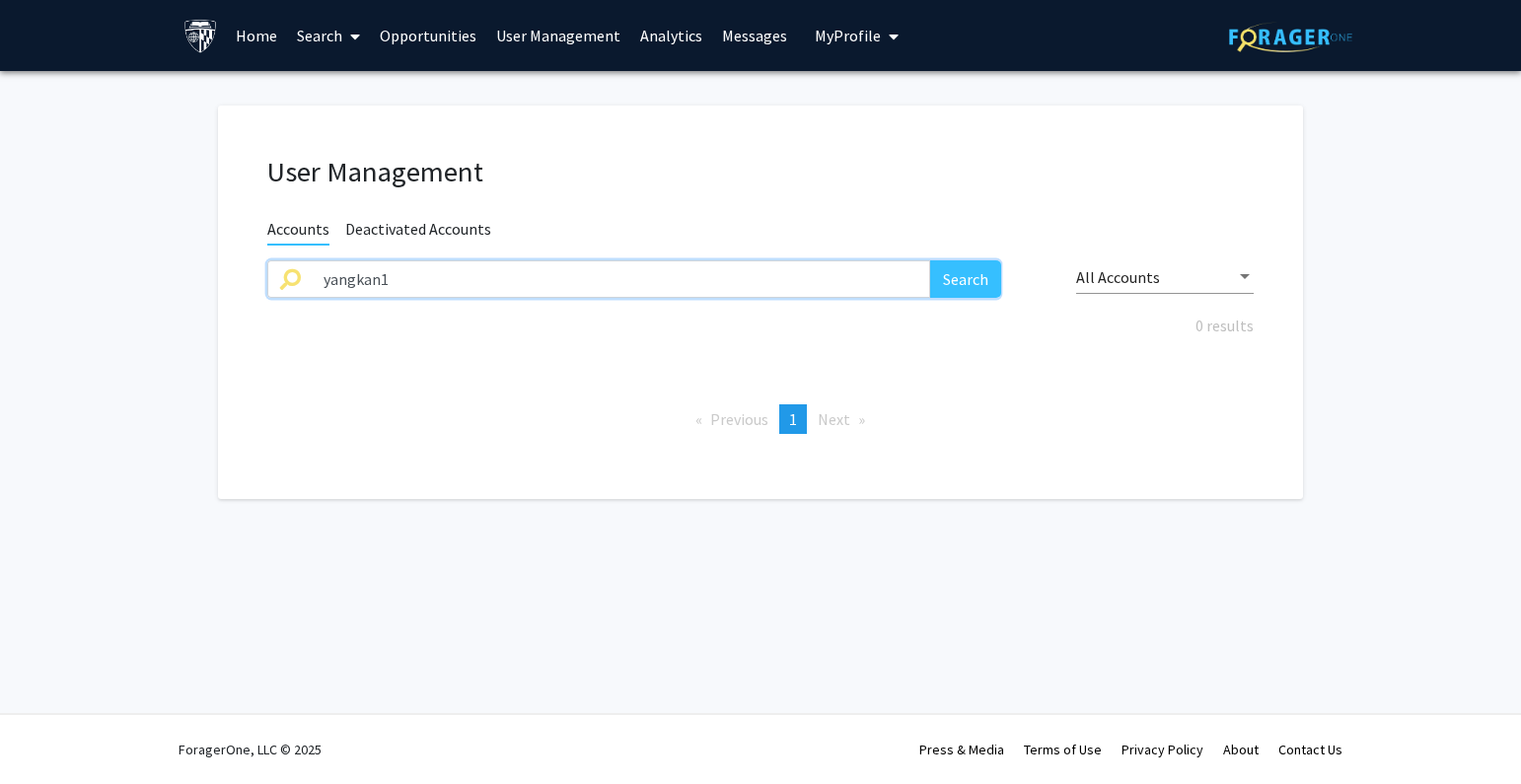 paste on "manimas" 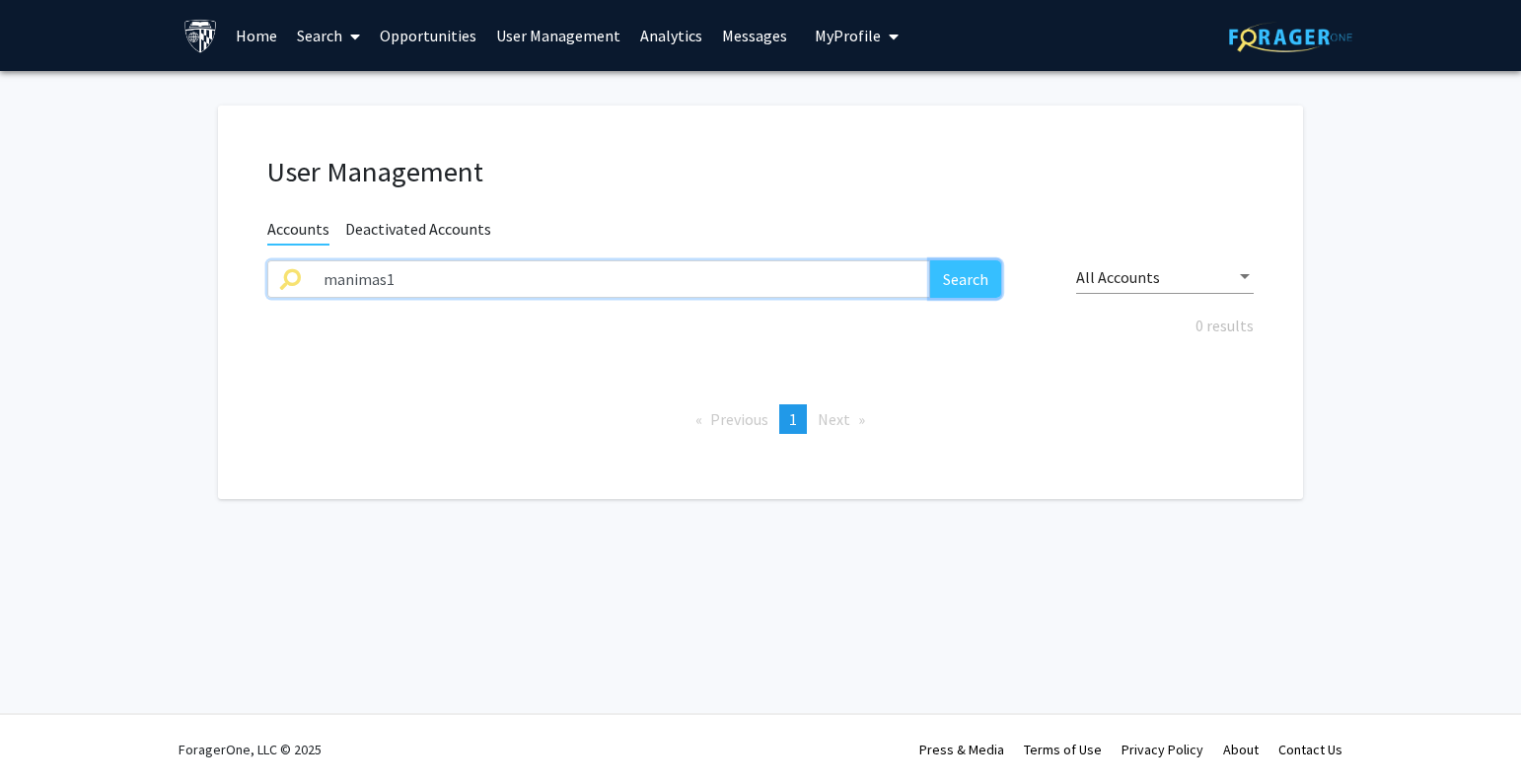 click on "Search" 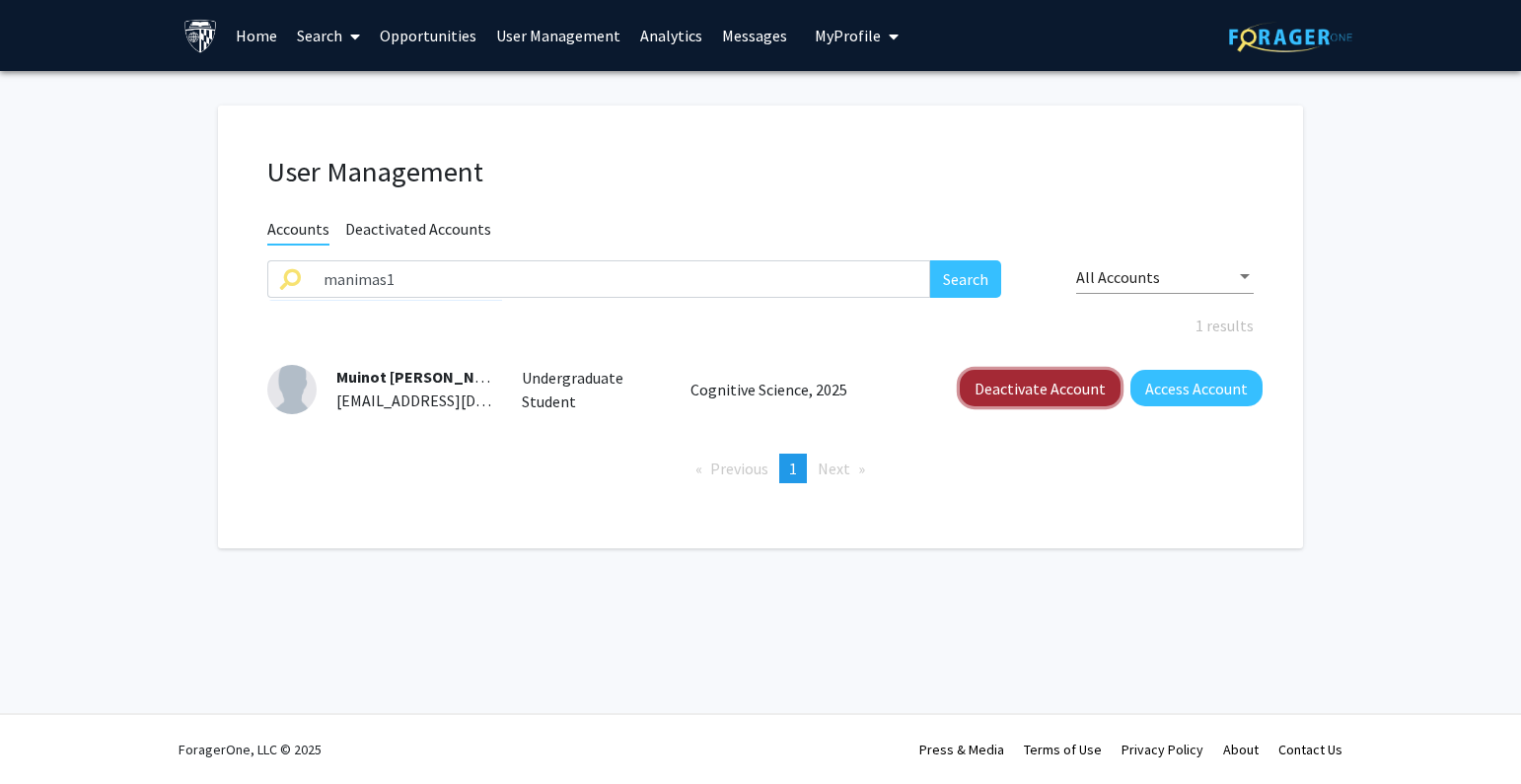 click on "Deactivate Account" 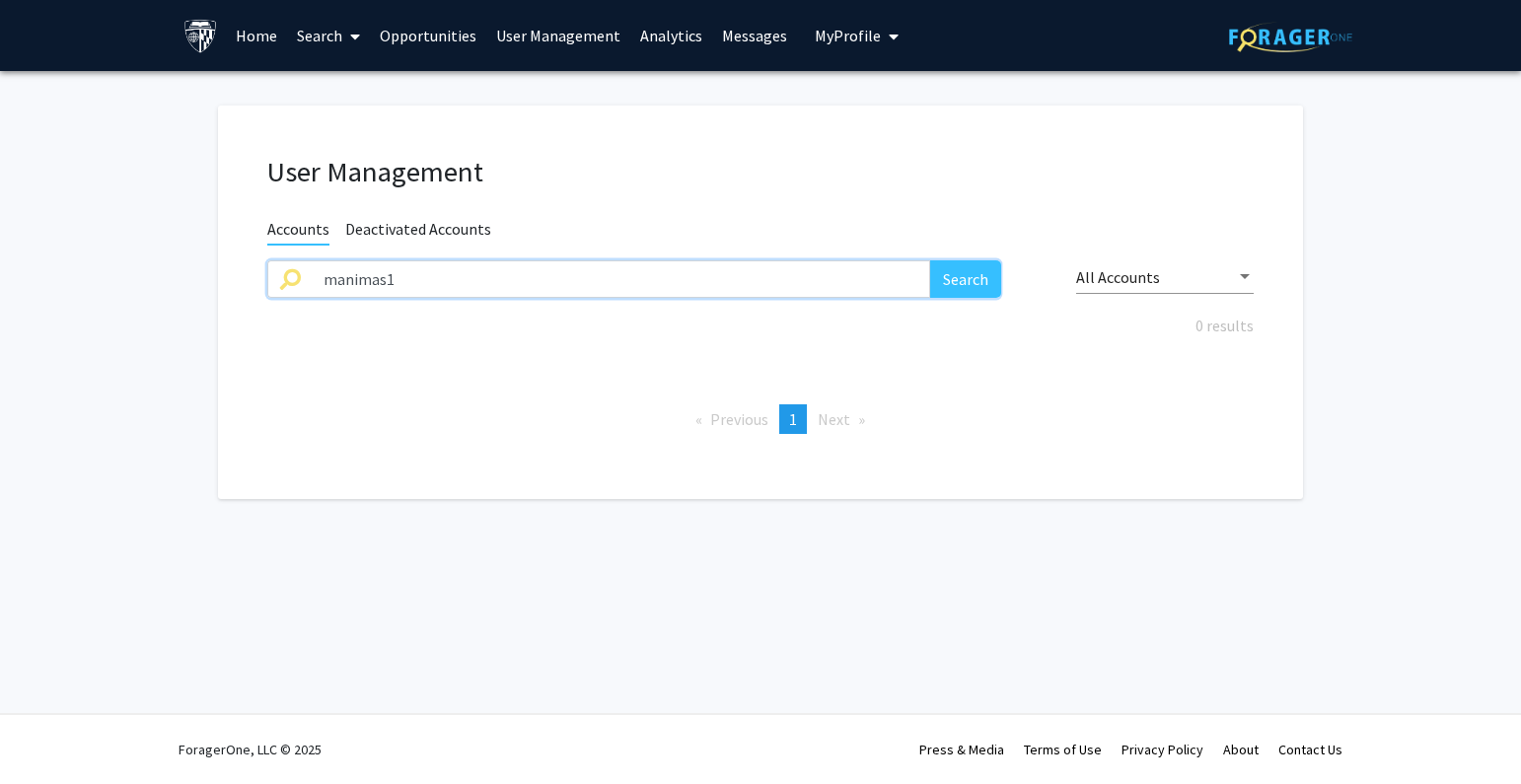 drag, startPoint x: 527, startPoint y: 279, endPoint x: 236, endPoint y: 285, distance: 291.062 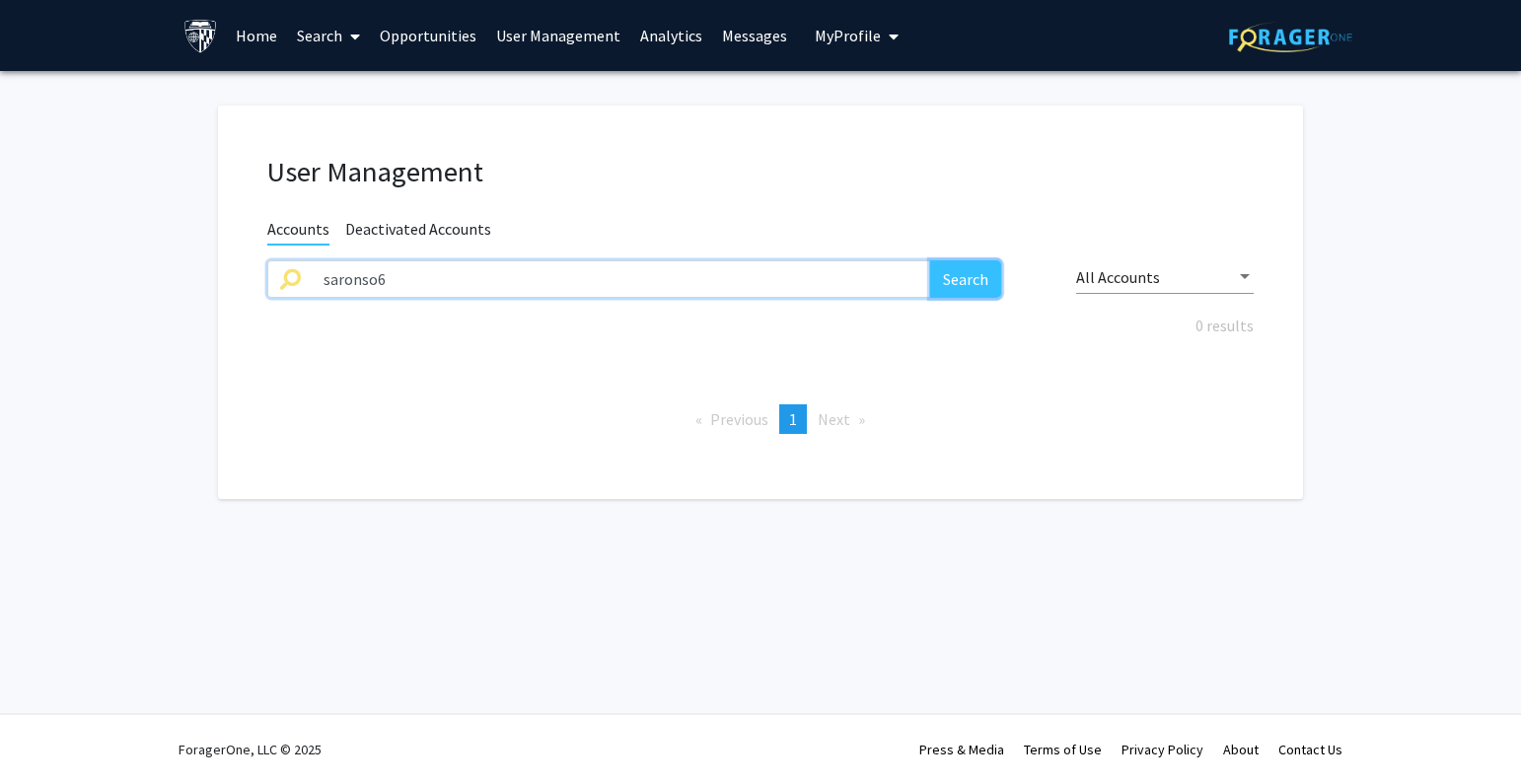 click on "Search" 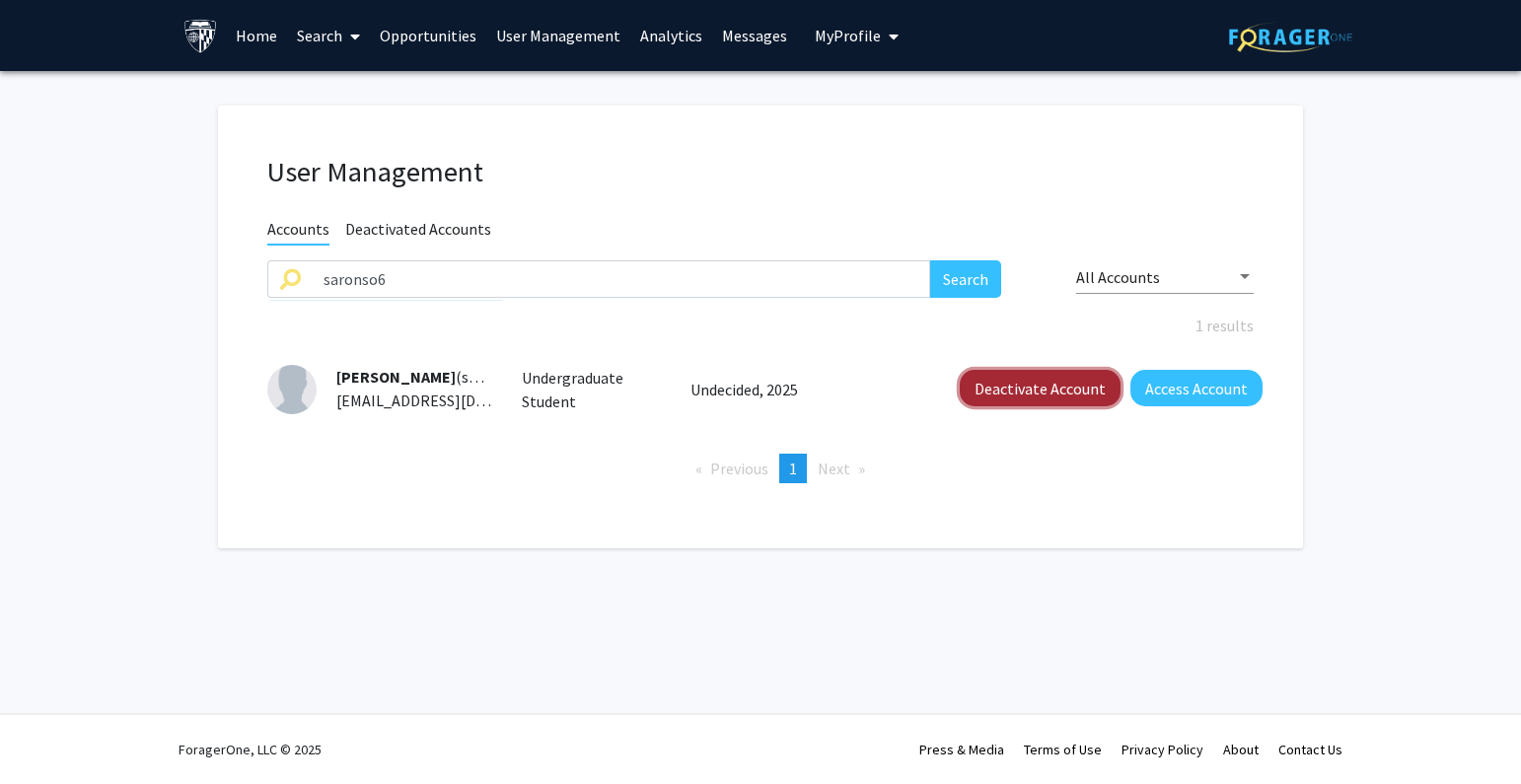 click on "Deactivate Account" 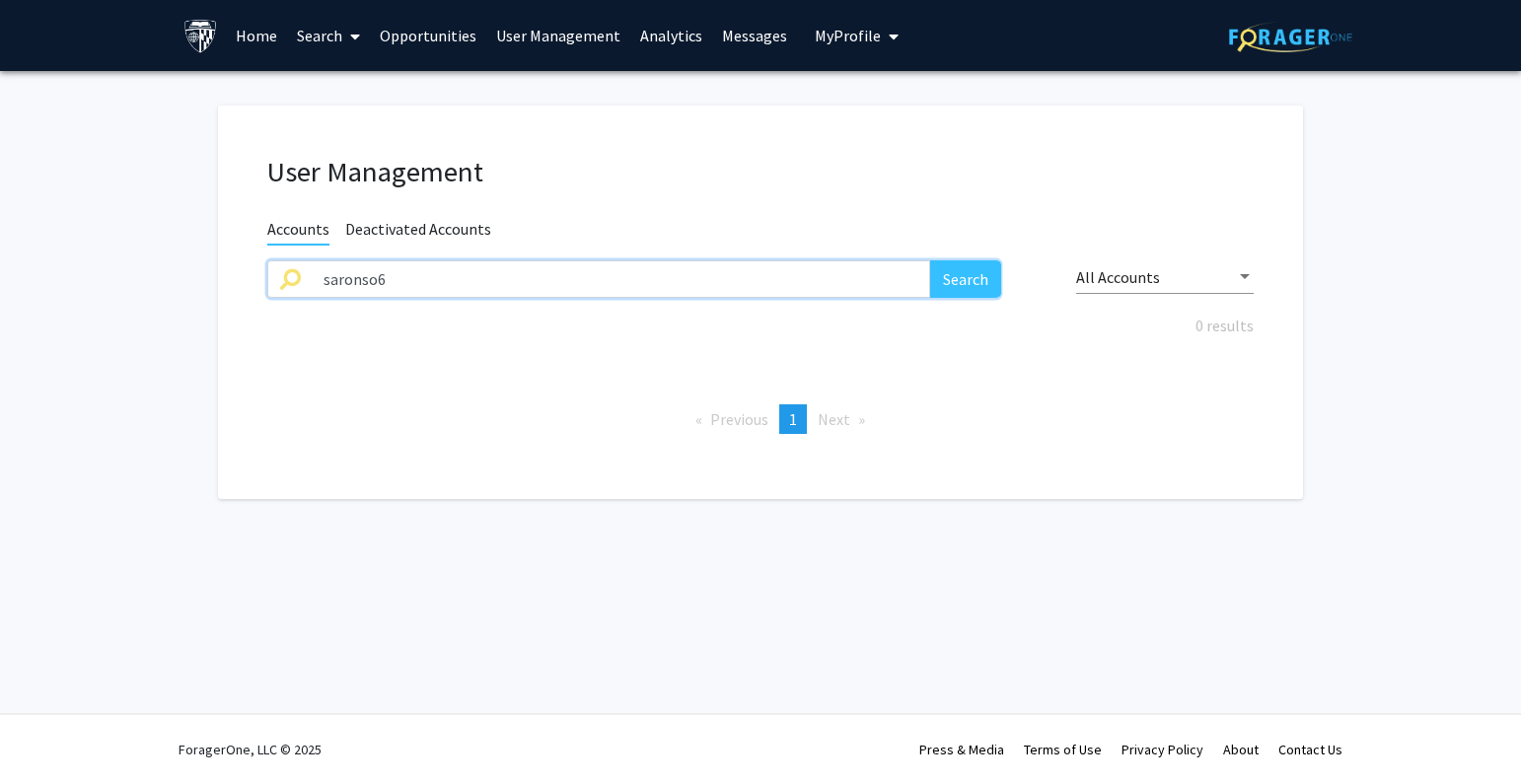 drag, startPoint x: 393, startPoint y: 278, endPoint x: 171, endPoint y: 267, distance: 222.27236 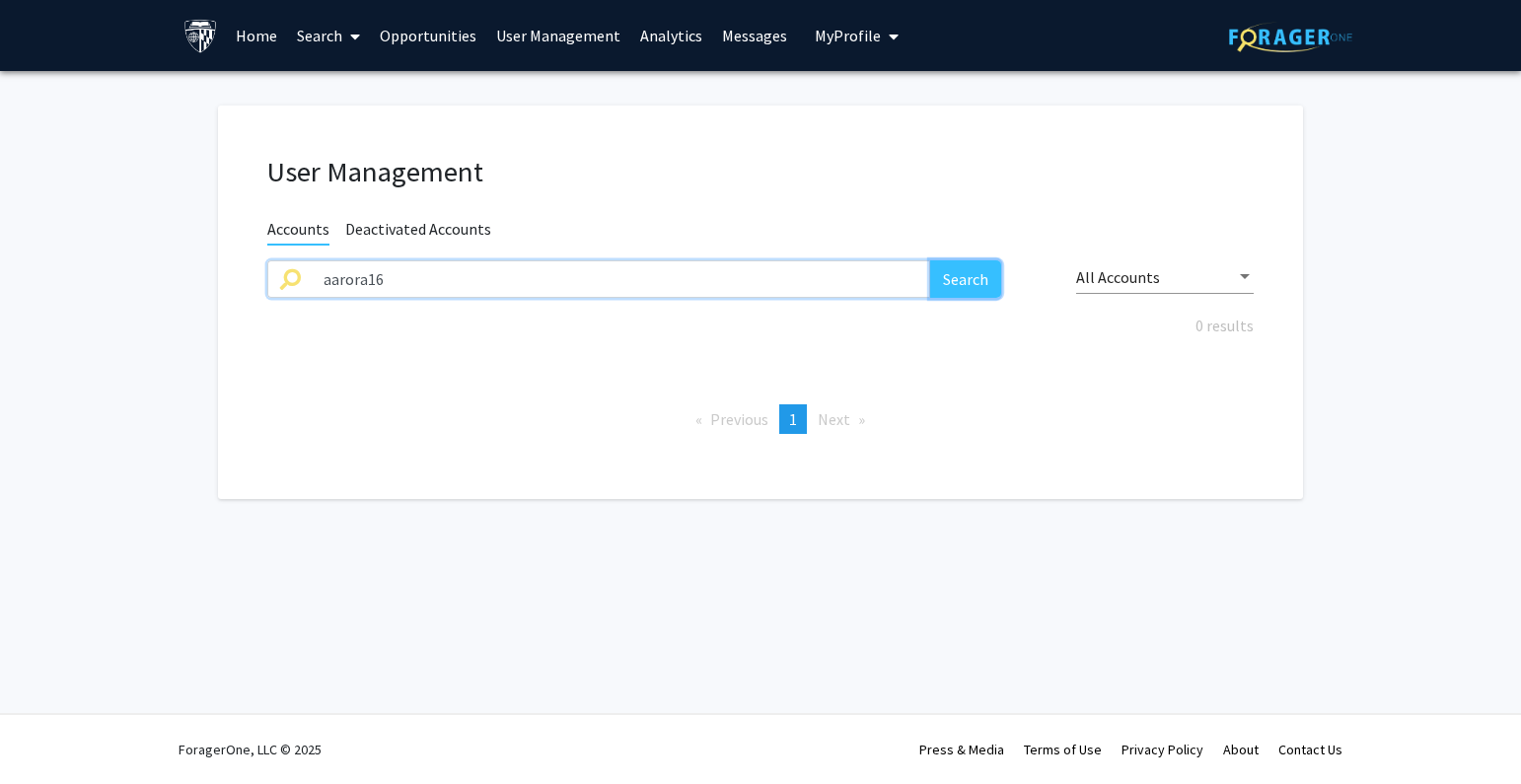 click on "Search" 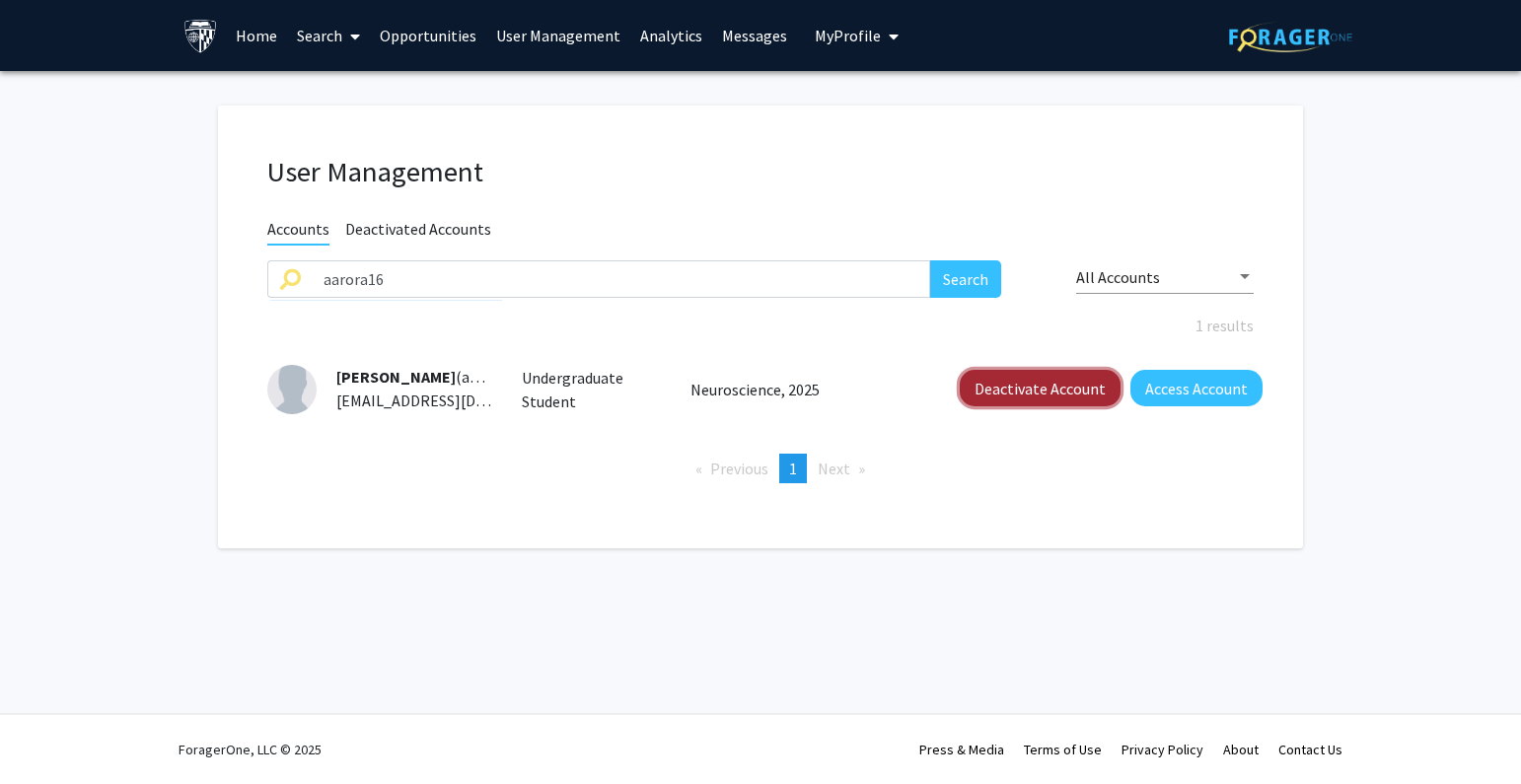 click on "Deactivate Account" 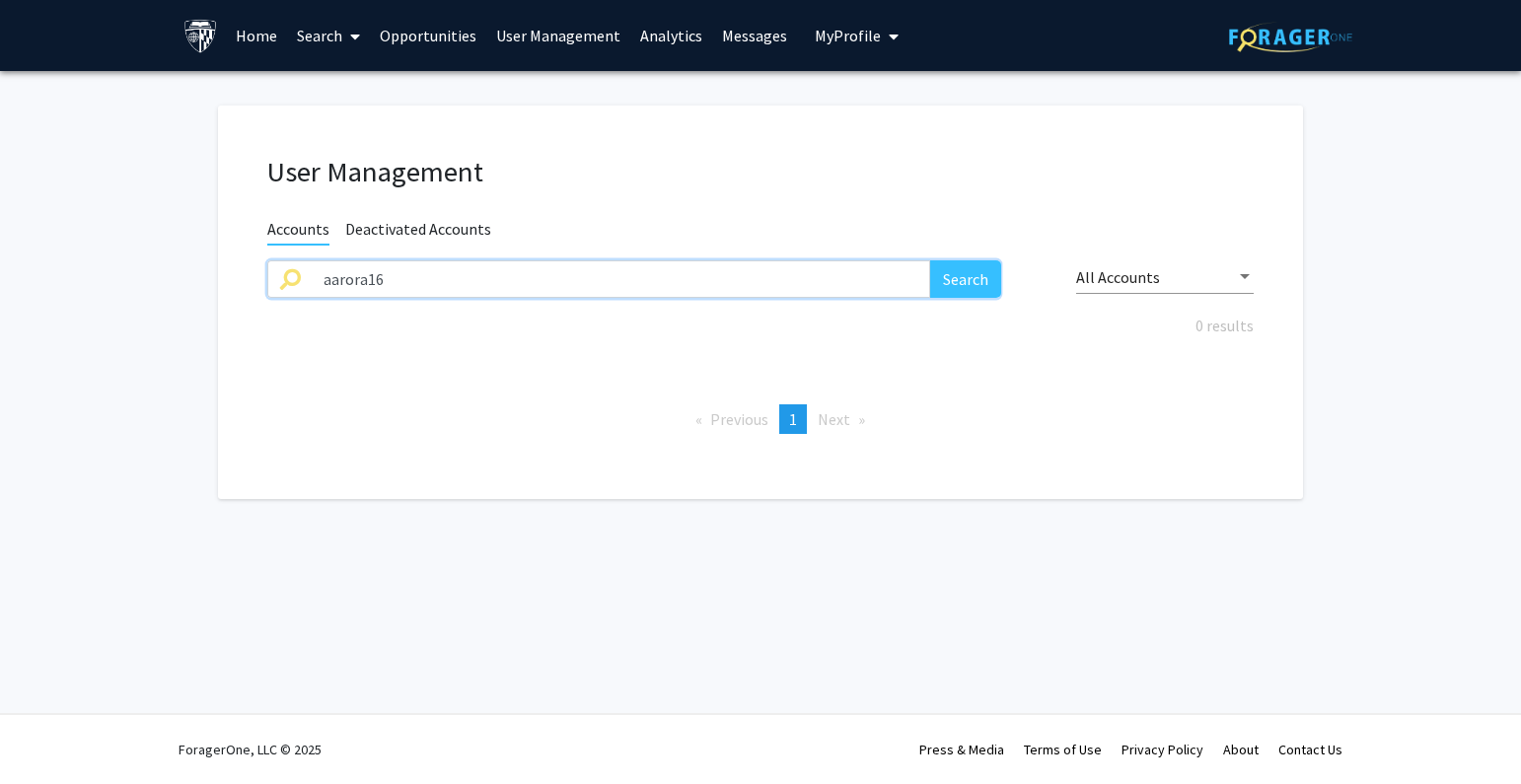 drag, startPoint x: 392, startPoint y: 270, endPoint x: 123, endPoint y: 288, distance: 269.60156 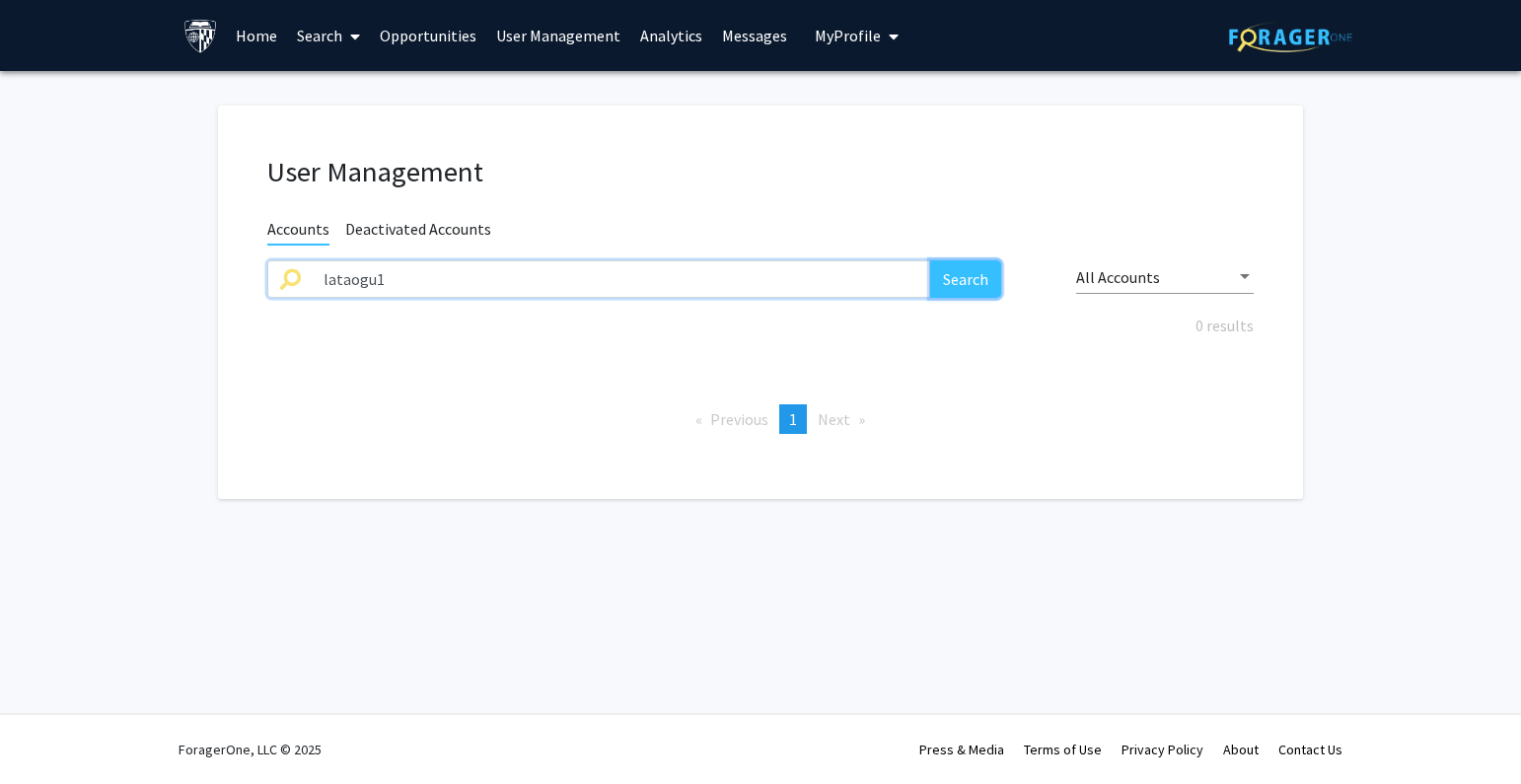 click on "Search" 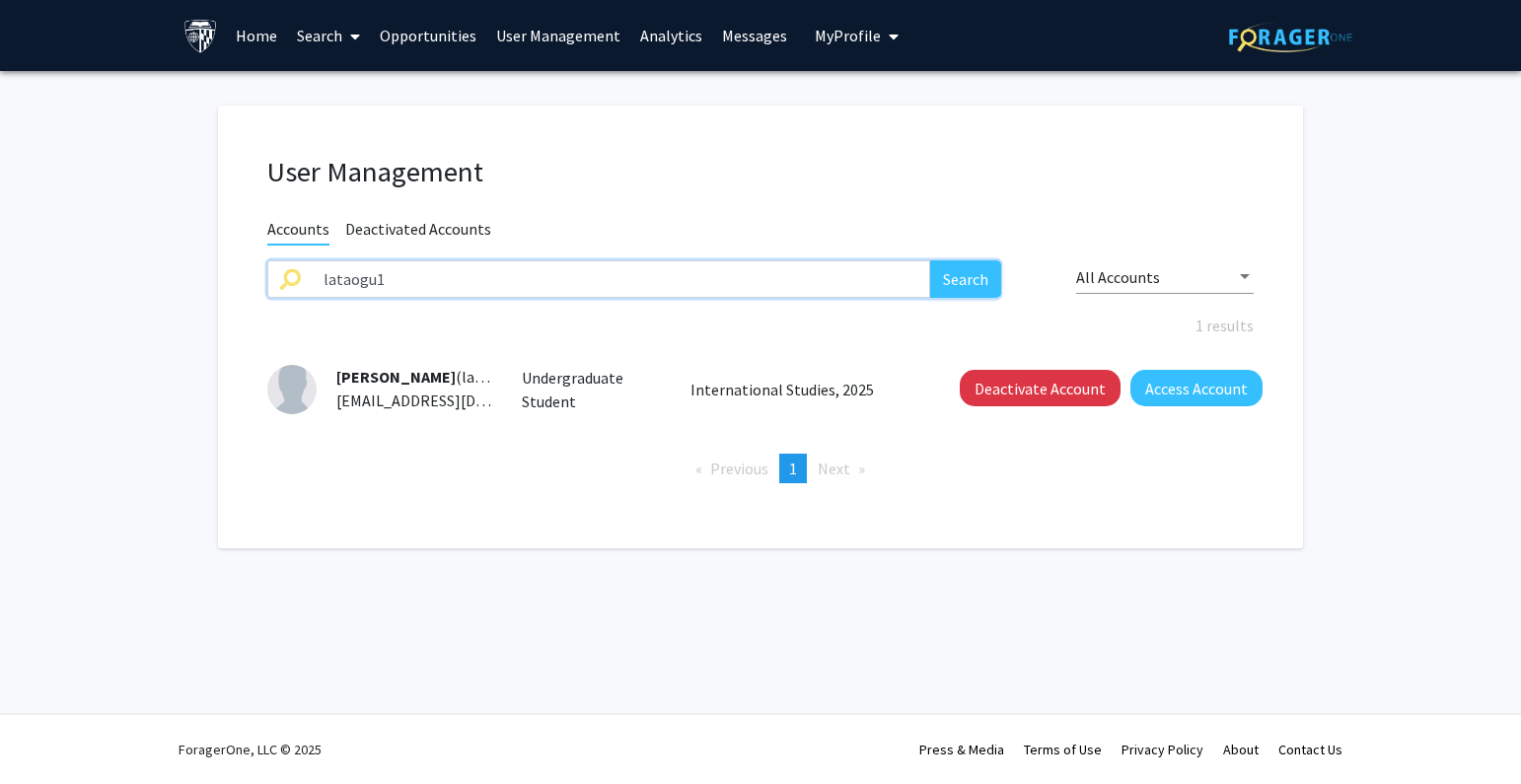 click on "User Management Accounts Deactivated Accounts lataogu1 Search All Accounts 1 results  [PERSON_NAME]  (lataogu1) [EMAIL_ADDRESS][DOMAIN_NAME]  Undergraduate Student   International Studies, 2025   Deactivate Account   Access Account   Previous  page  1 / 1  You're on page  1  Next  page" 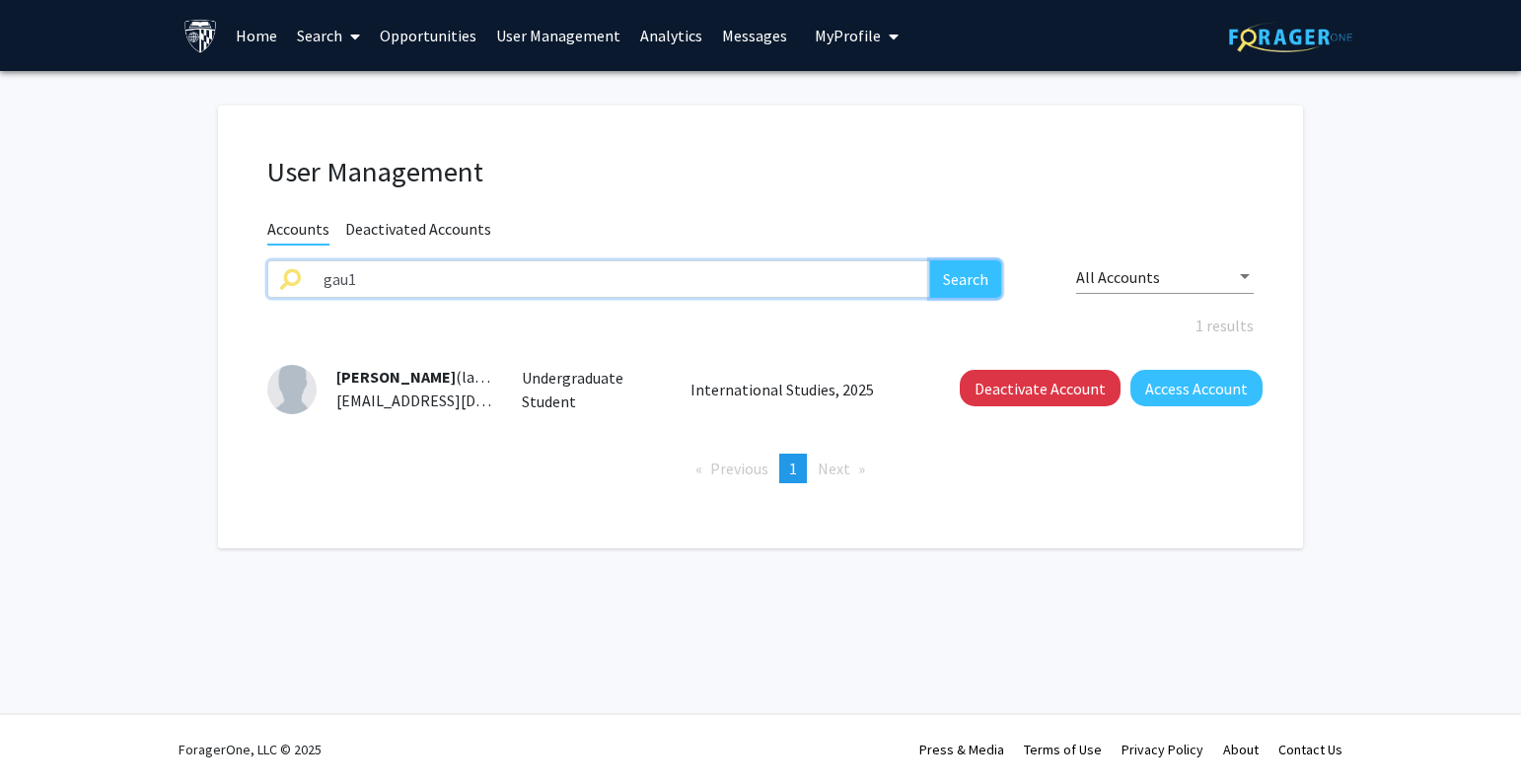 click on "Search" 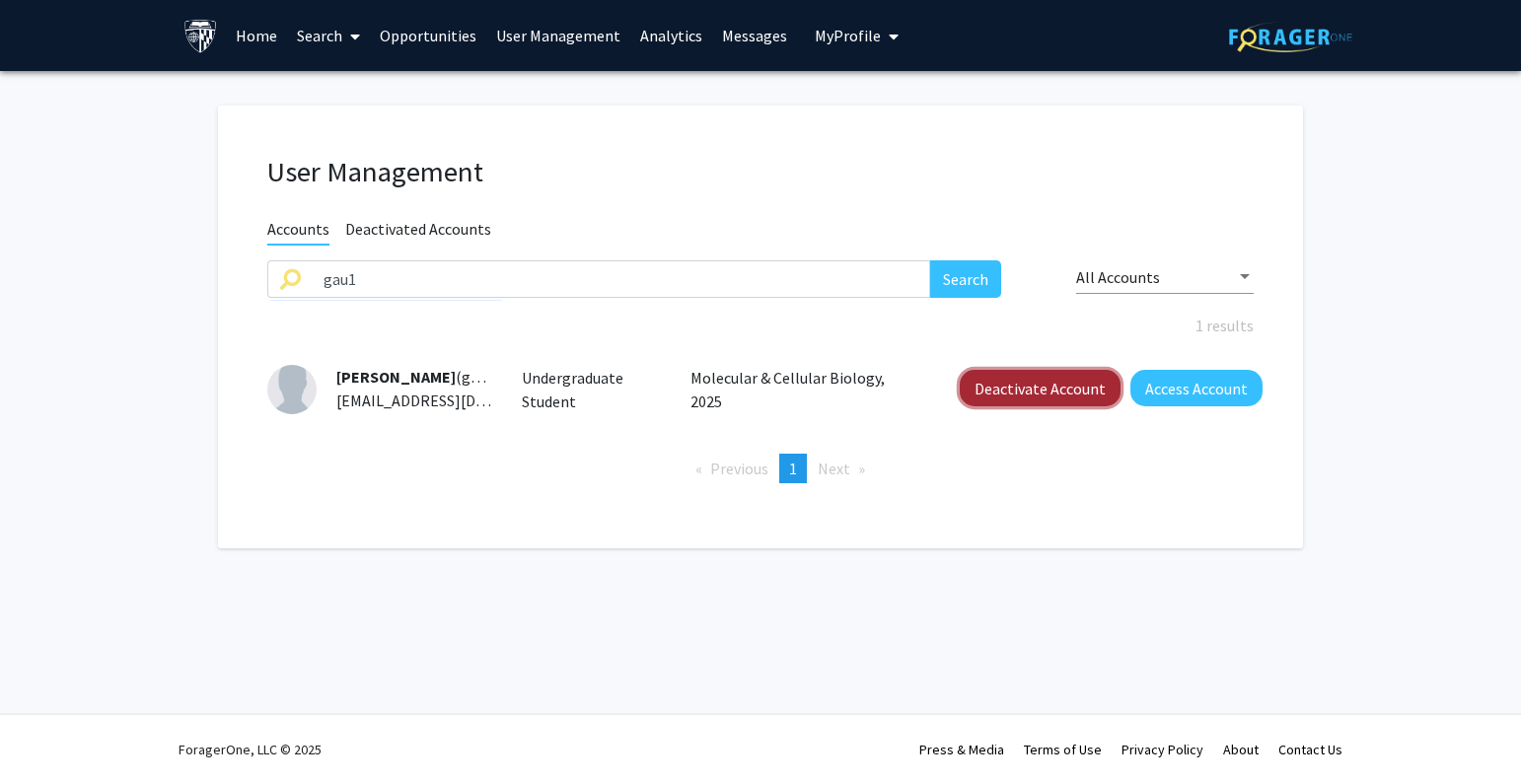 click on "Deactivate Account" 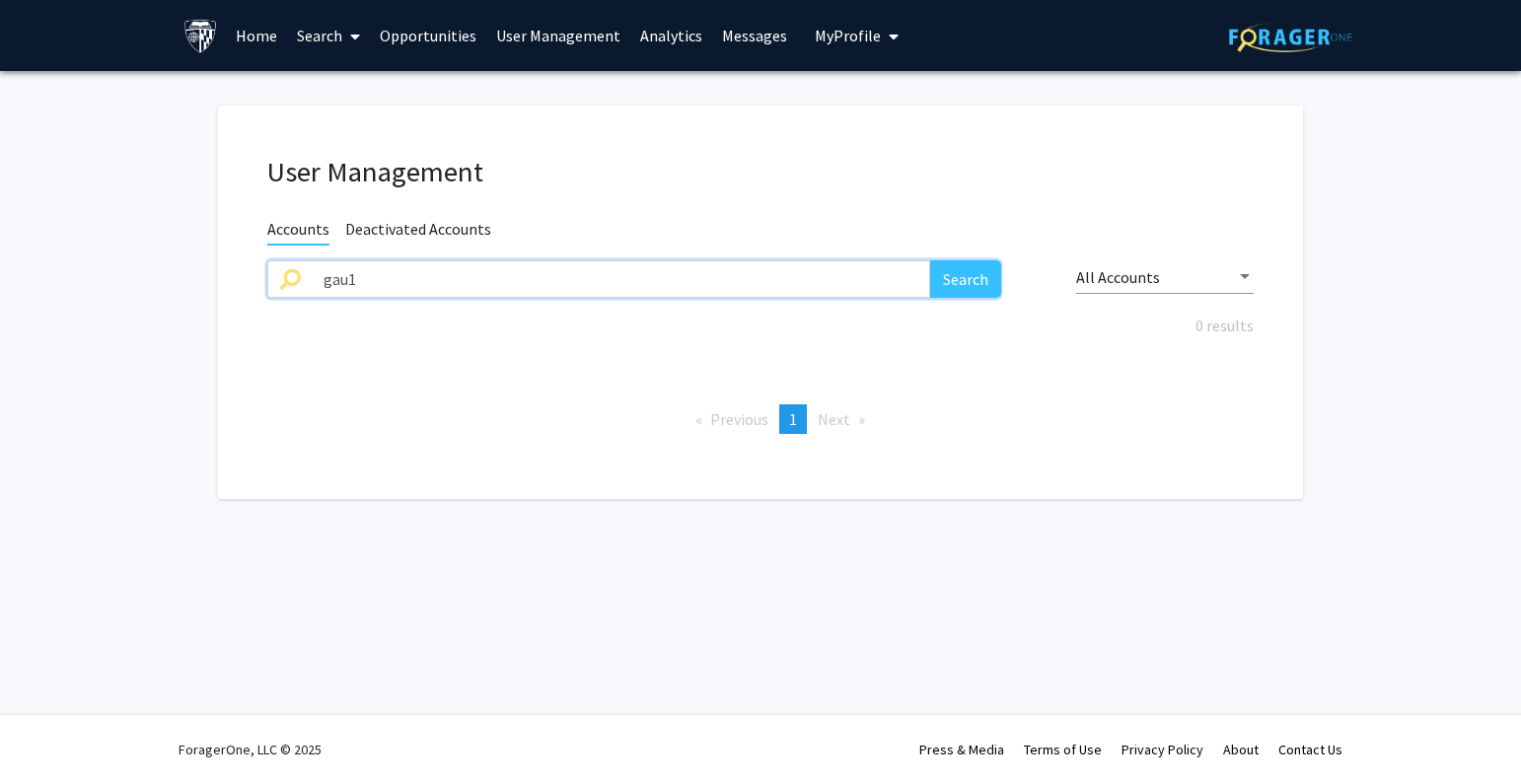 drag, startPoint x: 453, startPoint y: 294, endPoint x: 236, endPoint y: 293, distance: 217.0023 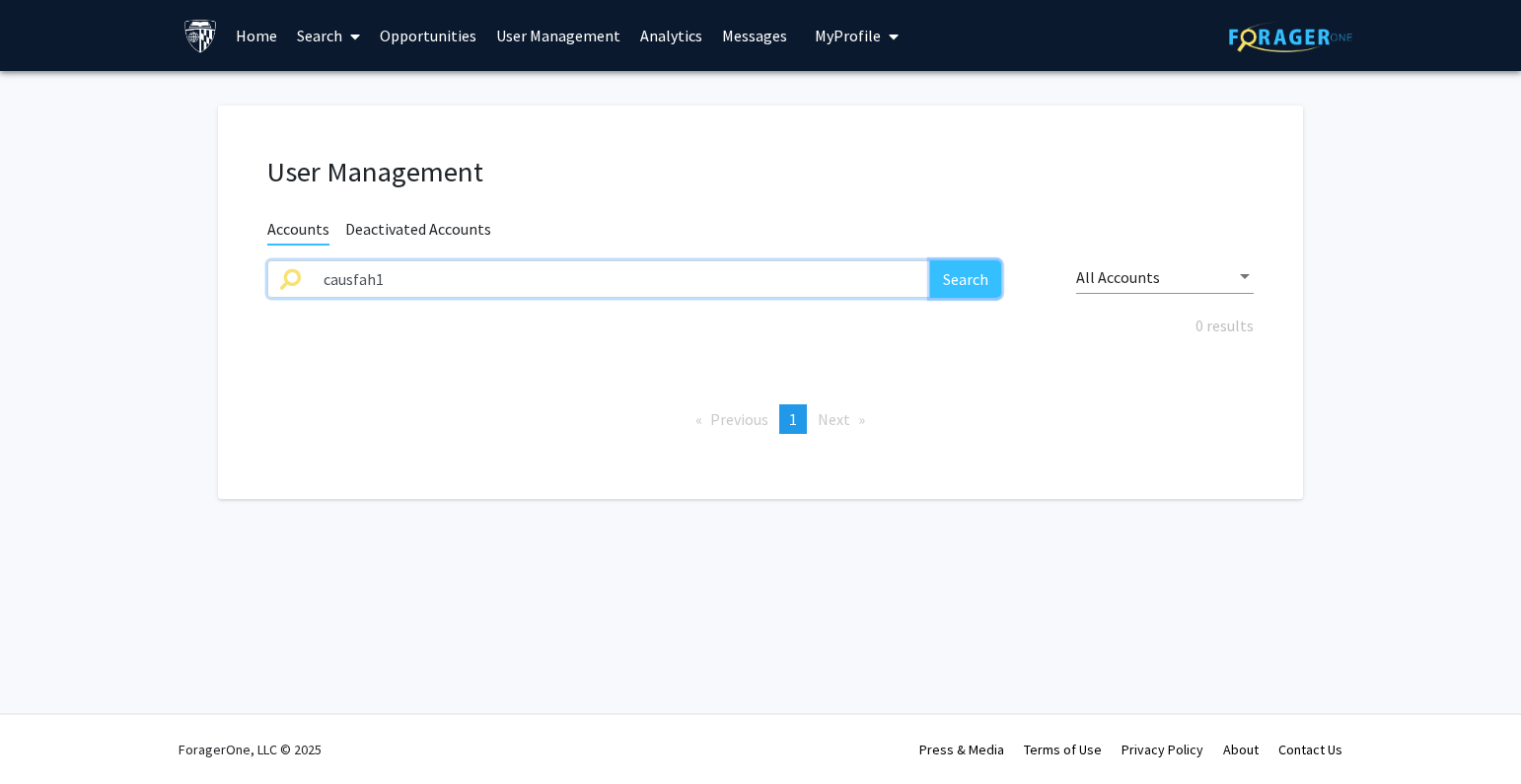 click on "Search" 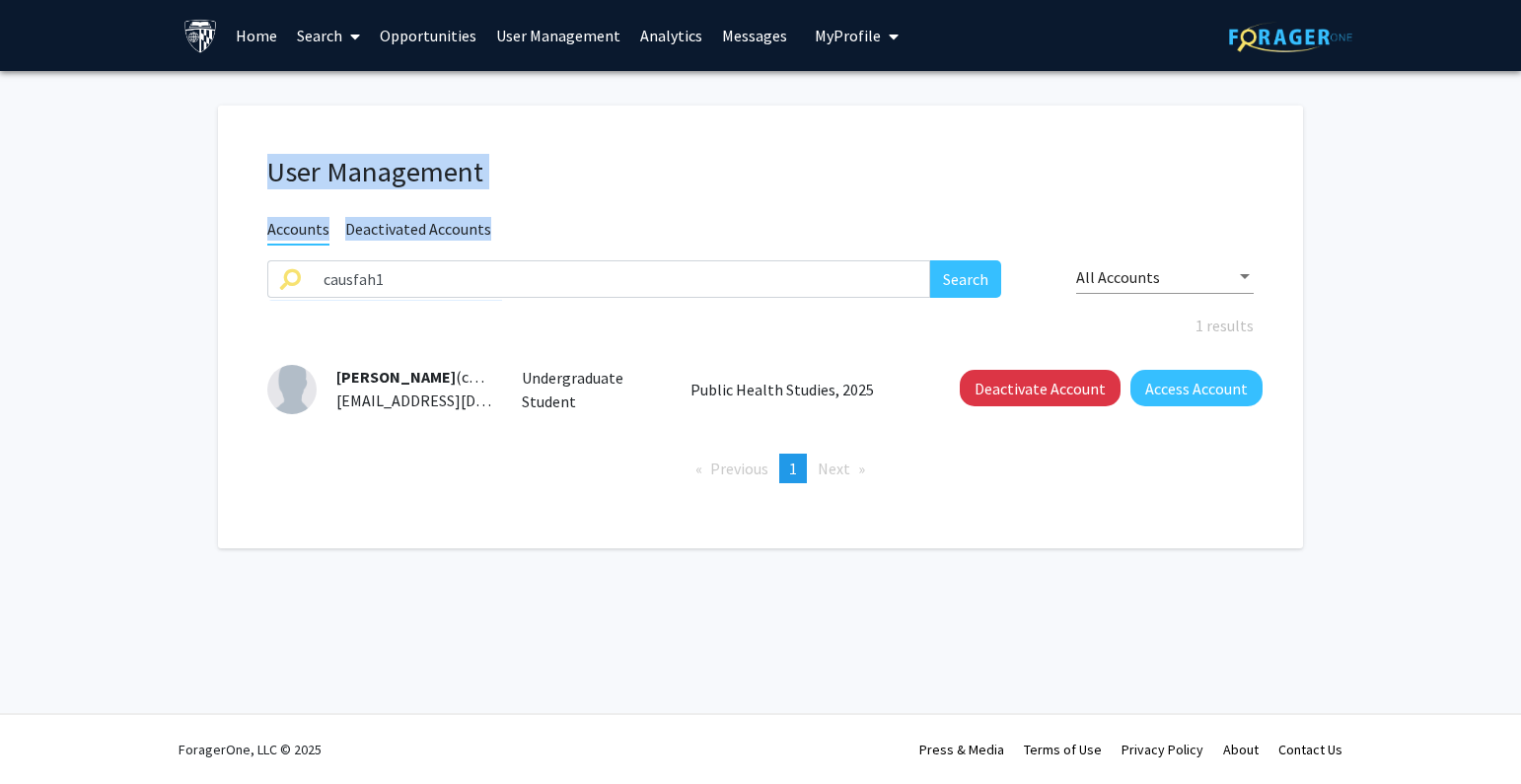 drag, startPoint x: 230, startPoint y: 272, endPoint x: 203, endPoint y: 272, distance: 27 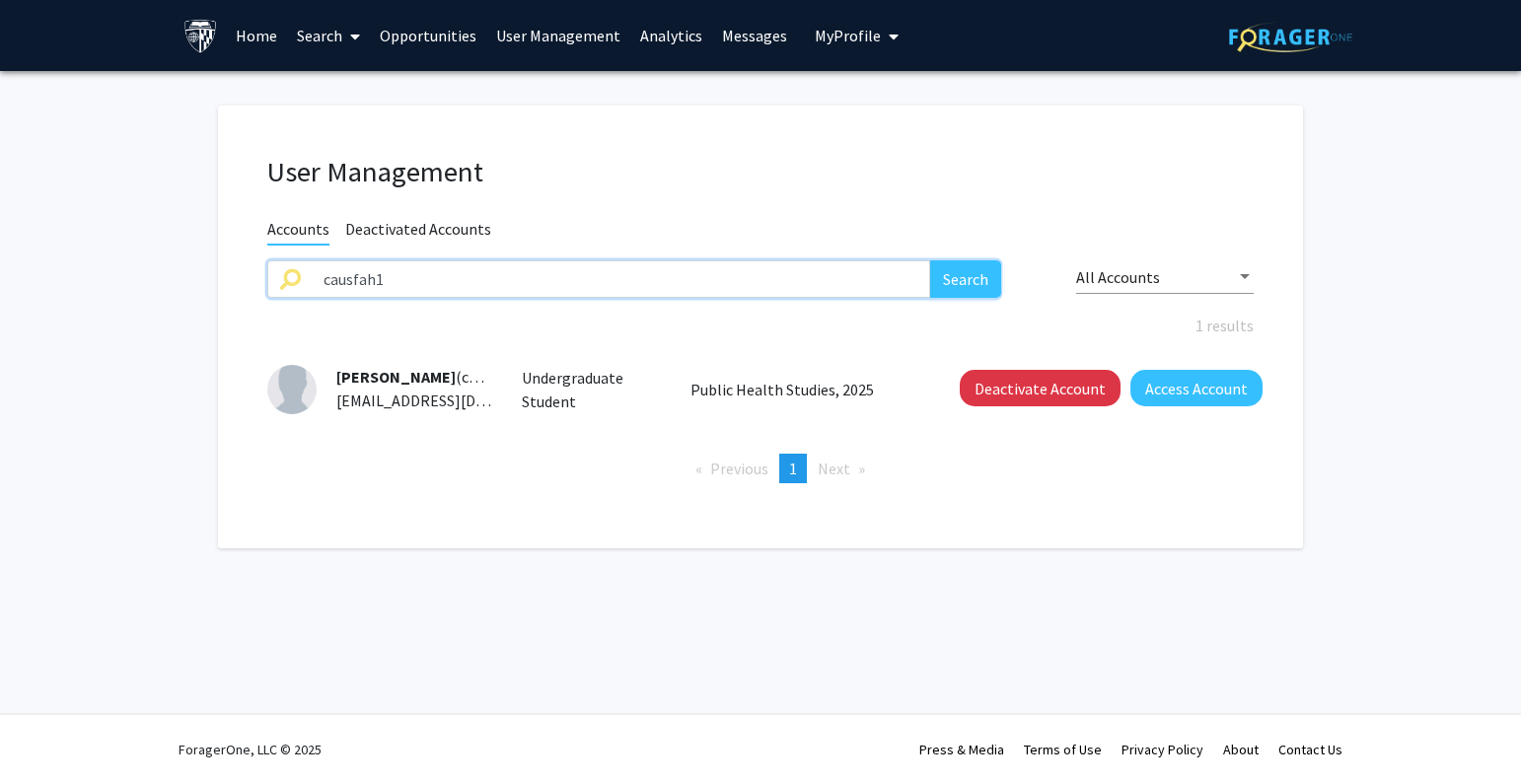 drag, startPoint x: 394, startPoint y: 271, endPoint x: 208, endPoint y: 270, distance: 186.00269 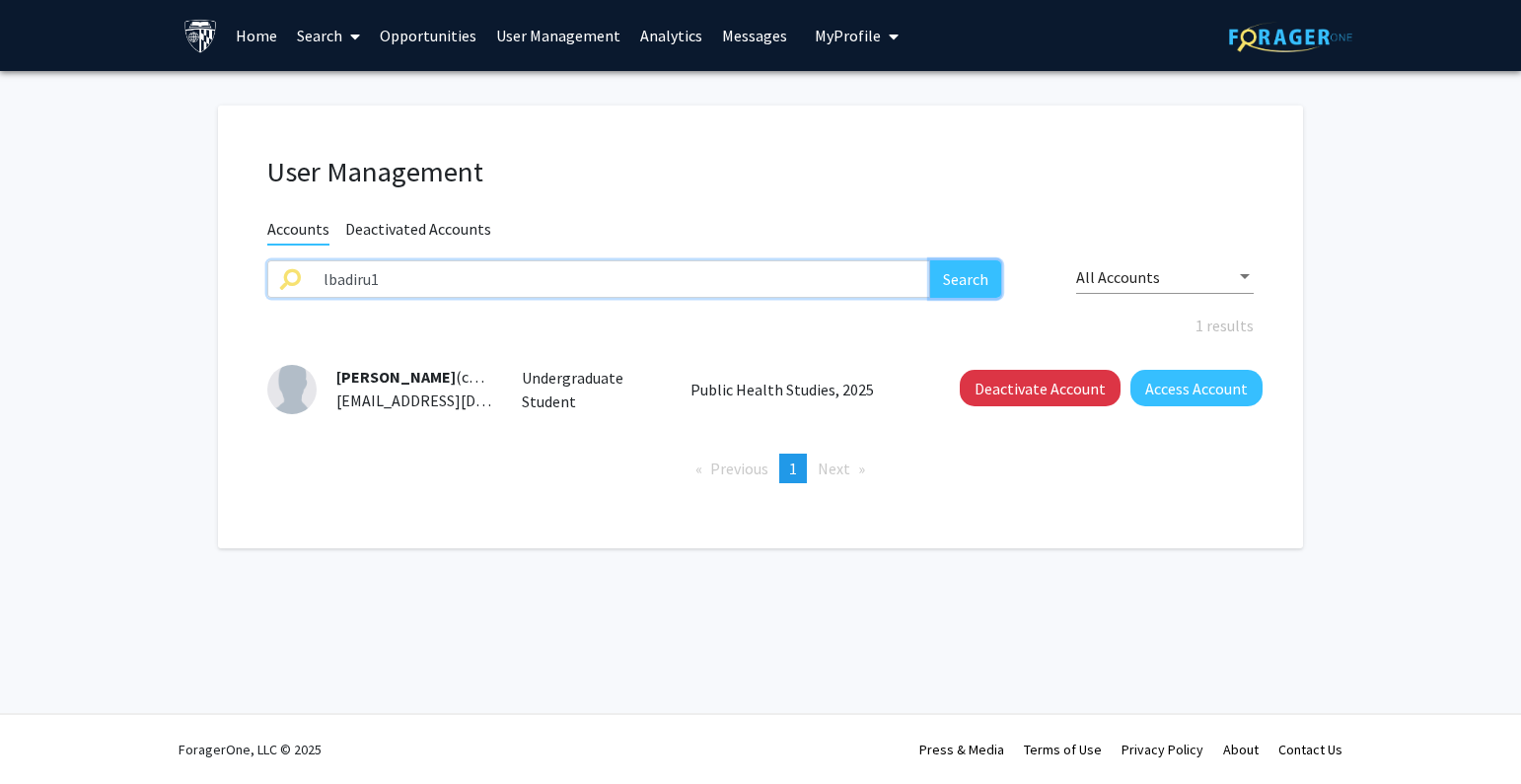 click on "Search" 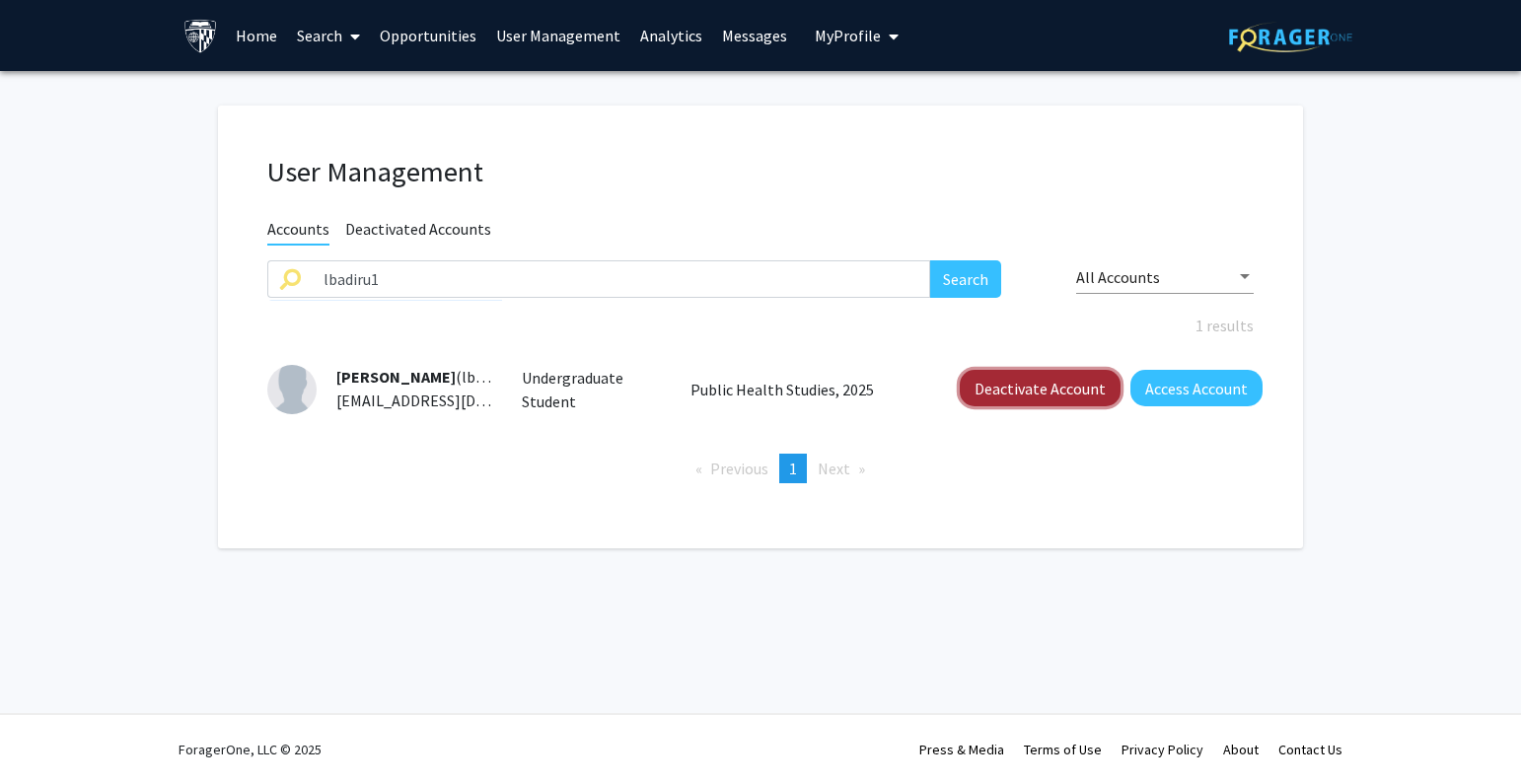 click on "Deactivate Account" 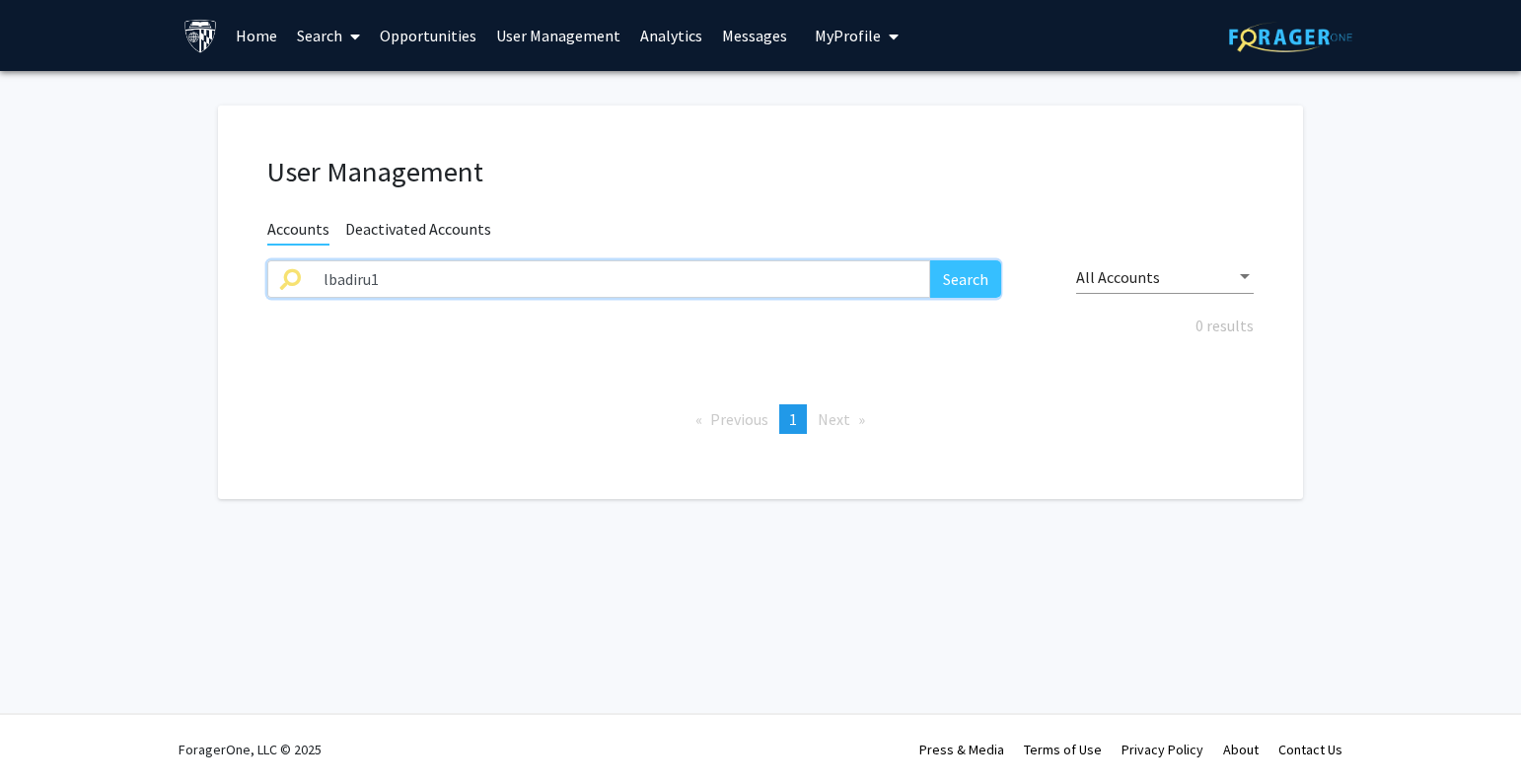 drag, startPoint x: 500, startPoint y: 262, endPoint x: 145, endPoint y: 274, distance: 355.20276 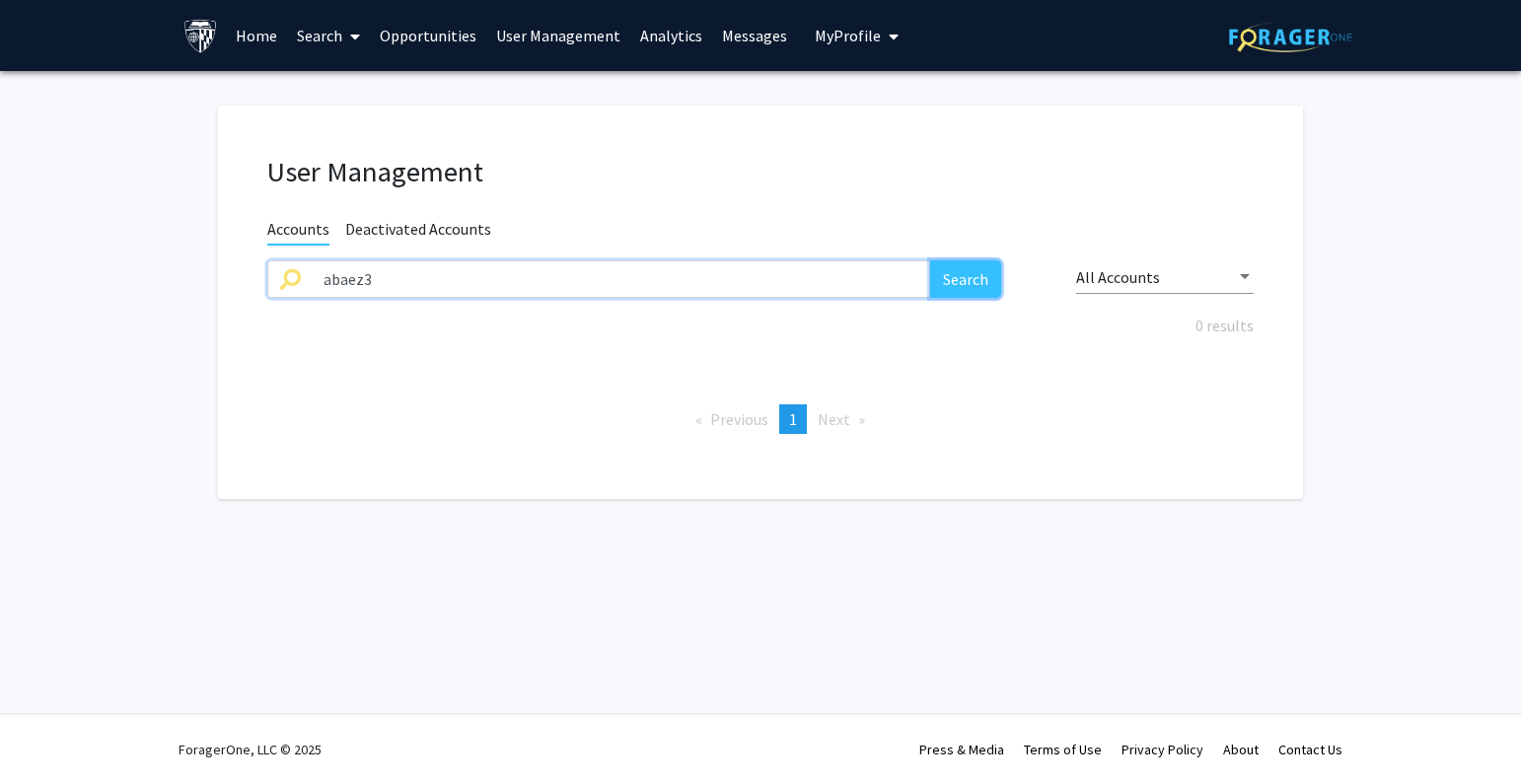 click on "Search" 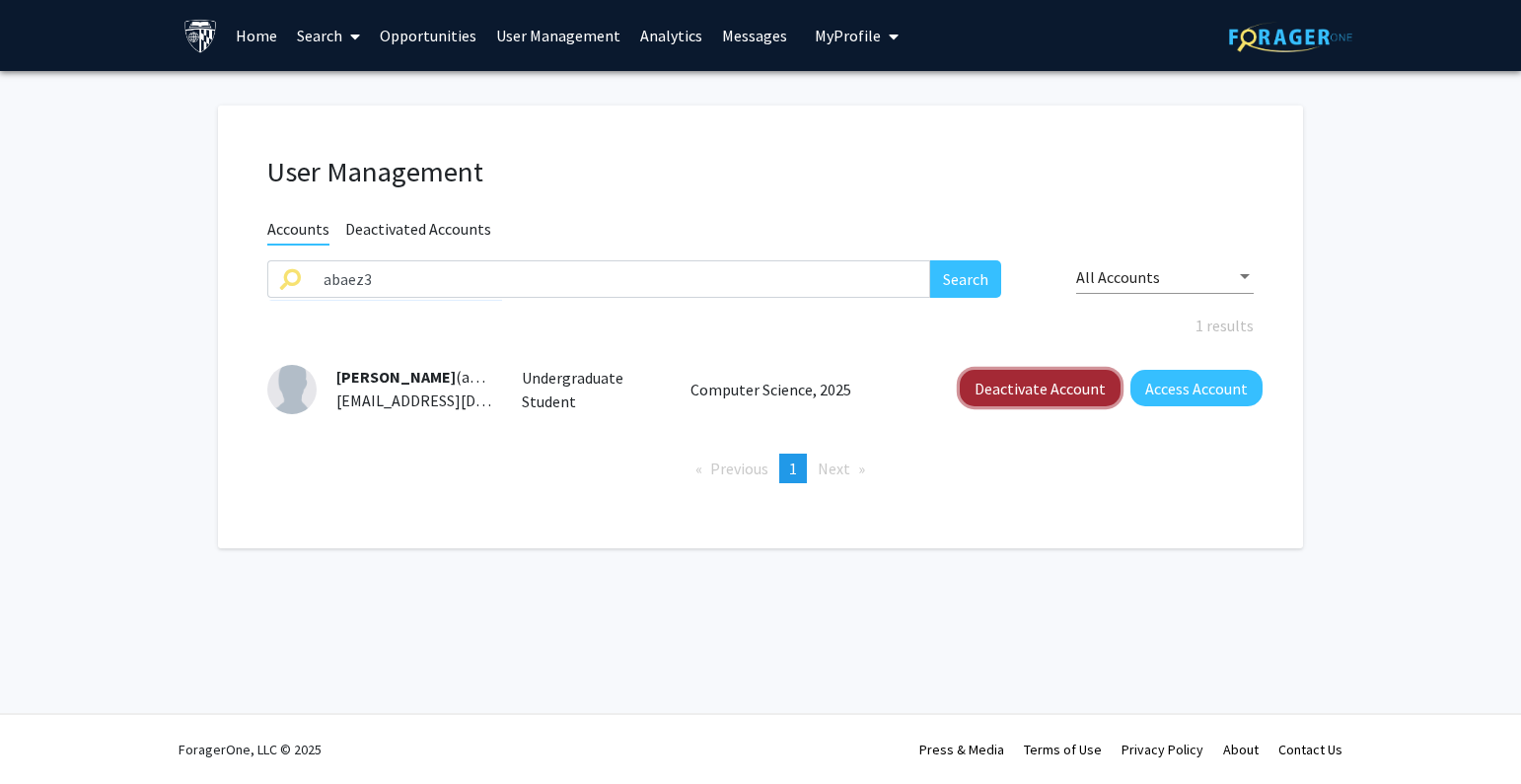click on "Deactivate Account" 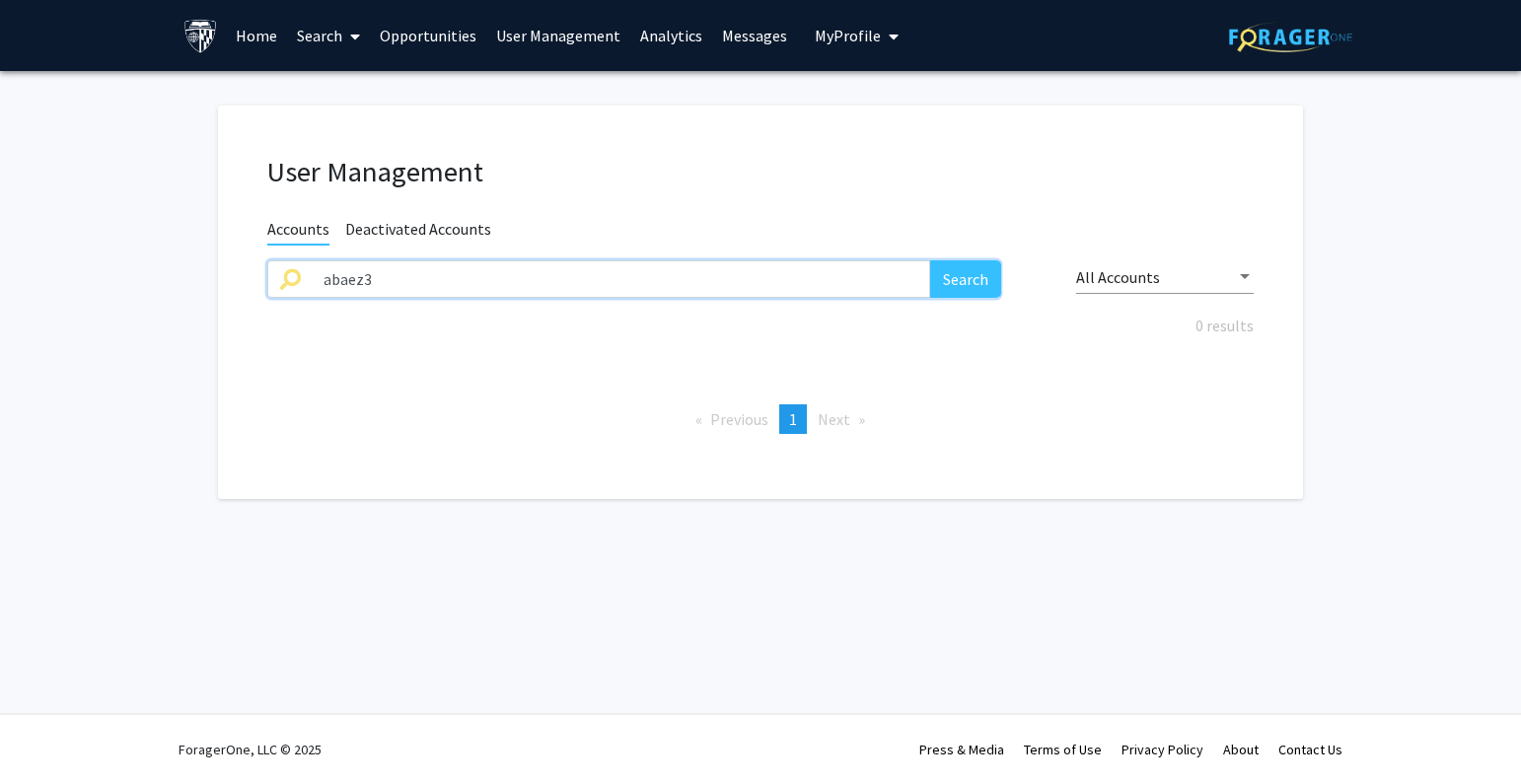 drag, startPoint x: 296, startPoint y: 275, endPoint x: 263, endPoint y: 275, distance: 33 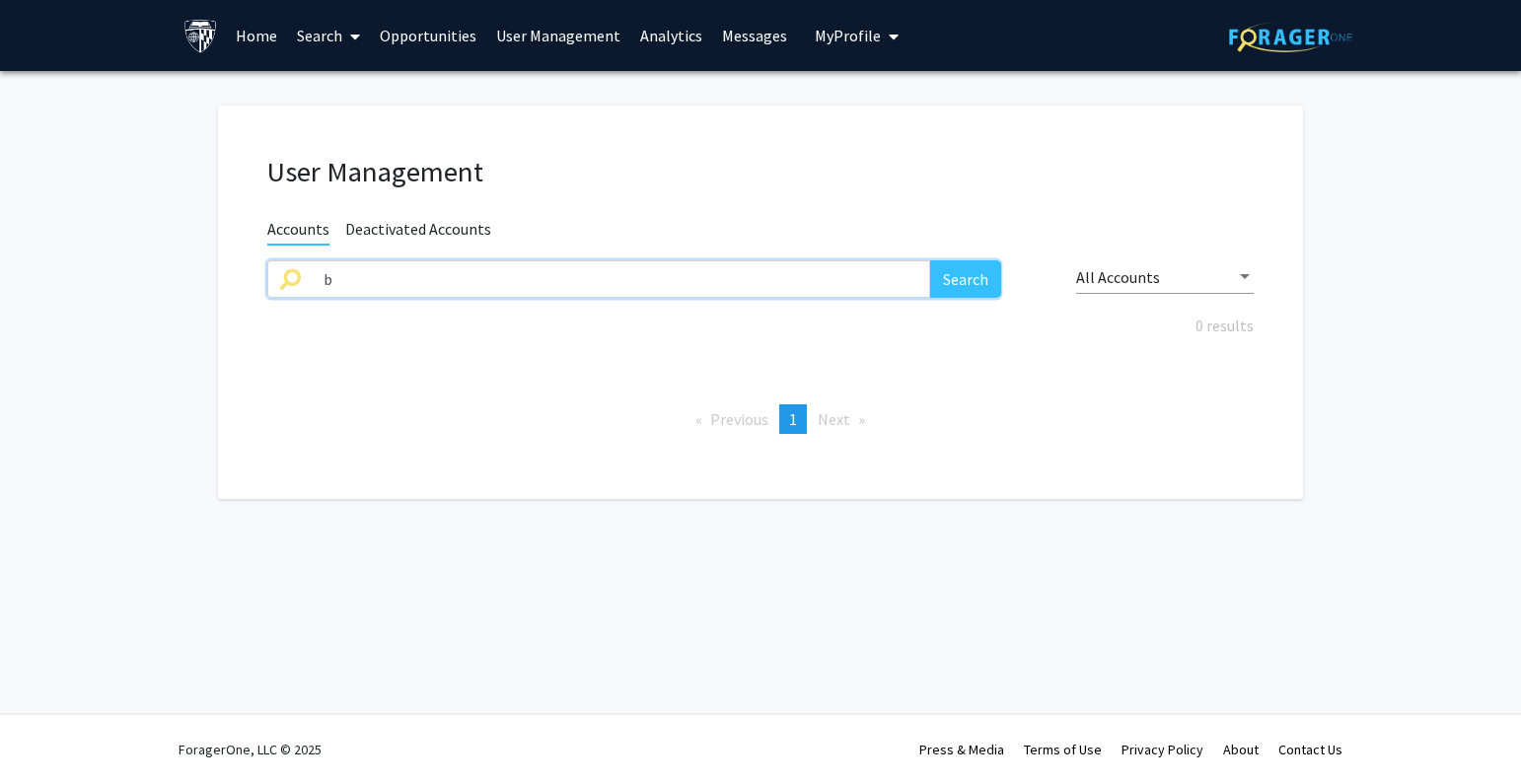 drag, startPoint x: 392, startPoint y: 289, endPoint x: 286, endPoint y: 289, distance: 106 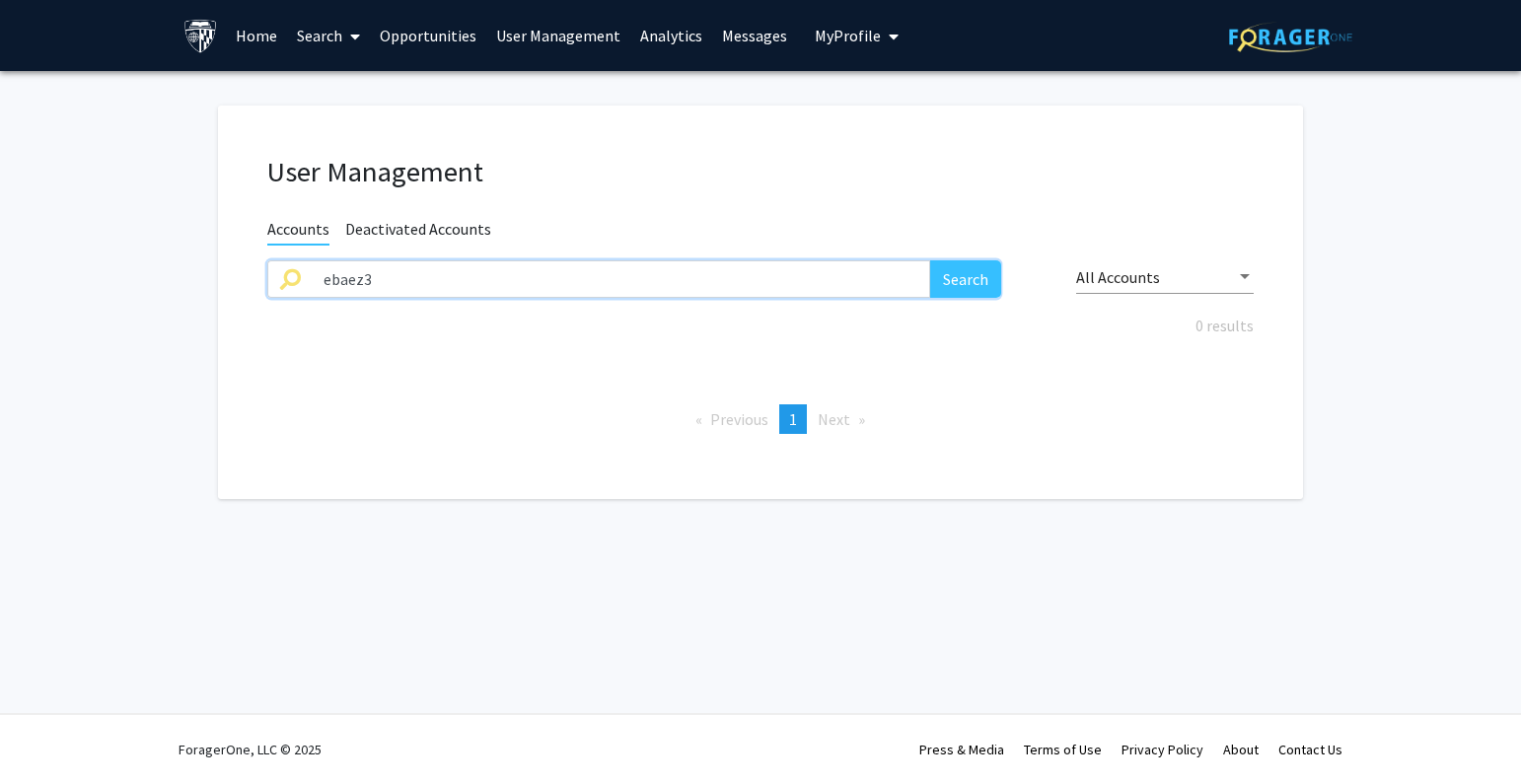type on "ebaez3" 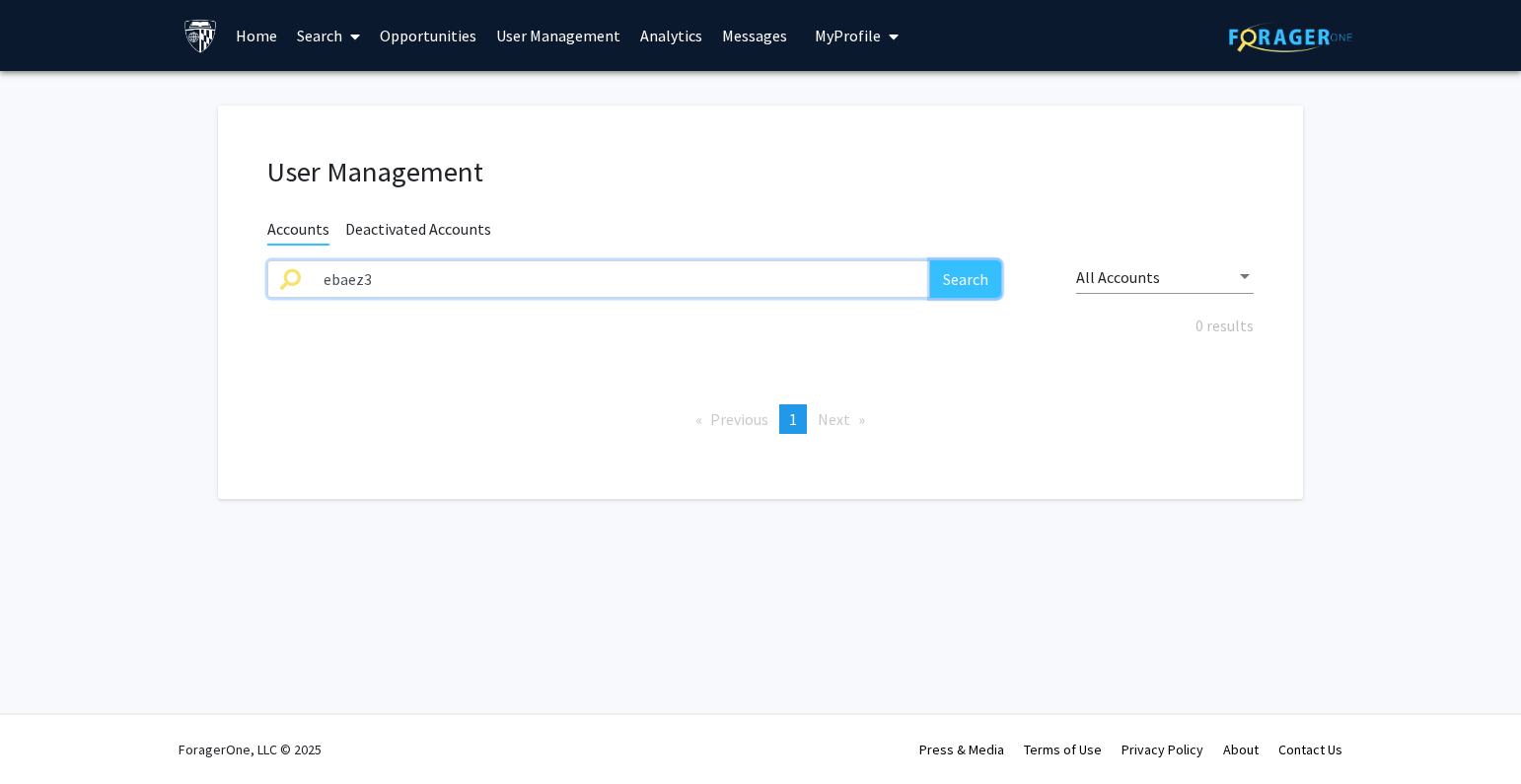 click on "Search" 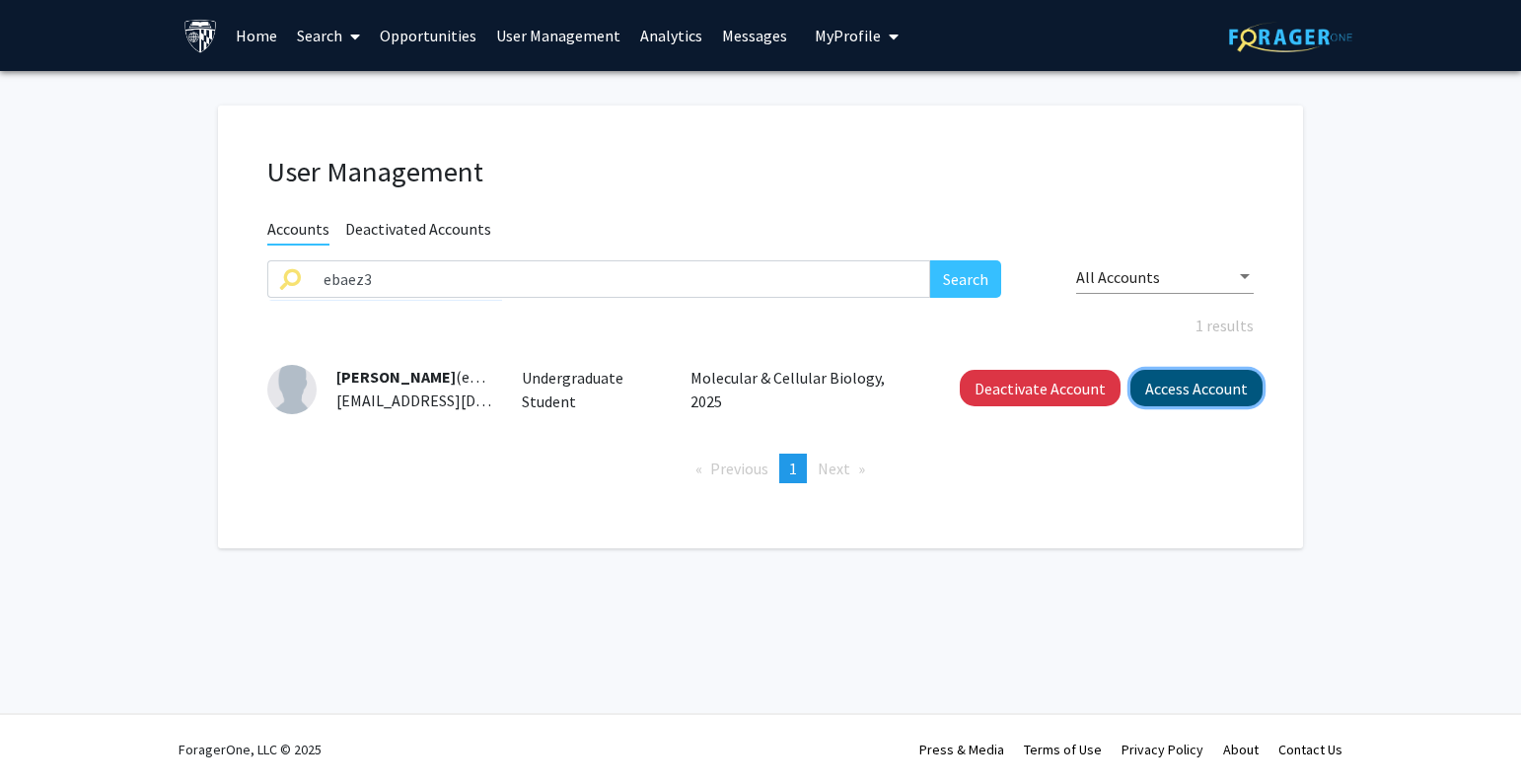 click on "Access Account" 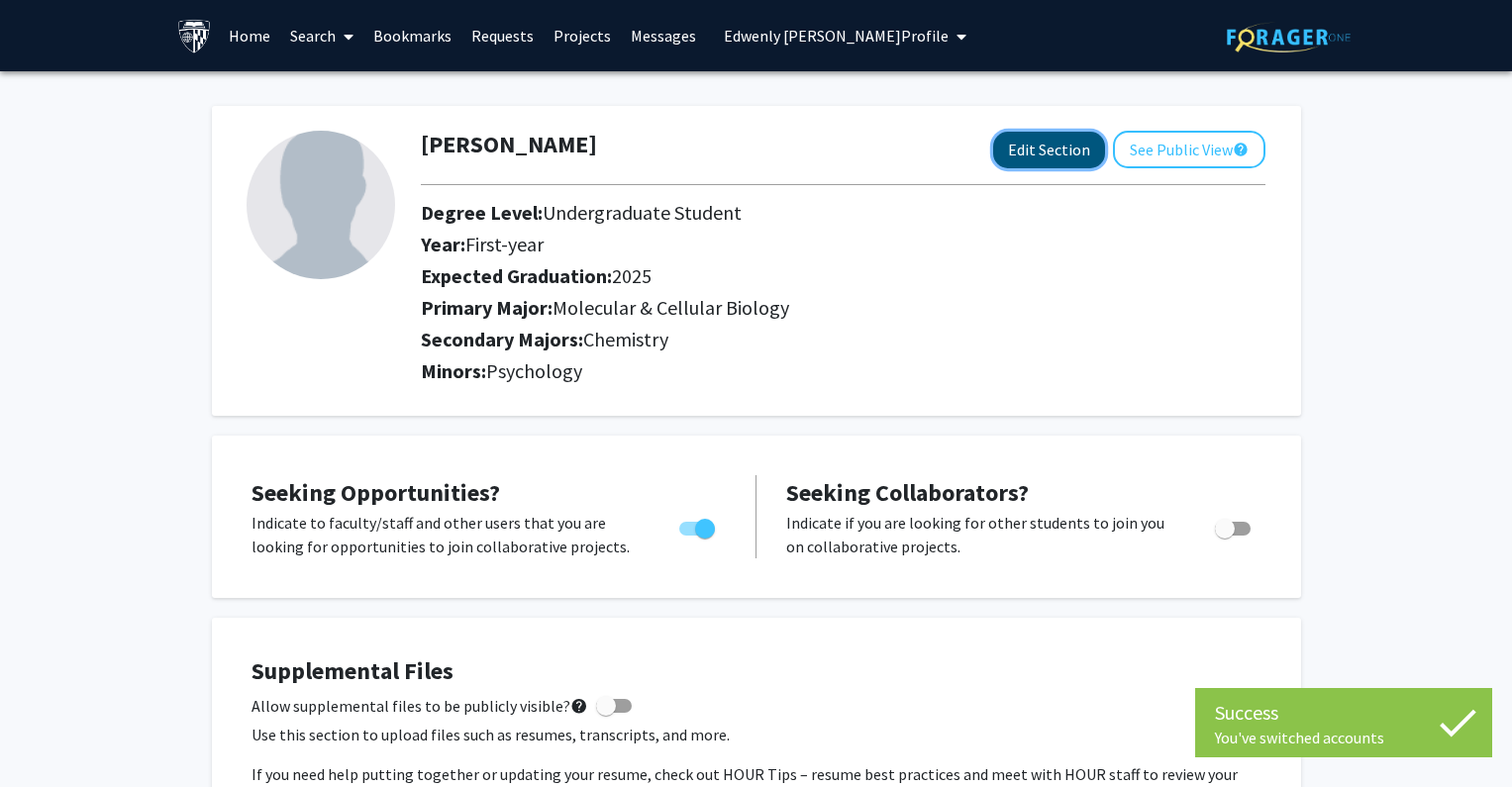 click on "Edit Section" 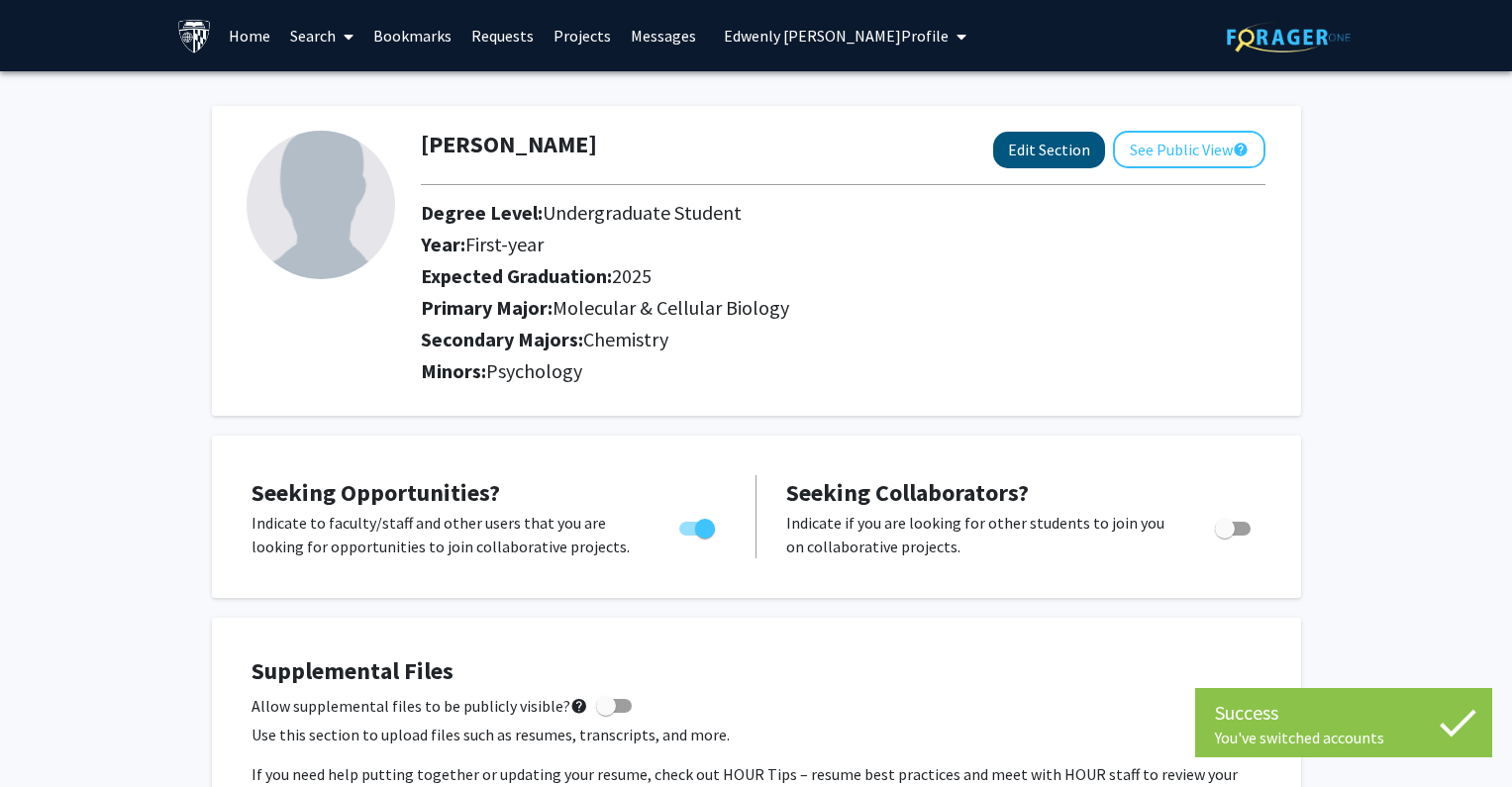 select on "first-year" 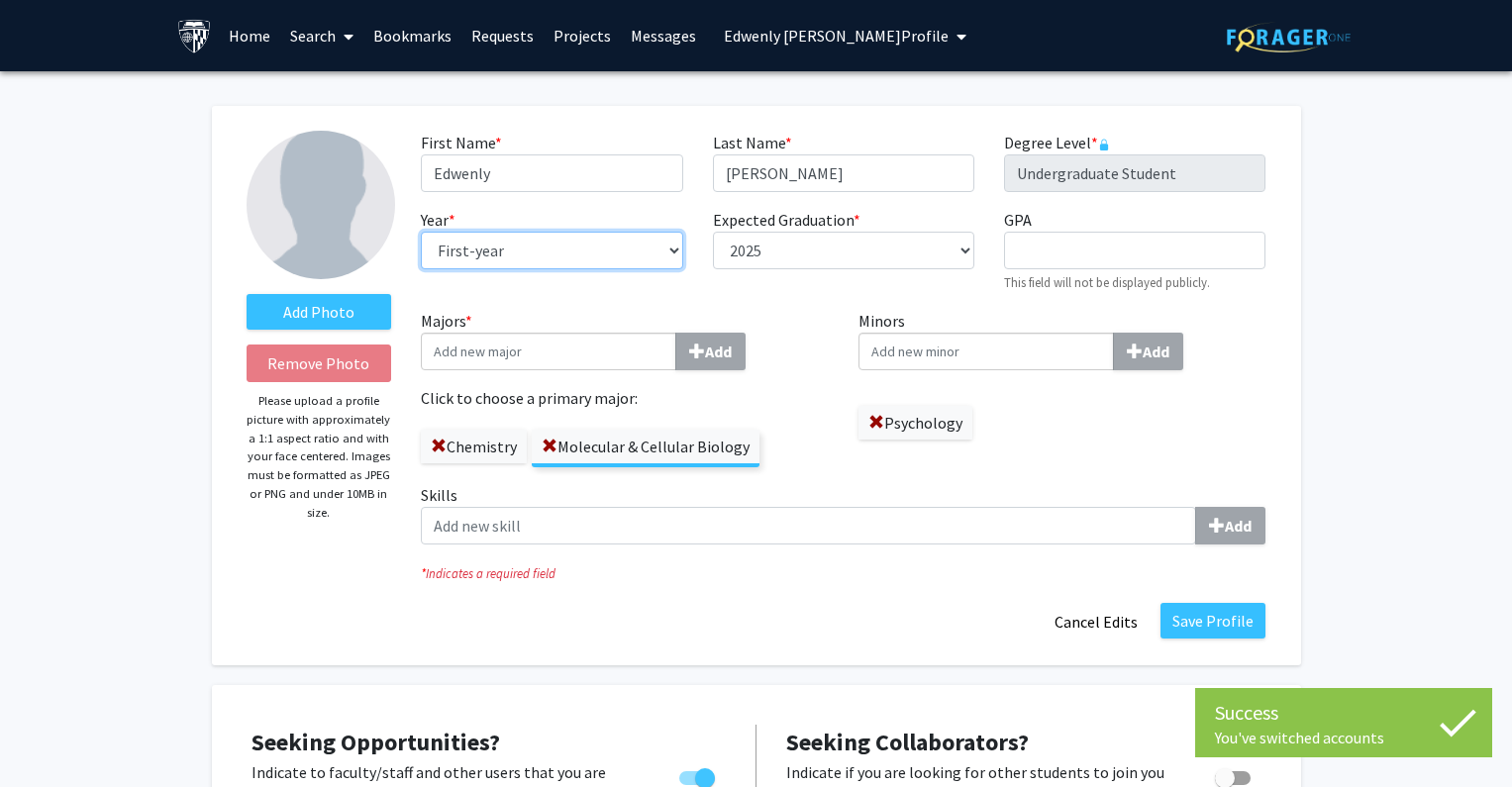 click on "---  First-year   Sophomore   Junior   Senior   Postbaccalaureate Certificate" at bounding box center [552, 250] 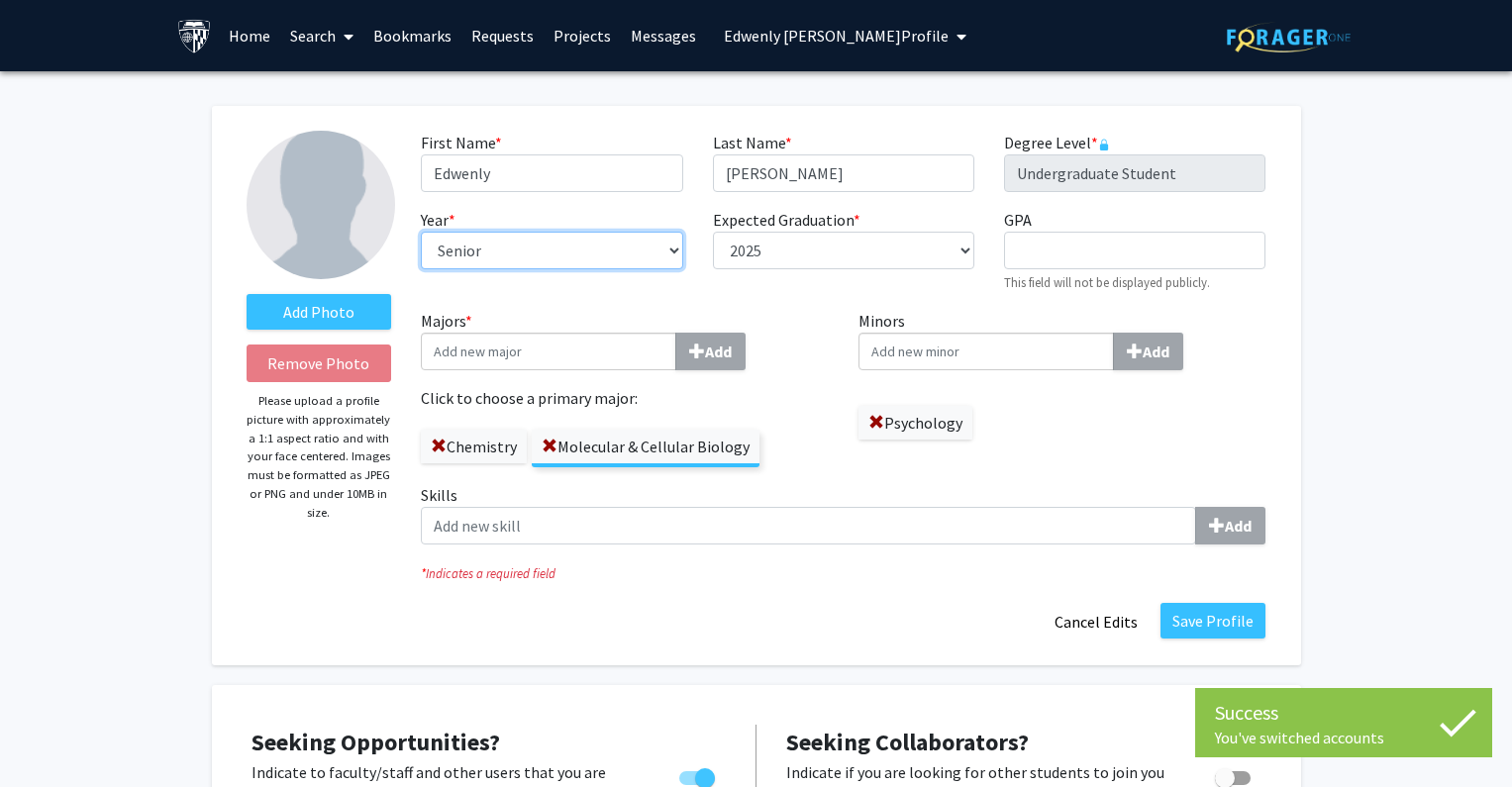 click on "---  First-year   Sophomore   Junior   Senior   Postbaccalaureate Certificate" at bounding box center (552, 250) 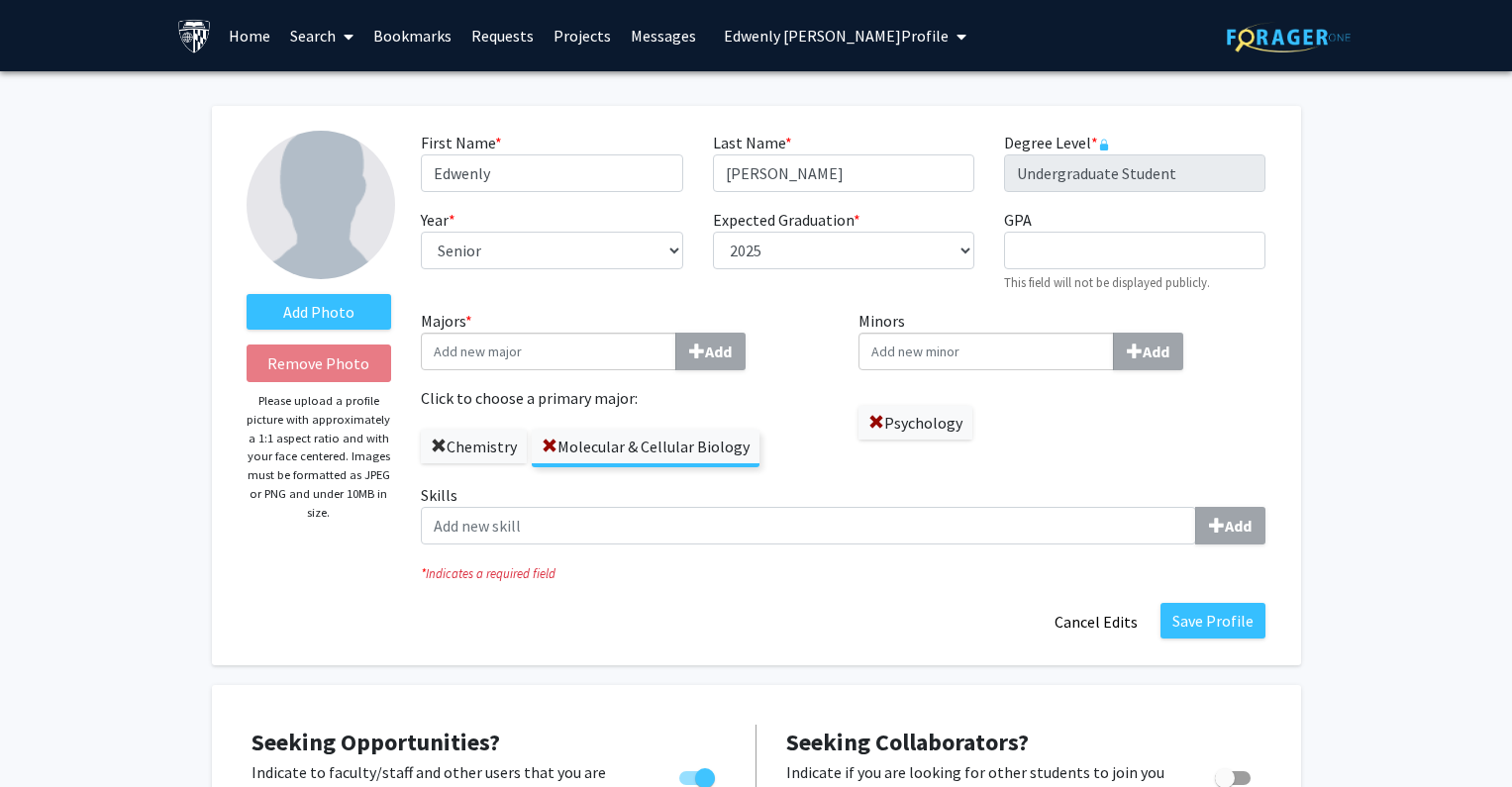 click 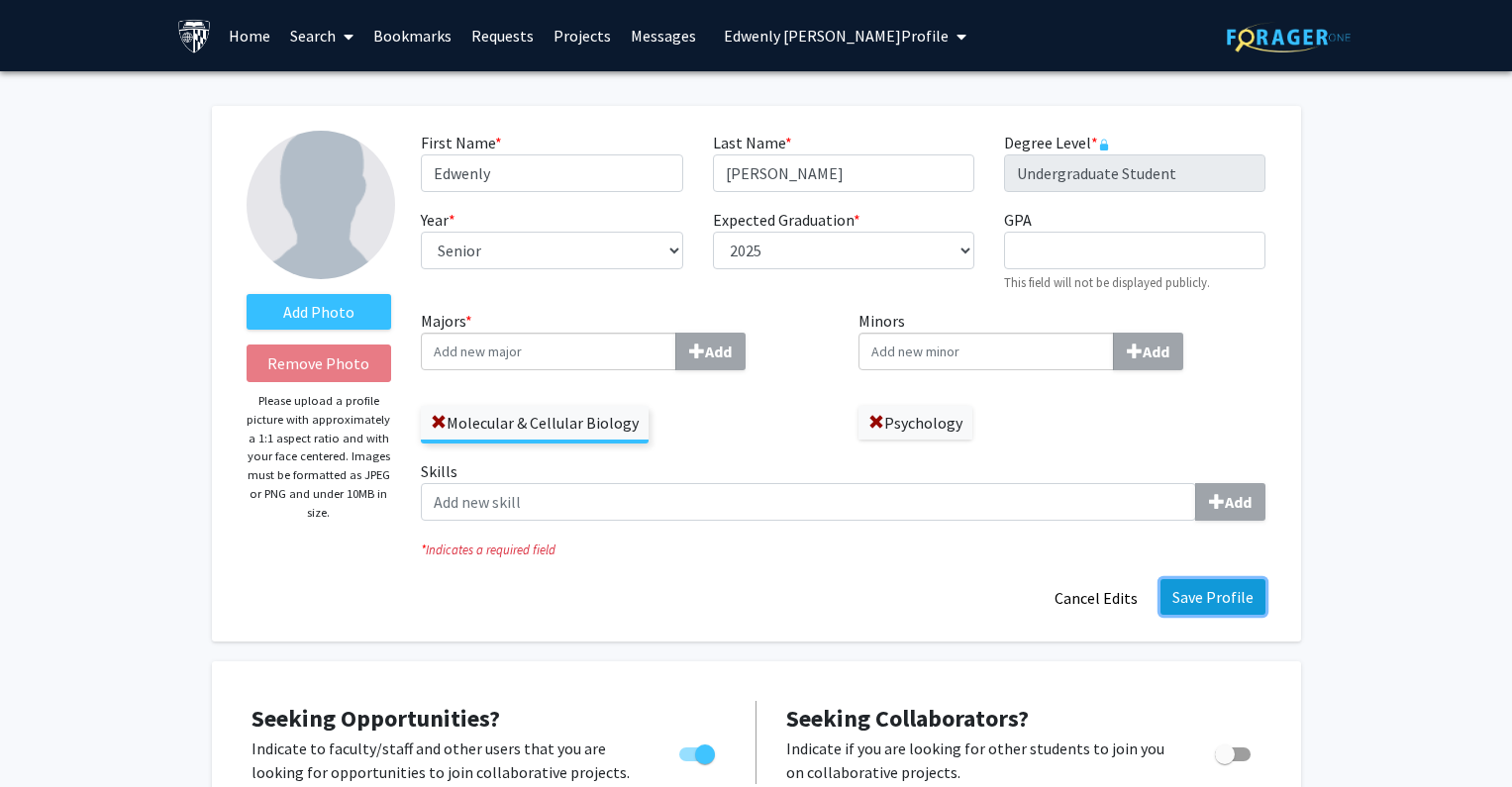 click on "Save Profile" 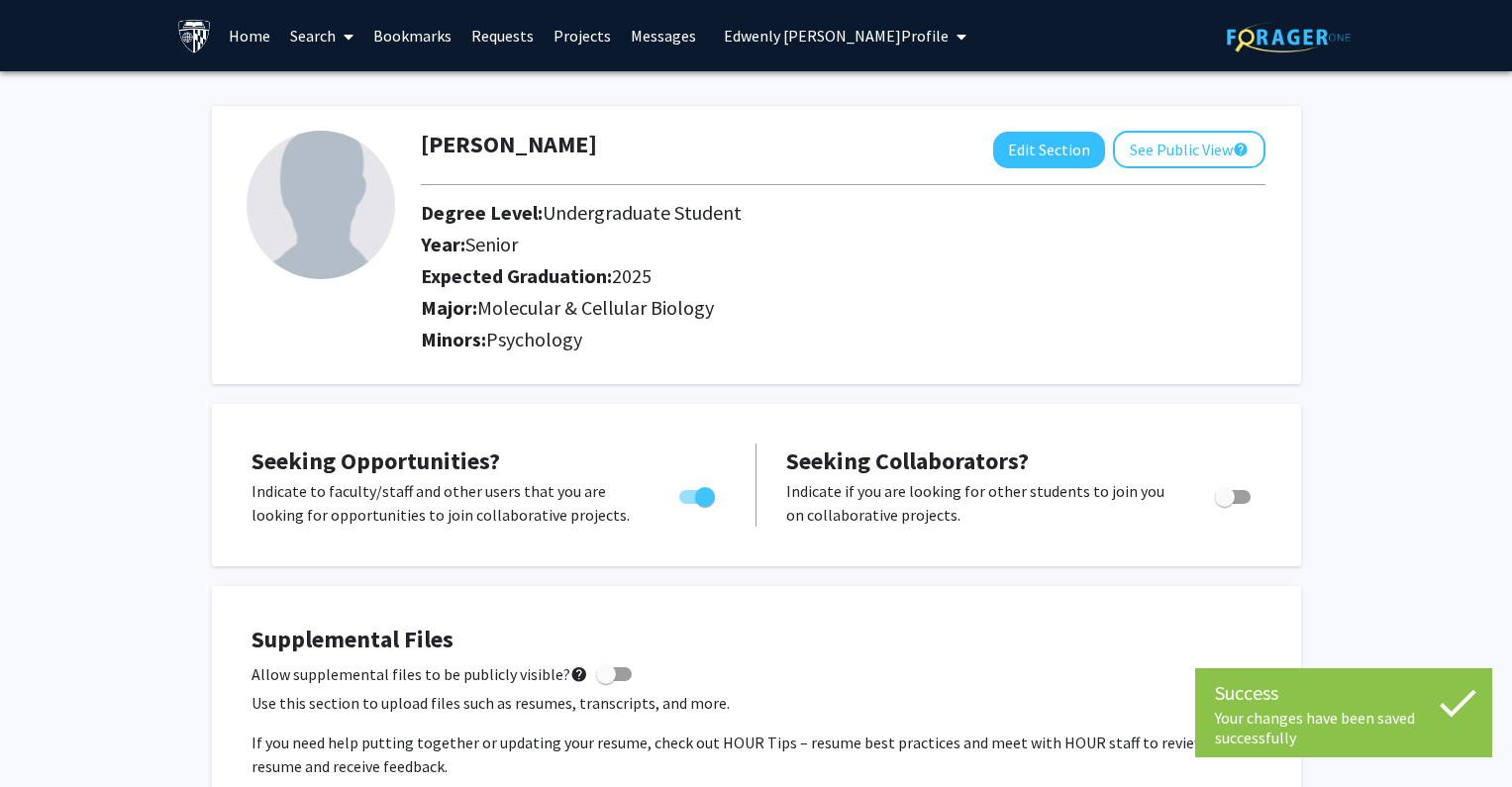 click on "[PERSON_NAME]   Profile" at bounding box center (845, 36) 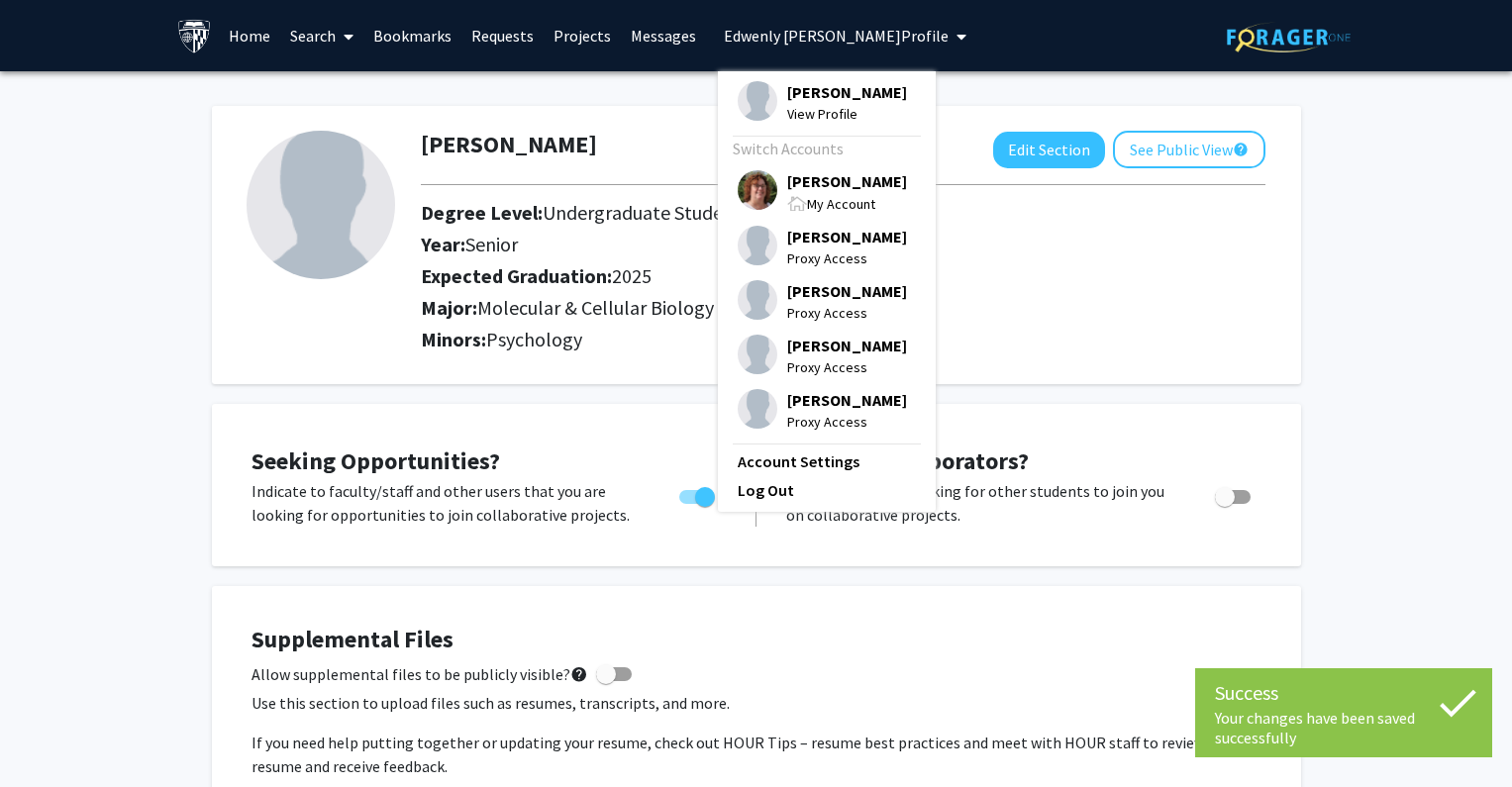 click on "[PERSON_NAME]" at bounding box center [847, 181] 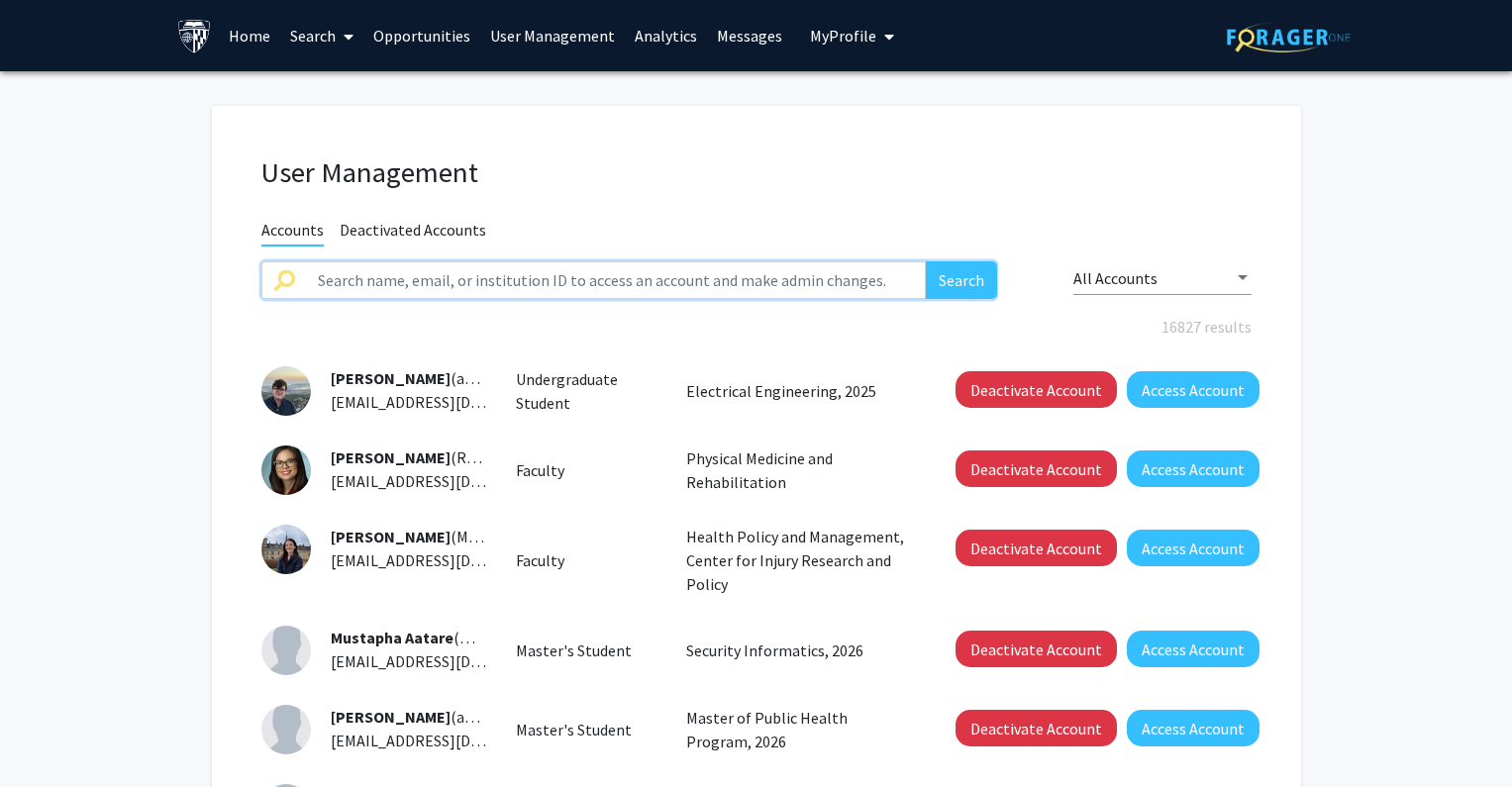 click 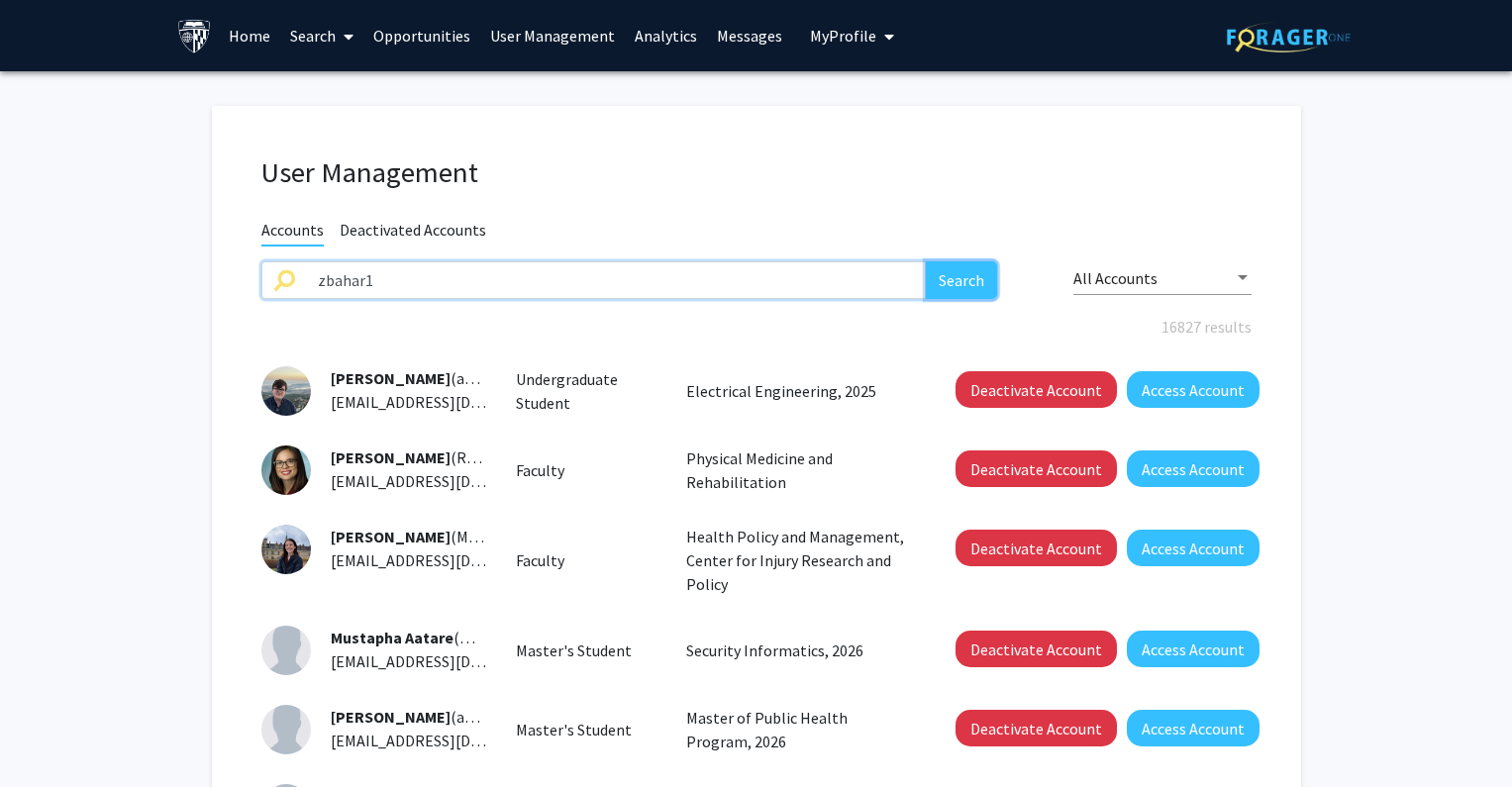 click on "Search" 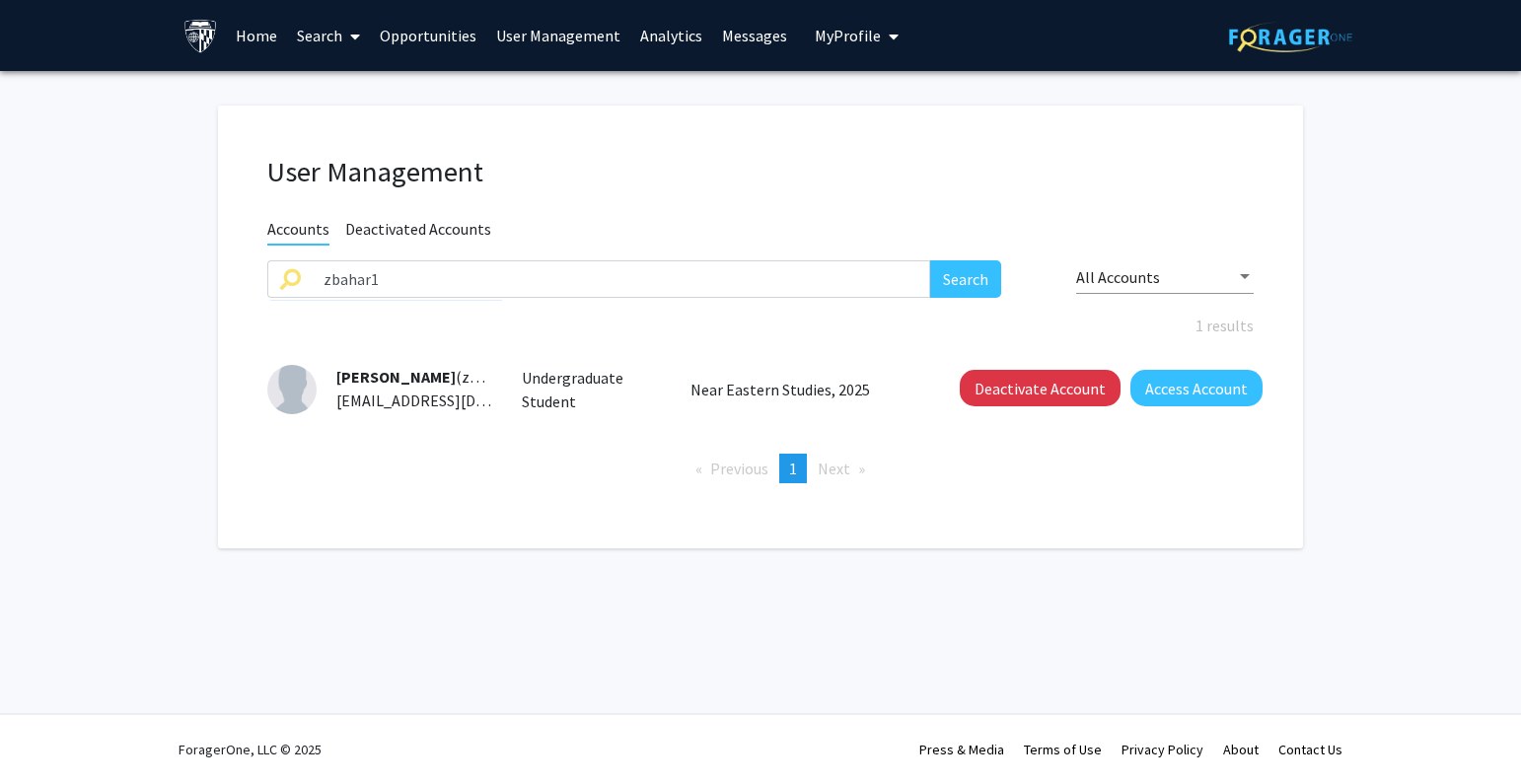 click on "Deactivate Account   Access Account" 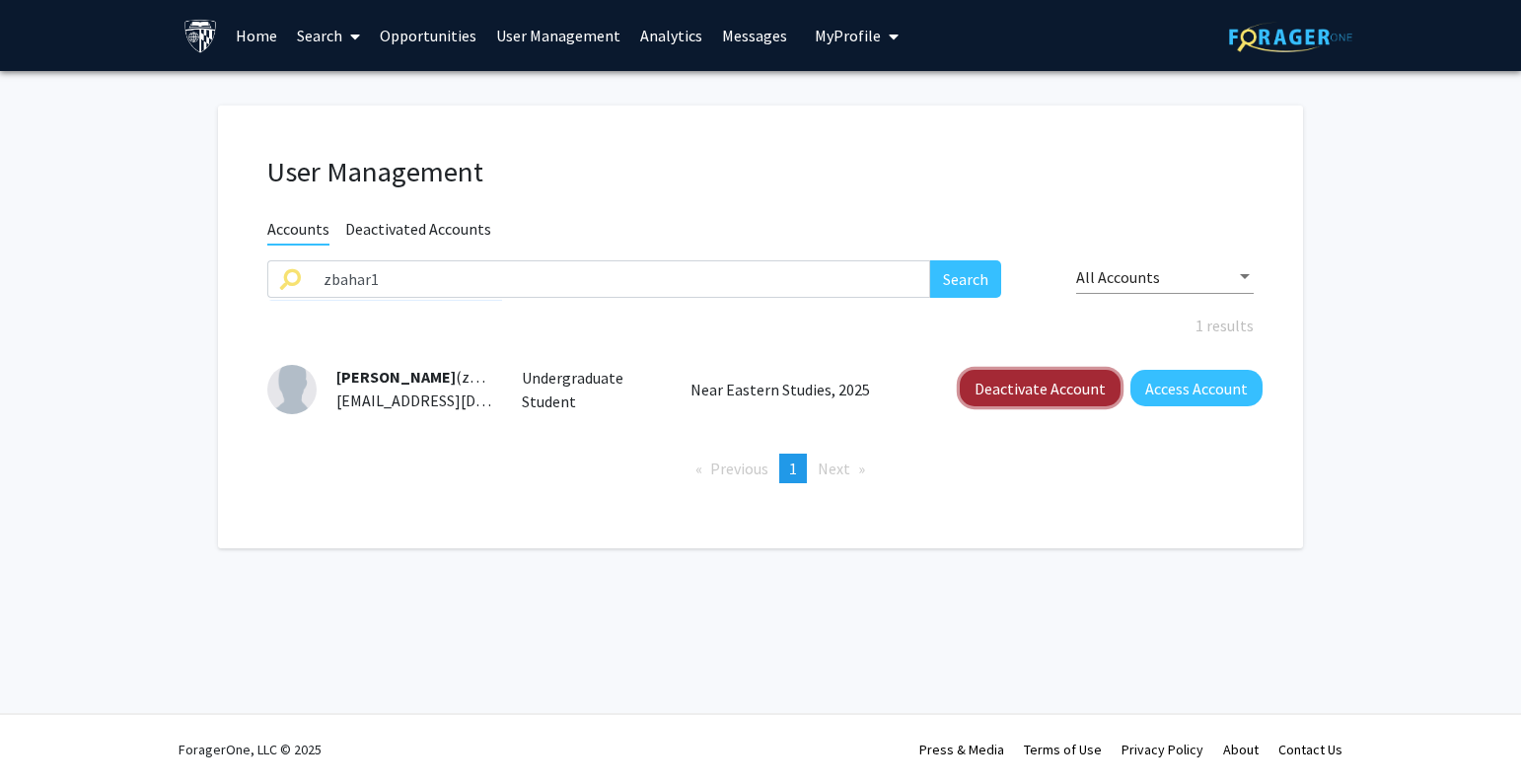 click on "Deactivate Account" 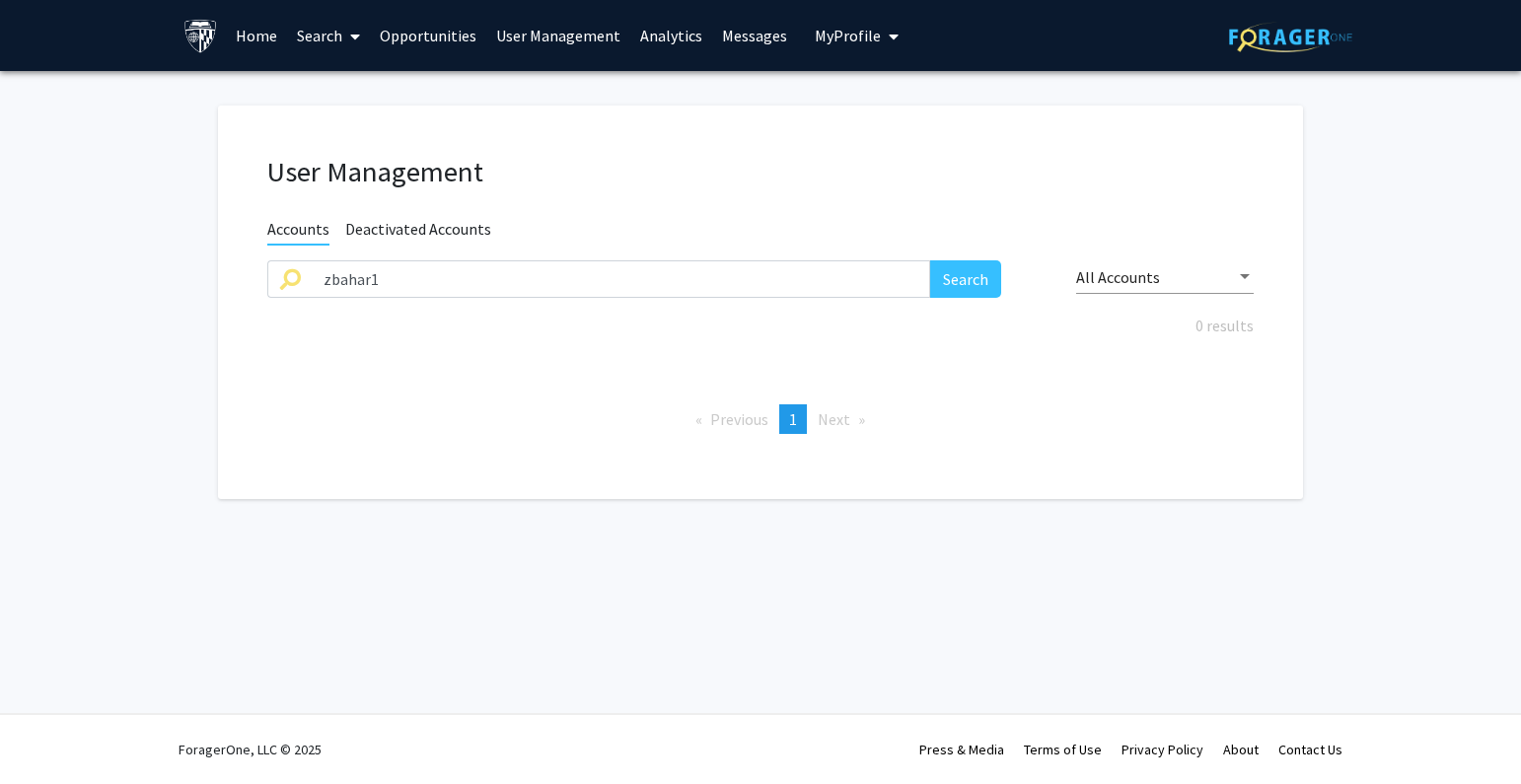 click on "User Management Accounts Deactivated Accounts zbahar1 Search All Accounts 0 results  Previous  page  1 / 1  You're on page  1  Next  page" 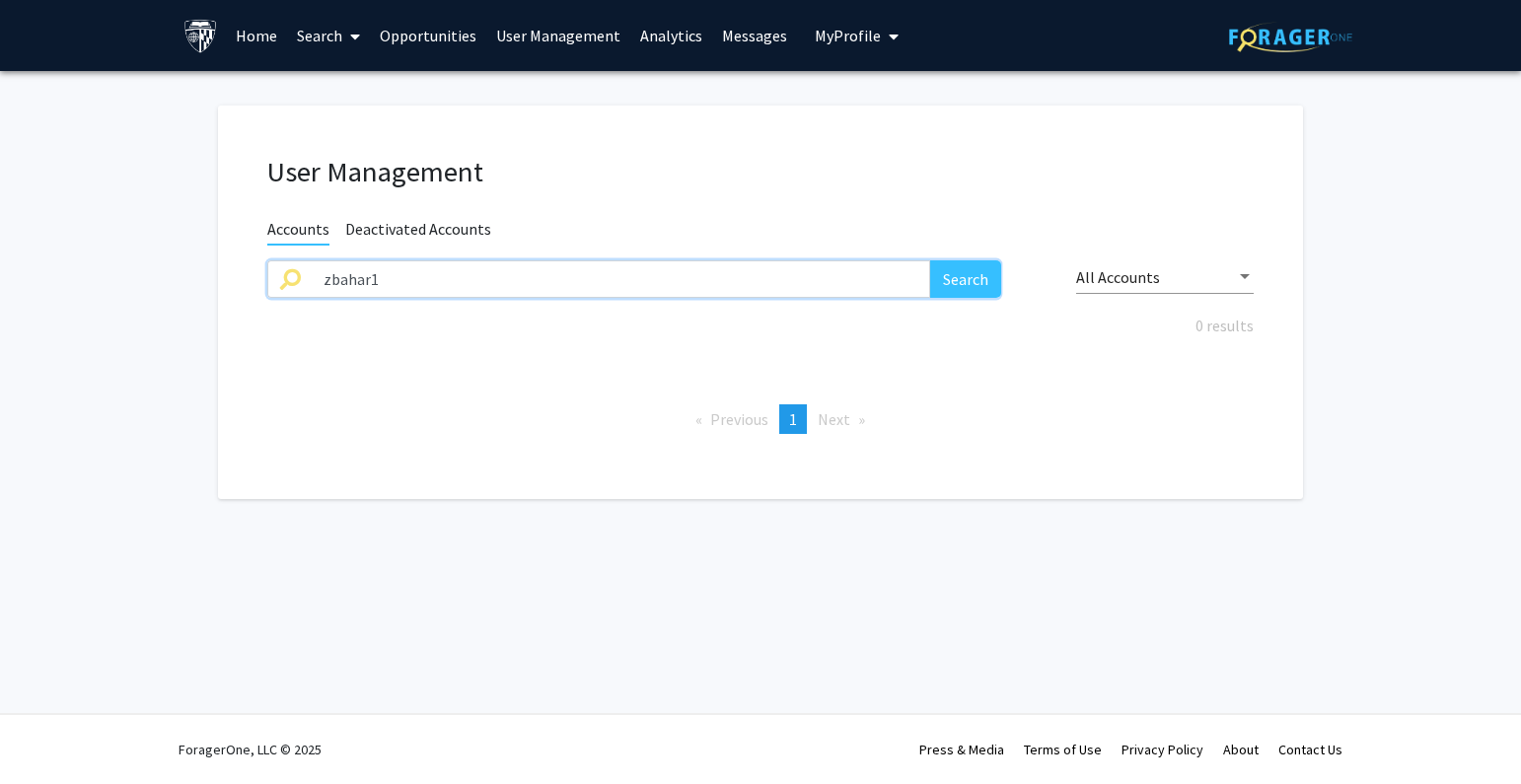 drag, startPoint x: 720, startPoint y: 286, endPoint x: -131, endPoint y: 283, distance: 851.0053 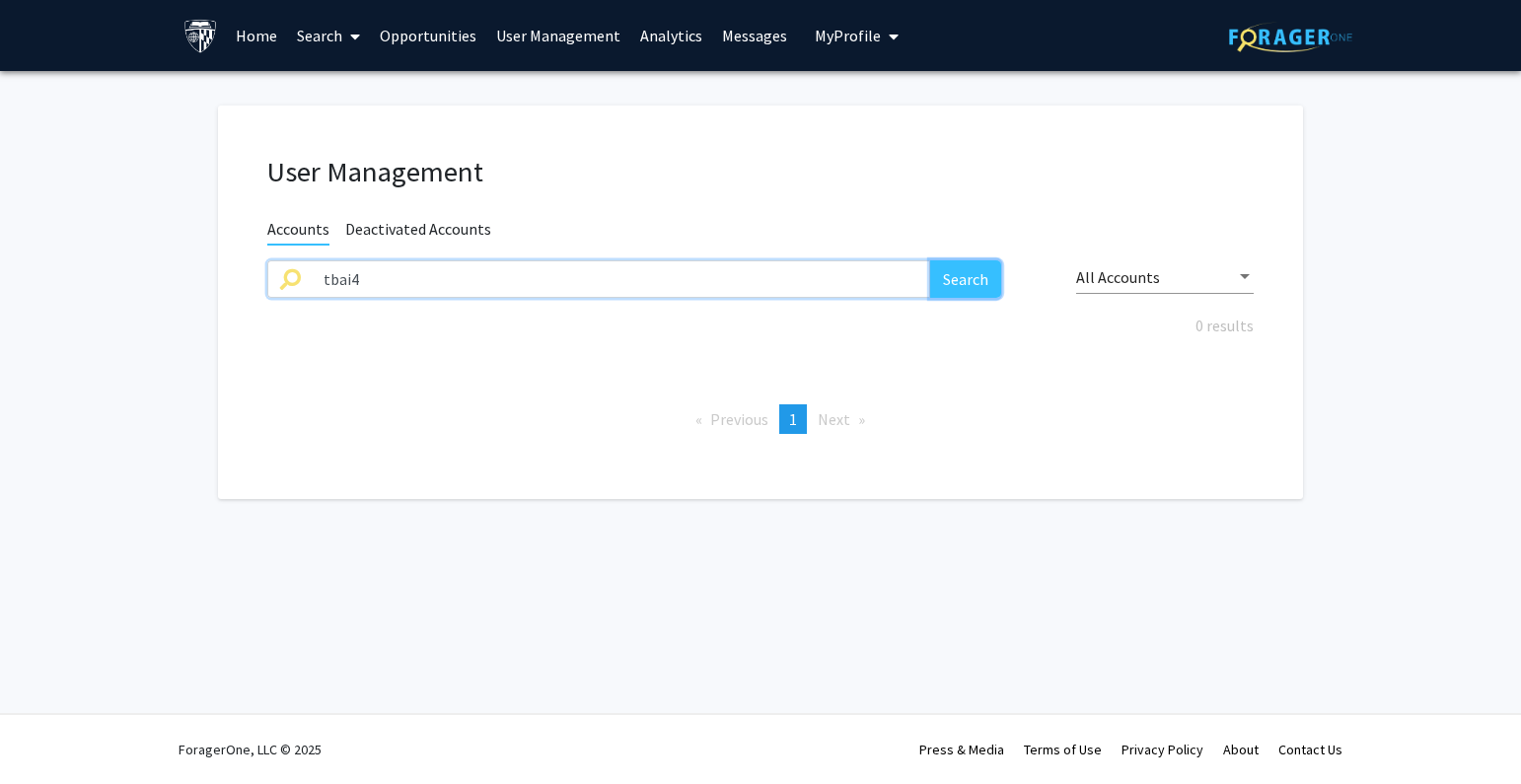 drag, startPoint x: 951, startPoint y: 283, endPoint x: 994, endPoint y: 230, distance: 68.249542 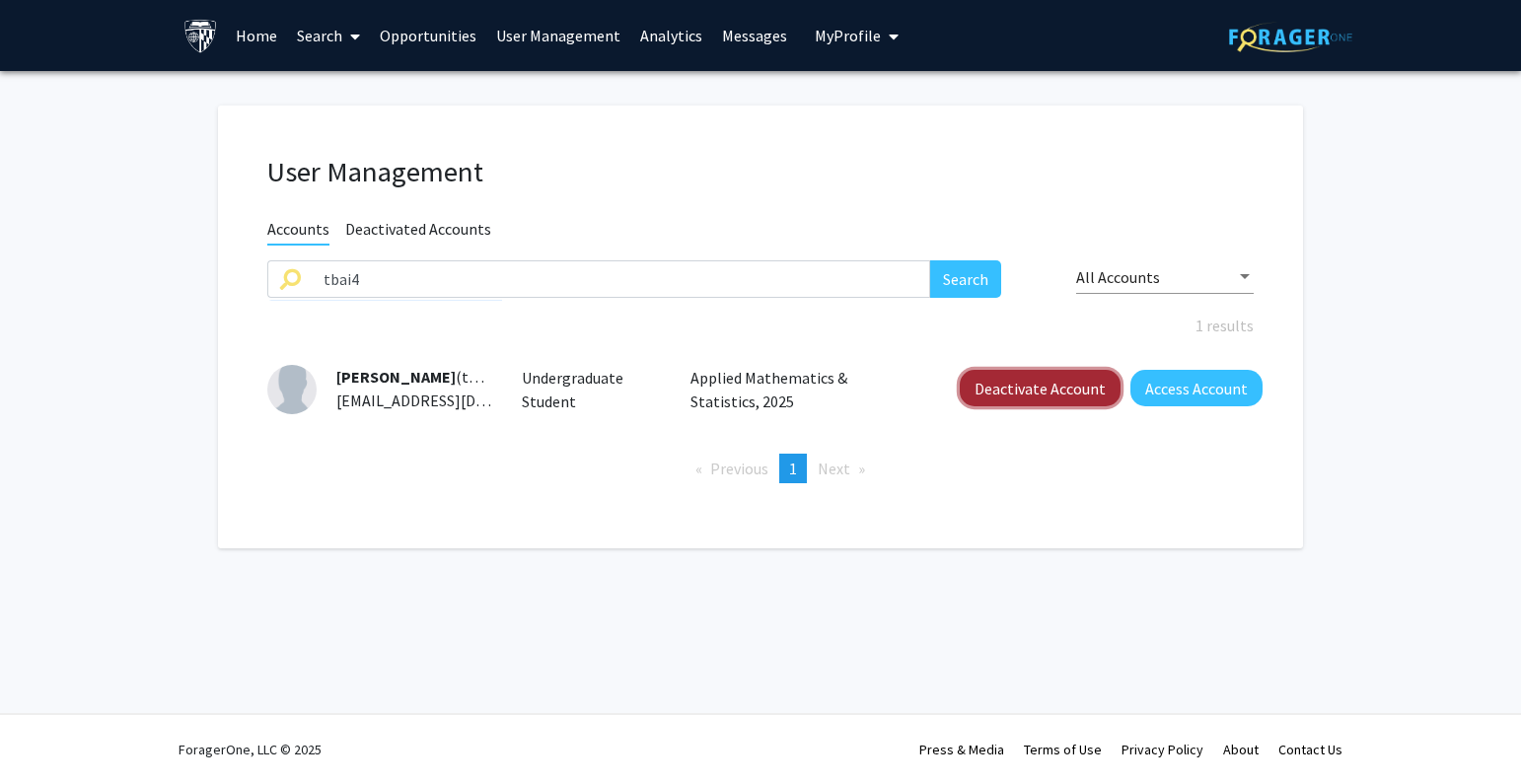 click on "Deactivate Account" 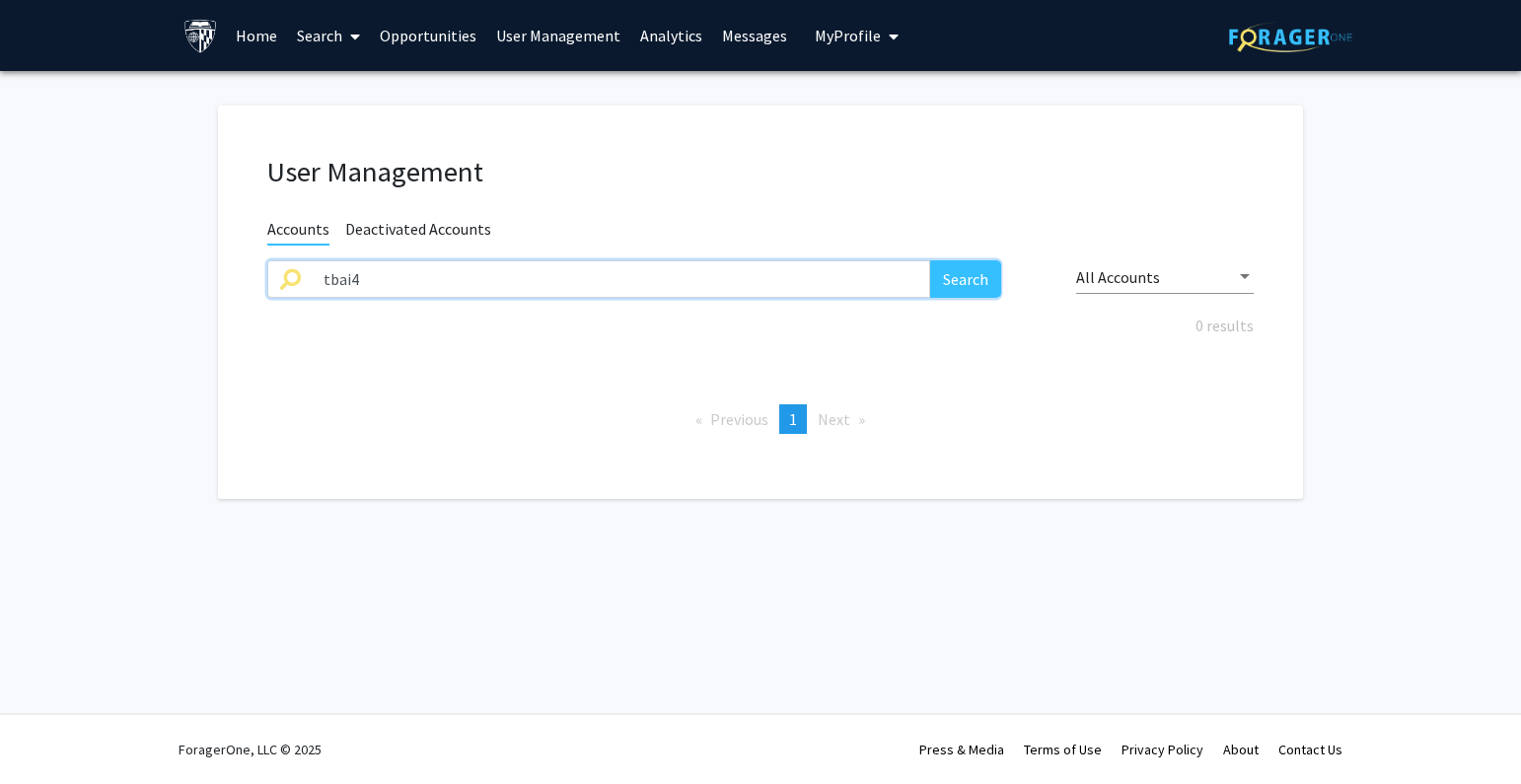 drag, startPoint x: 470, startPoint y: 287, endPoint x: 296, endPoint y: 278, distance: 174.2326 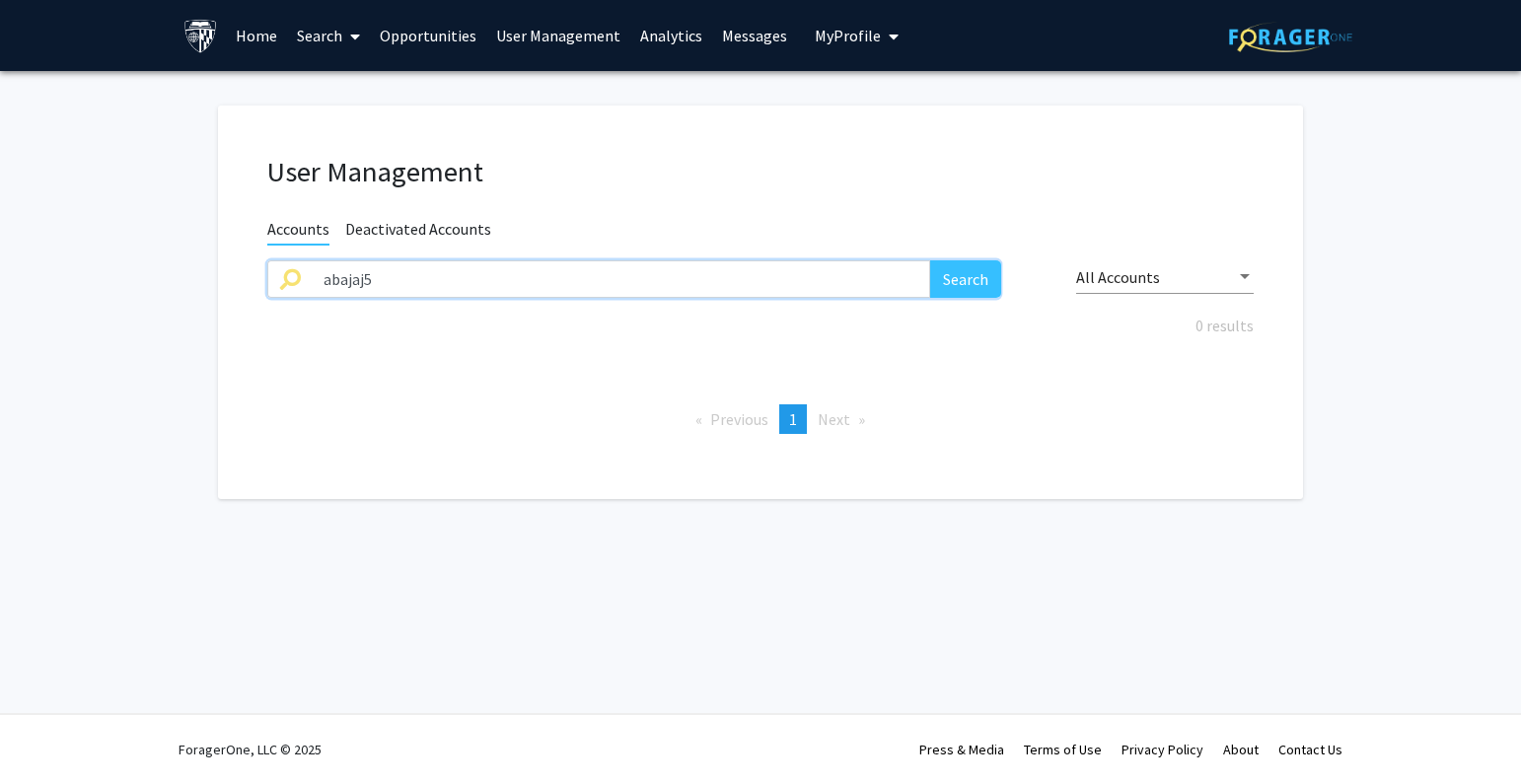type on "abajaj5" 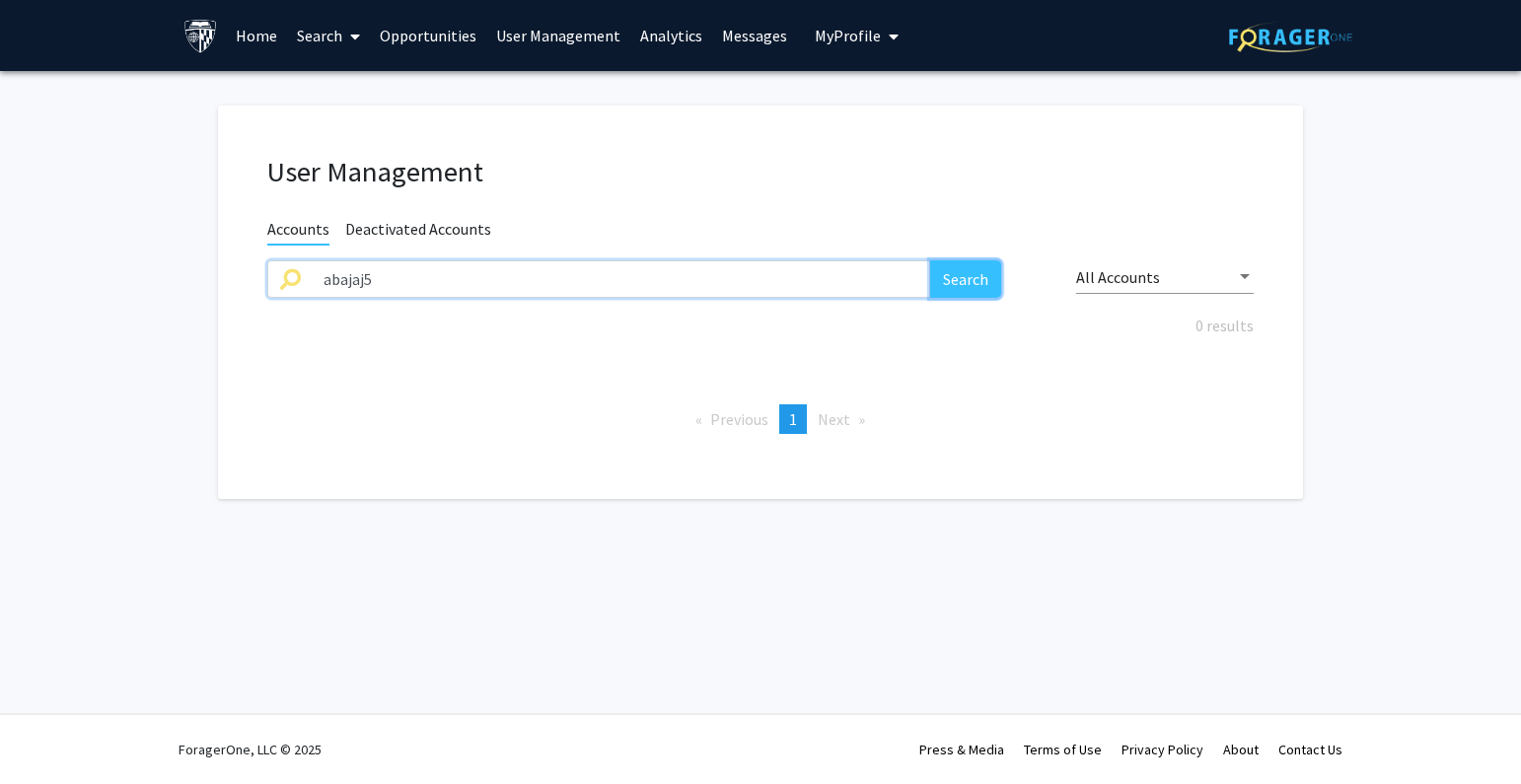 drag, startPoint x: 942, startPoint y: 275, endPoint x: 1001, endPoint y: 223, distance: 78.64477 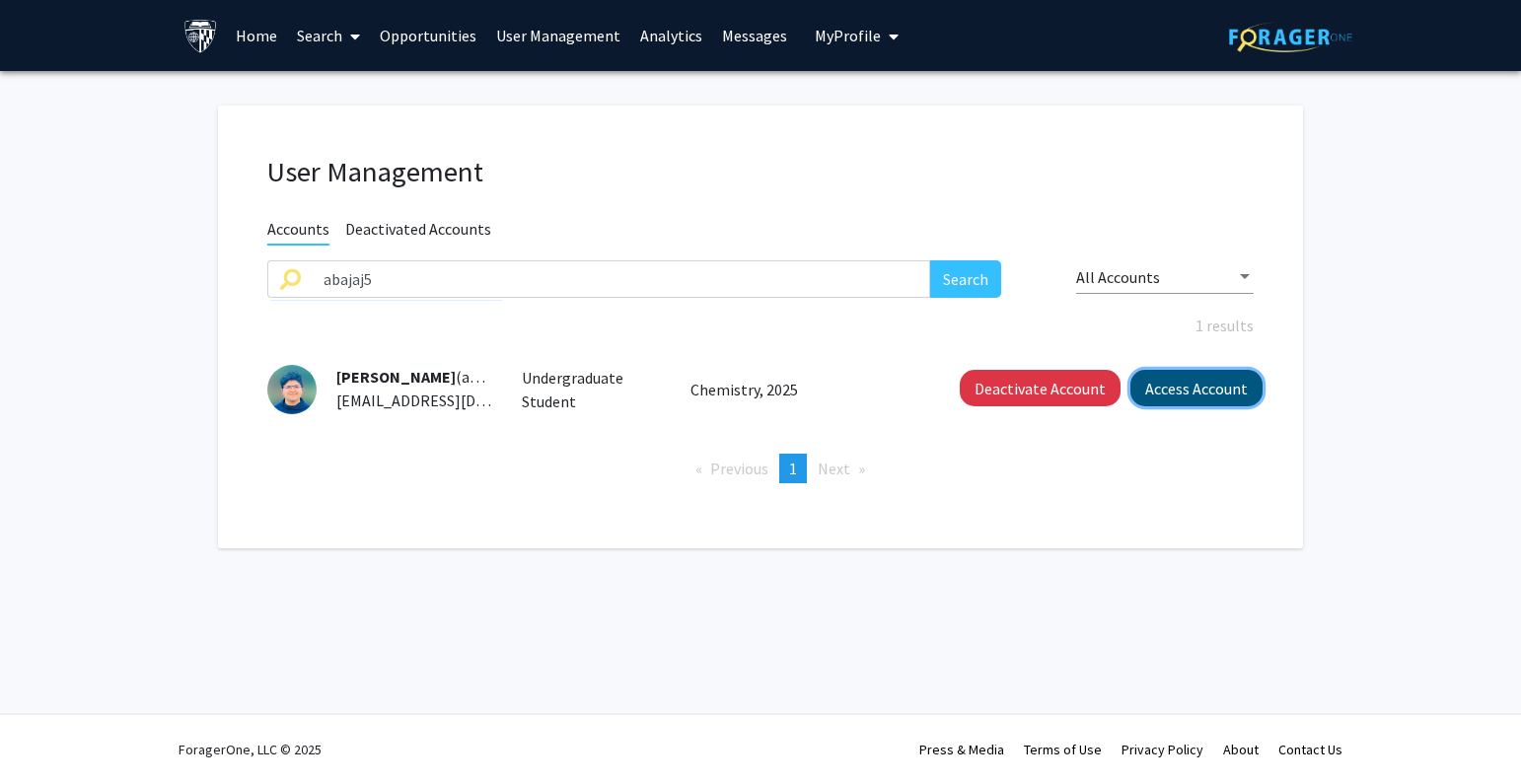 click on "Access Account" 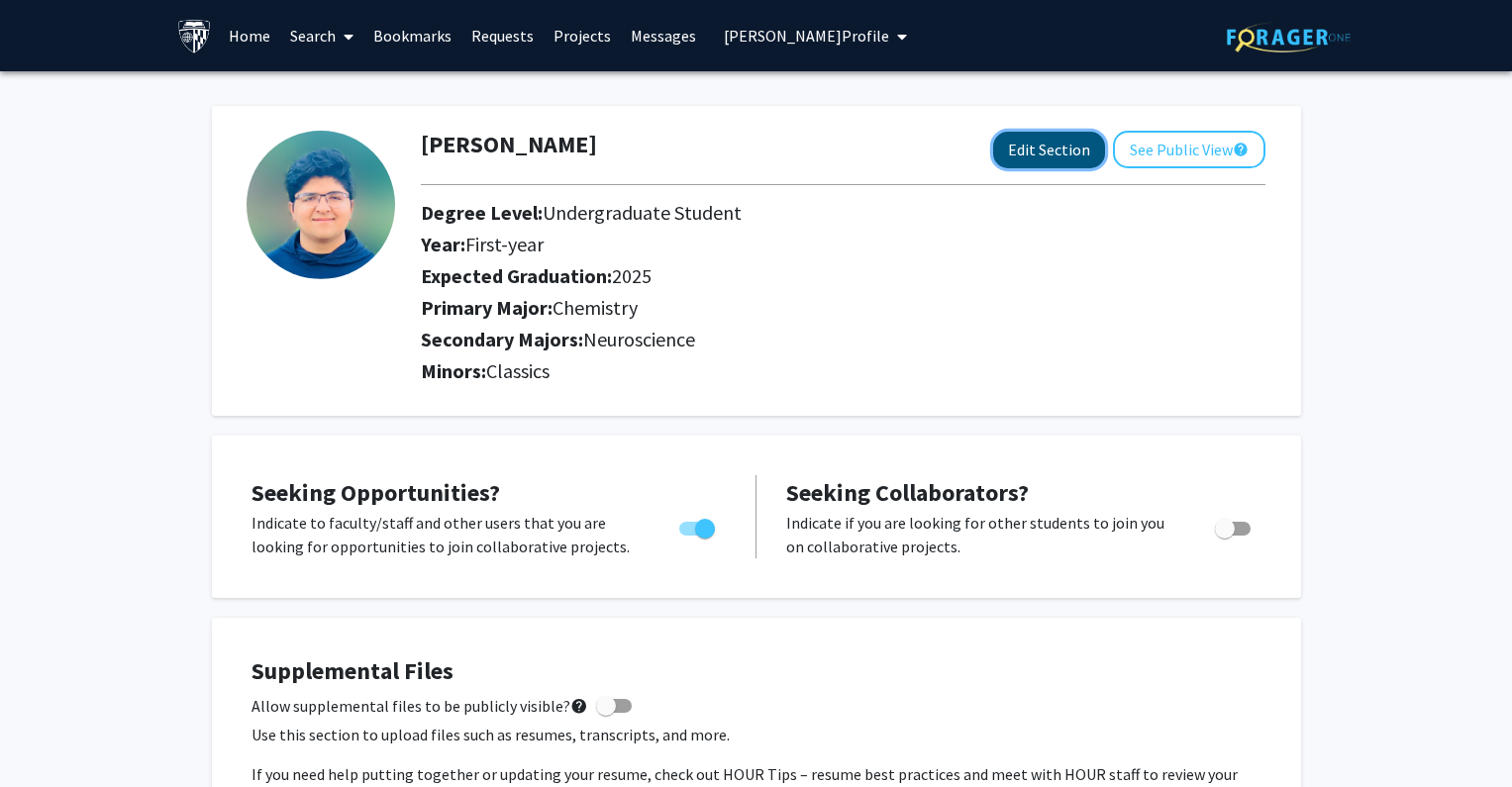 click on "Edit Section" 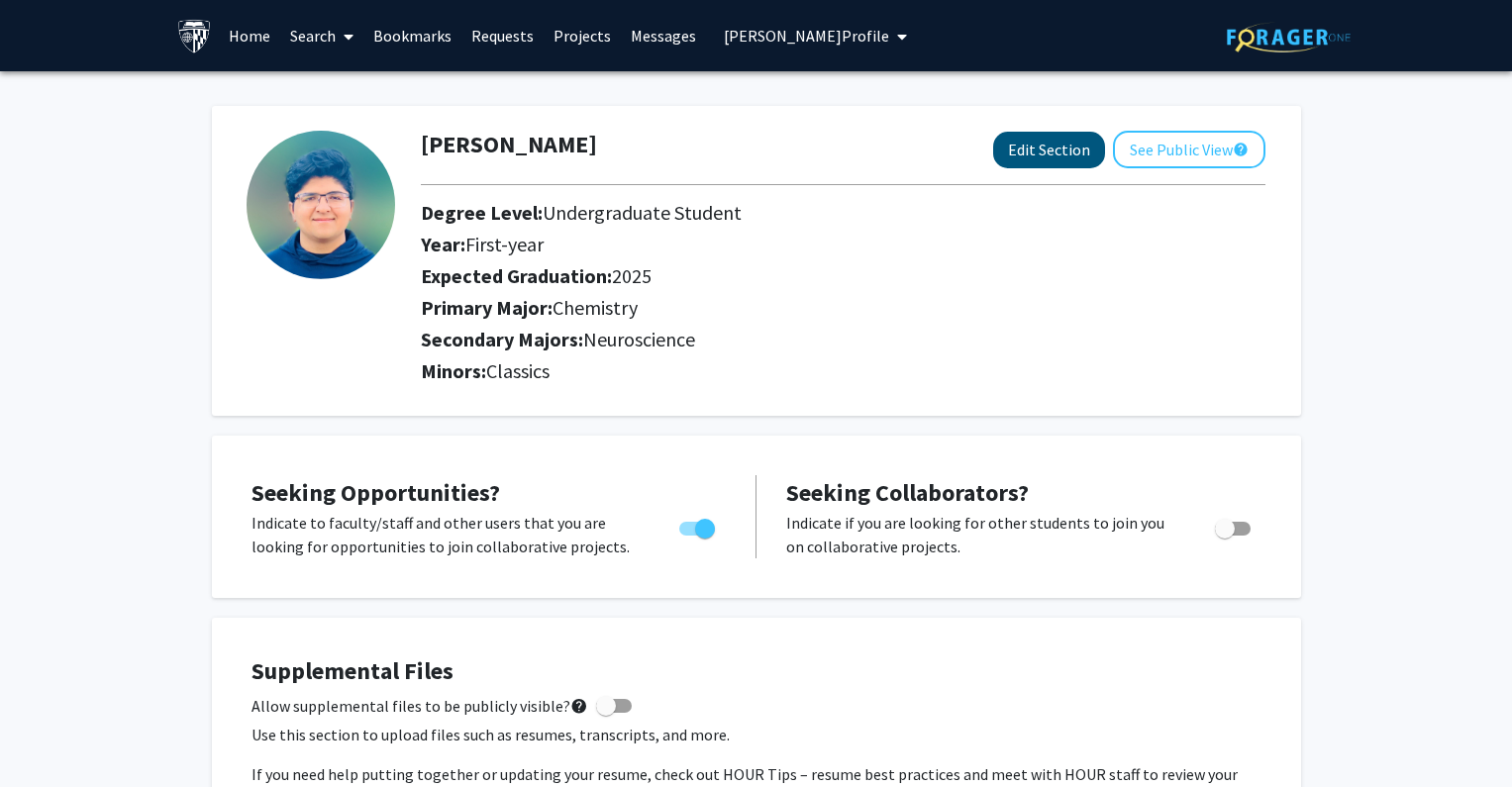 select on "first-year" 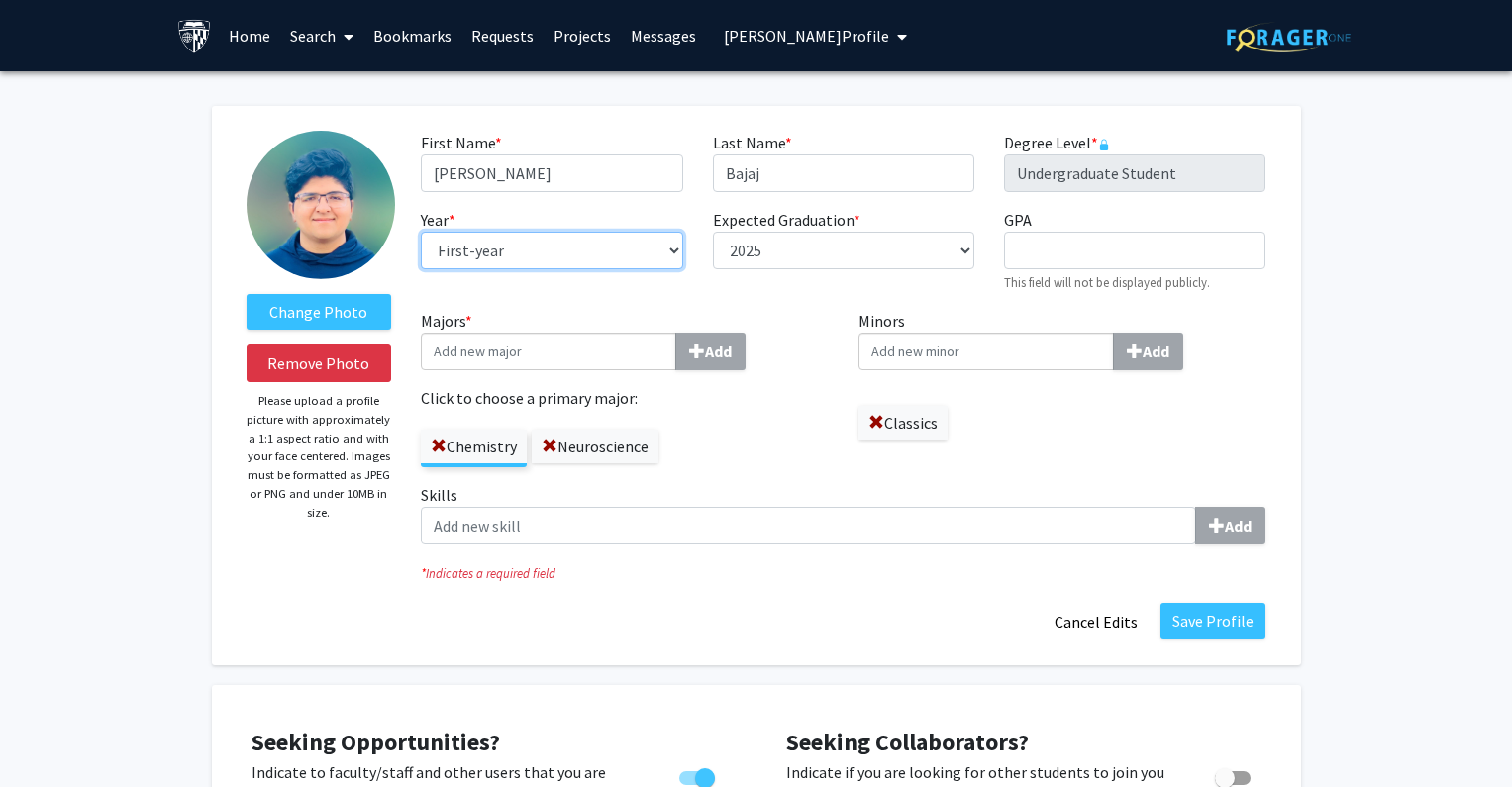 click on "---  First-year   Sophomore   Junior   Senior   Postbaccalaureate Certificate" at bounding box center (552, 250) 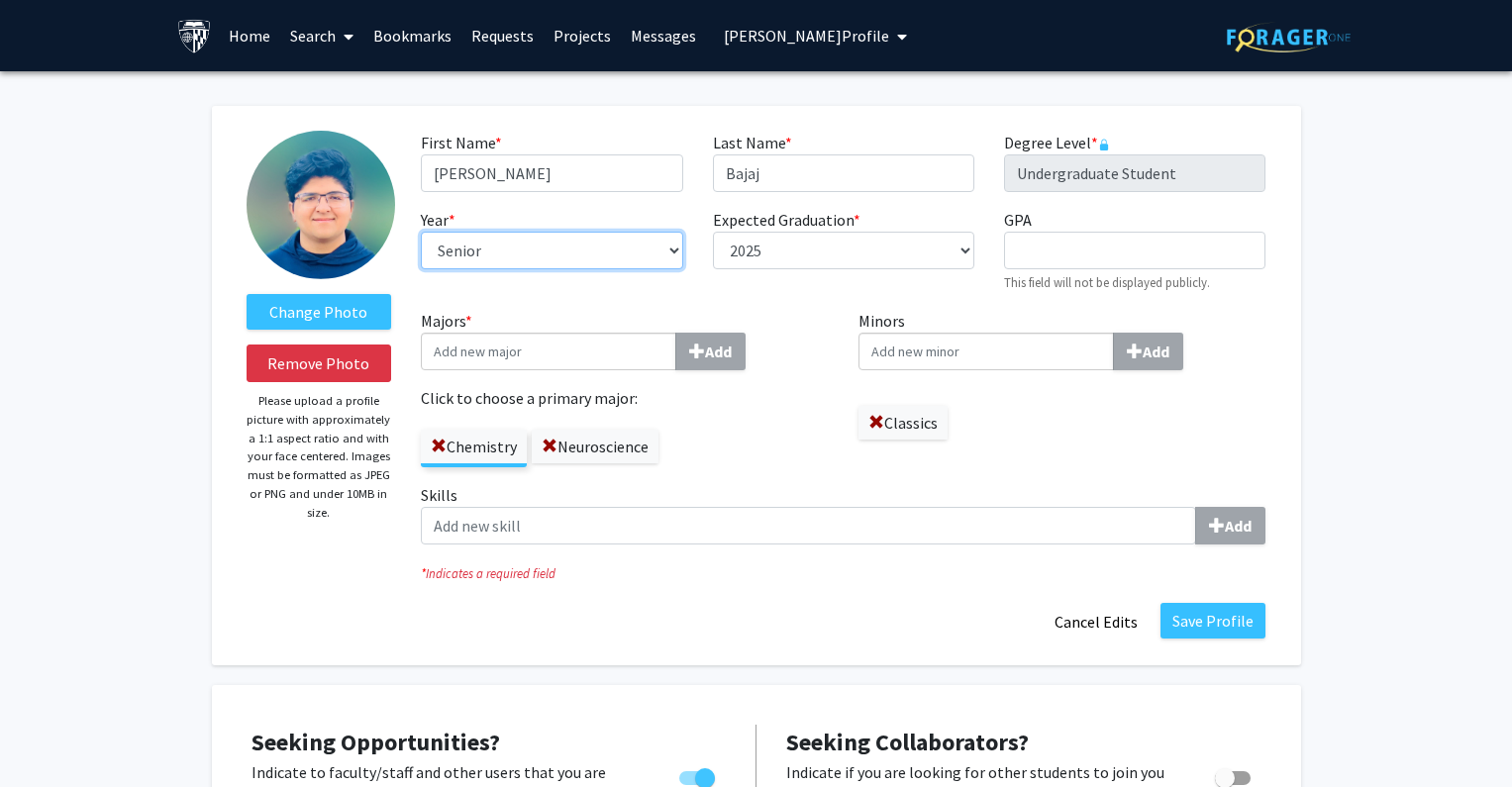 click on "---  First-year   Sophomore   Junior   Senior   Postbaccalaureate Certificate" at bounding box center [552, 250] 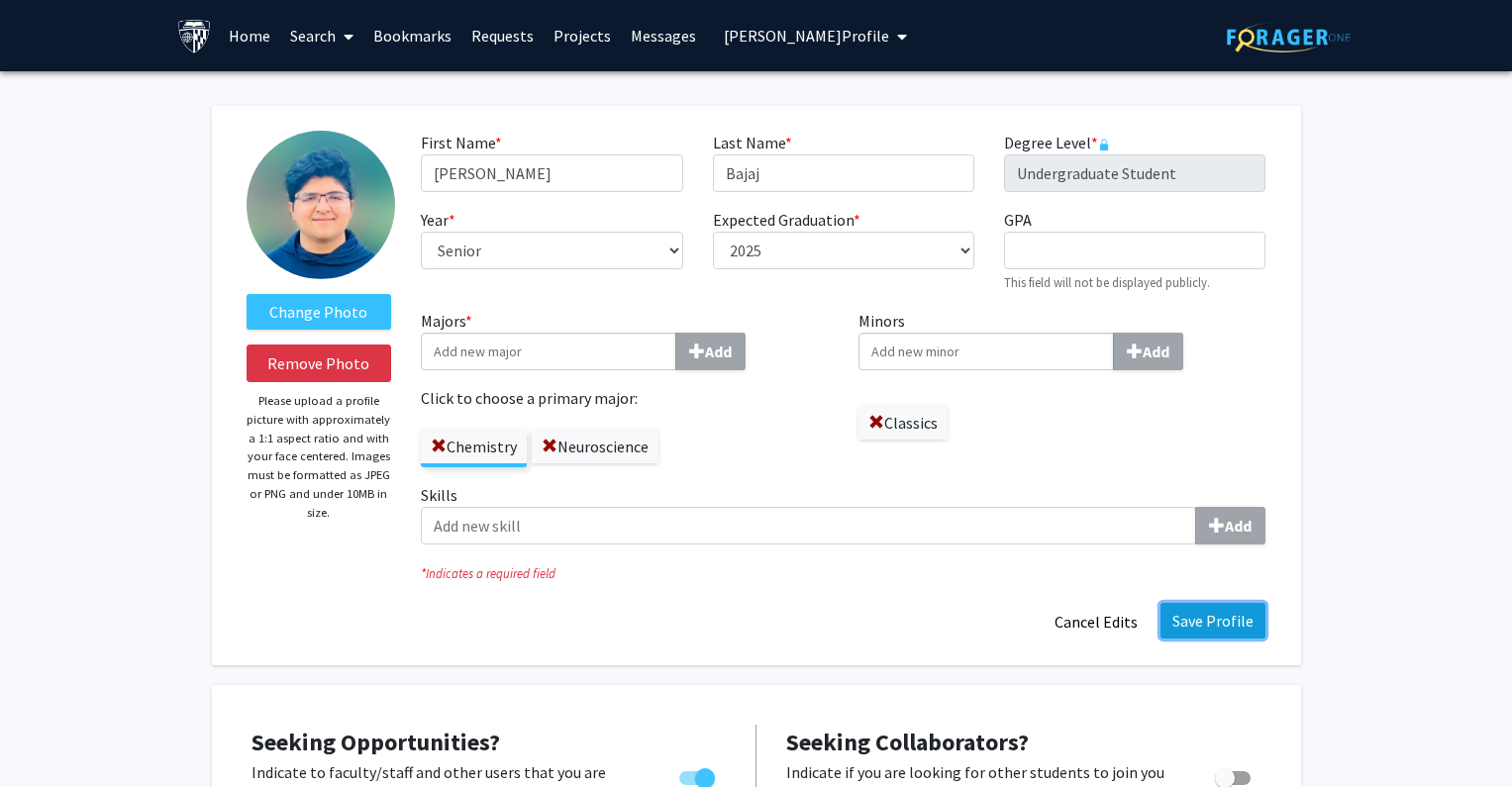 click on "Save Profile" 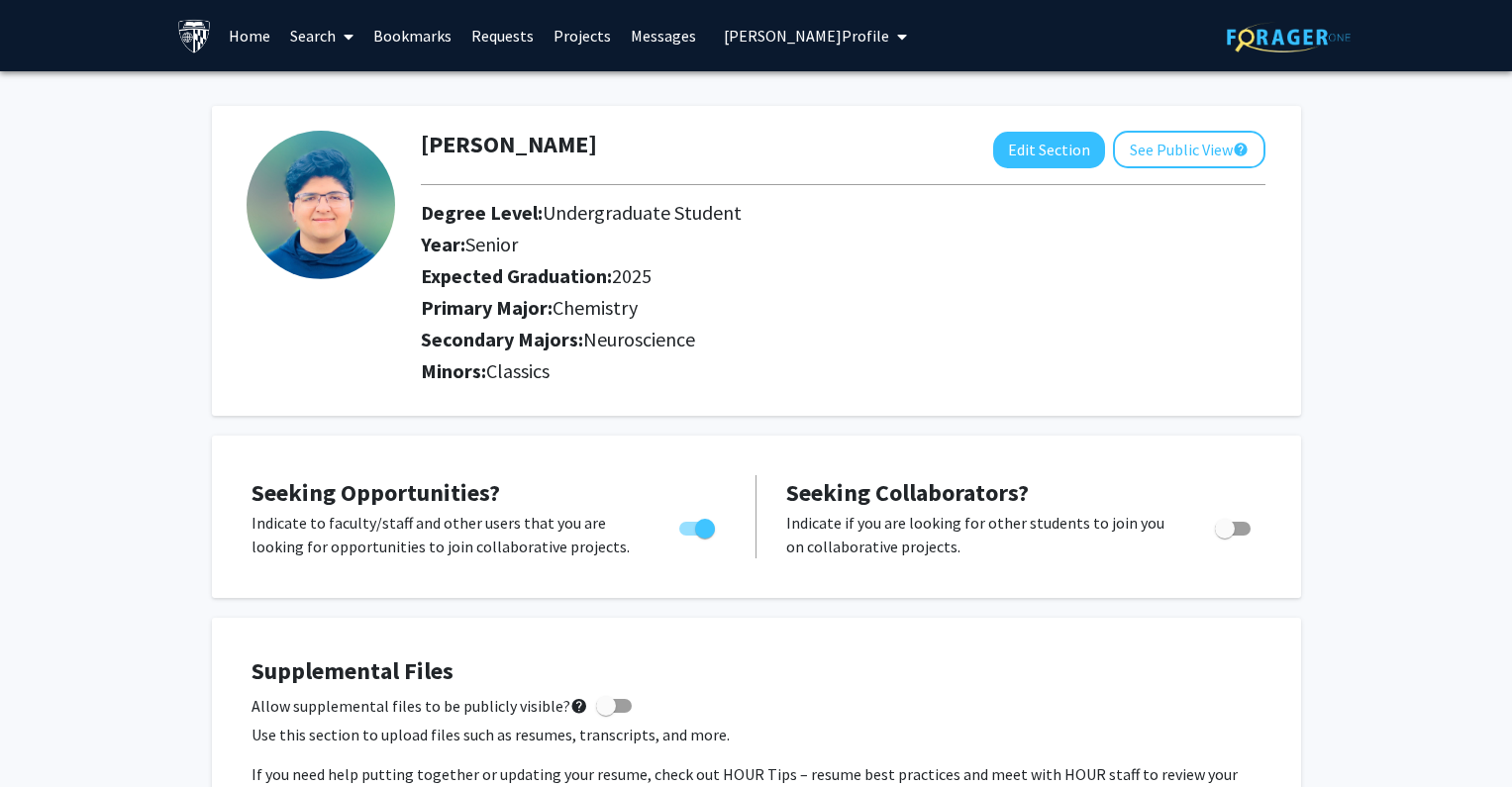click on "[PERSON_NAME]   Profile" at bounding box center (806, 36) 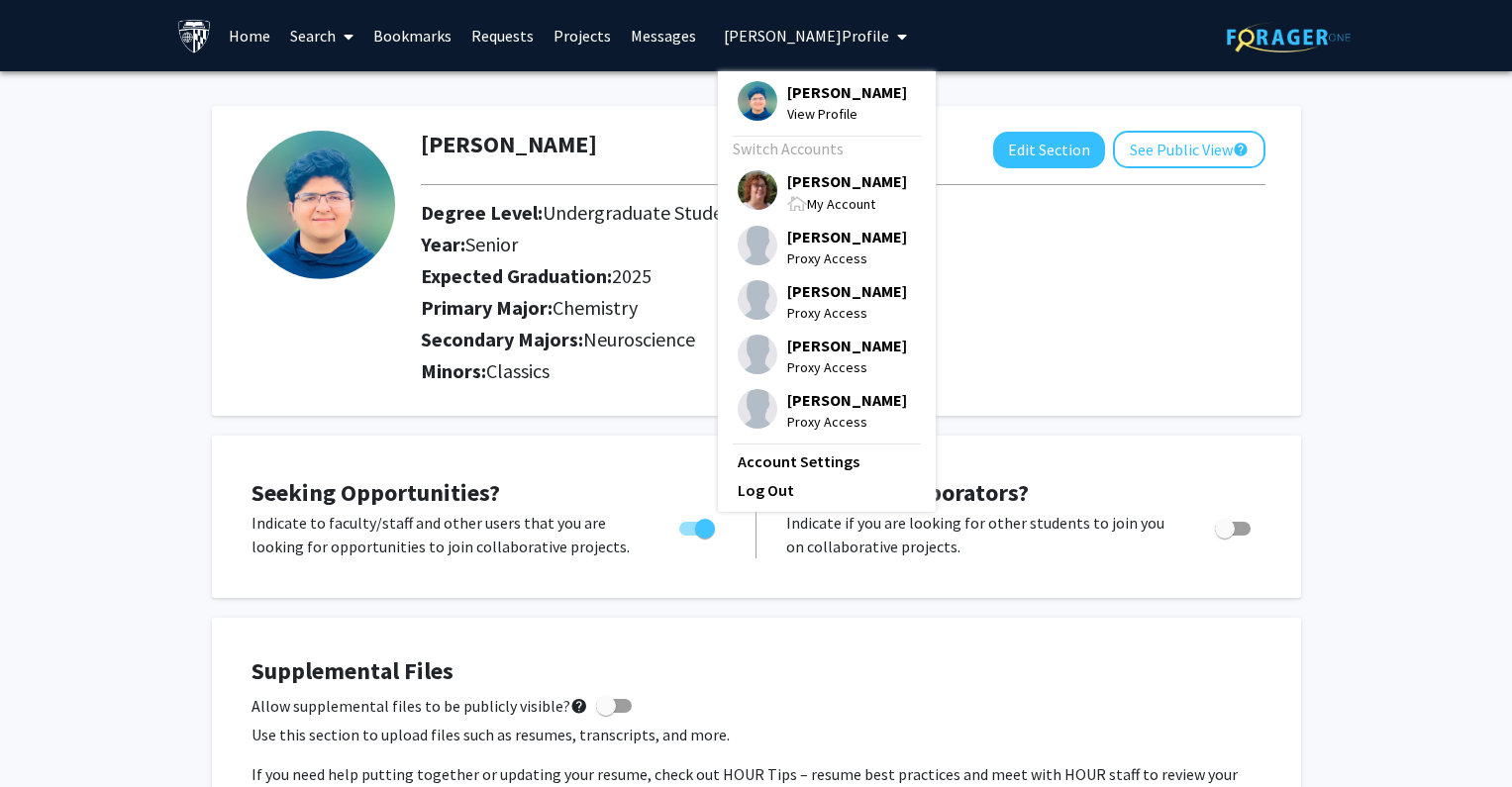 click on "[PERSON_NAME]" at bounding box center [847, 181] 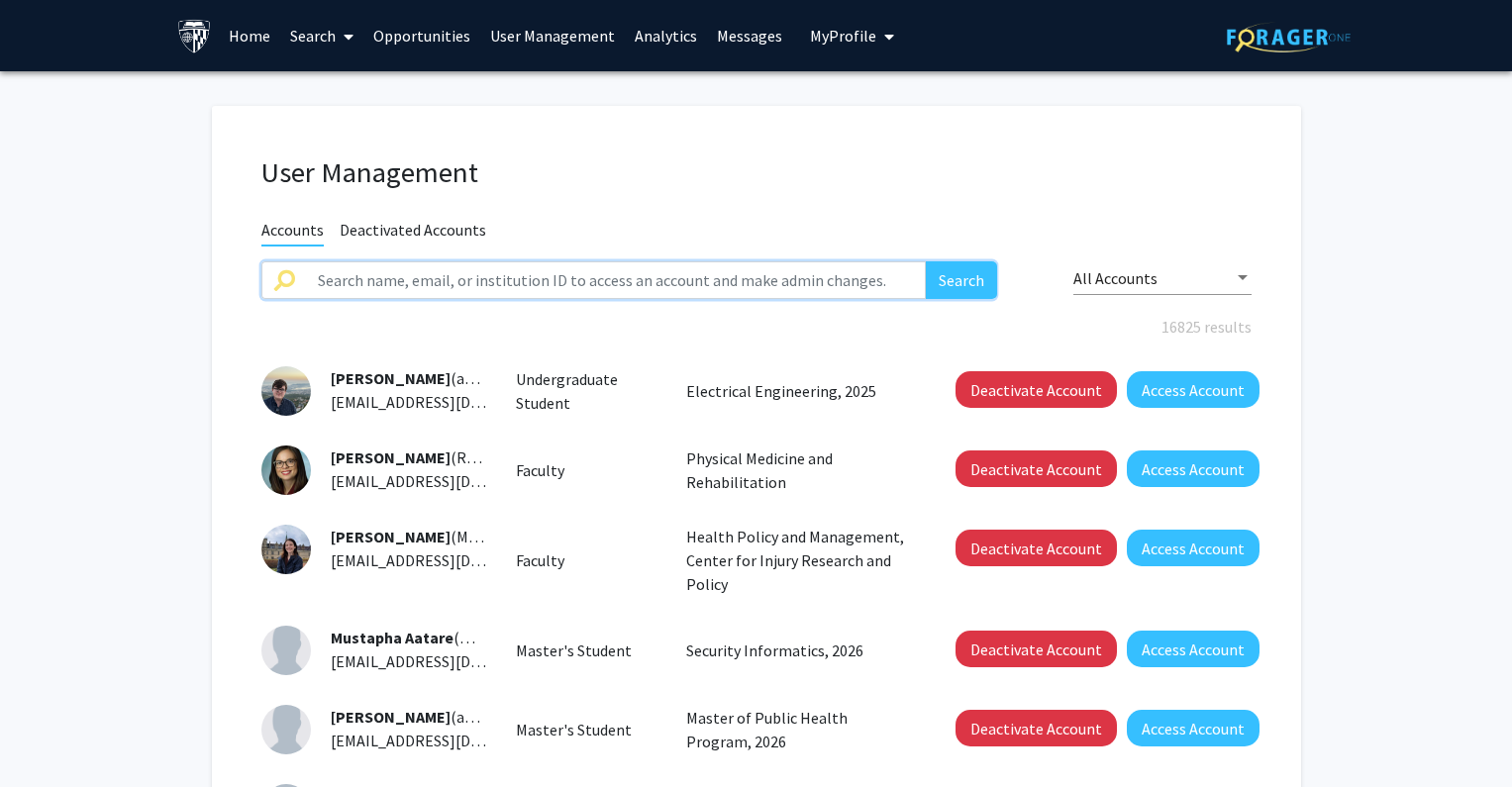 drag, startPoint x: 404, startPoint y: 276, endPoint x: 430, endPoint y: 268, distance: 27.202941 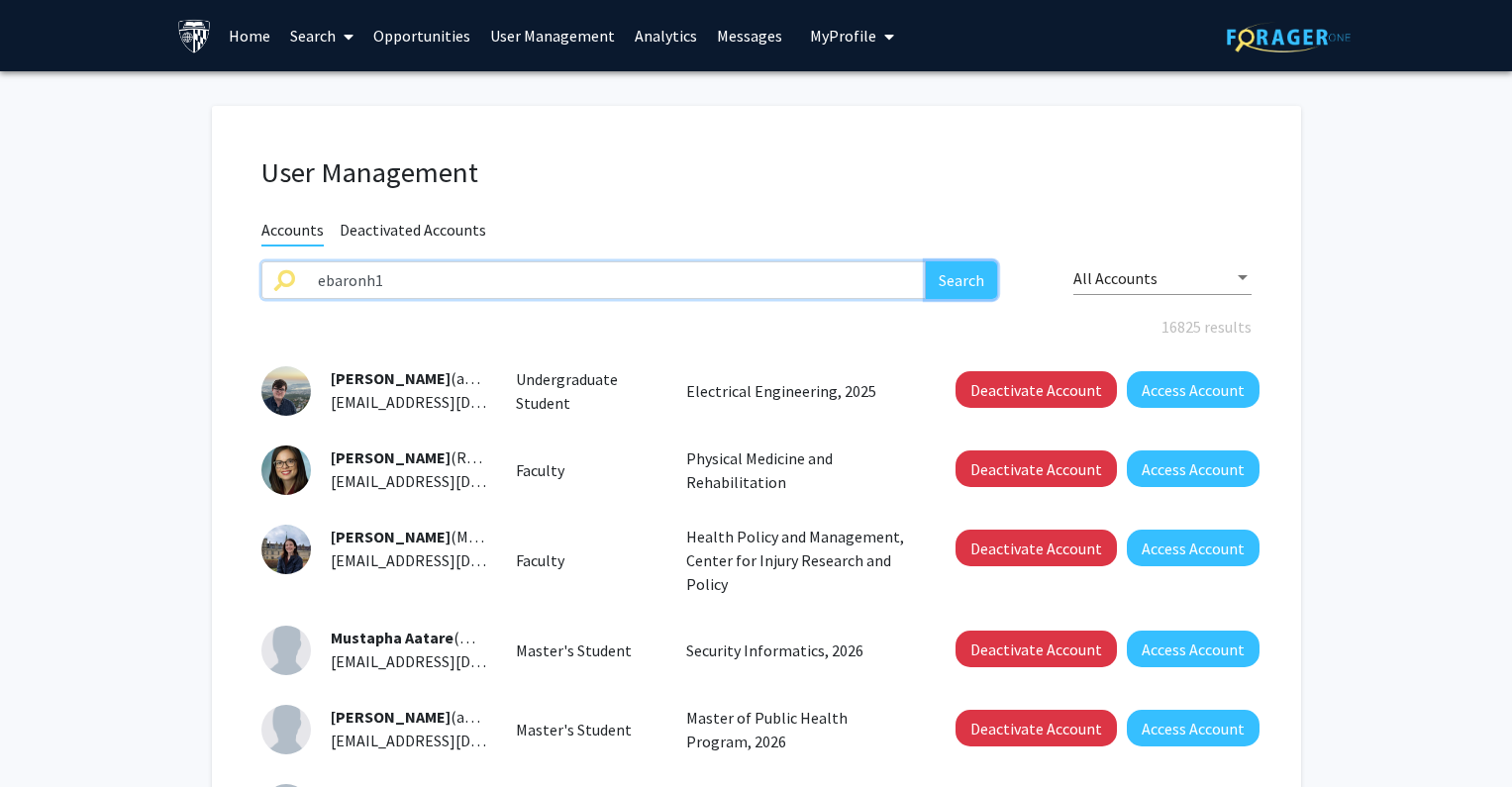 click on "Search" 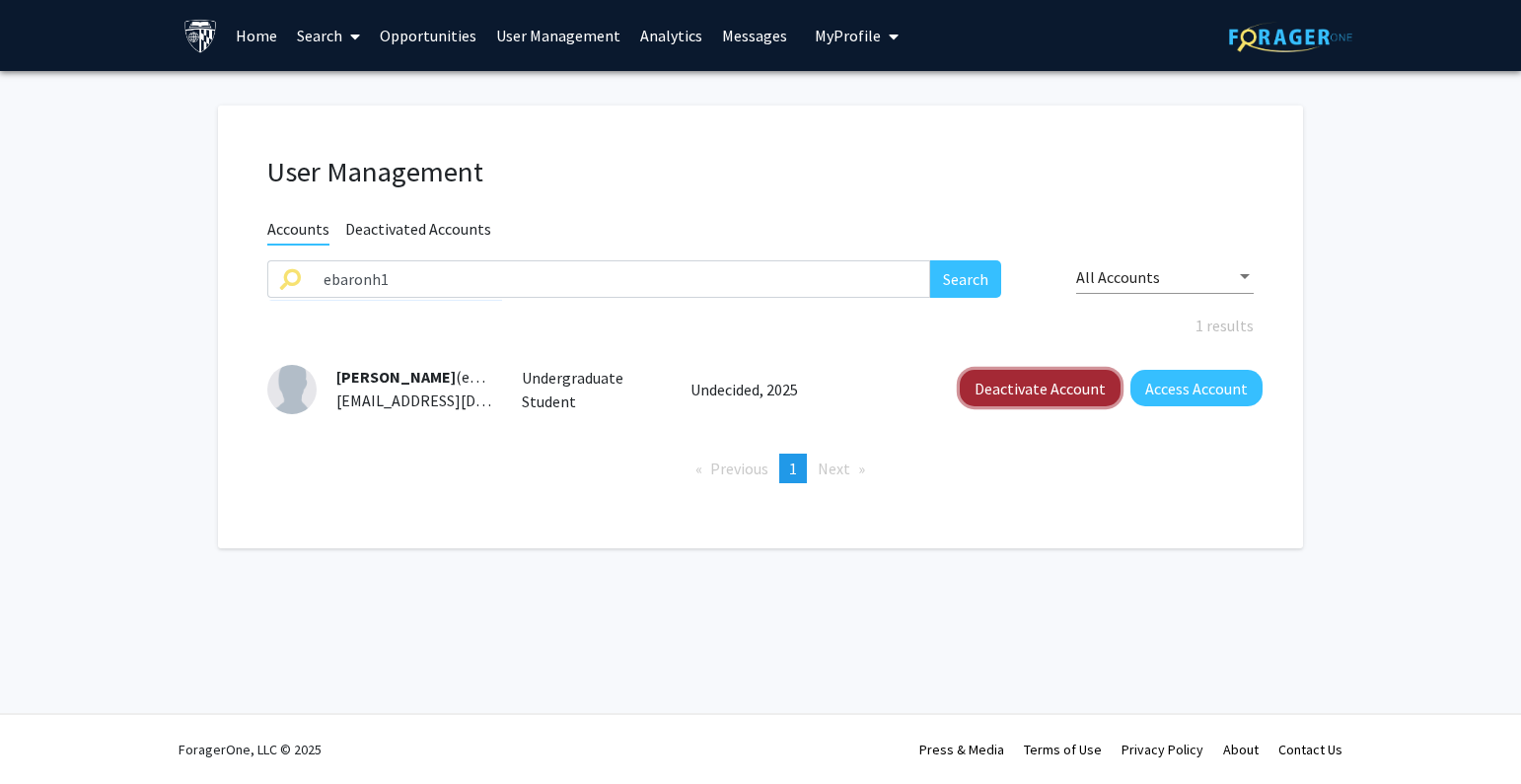 click on "Deactivate Account" 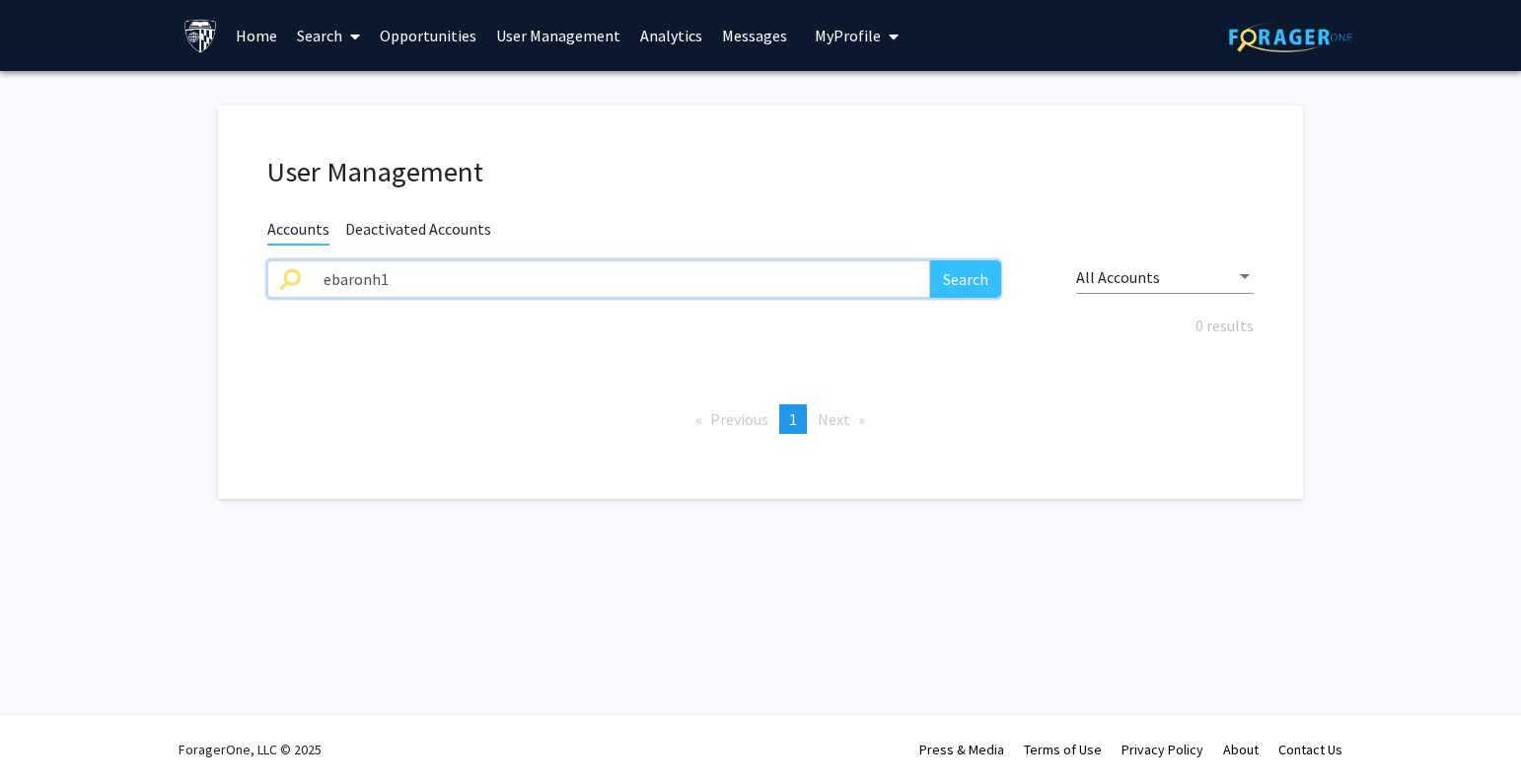drag, startPoint x: 636, startPoint y: 284, endPoint x: 185, endPoint y: 281, distance: 451.00998 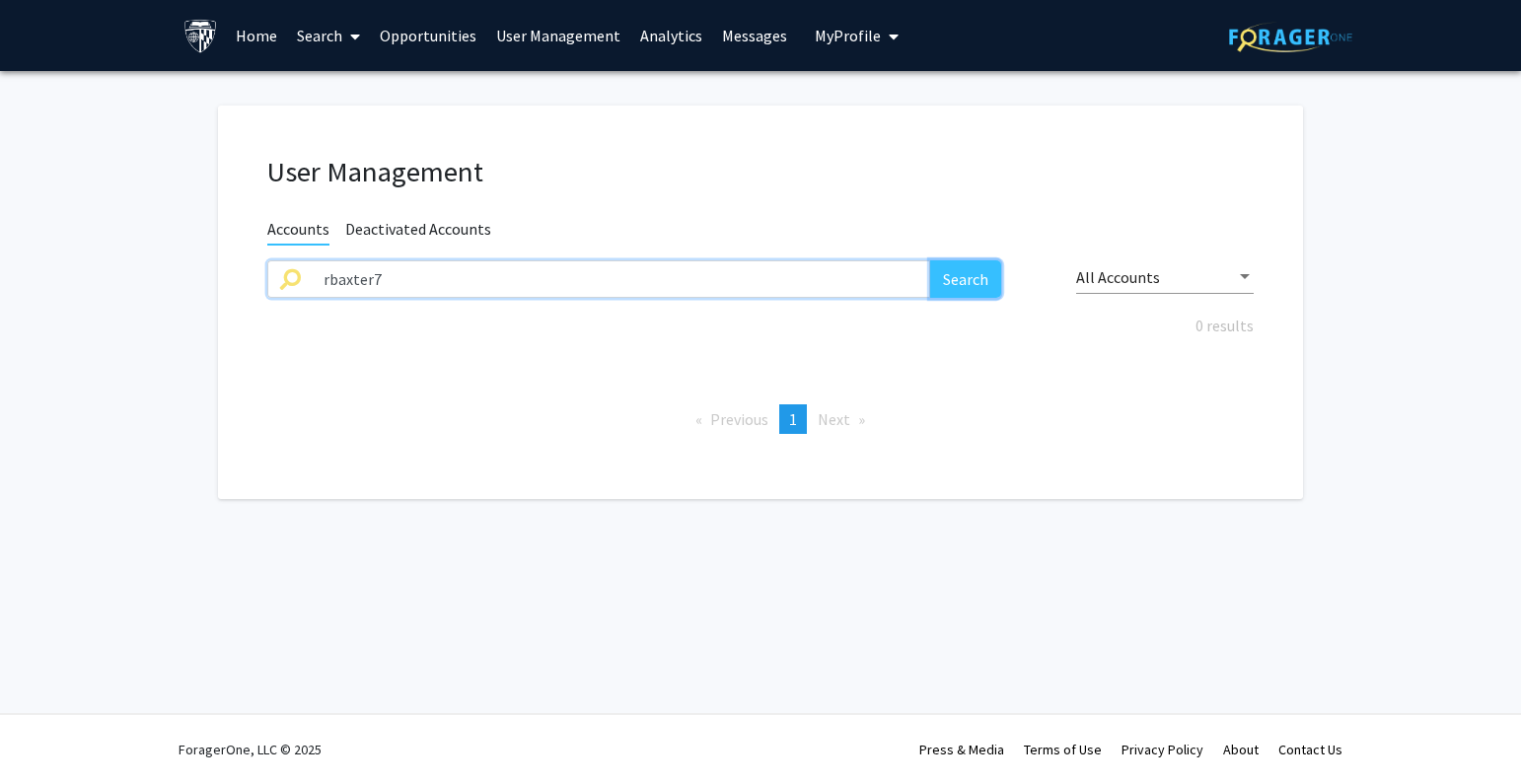 click on "Search" 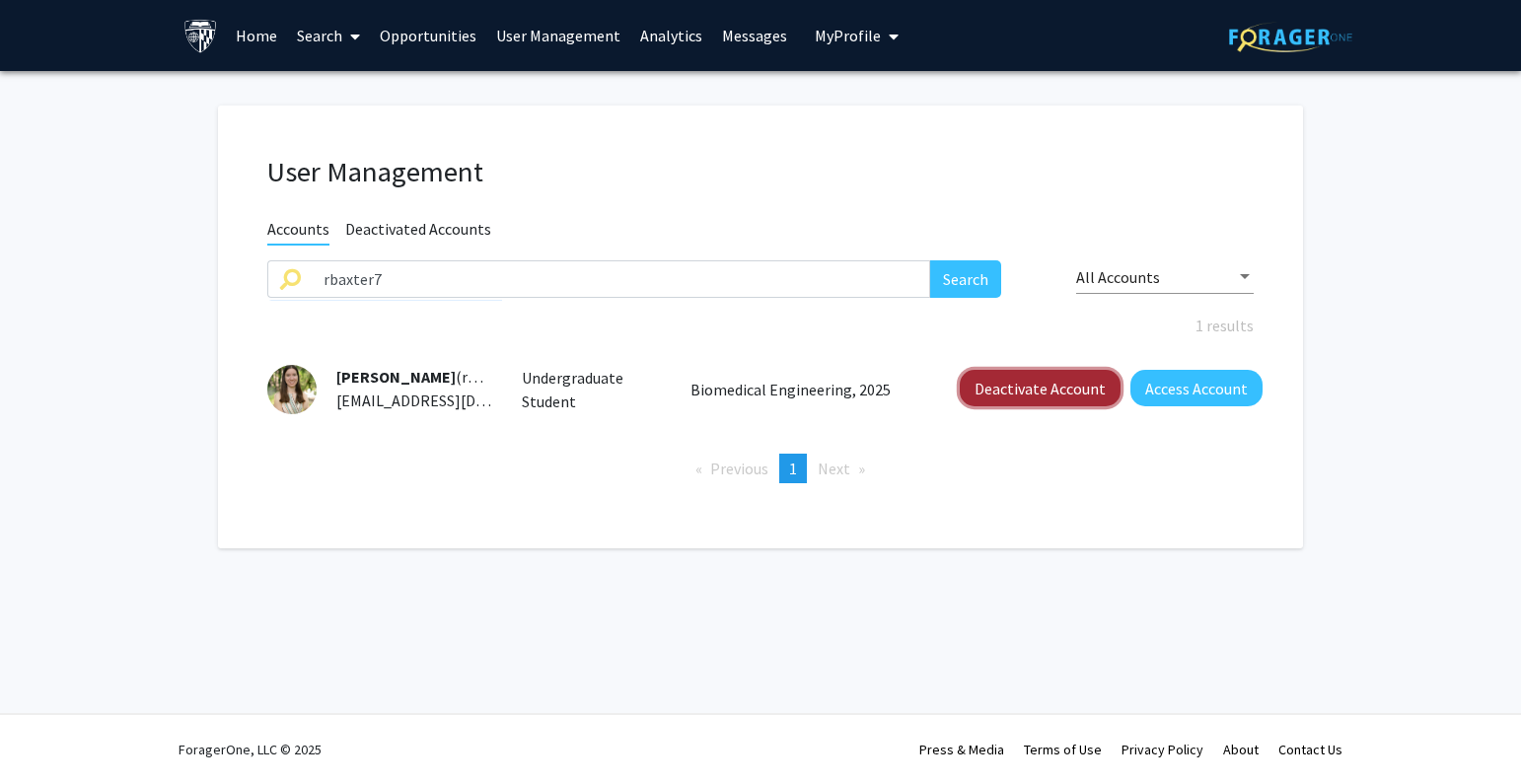 click on "Deactivate Account" 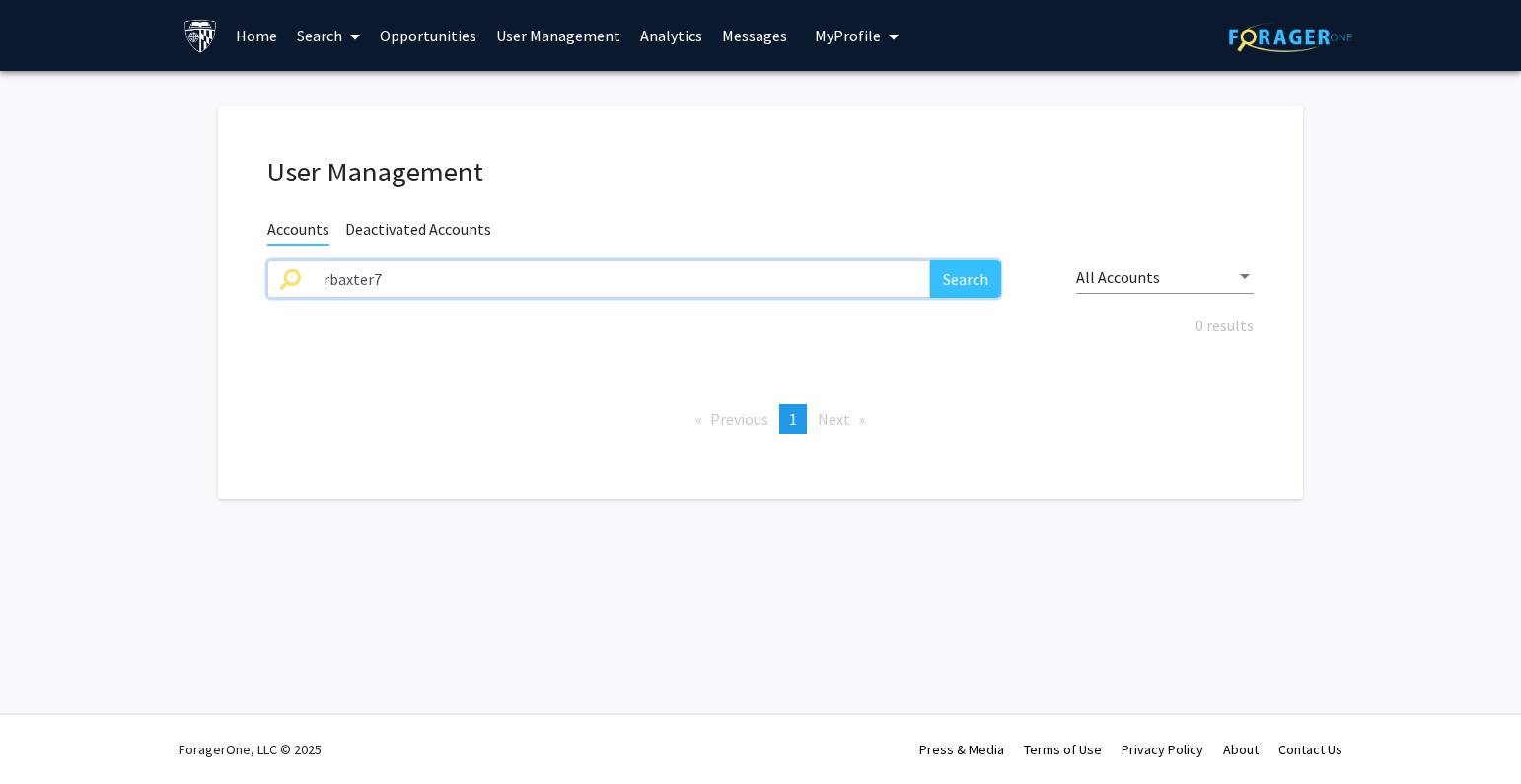 drag, startPoint x: 411, startPoint y: 289, endPoint x: 399, endPoint y: 265, distance: 26.832816 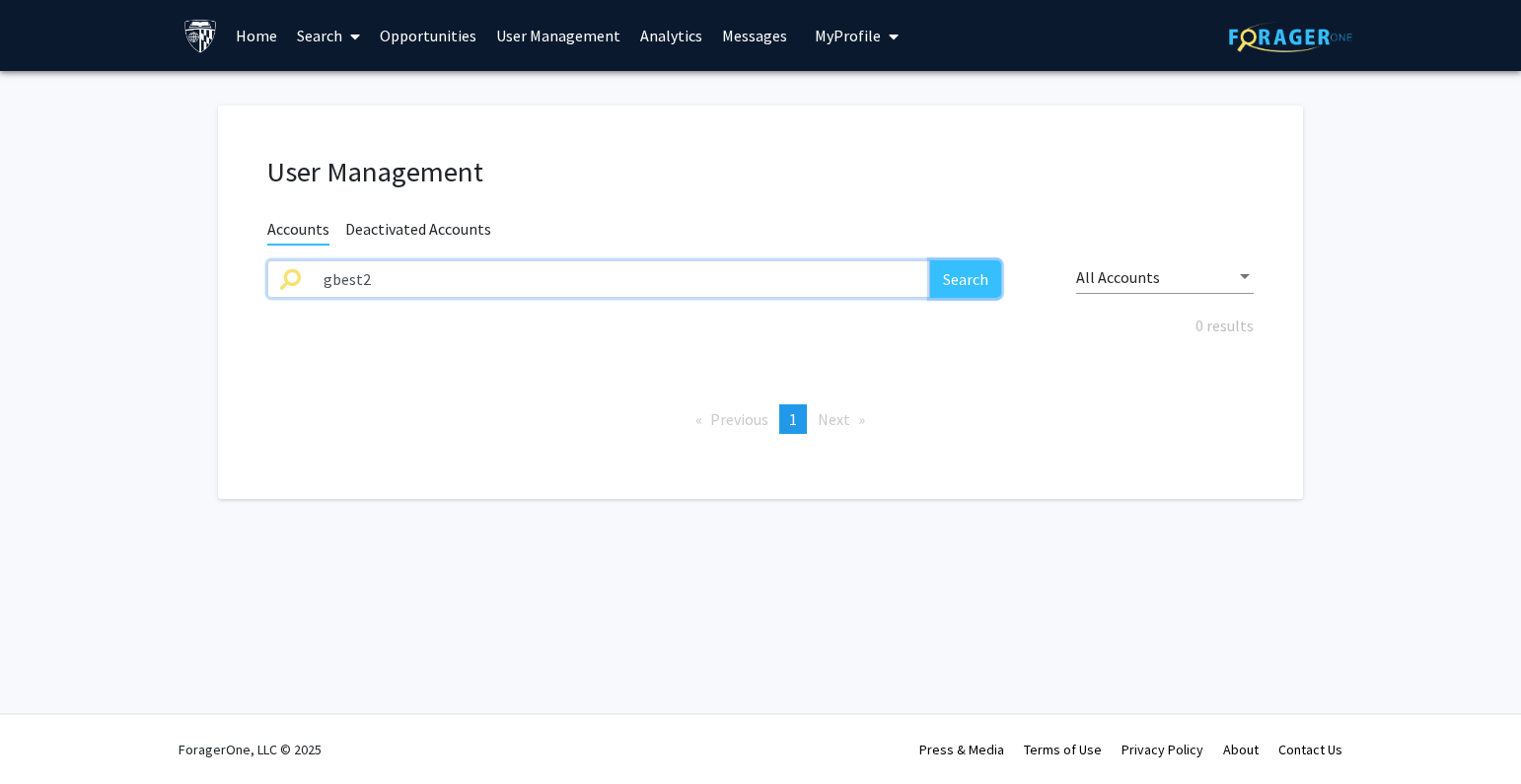 click on "Search" 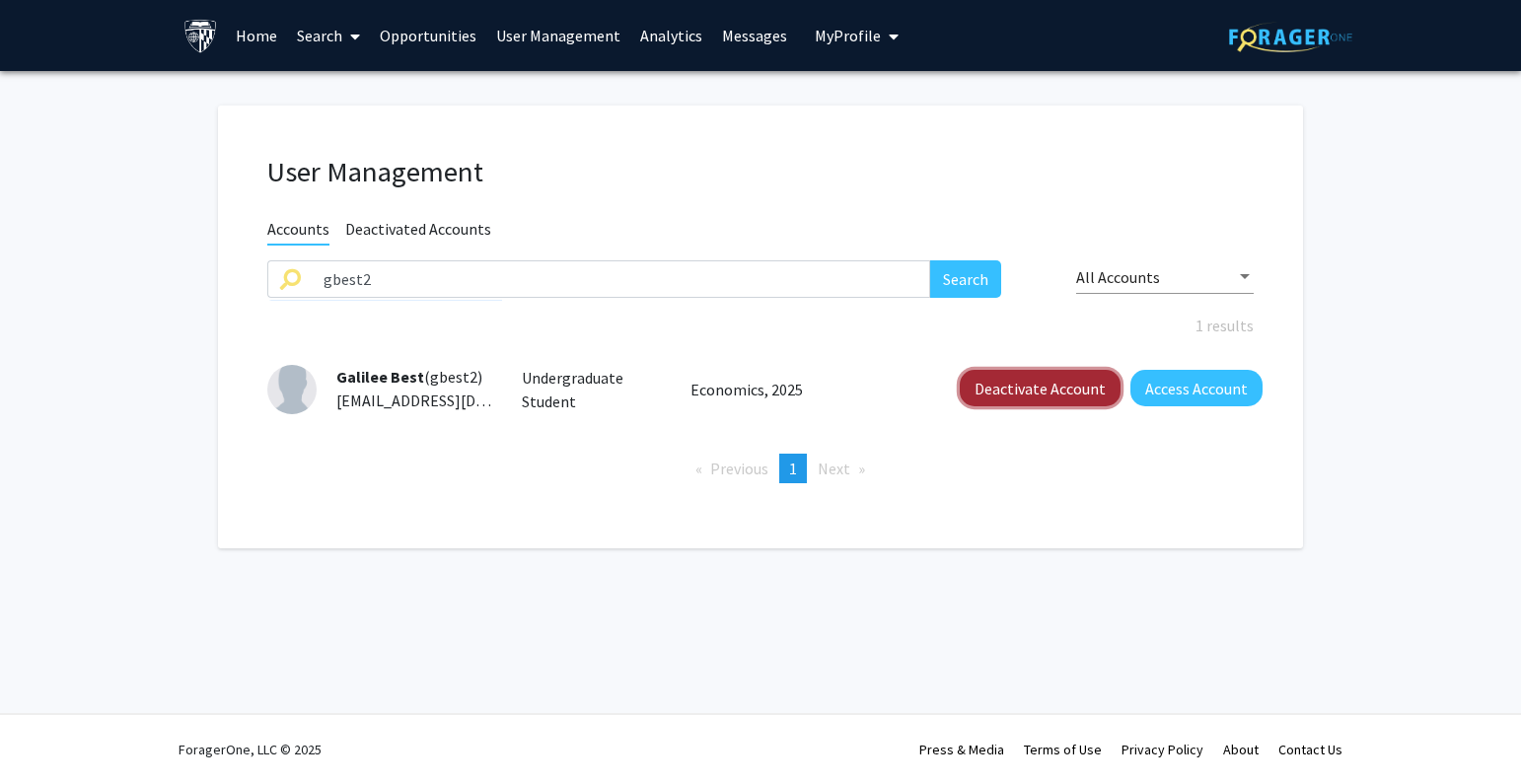 click on "Deactivate Account" 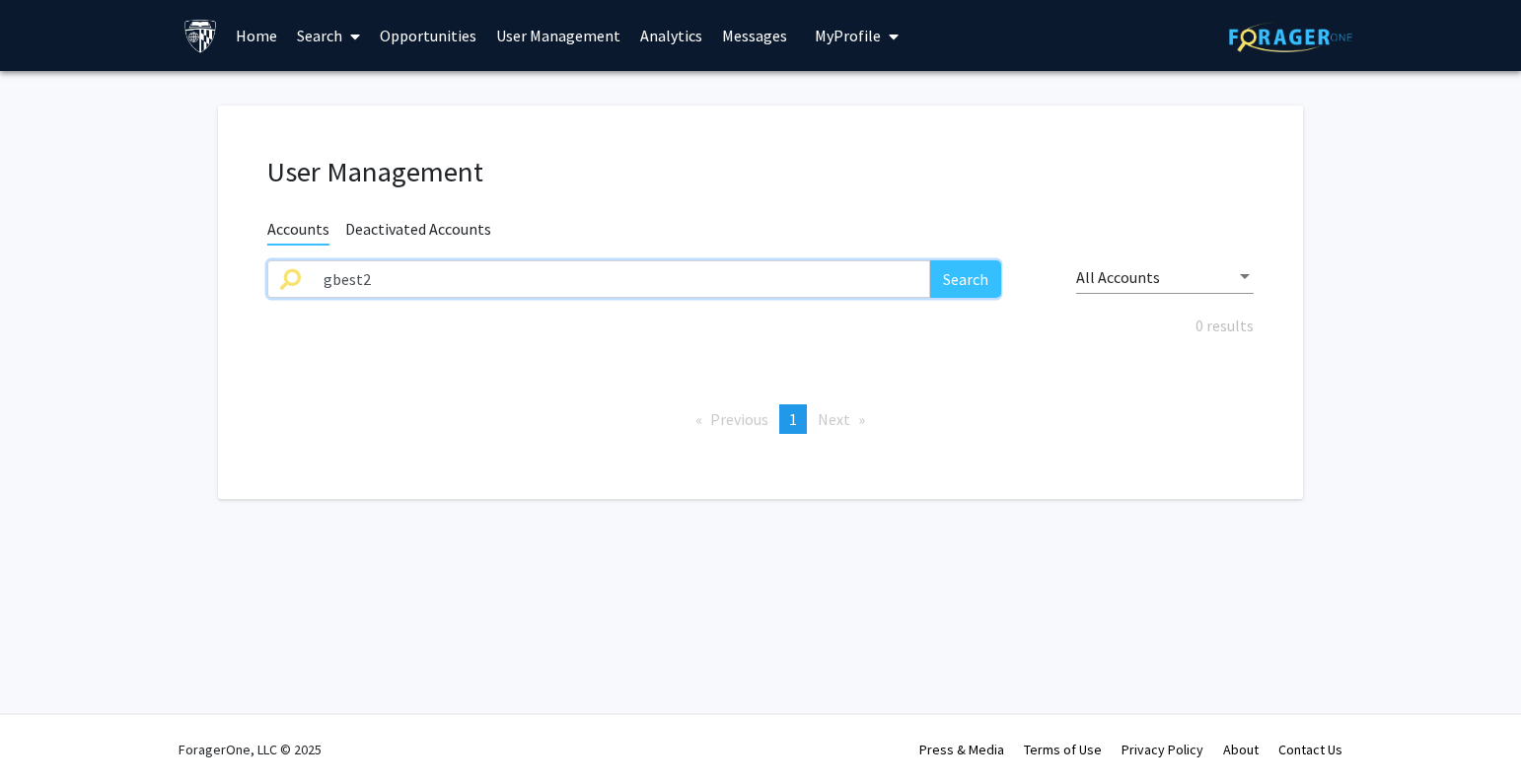 drag, startPoint x: 382, startPoint y: 280, endPoint x: 194, endPoint y: 282, distance: 188.01064 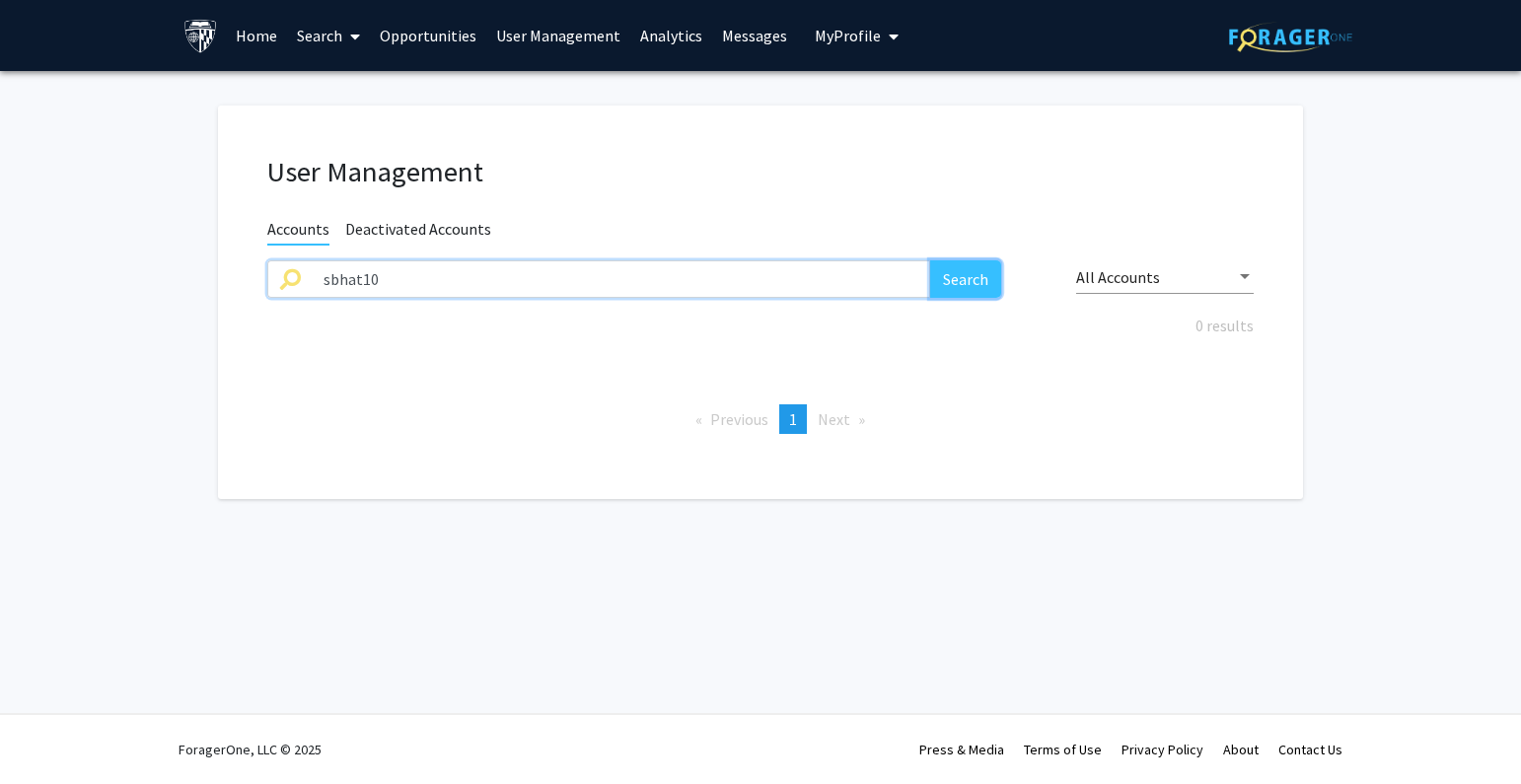 click on "Search" 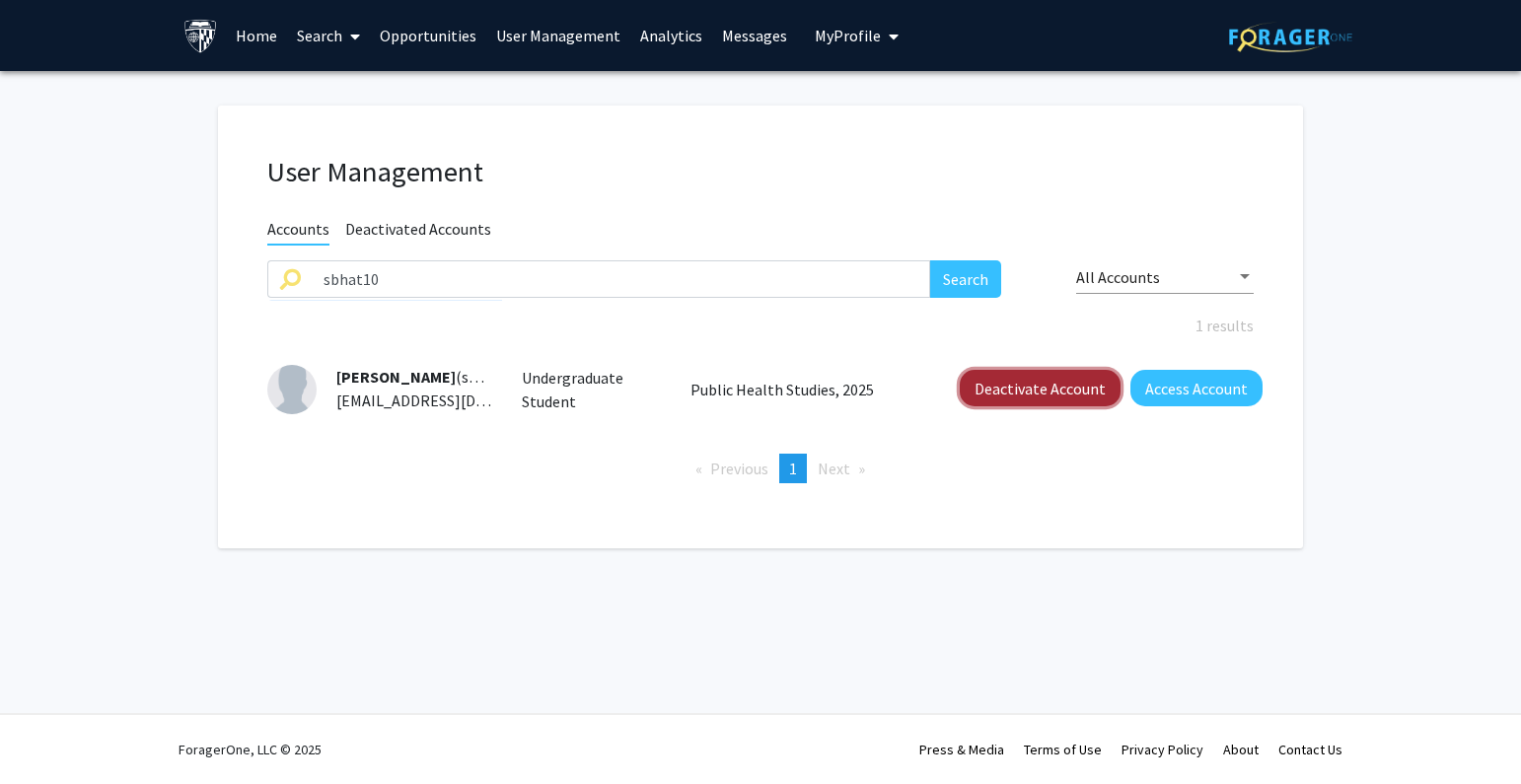 click on "Deactivate Account" 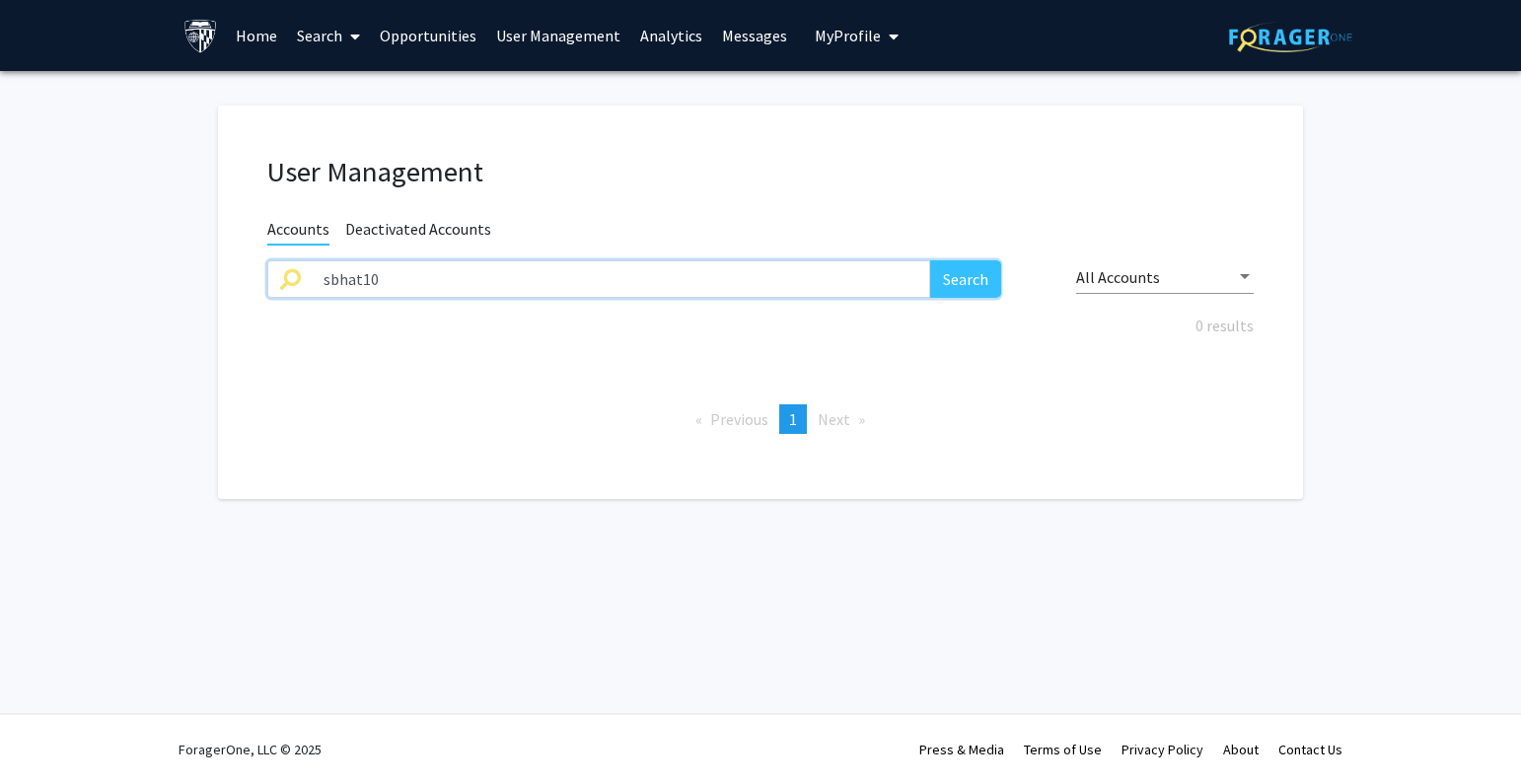 paste on "nbhati" 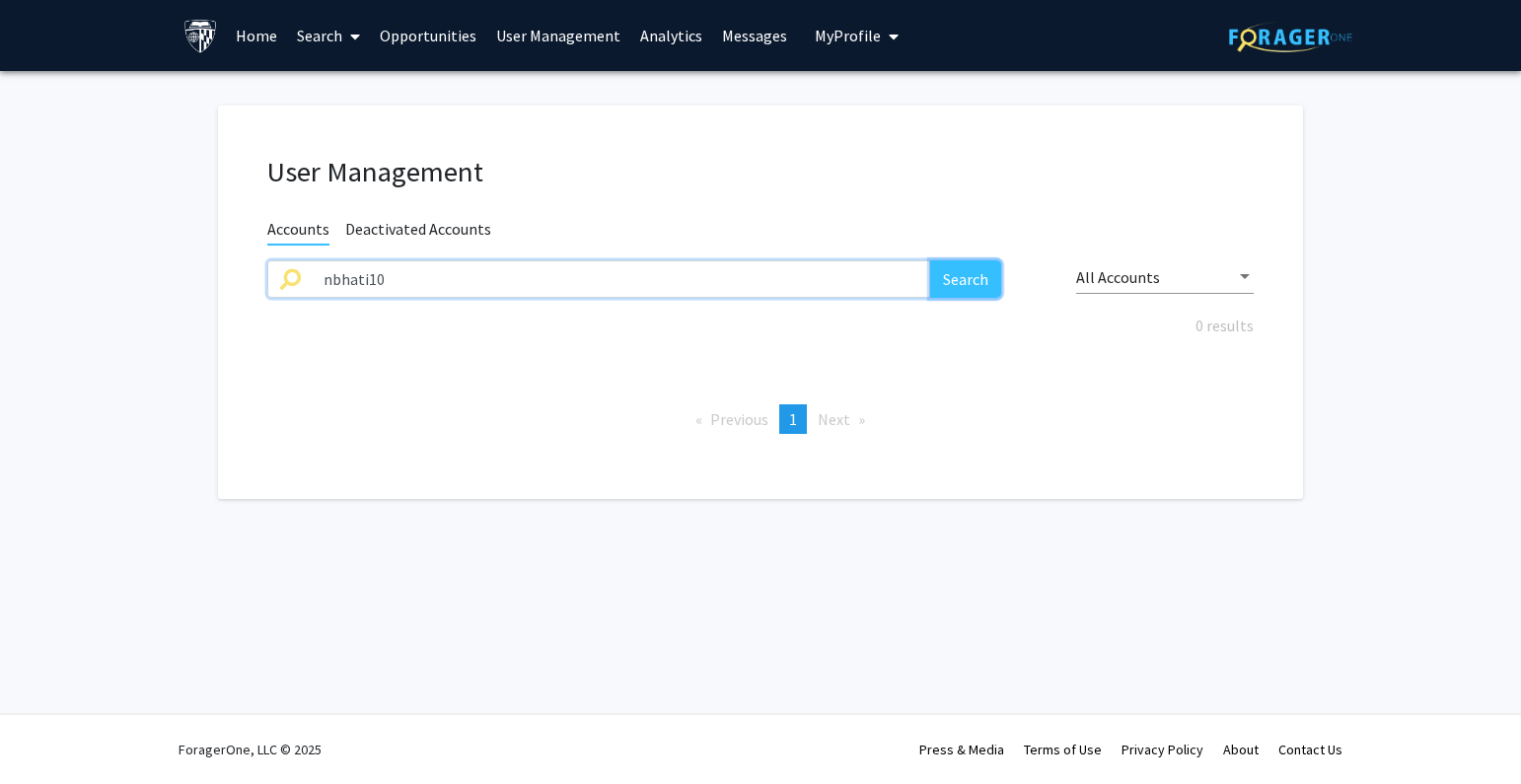 click on "Search" 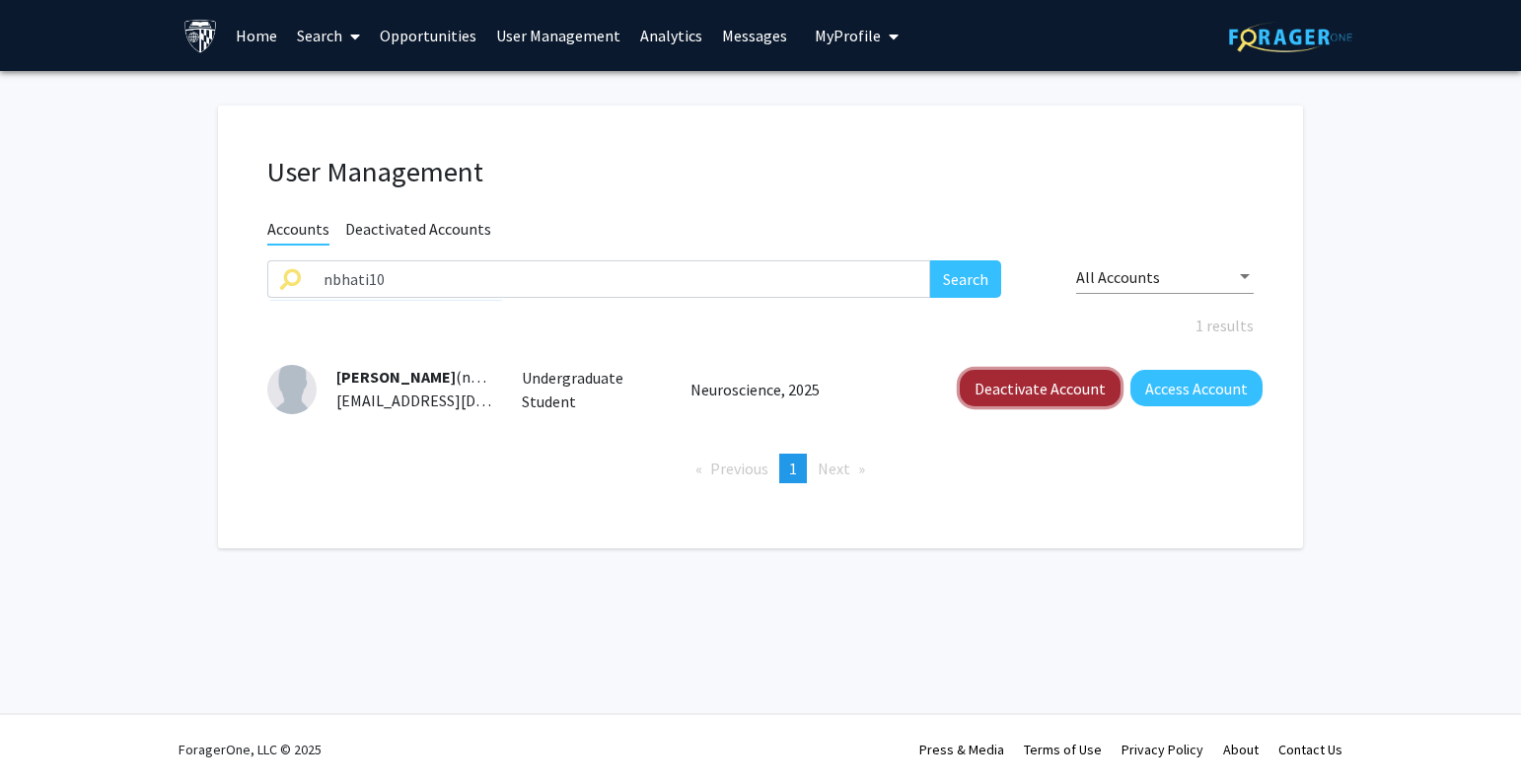 click on "Deactivate Account" 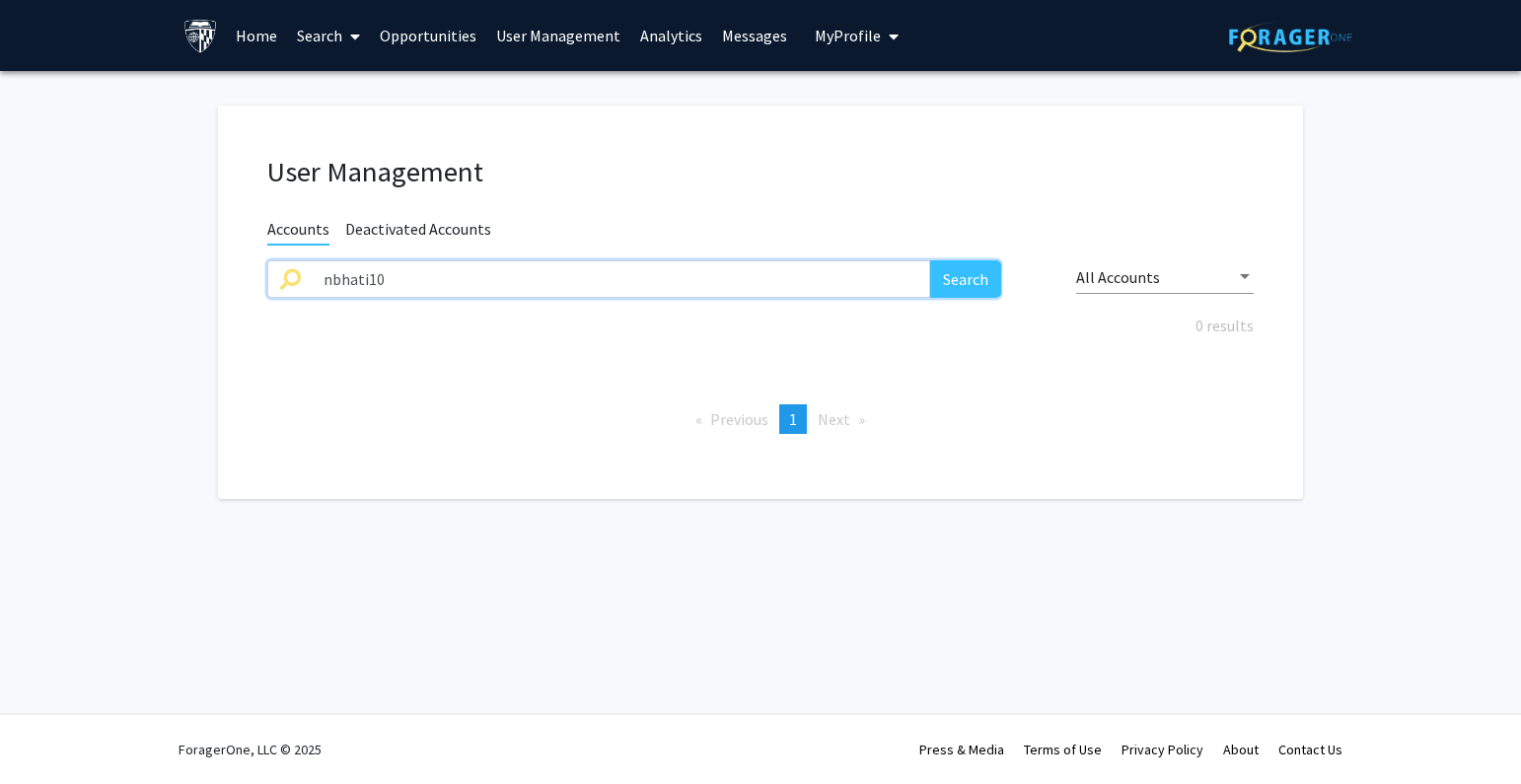 paste on "rbi4" 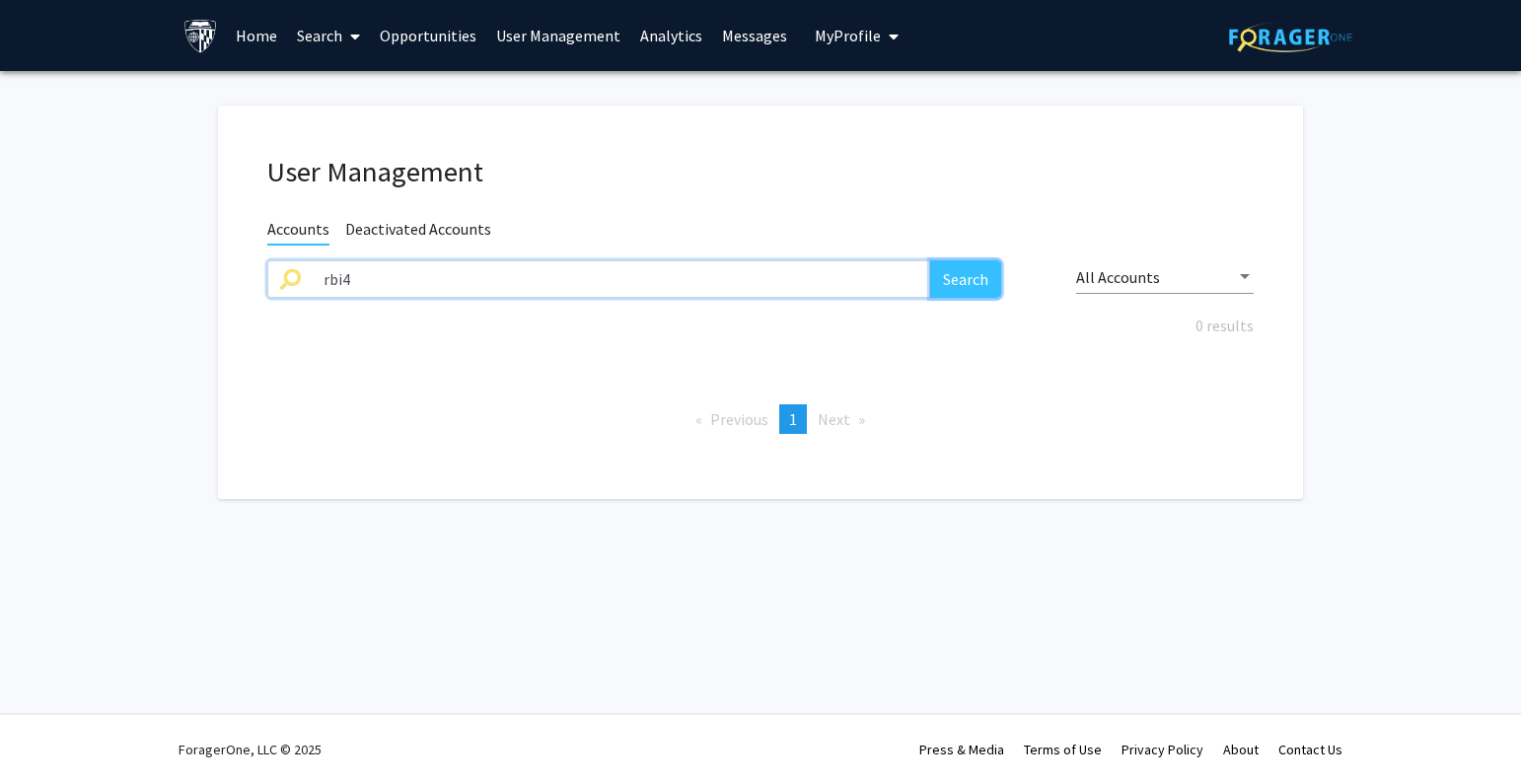 click on "Search" 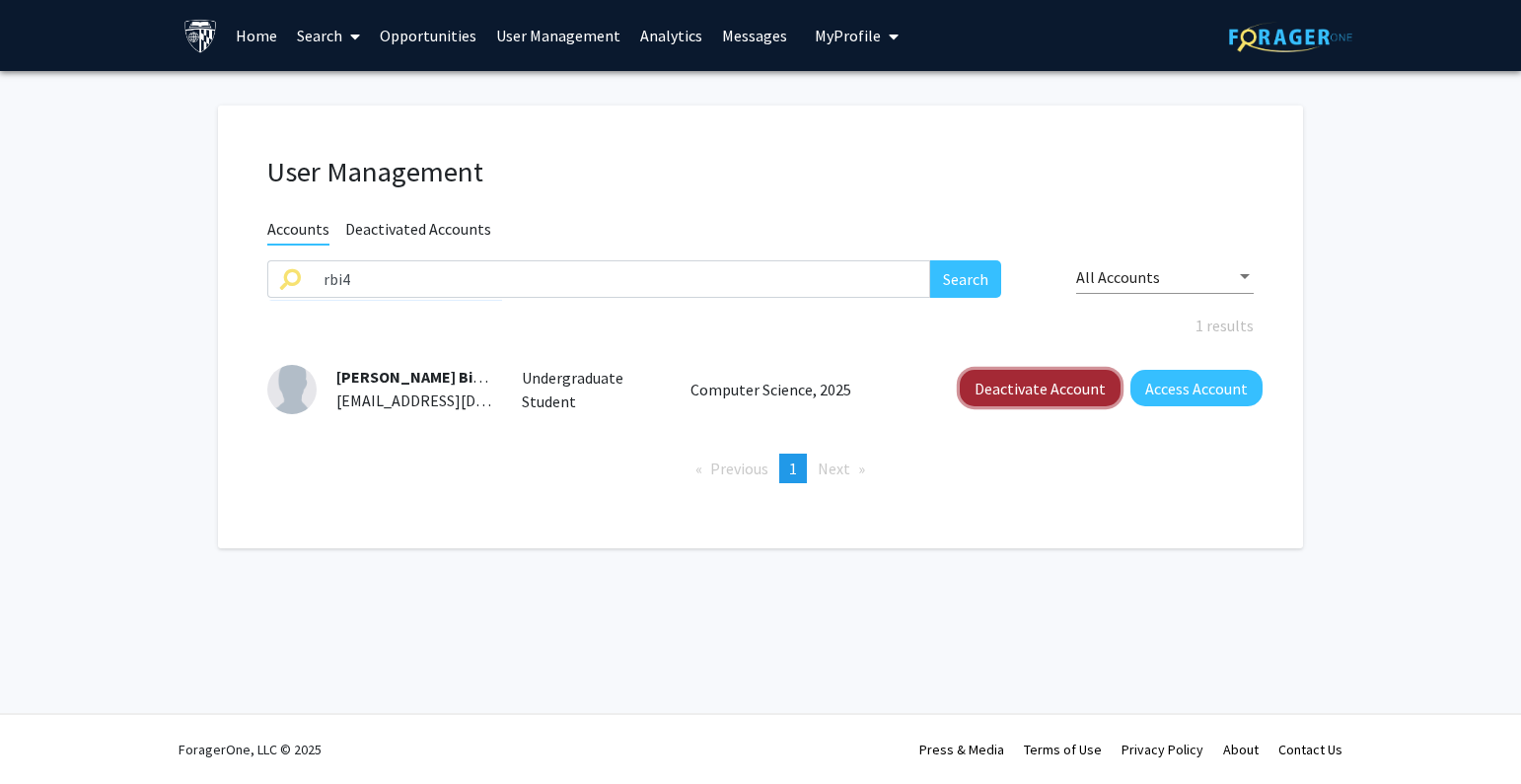 click on "Deactivate Account" 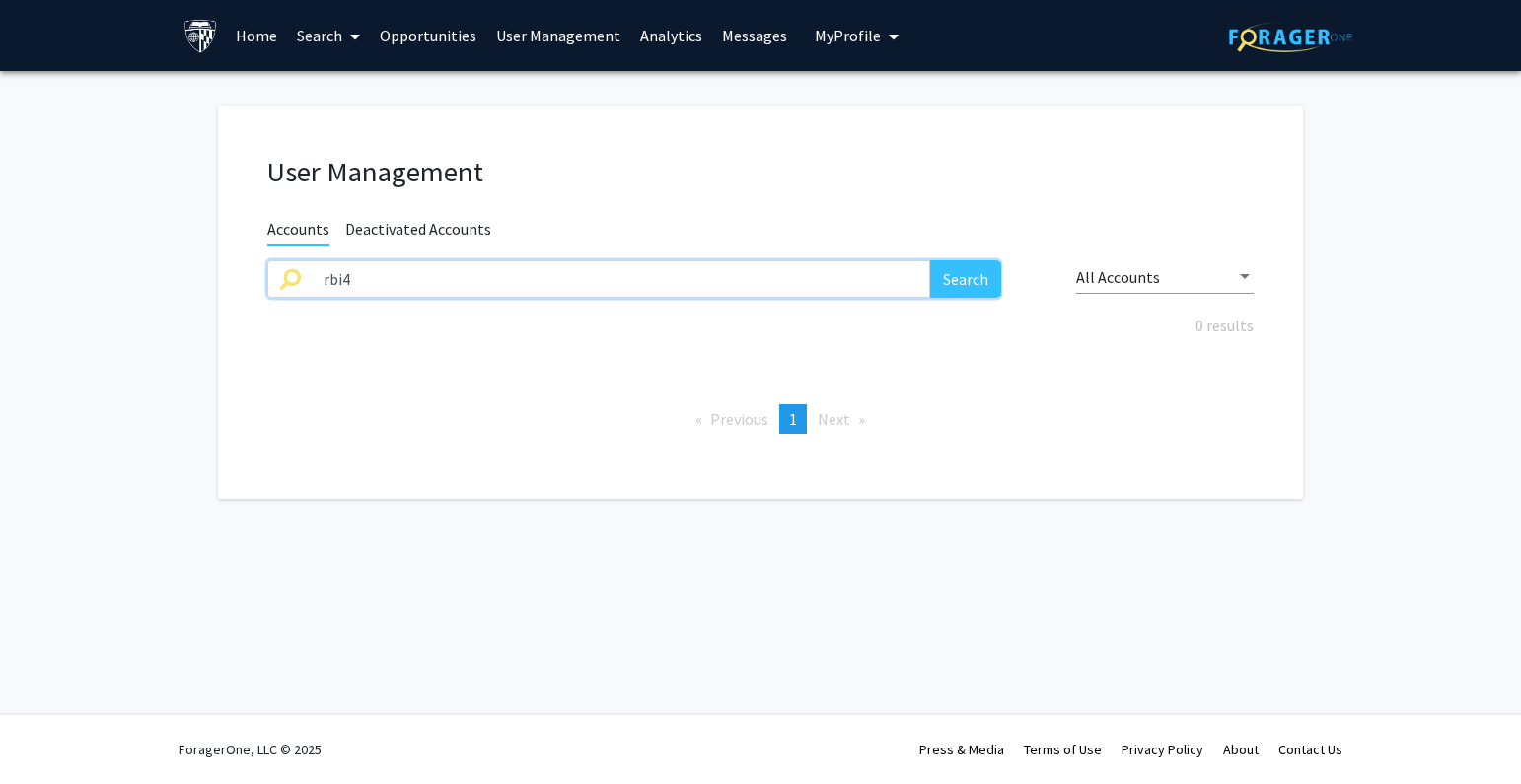 drag, startPoint x: 458, startPoint y: 283, endPoint x: 135, endPoint y: 271, distance: 323.22283 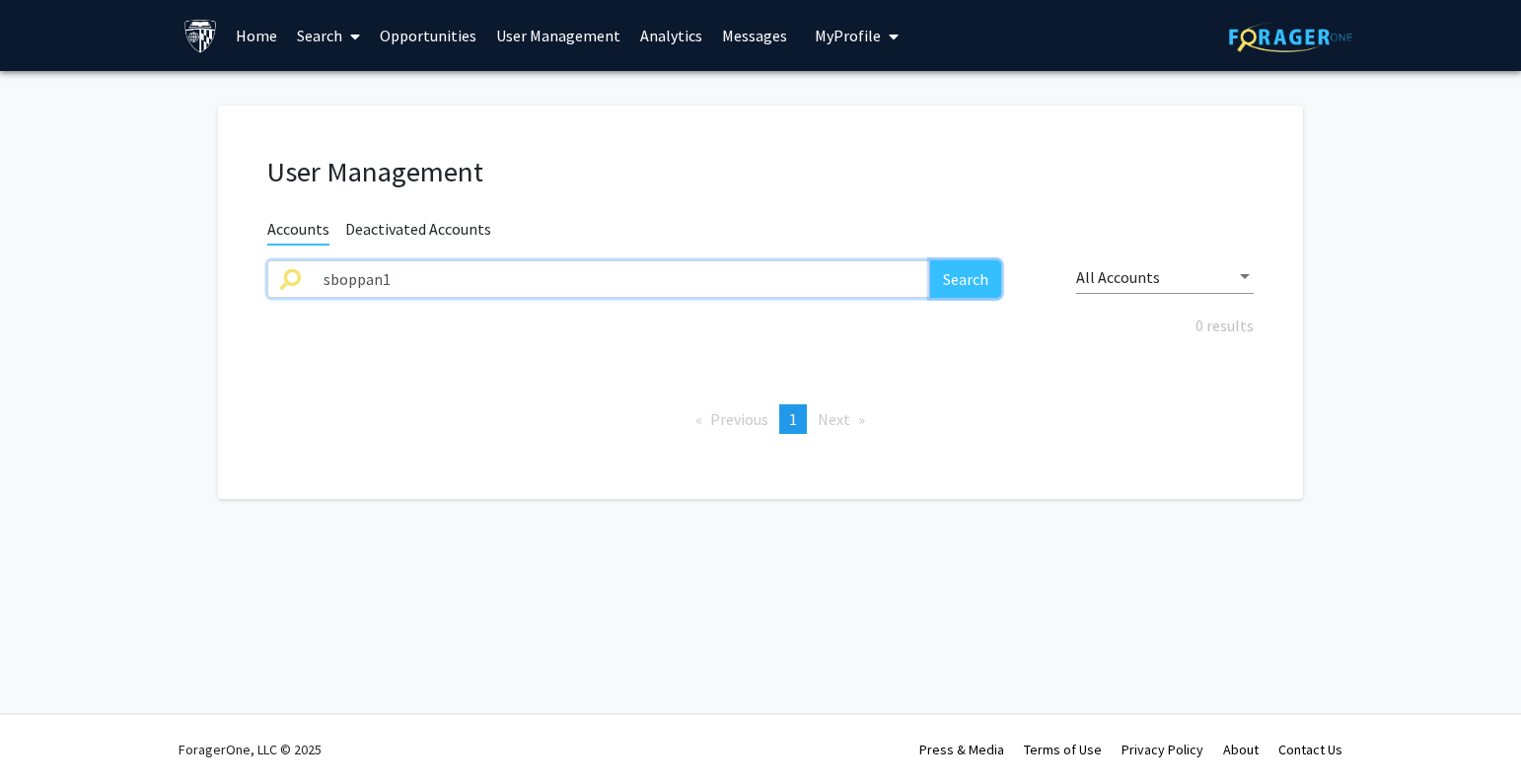 click on "Search" 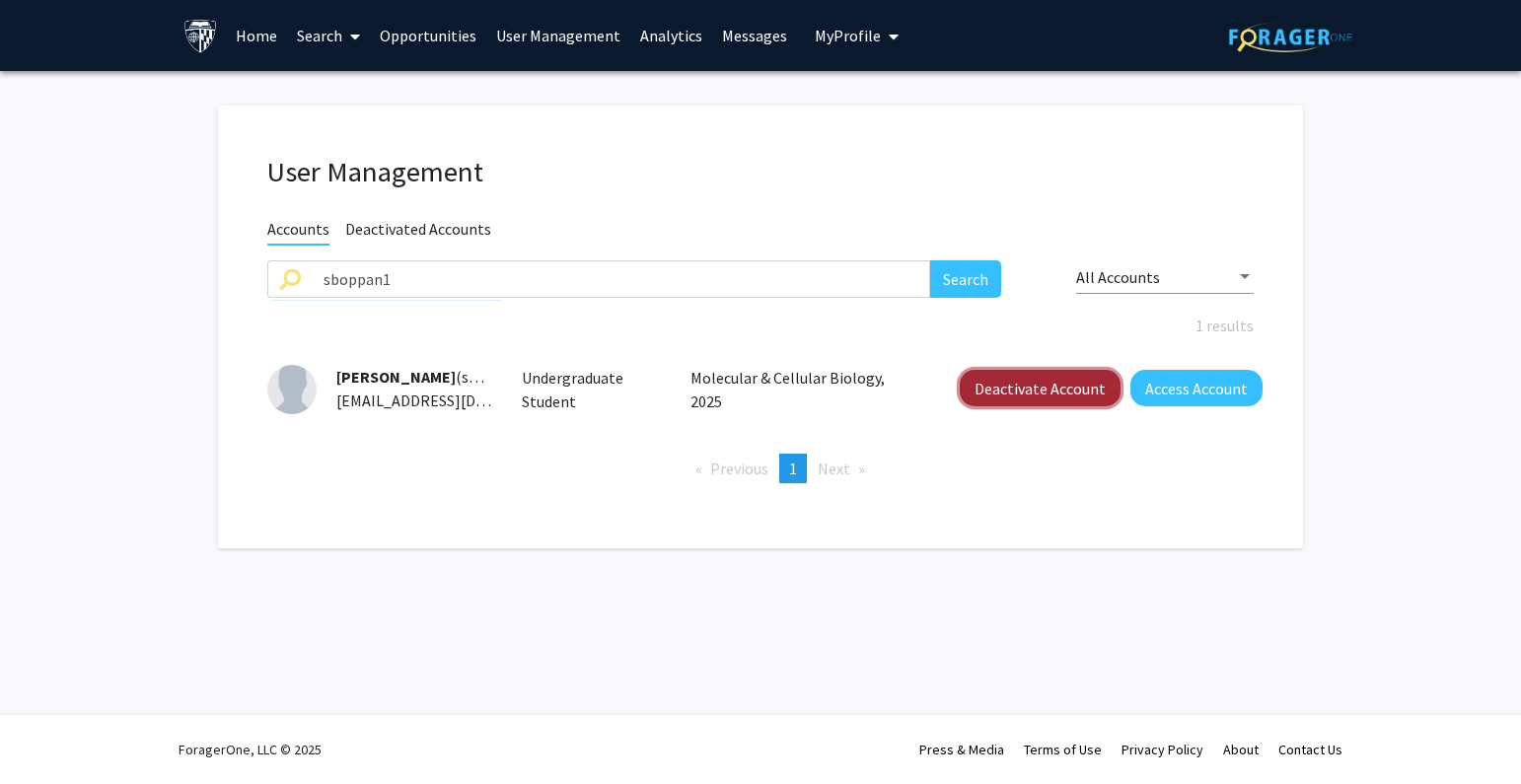 click on "Deactivate Account" 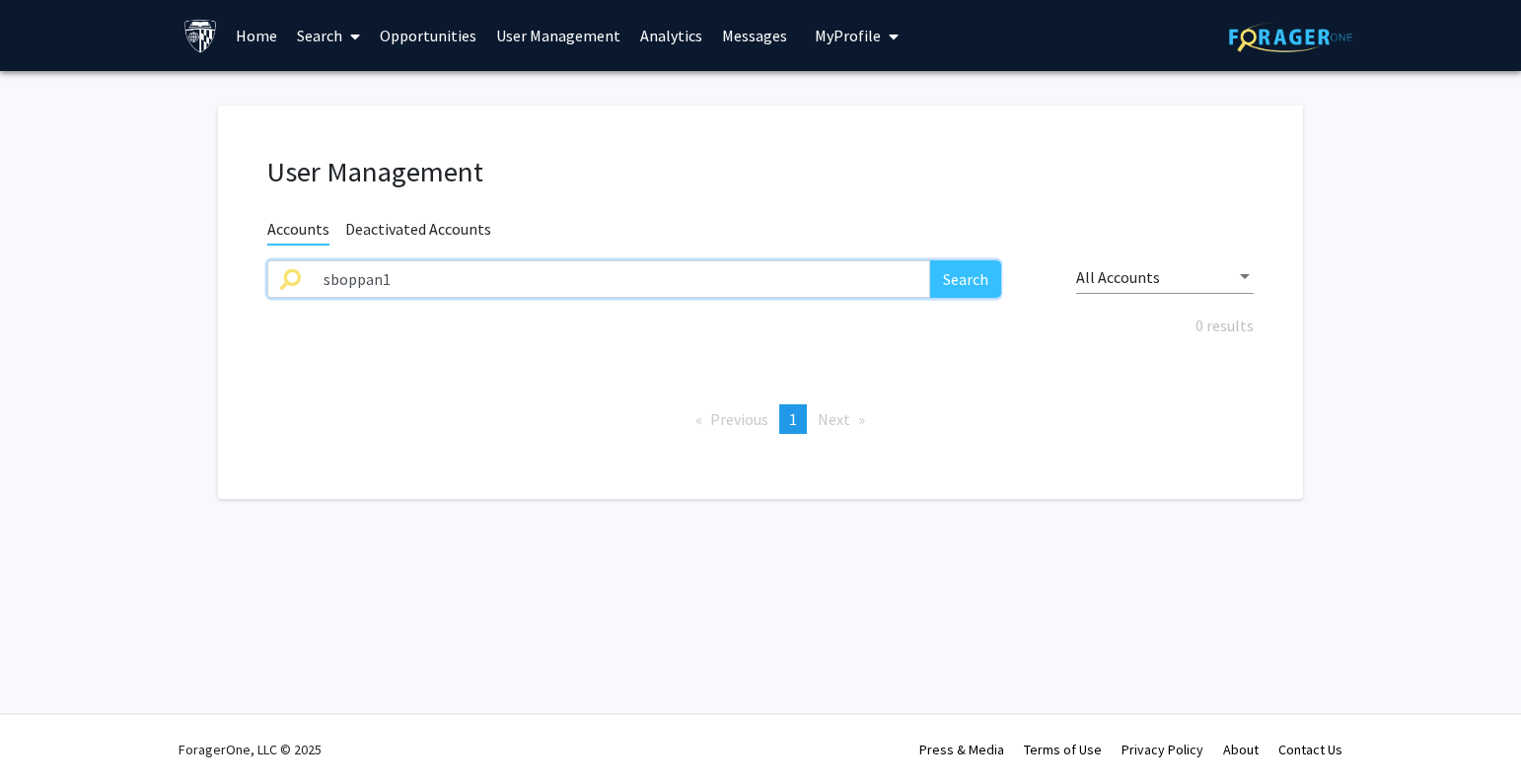 click on "User Management Accounts Deactivated Accounts sboppan1 Search All Accounts 0 results  Previous  page  1 / 1  You're on page  1  Next  page" 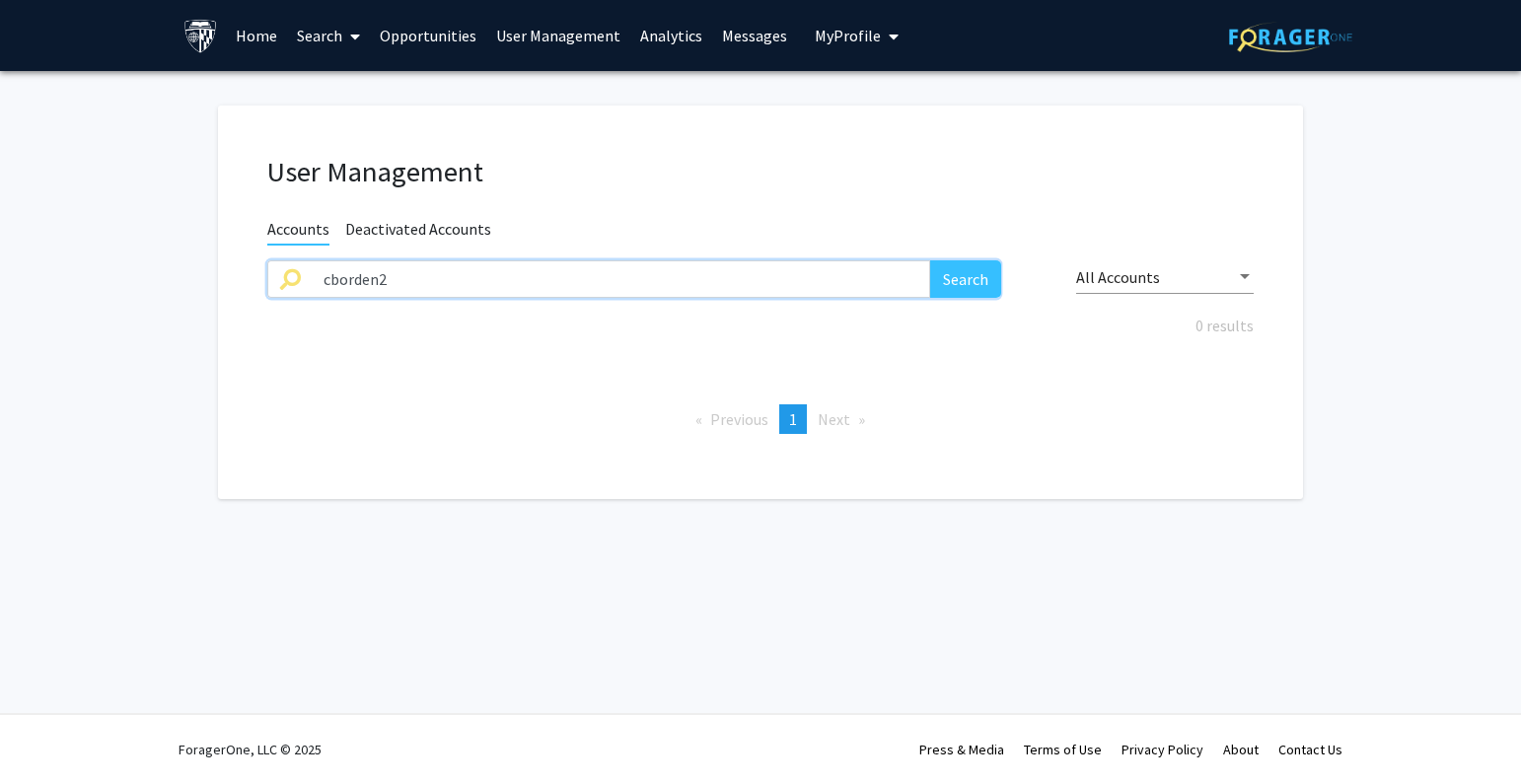 type on "cborden2" 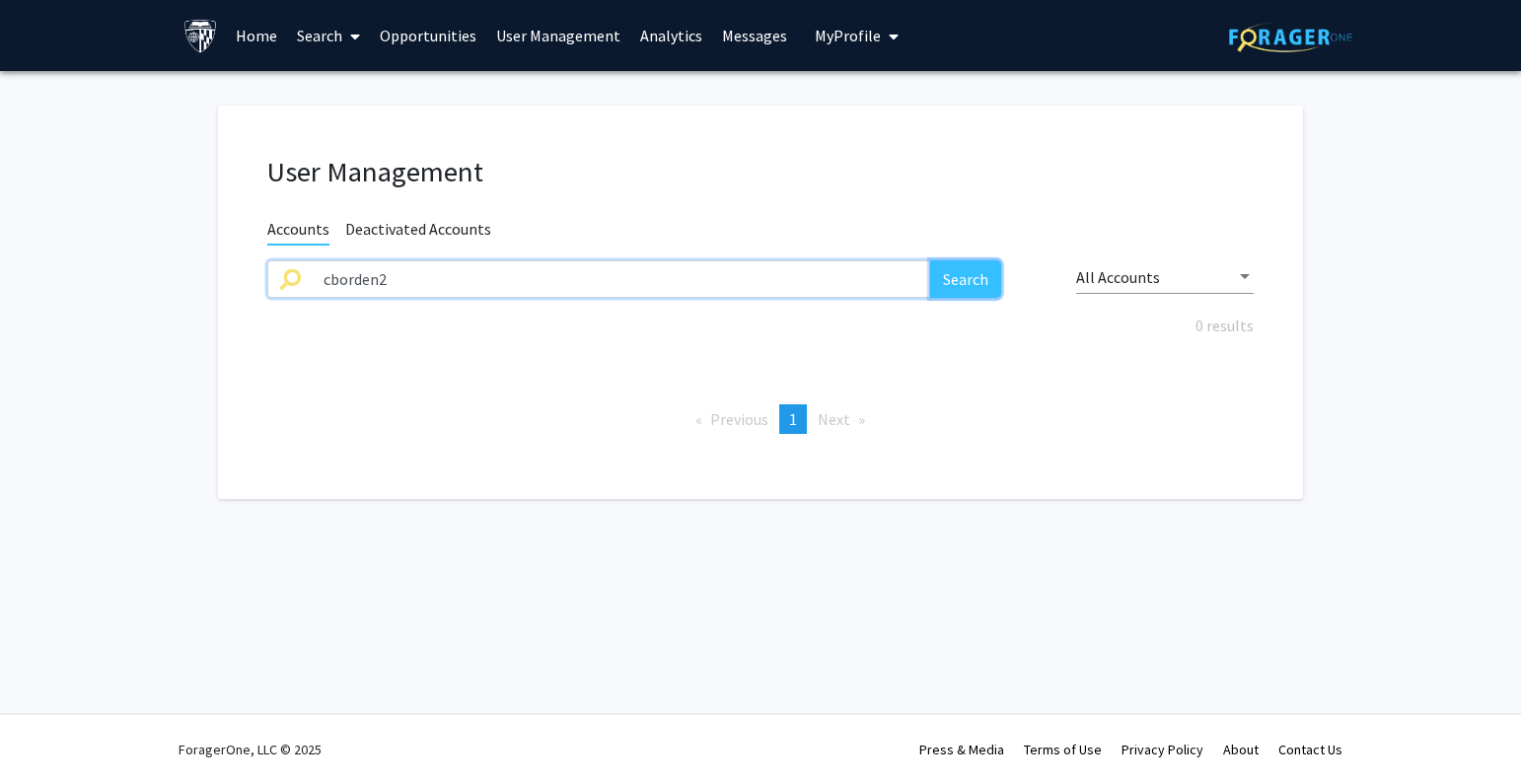 click on "Search" 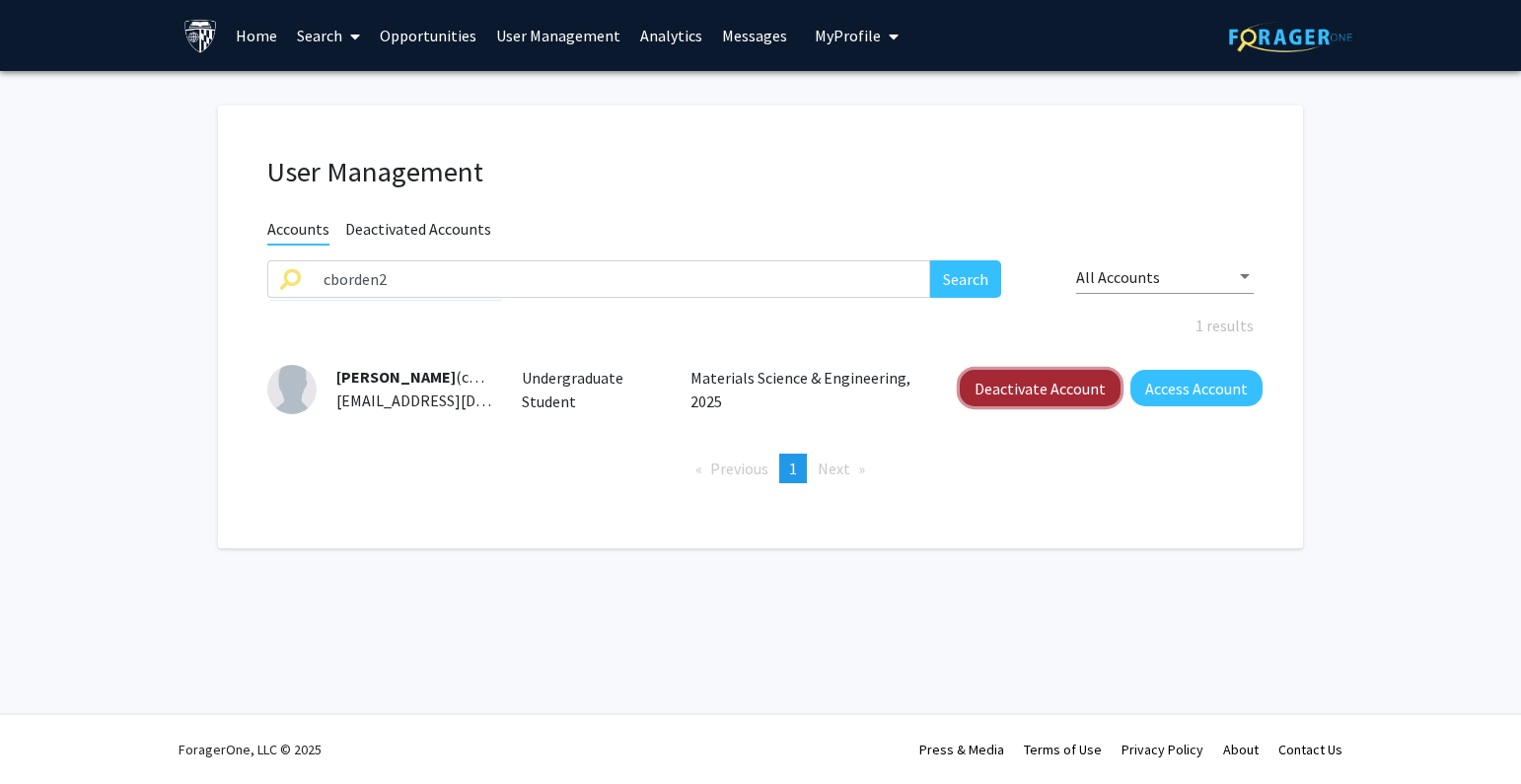 click on "Deactivate Account" 